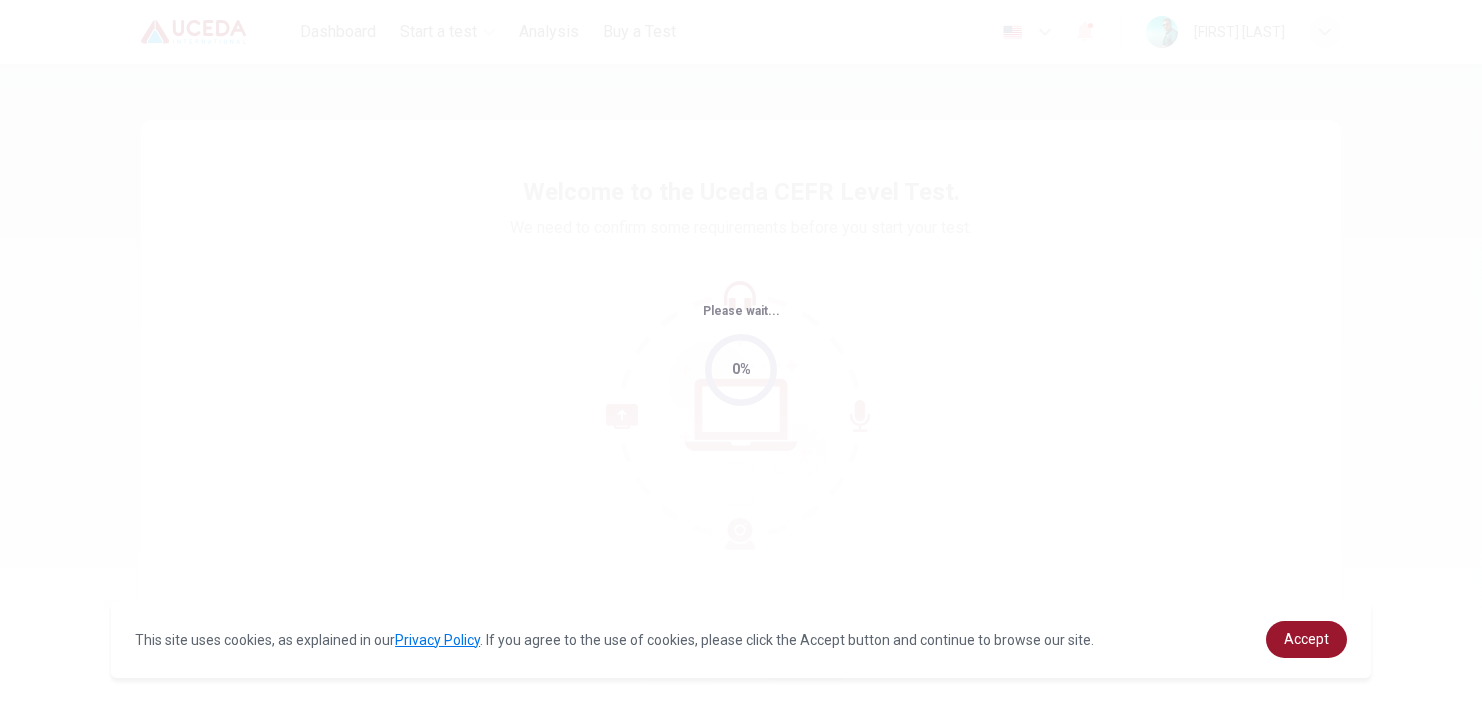 scroll, scrollTop: 0, scrollLeft: 0, axis: both 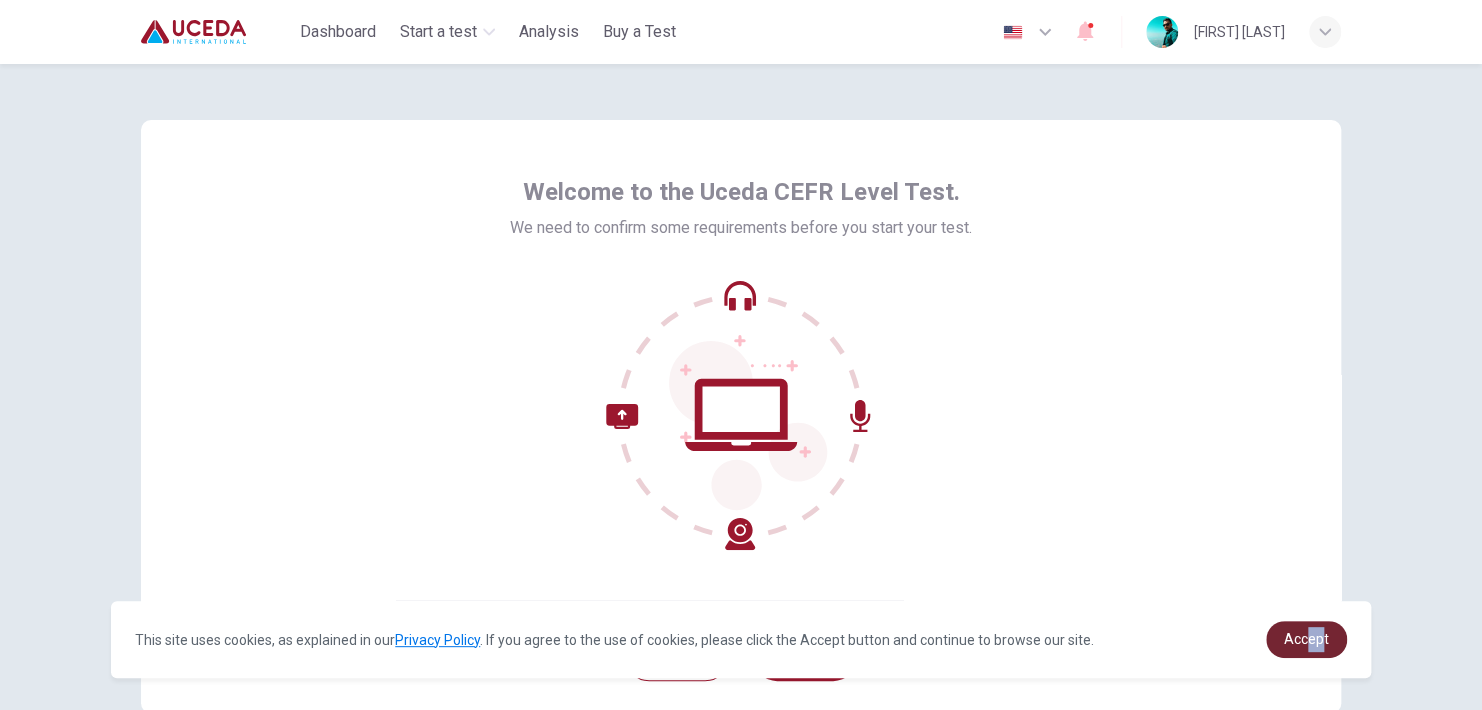 drag, startPoint x: 1311, startPoint y: 661, endPoint x: 1322, endPoint y: 653, distance: 13.601471 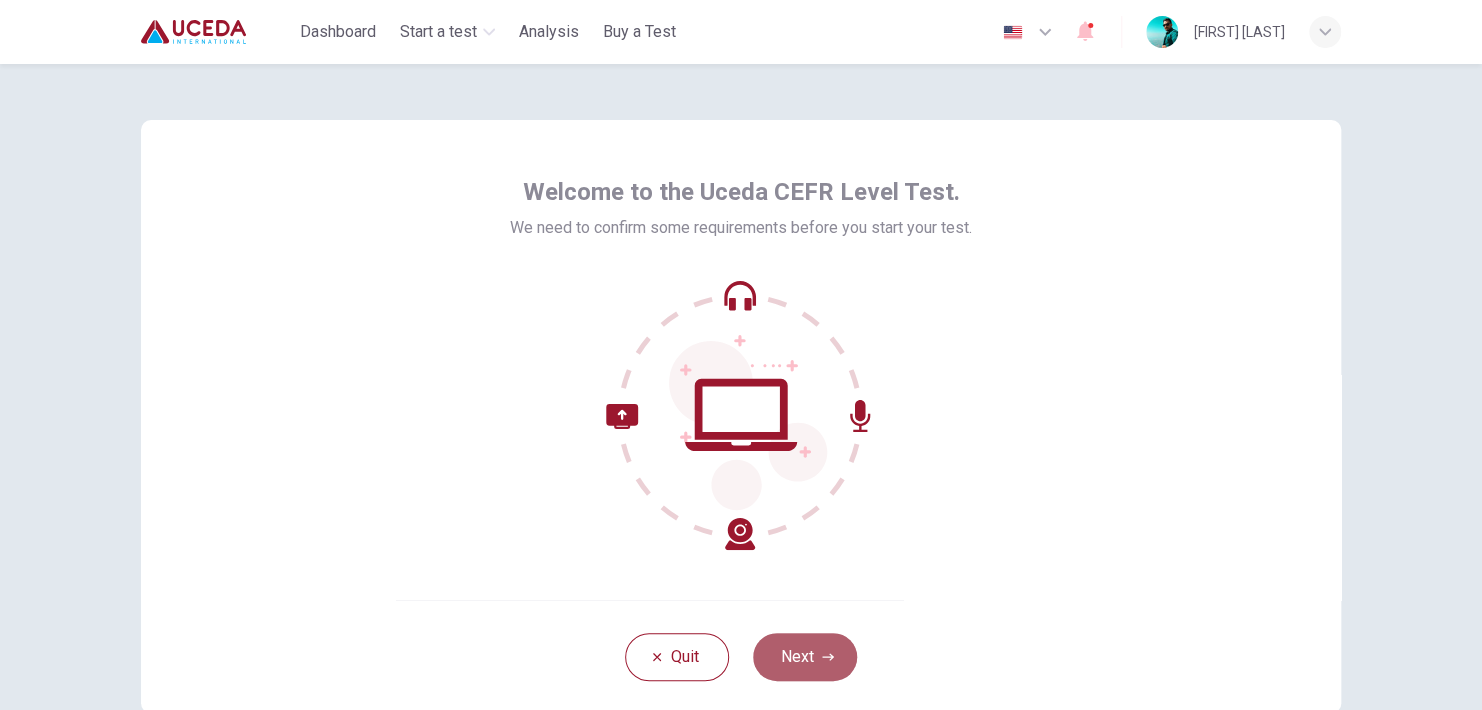 click on "Next" at bounding box center (805, 657) 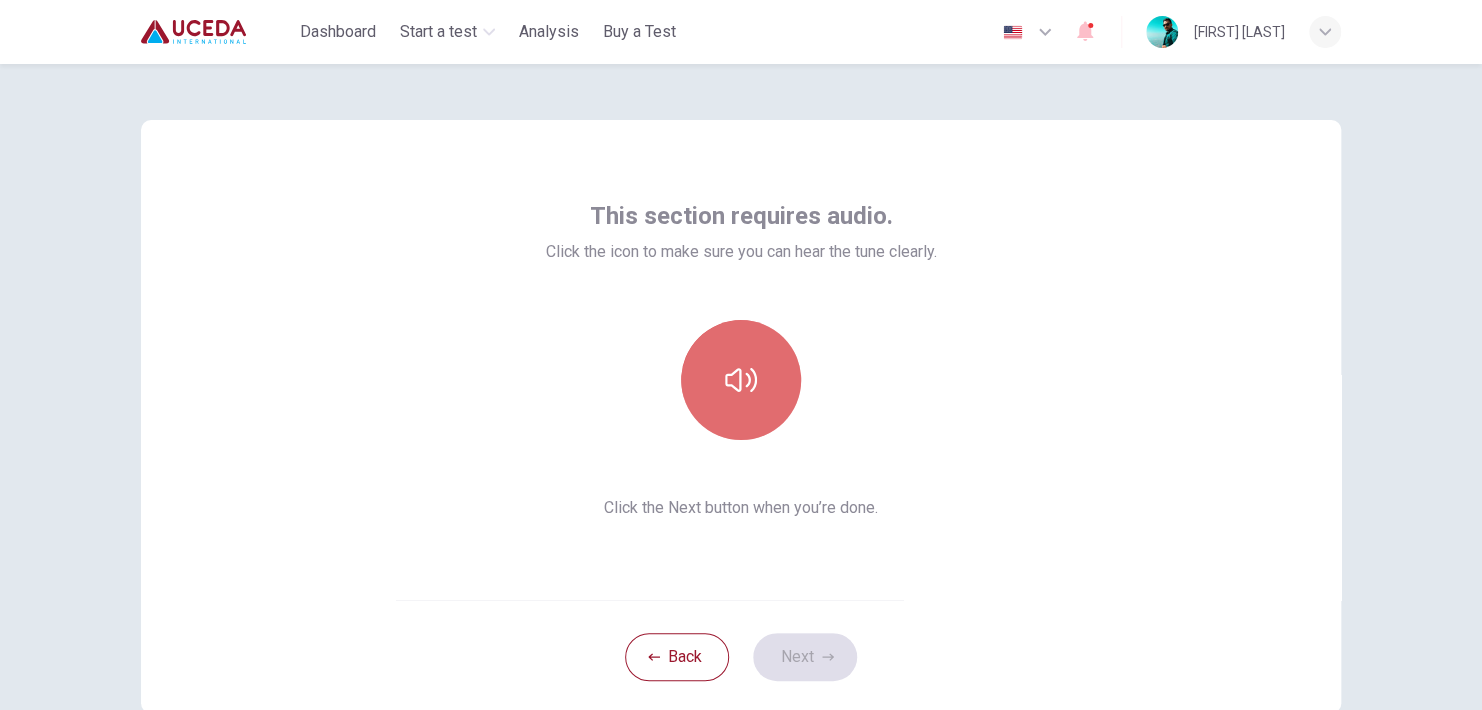 click at bounding box center (741, 380) 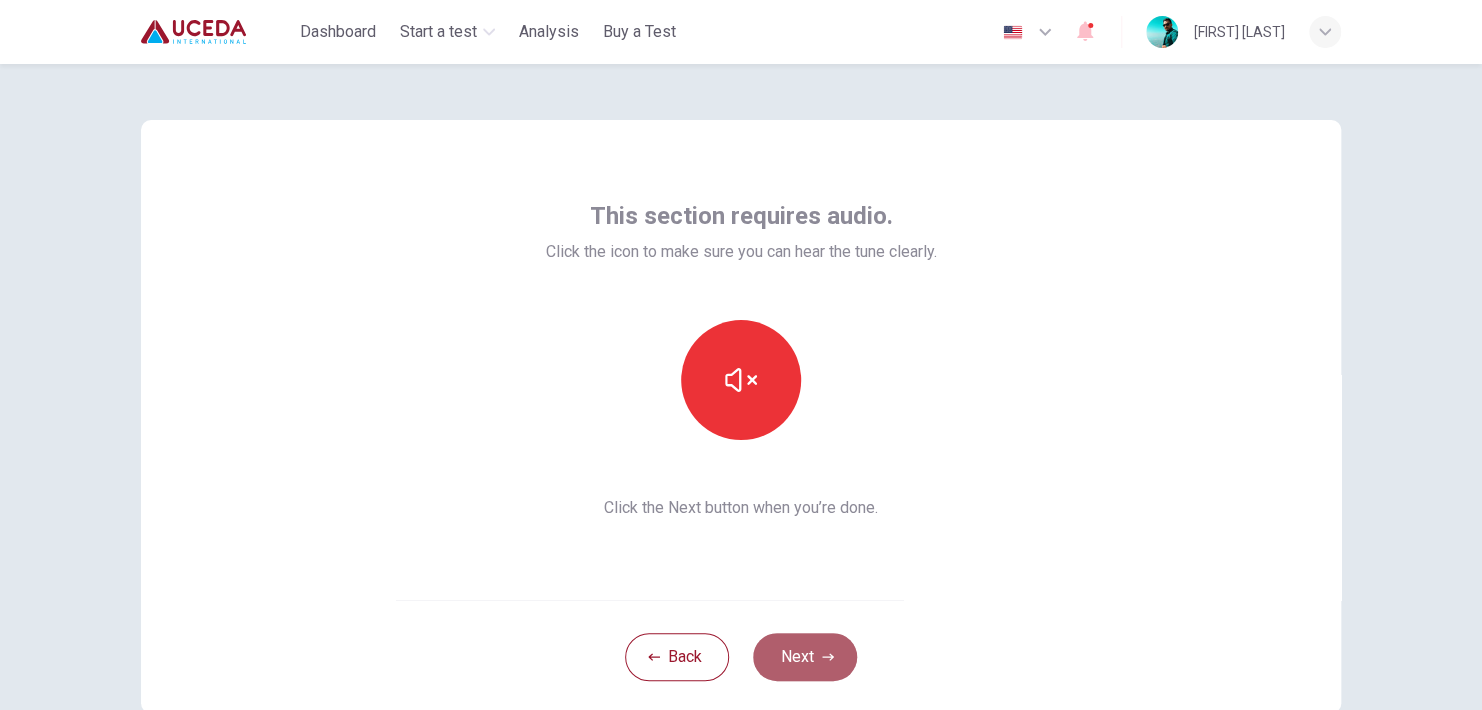 click on "Next" at bounding box center [805, 657] 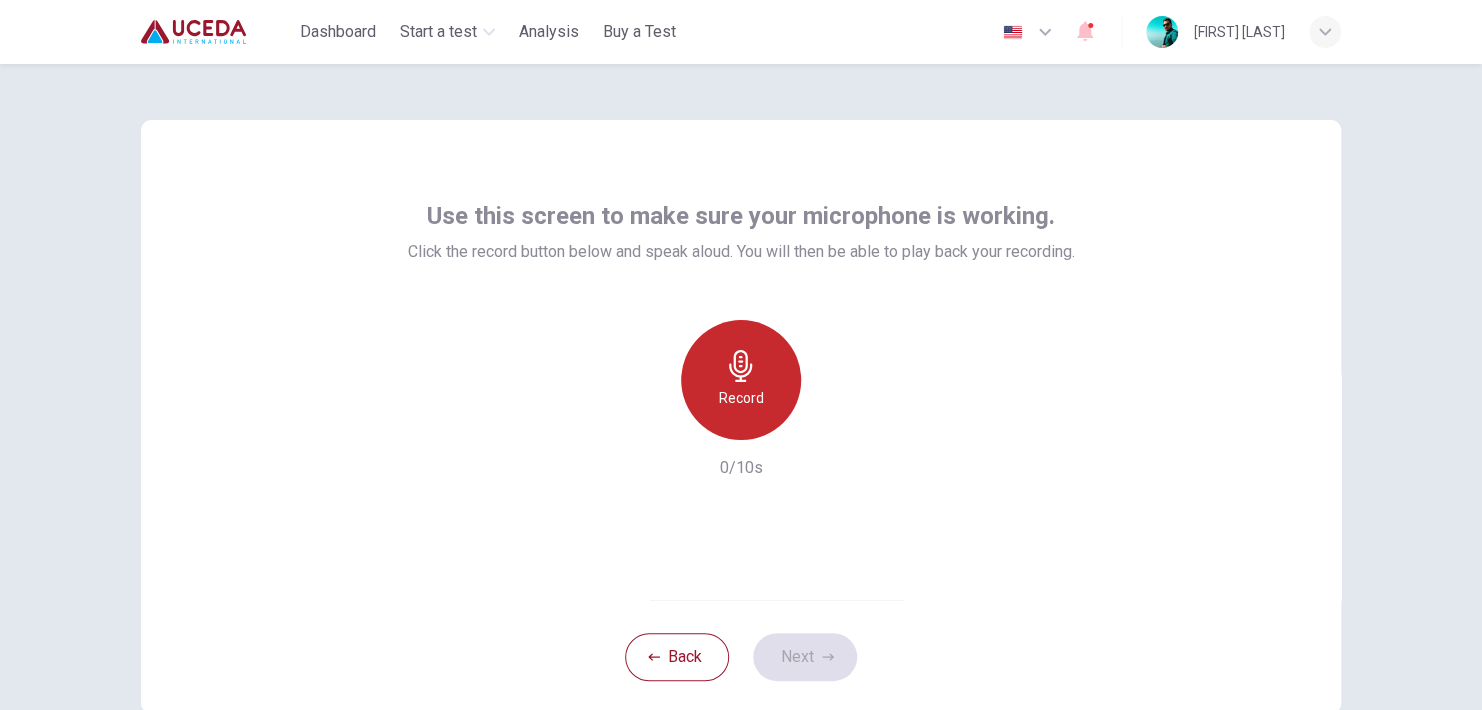 click on "Record" at bounding box center (741, 398) 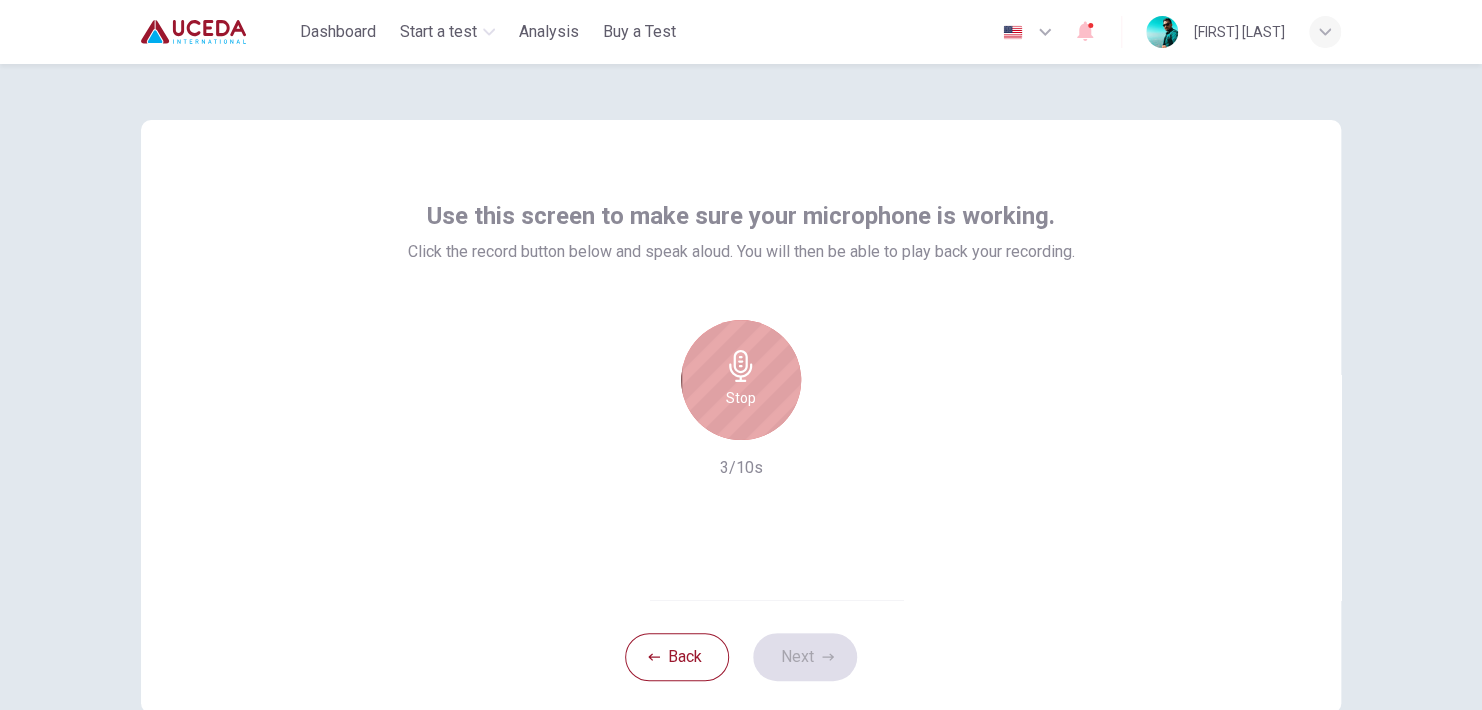 click 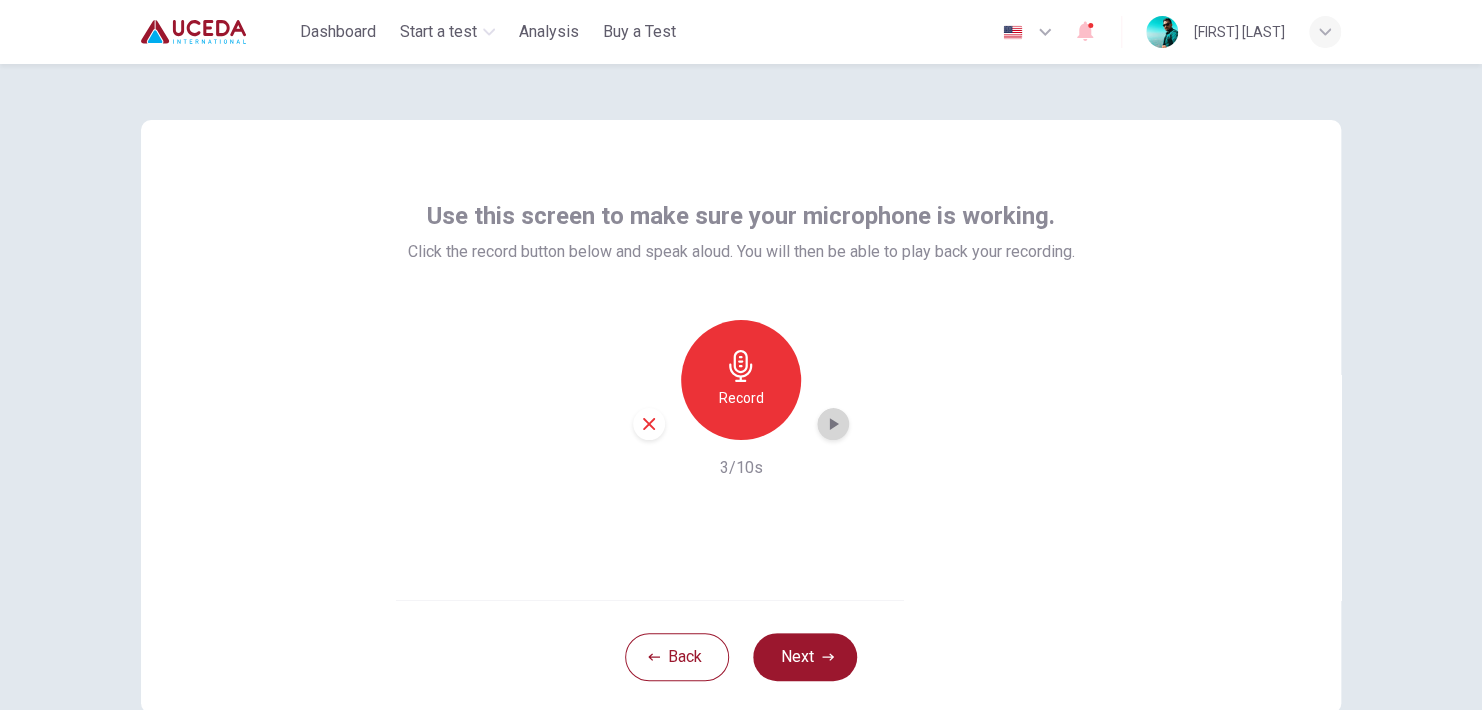 click at bounding box center [833, 424] 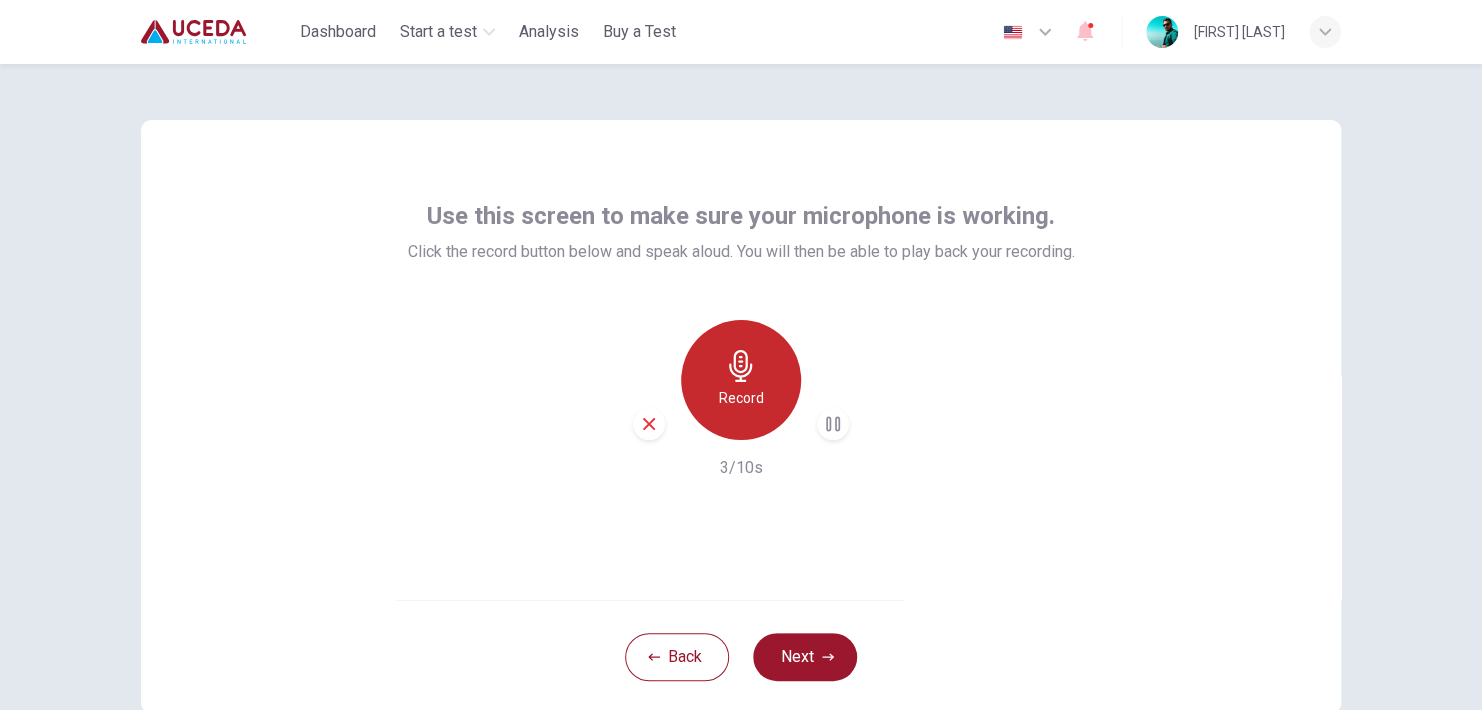 click on "Record" at bounding box center (741, 398) 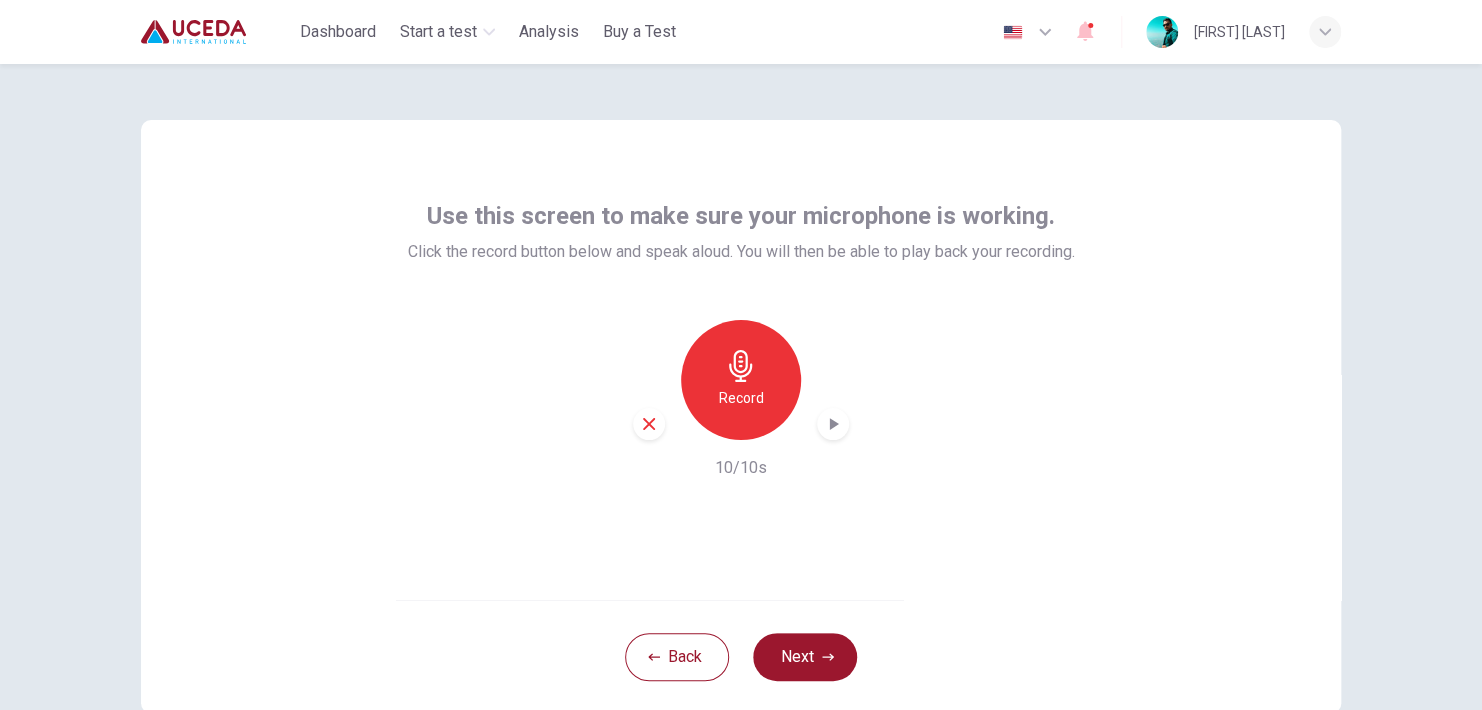 click on "Record" at bounding box center (741, 380) 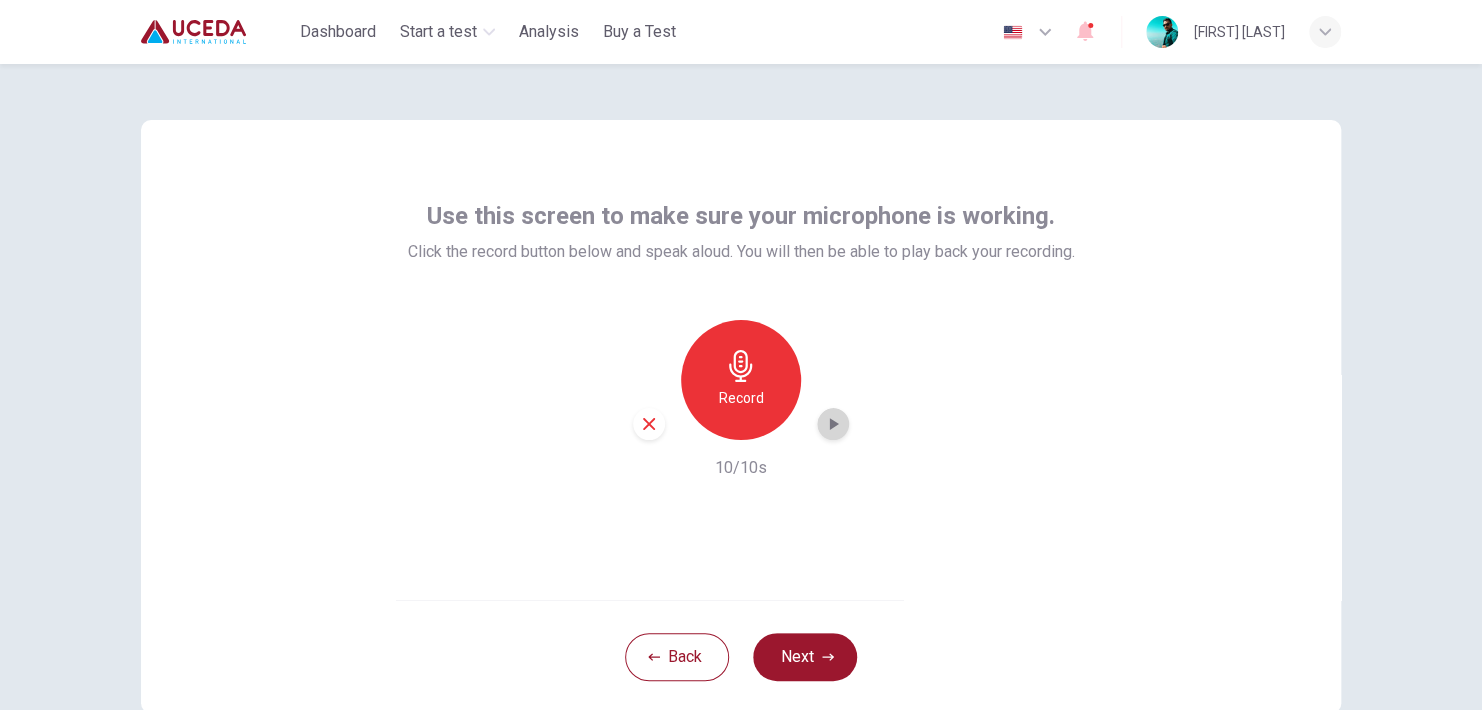 click 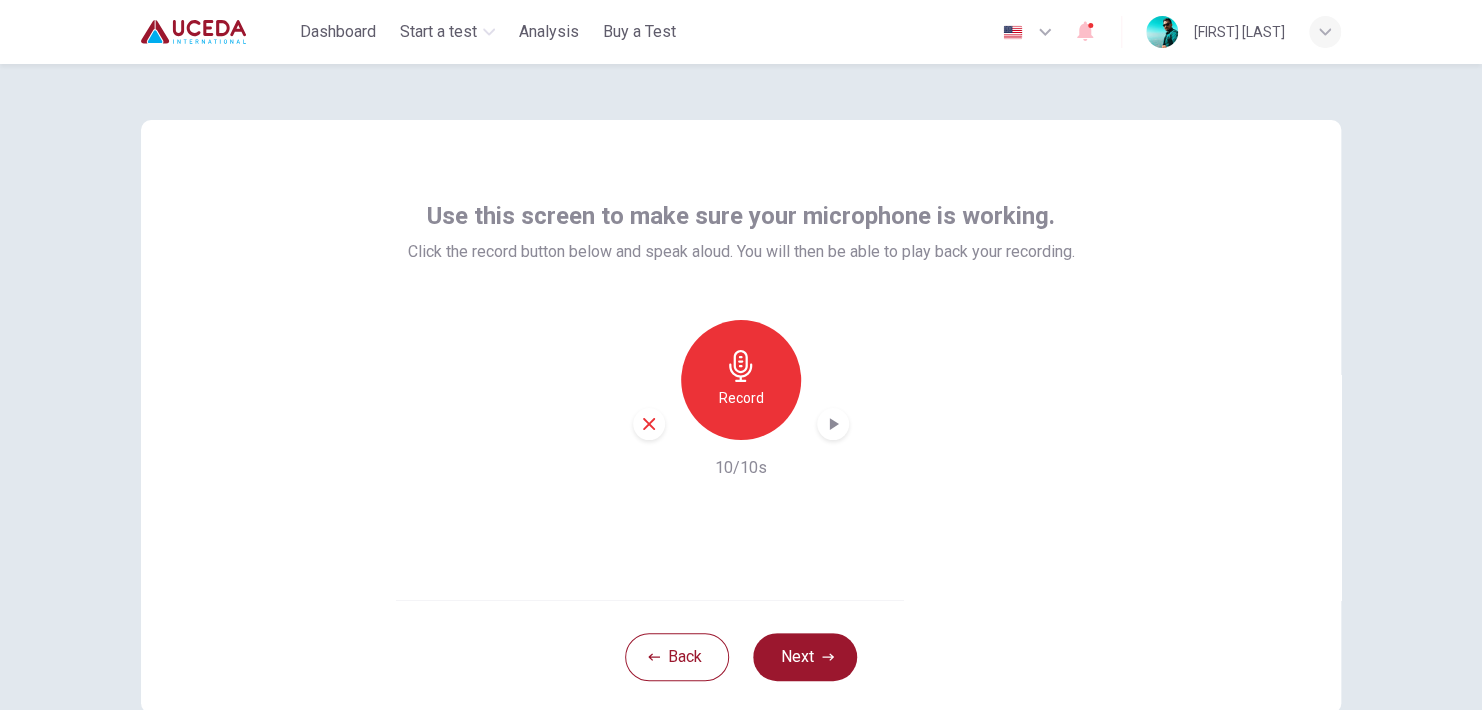 type 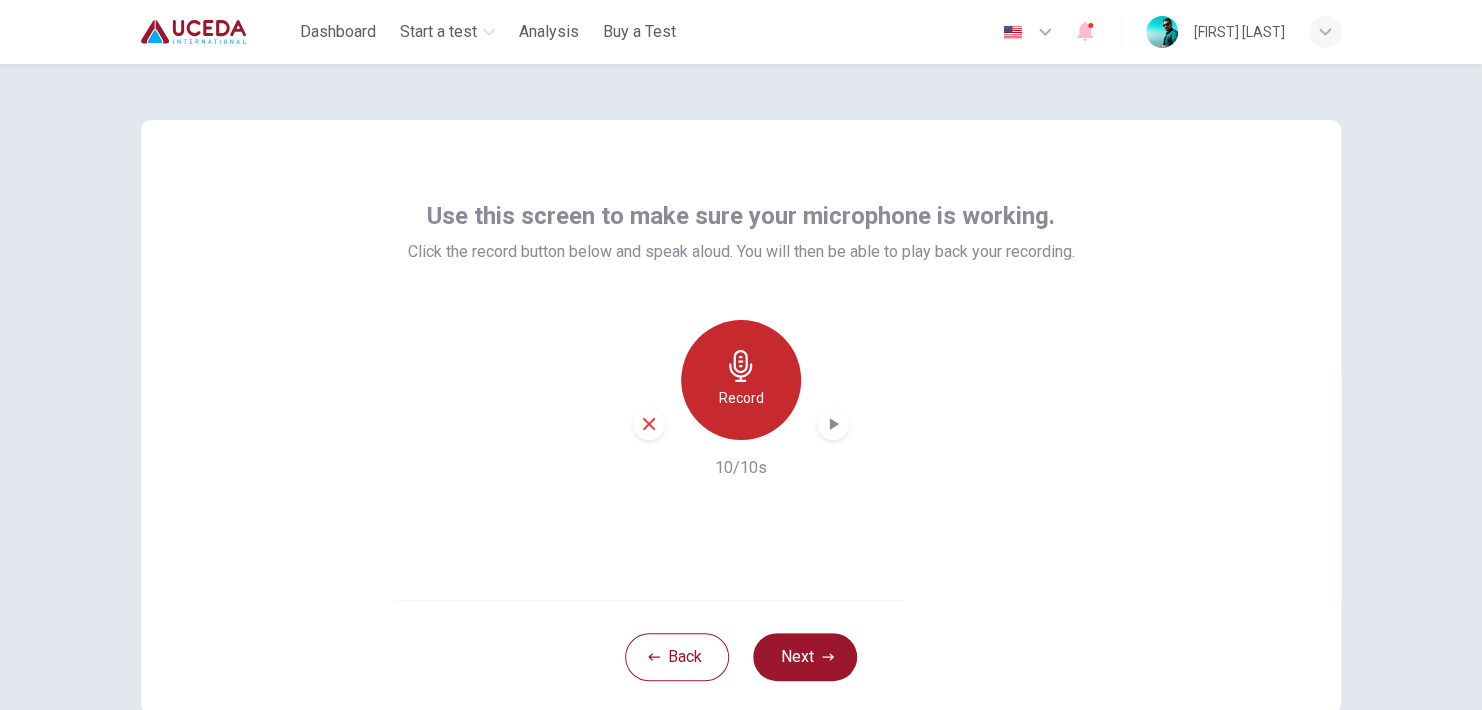 click 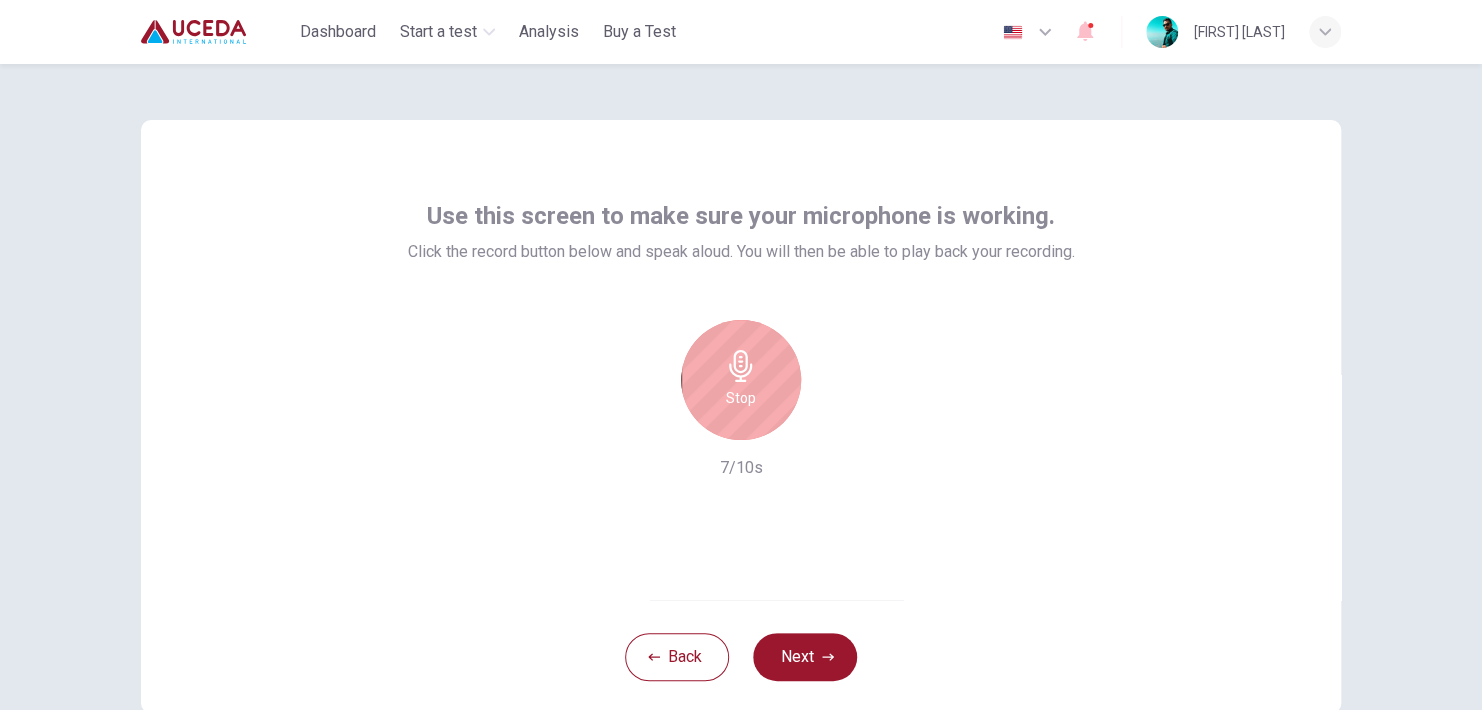 click on "Stop" at bounding box center (741, 380) 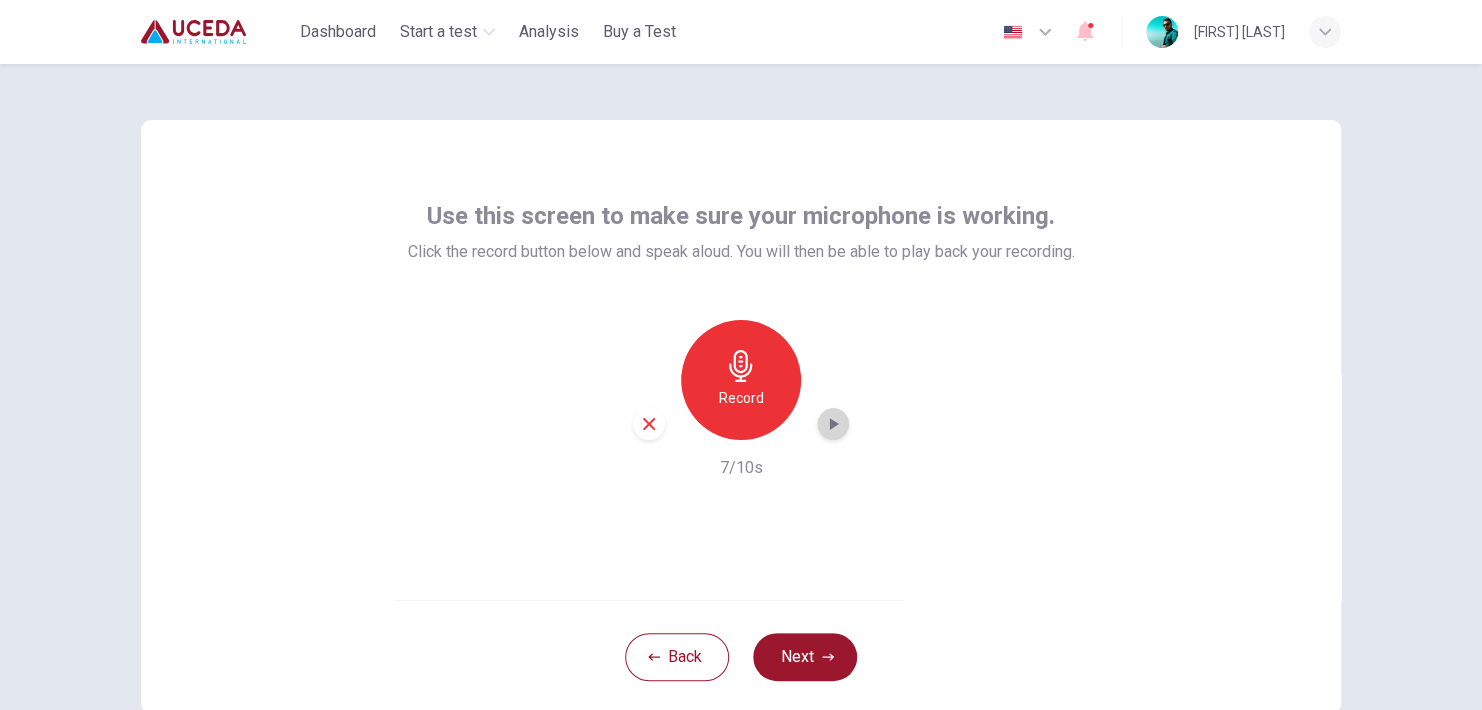 click 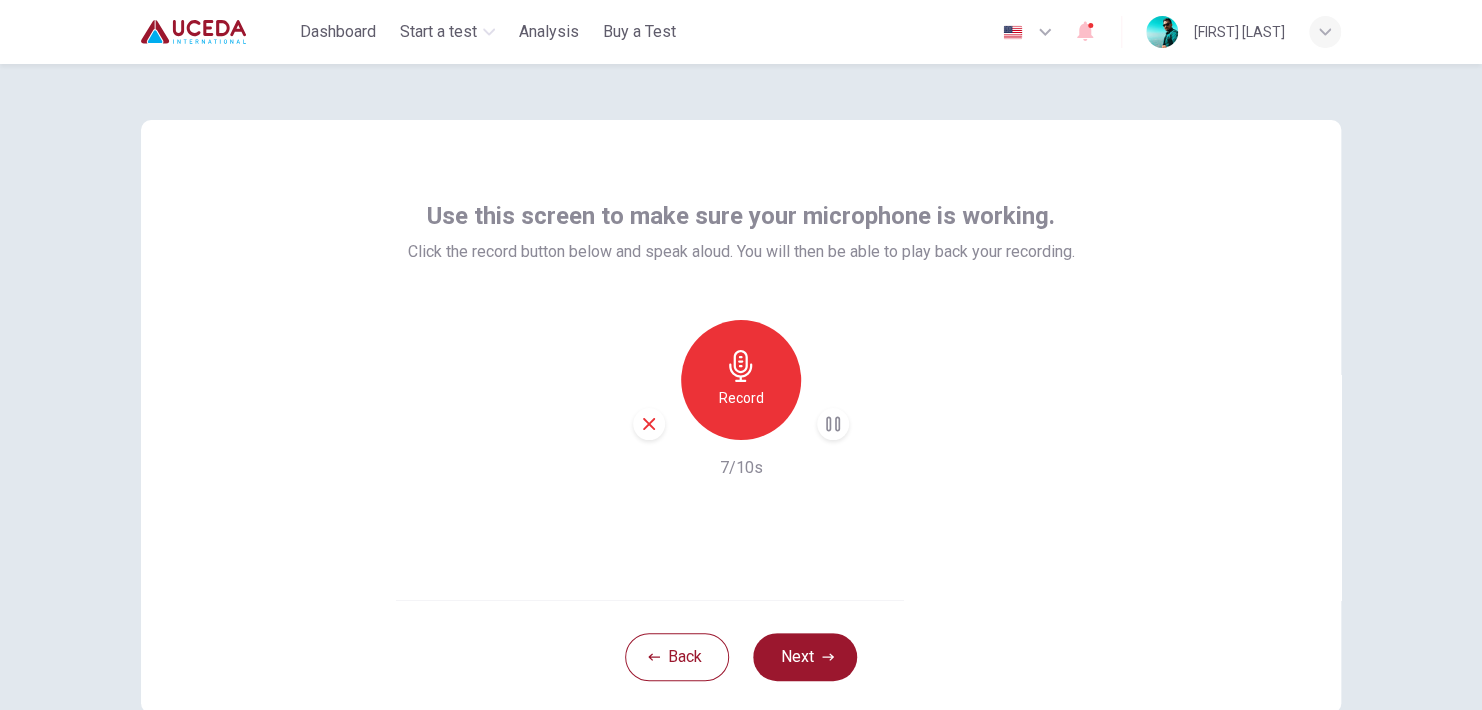 type 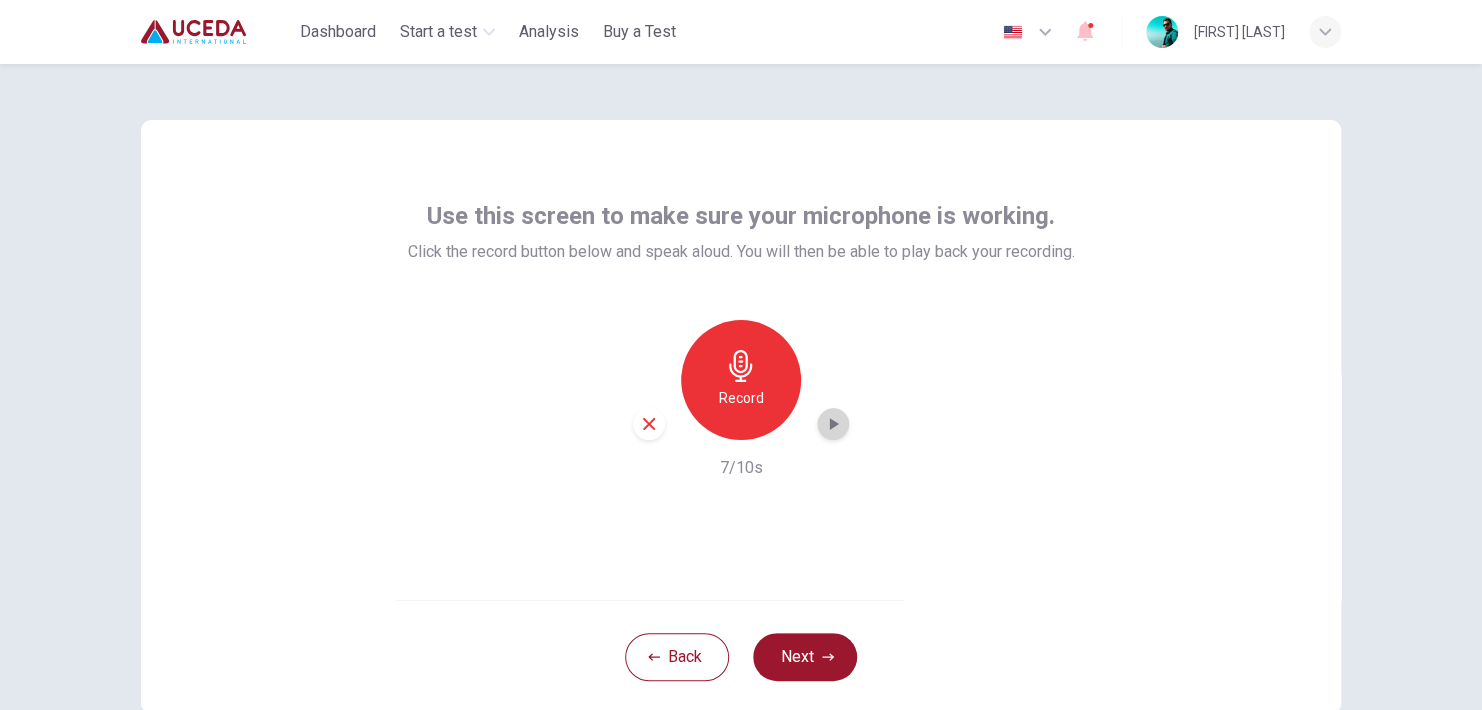 click 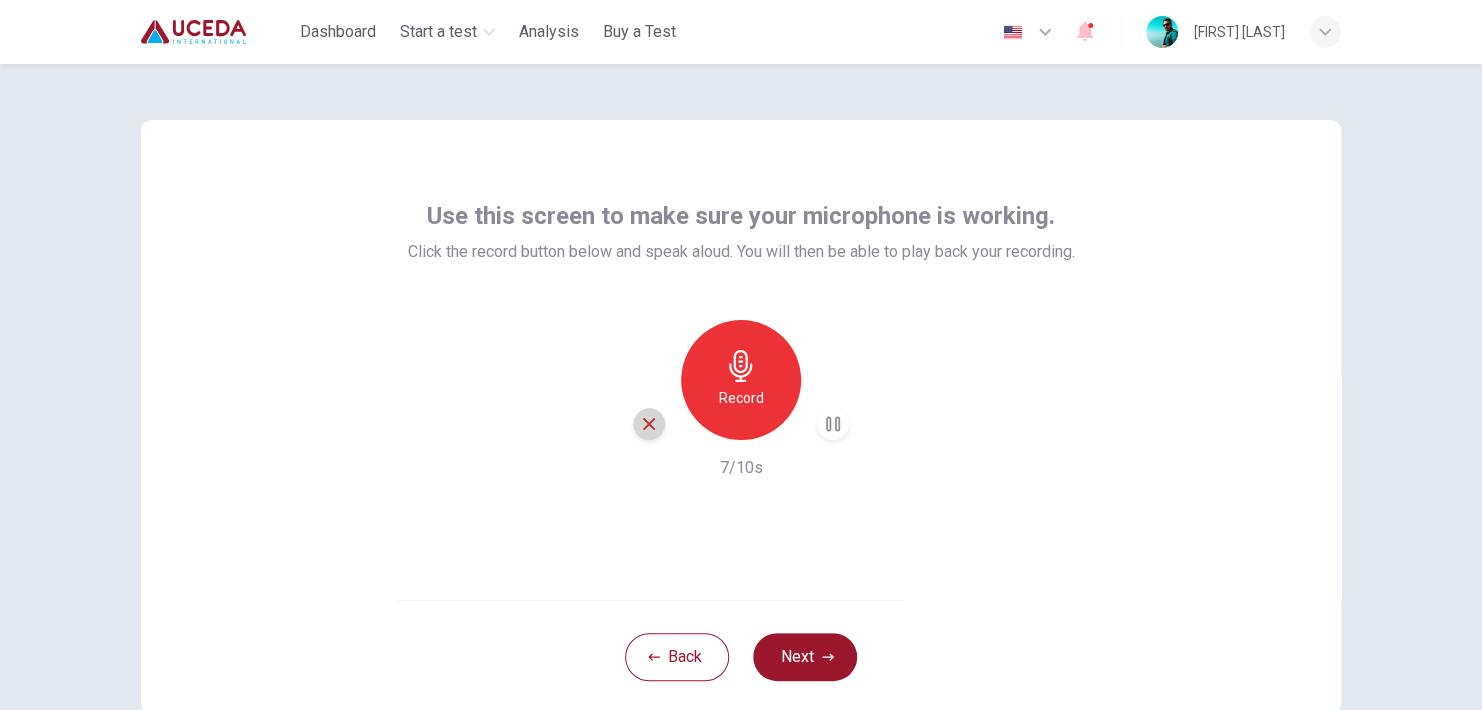 click 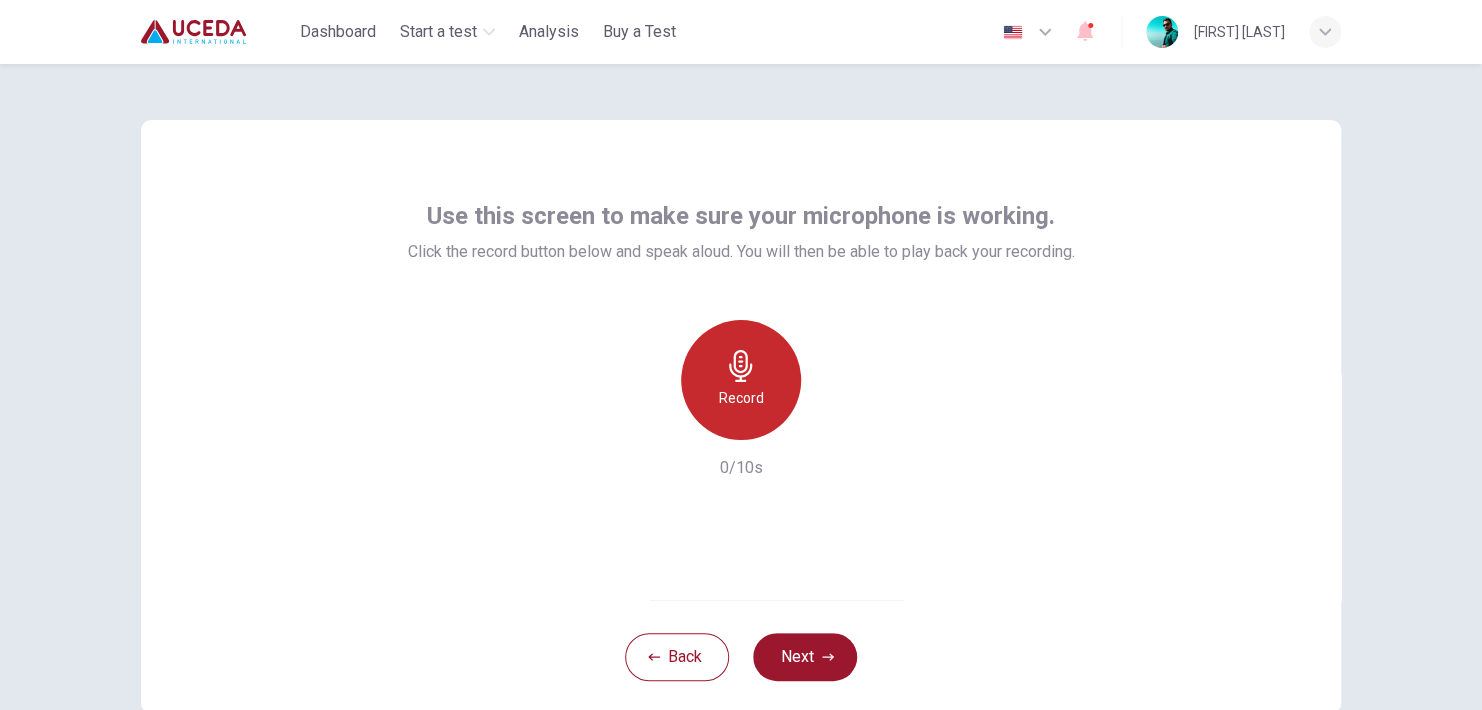 click on "Record" at bounding box center [741, 398] 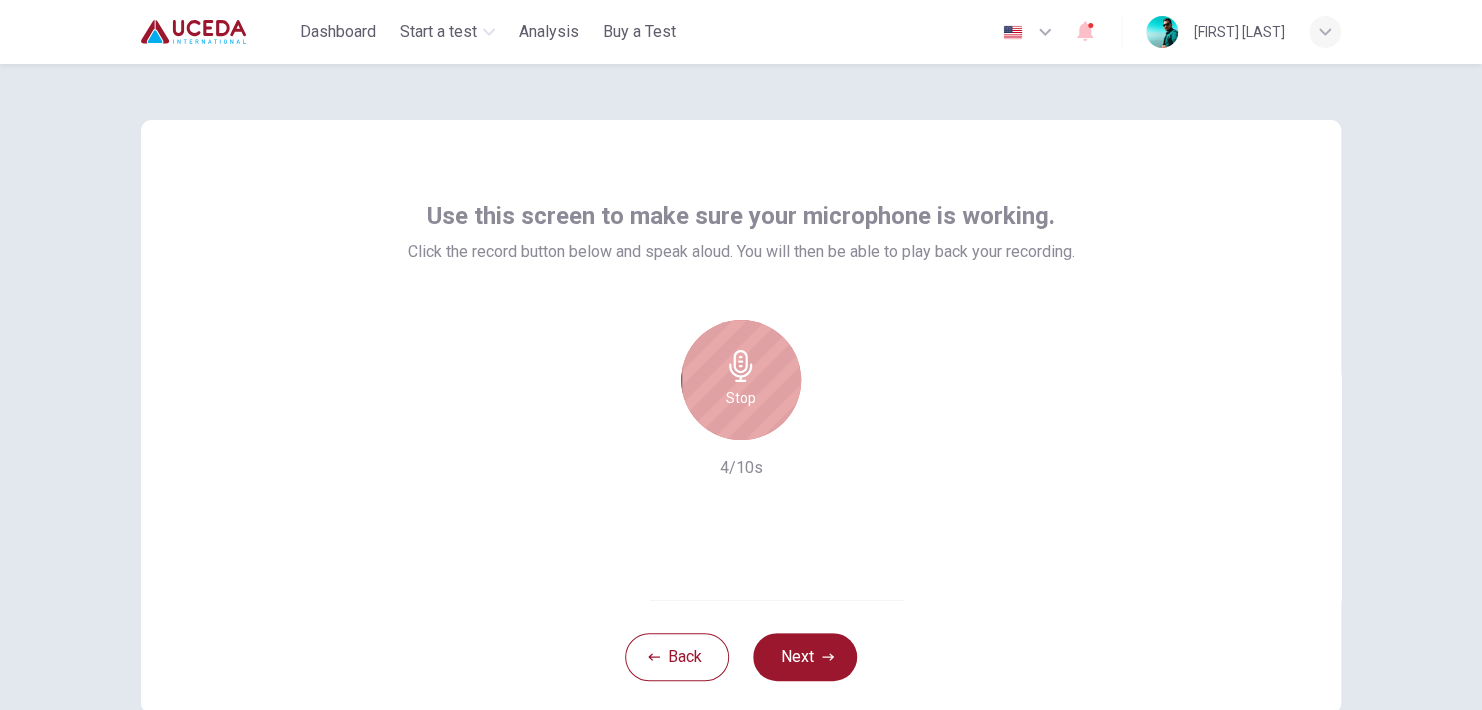 click on "Stop" at bounding box center (741, 380) 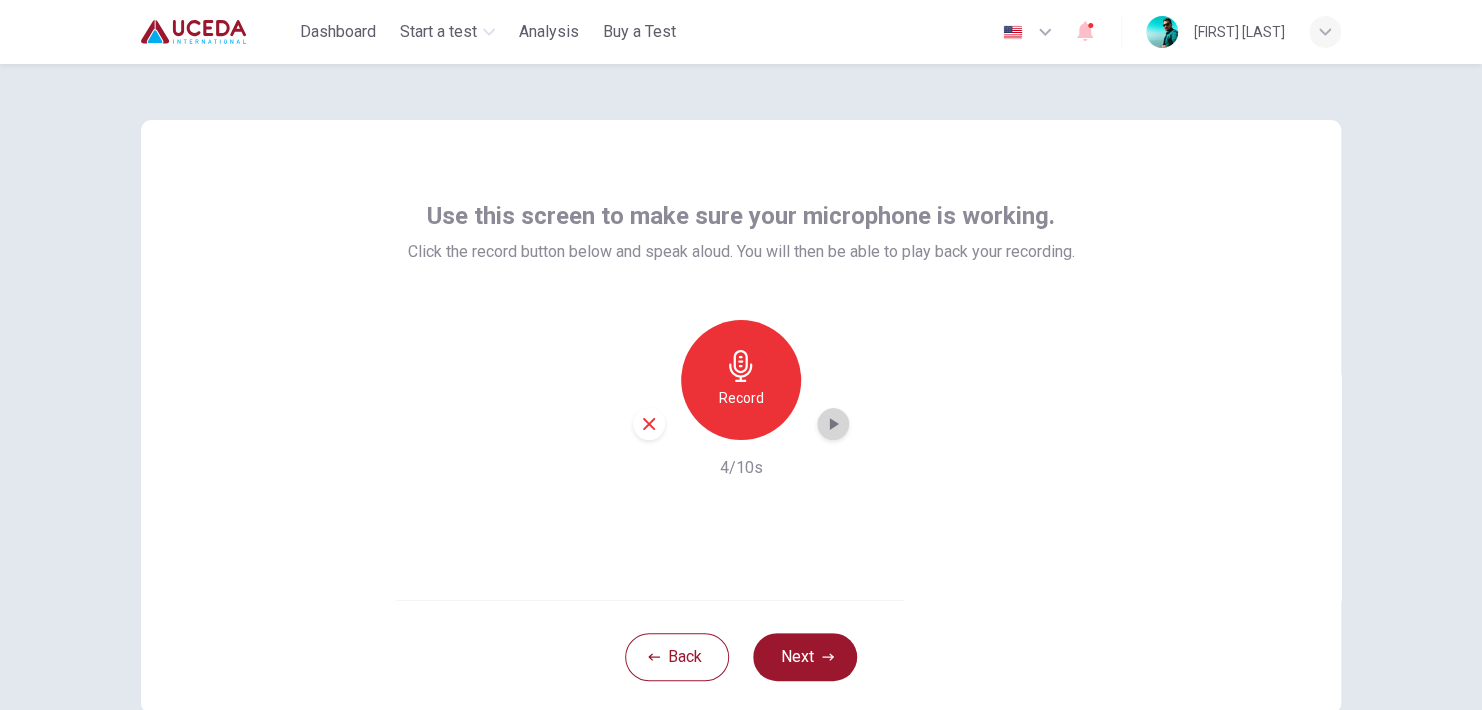 click 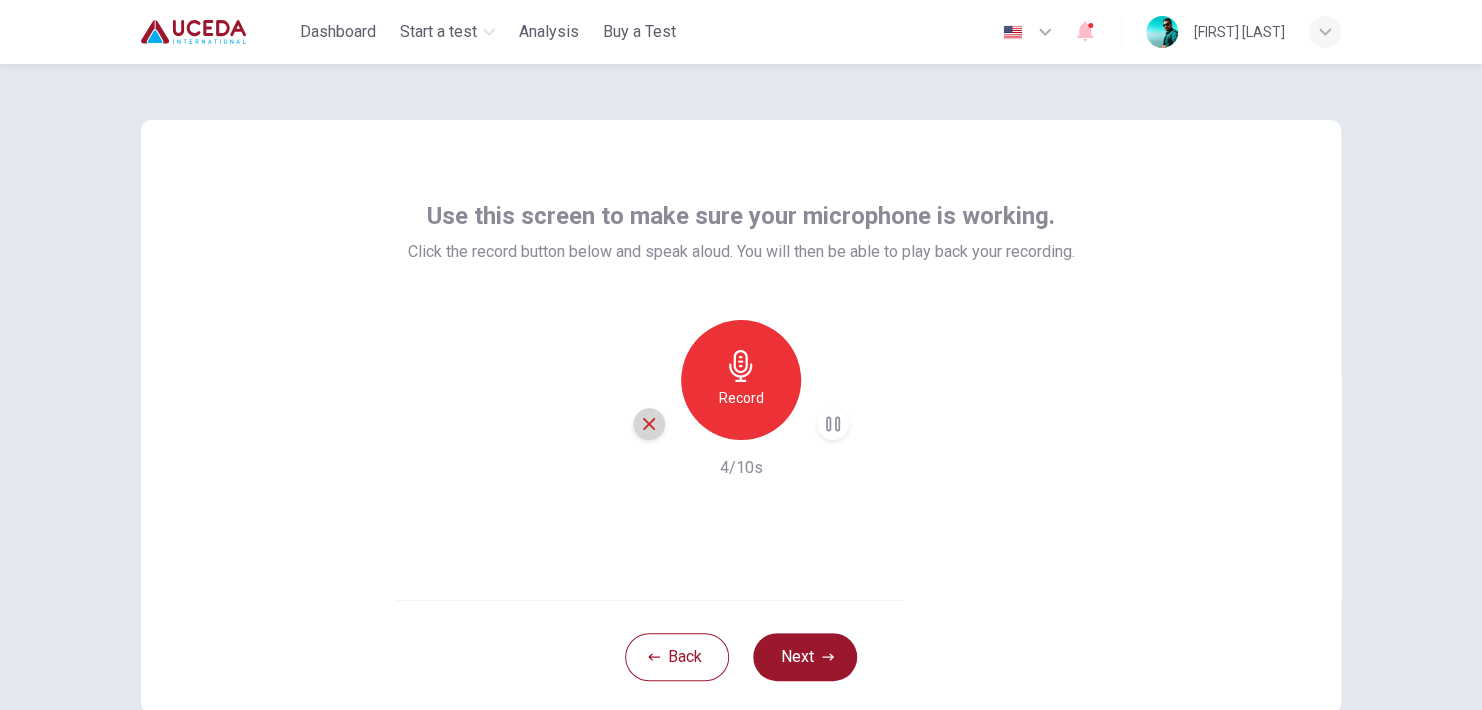 click 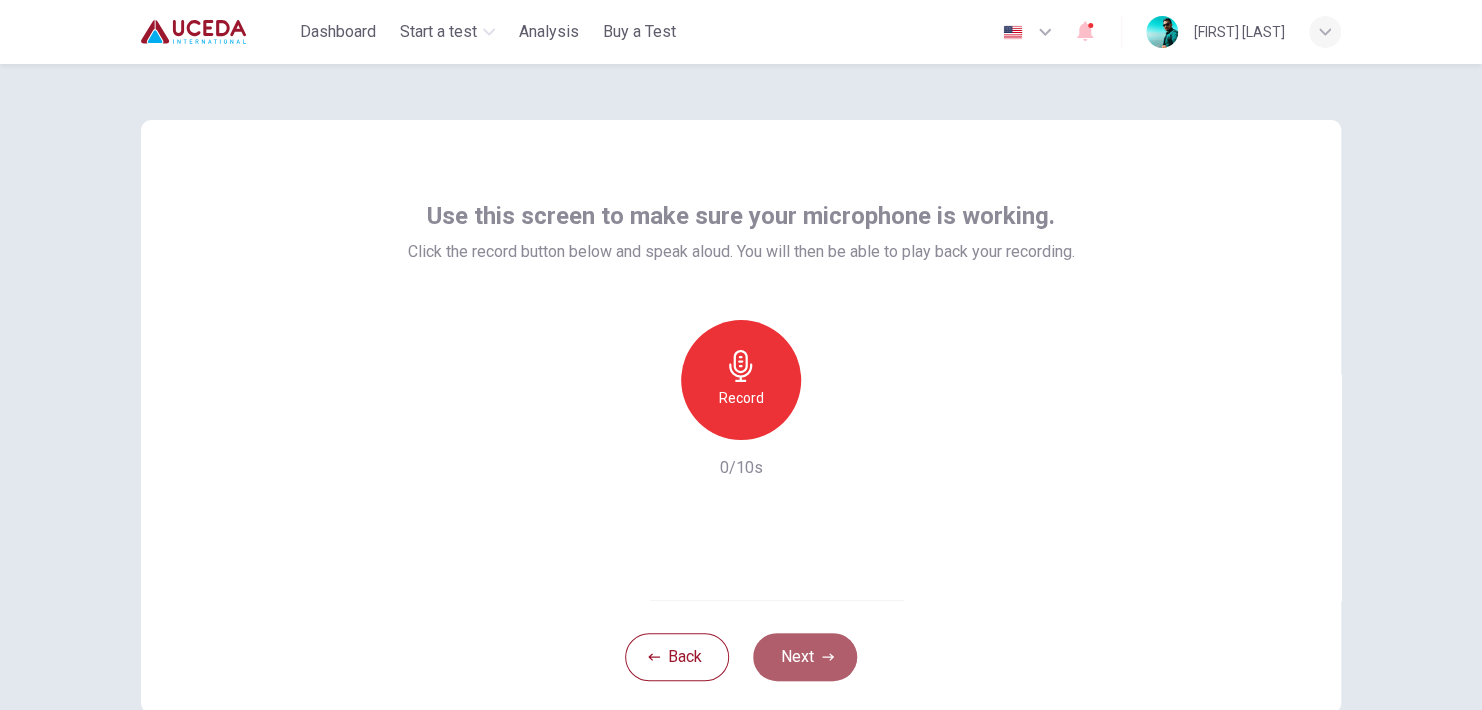 click on "Next" at bounding box center (805, 657) 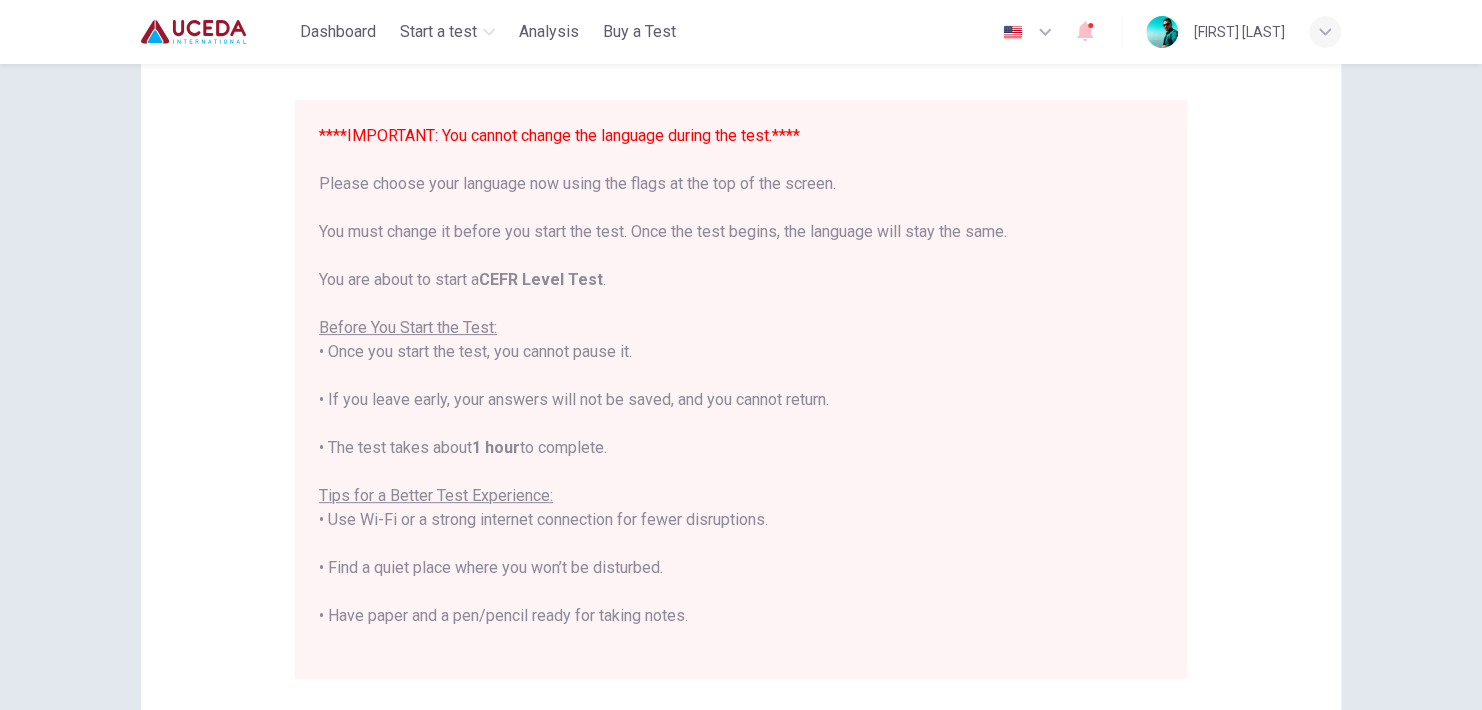 scroll, scrollTop: 157, scrollLeft: 0, axis: vertical 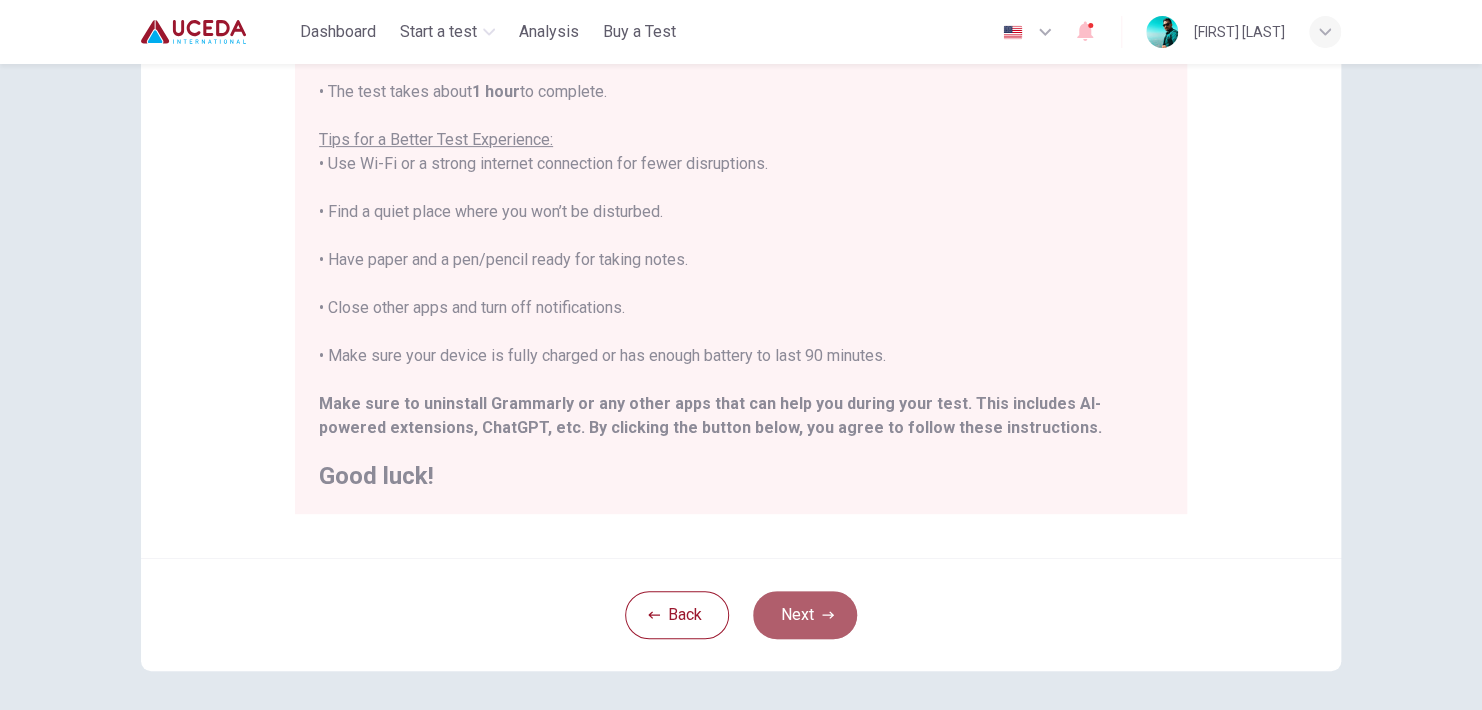 click on "Next" at bounding box center [805, 615] 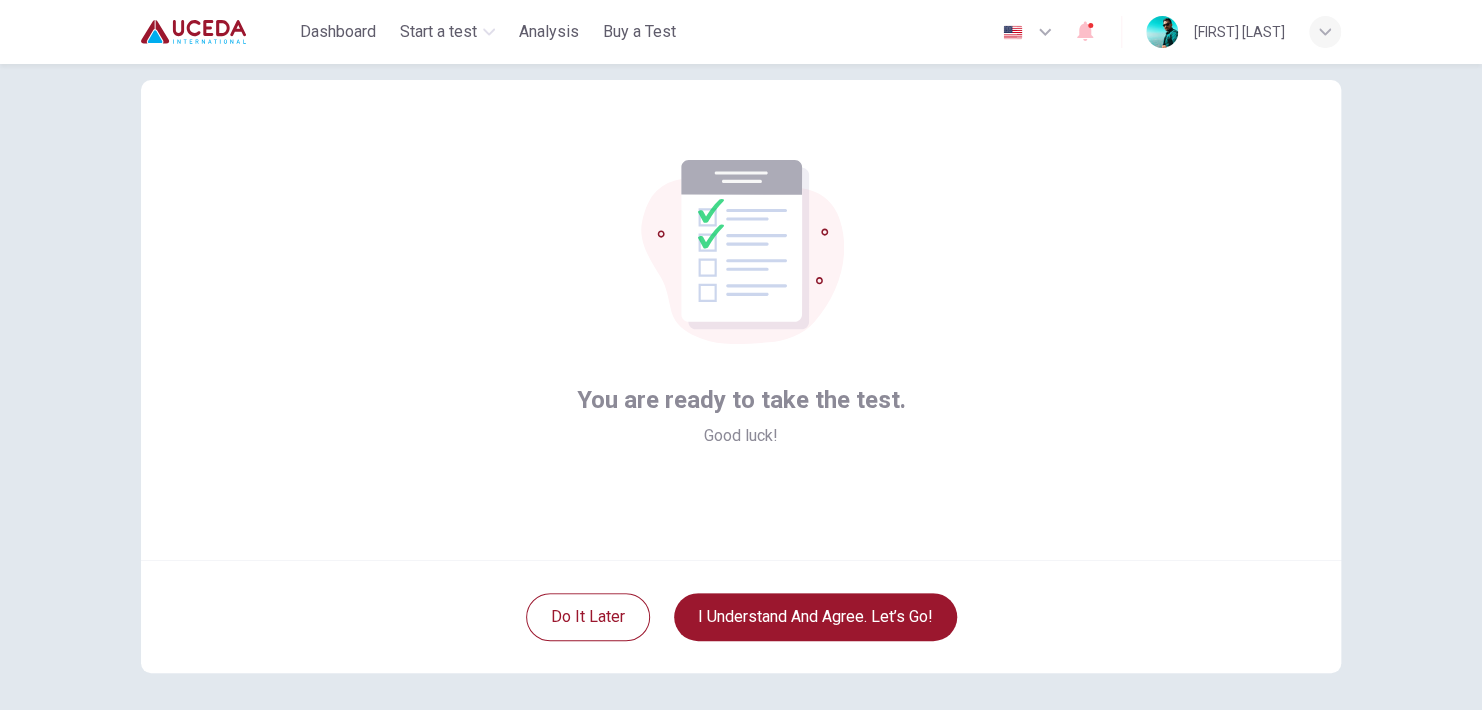 scroll, scrollTop: 38, scrollLeft: 0, axis: vertical 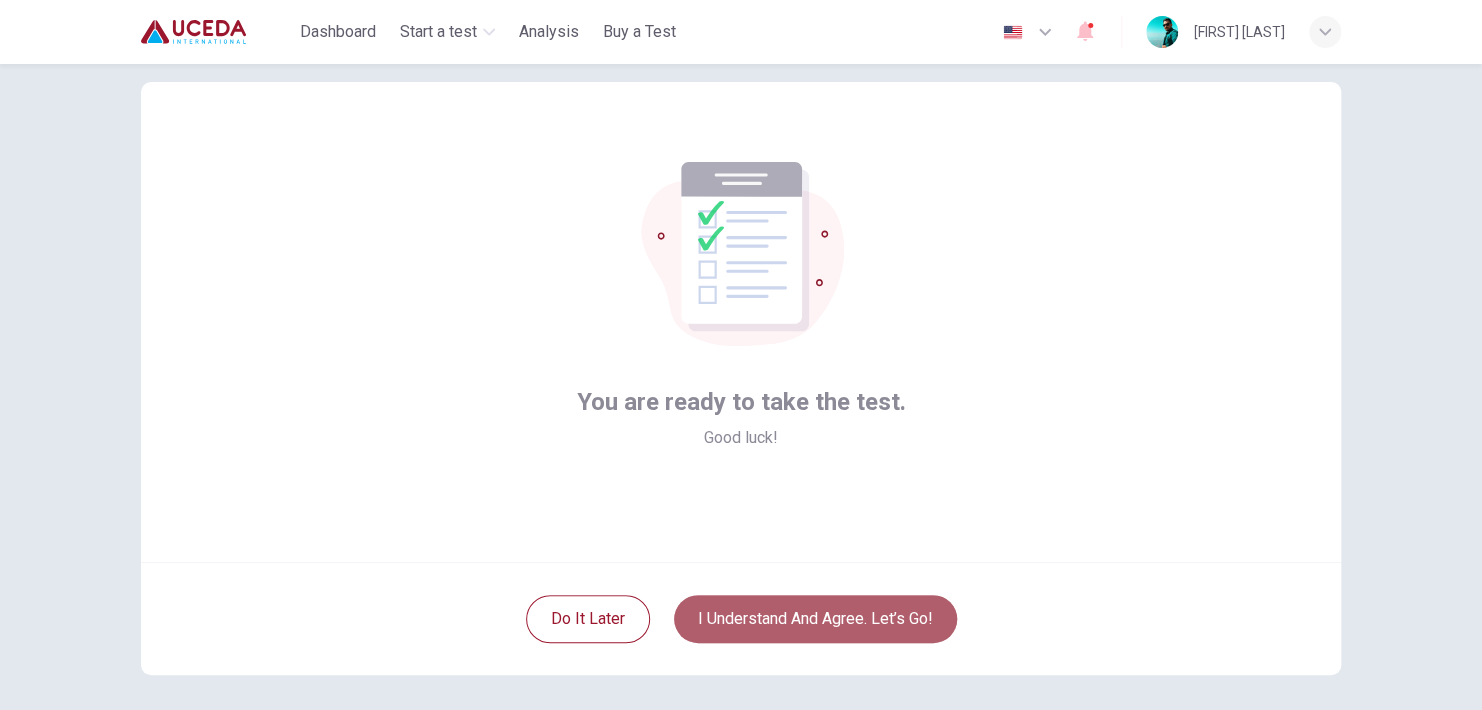 click on "I understand and agree. Let’s go!" at bounding box center [815, 619] 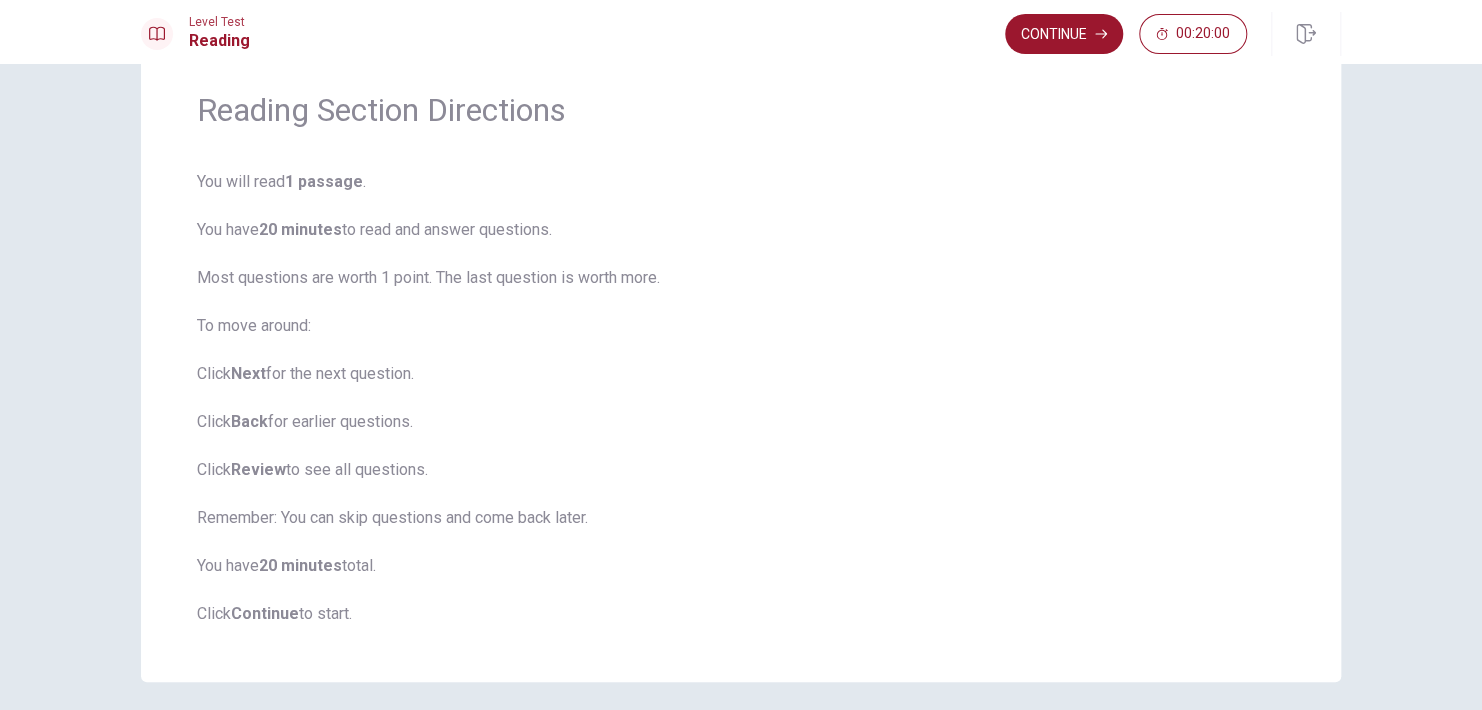 scroll, scrollTop: 78, scrollLeft: 0, axis: vertical 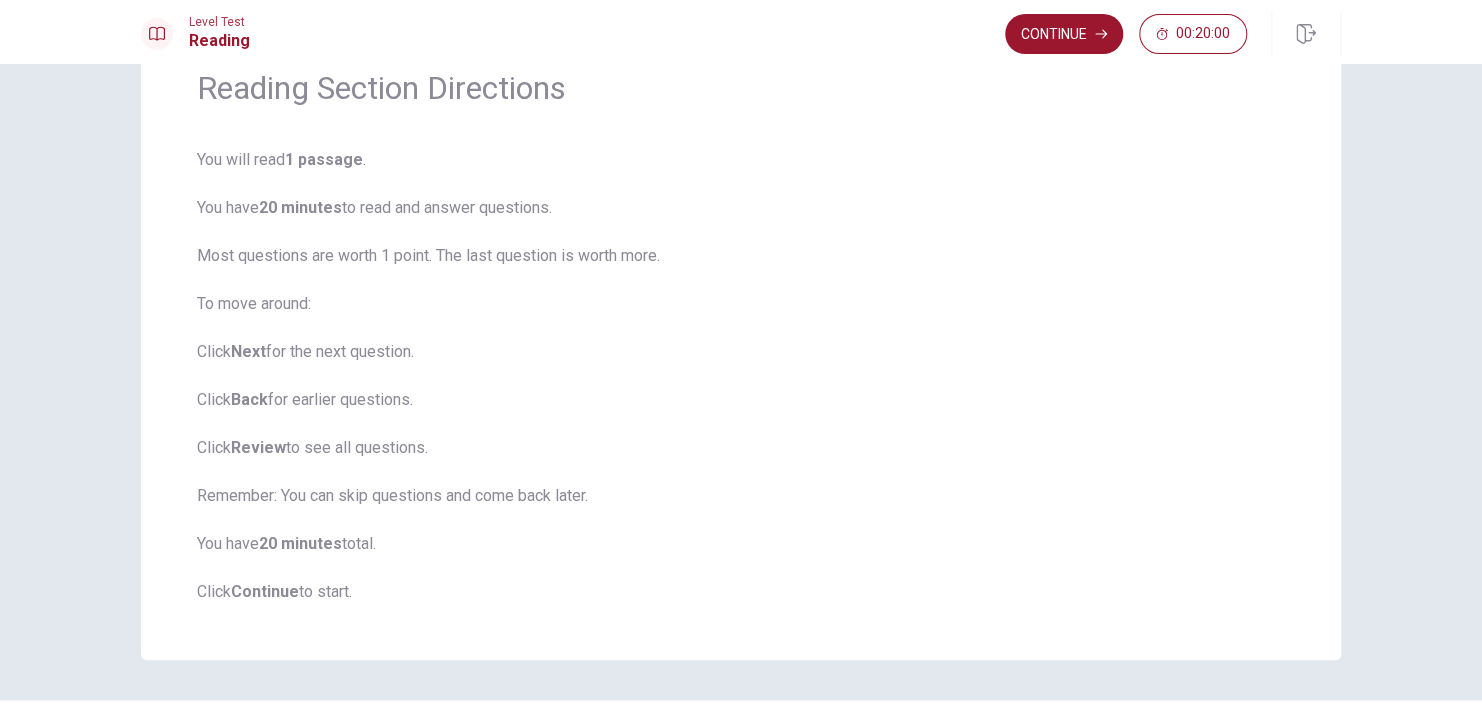click on "You will read  1 passage .
You have  20 minutes  to read and answer questions.
Most questions are worth 1 point. The last question is worth more.
To move around:
Click  Next  for the next question.
Click  Back  for earlier questions.
Click  Review  to see all questions.
Remember: You can skip questions and come back later.
You have  20 minutes  total.
Click  Continue  to start." at bounding box center [741, 376] 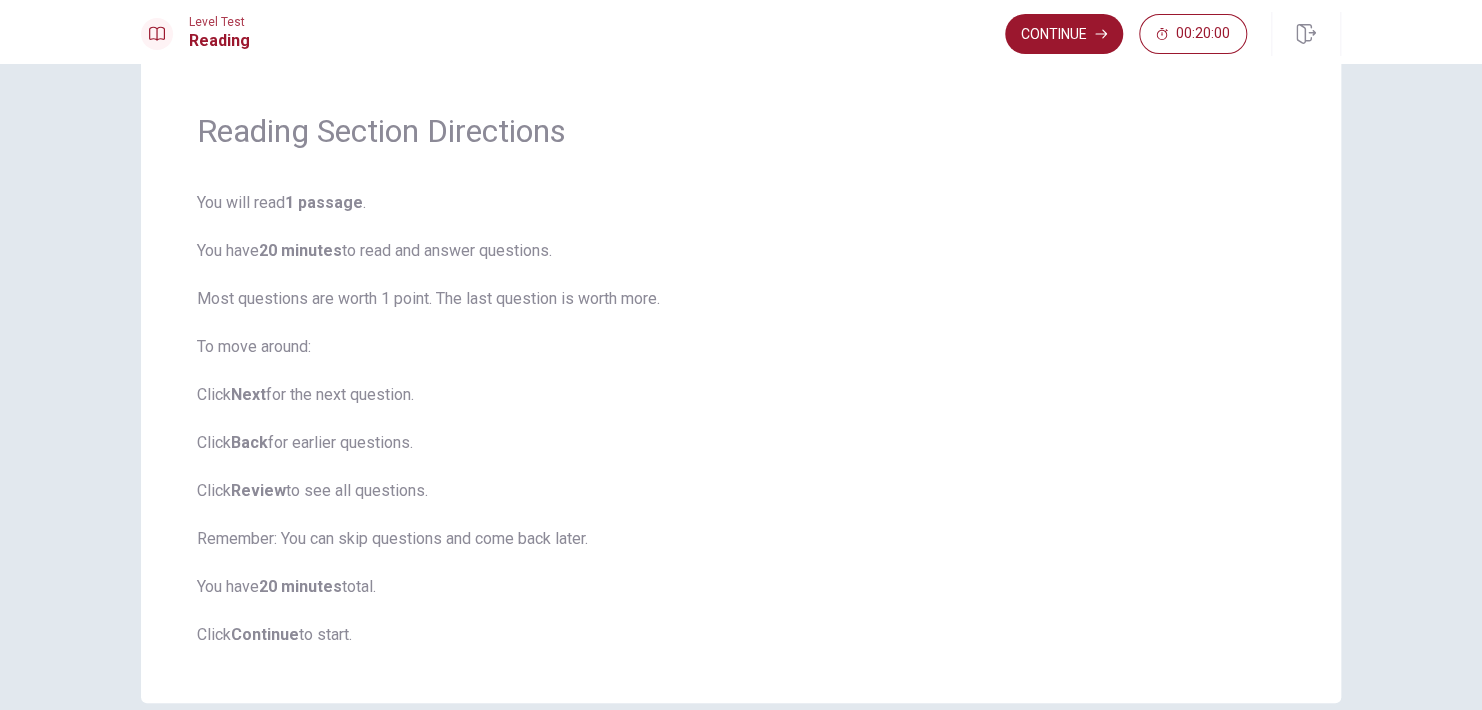 scroll, scrollTop: 55, scrollLeft: 0, axis: vertical 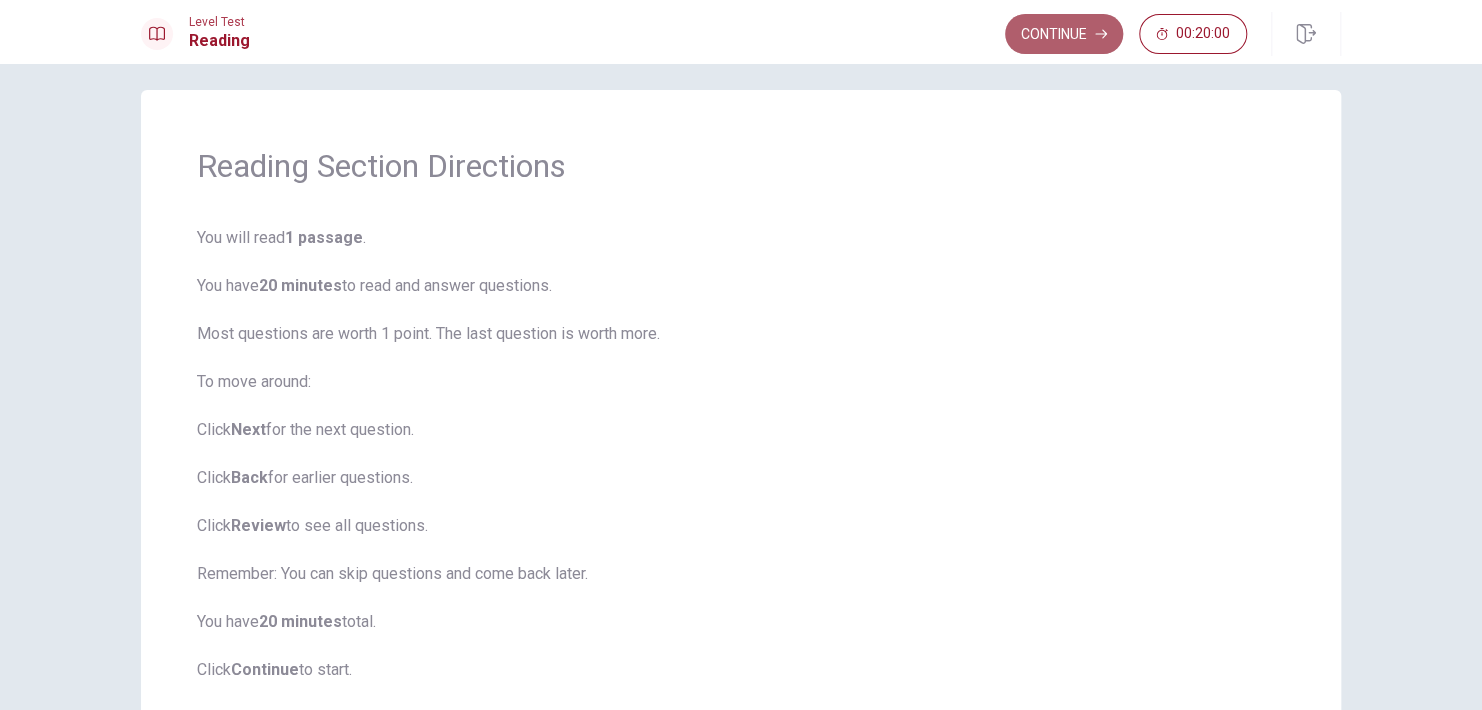 click on "Continue" at bounding box center (1064, 34) 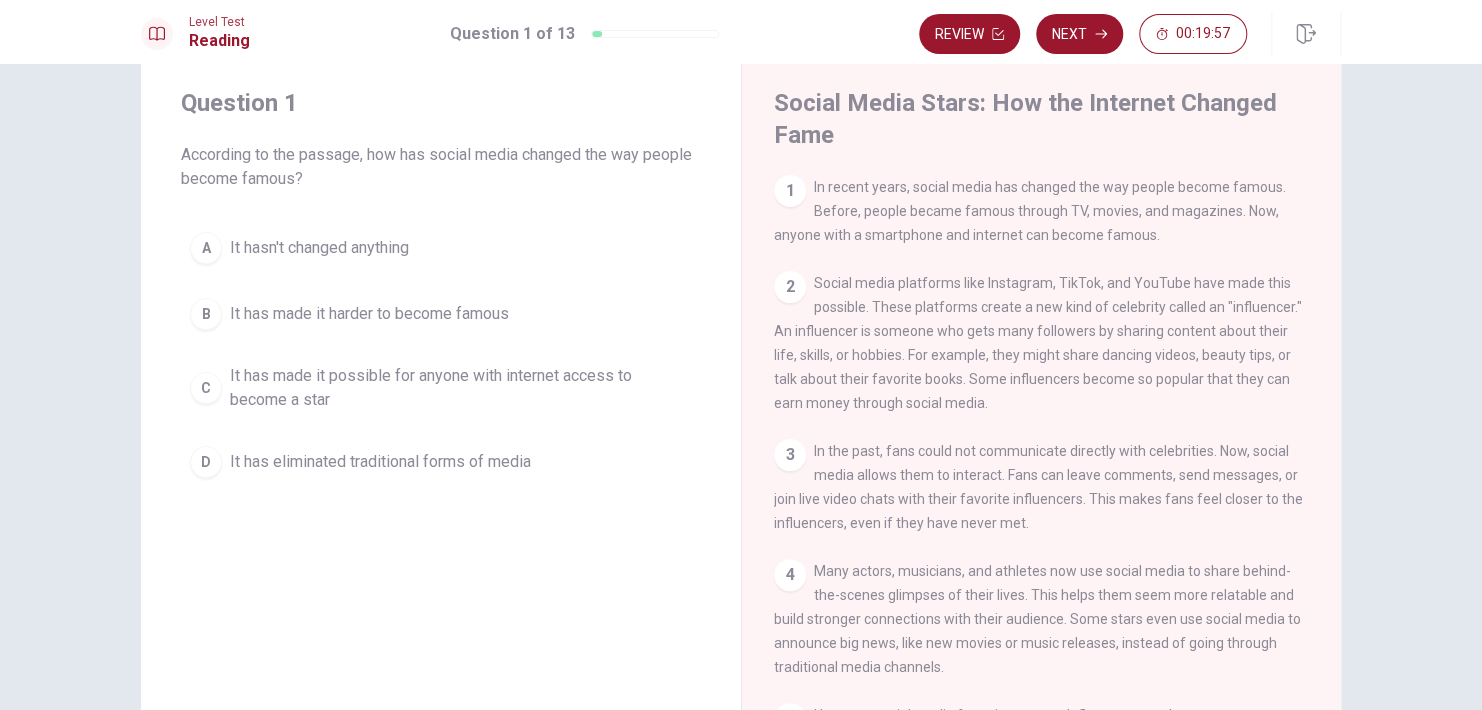 scroll, scrollTop: 48, scrollLeft: 0, axis: vertical 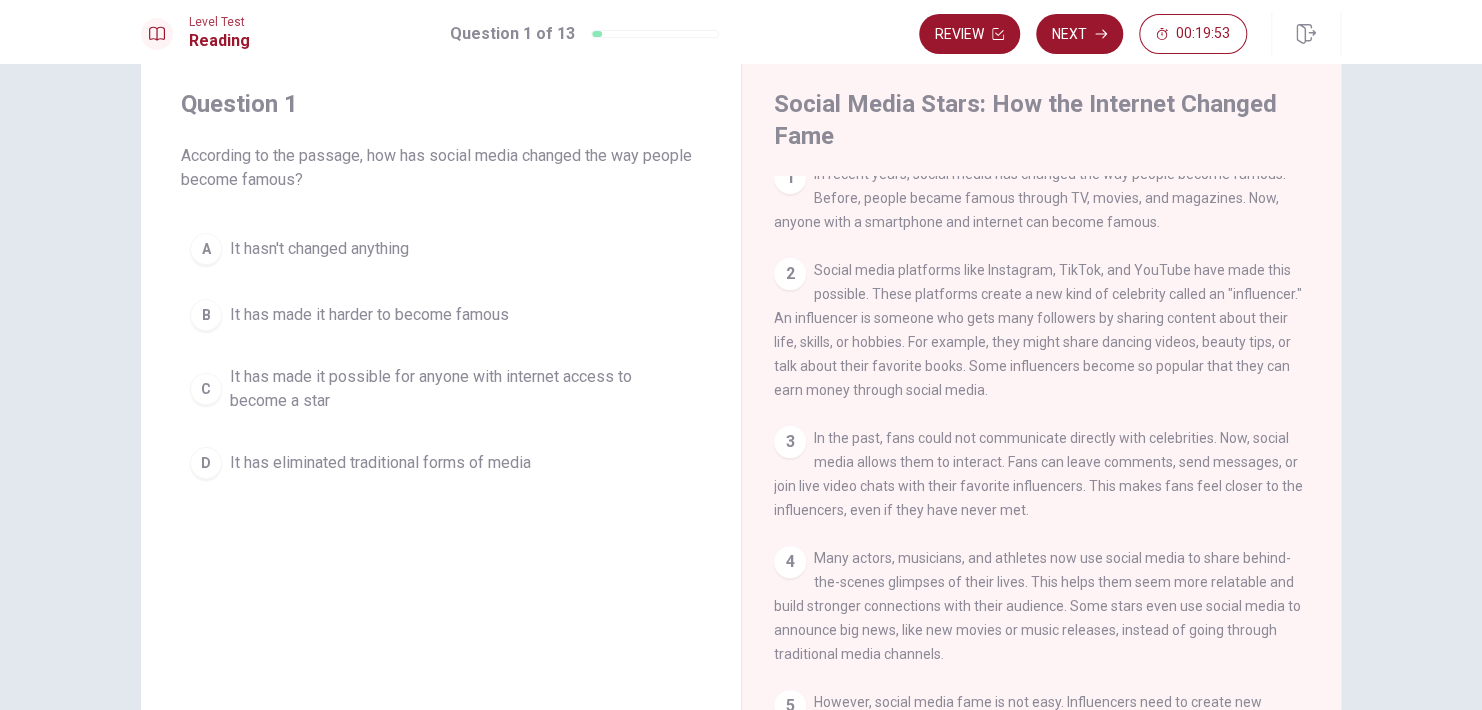 click on "Social Media Stars: How the Internet Changed Fame 1 In recent years, social media has changed the way people become famous. Before, people became famous through TV, movies, and magazines. Now, anyone with a smartphone and internet can become famous. 2 Social media platforms like Instagram, TikTok, and YouTube have made this possible. These platforms create a new kind of celebrity called an "influencer." An influencer is someone who gets many followers by sharing content about their life, skills, or hobbies. For example, they might share dancing videos, beauty tips, or talk about their favorite books. Some influencers become so popular that they can earn money through social media. 3 In the past, fans could not communicate directly with celebrities. Now, social media allows them to interact. Fans can leave comments, send messages, or join live video chats with their favorite influencers. This makes fans feel closer to the influencers, even if they have never met. 4 5 6 7" at bounding box center [1041, 419] 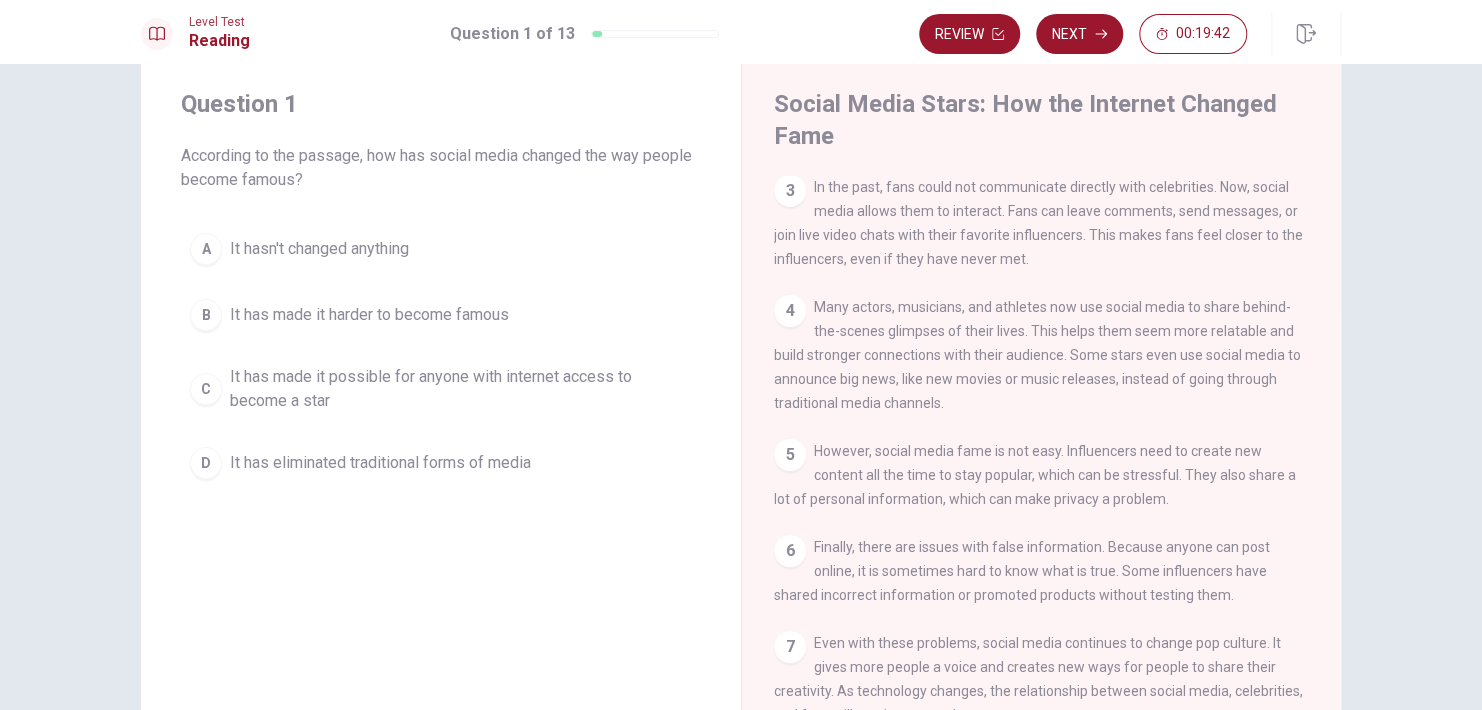 scroll, scrollTop: 287, scrollLeft: 0, axis: vertical 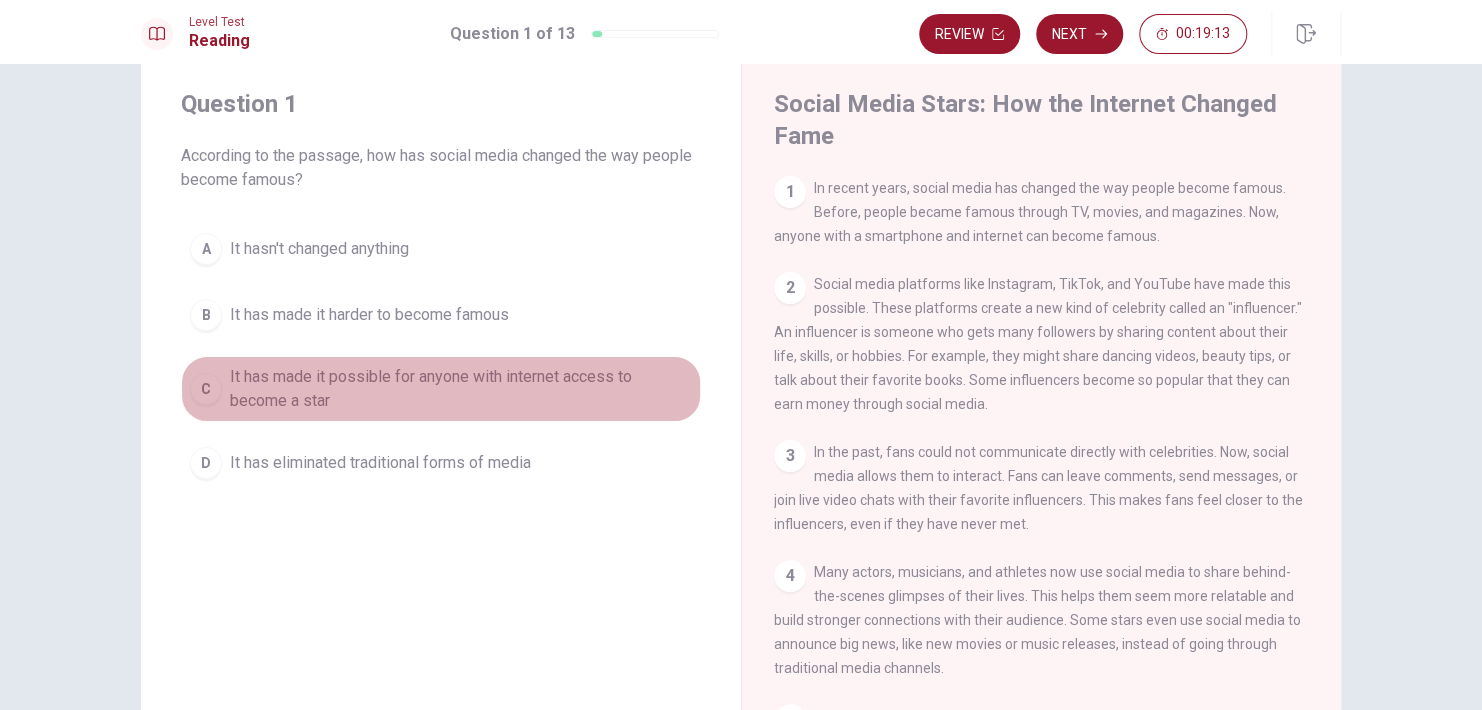 click on "C It has made it possible for anyone with internet access to become a star" at bounding box center [441, 389] 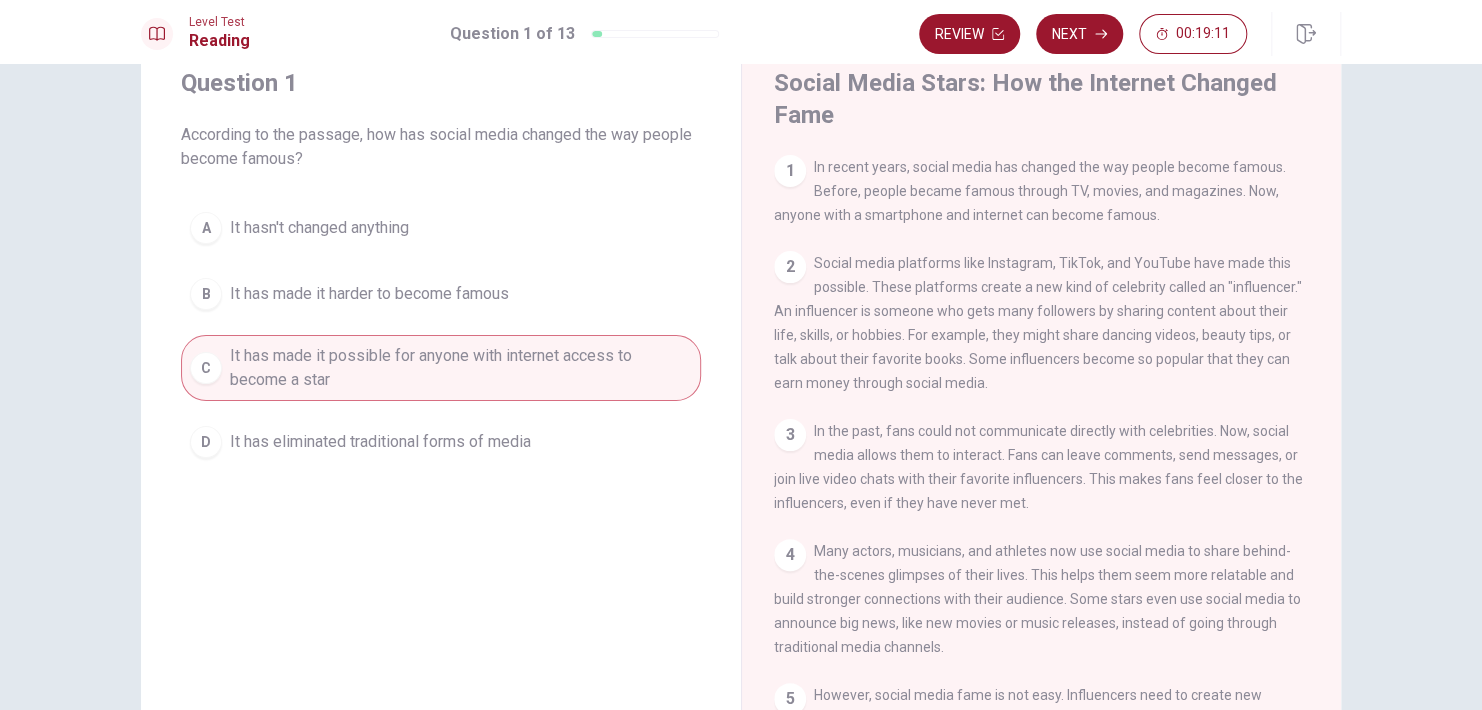scroll, scrollTop: 224, scrollLeft: 0, axis: vertical 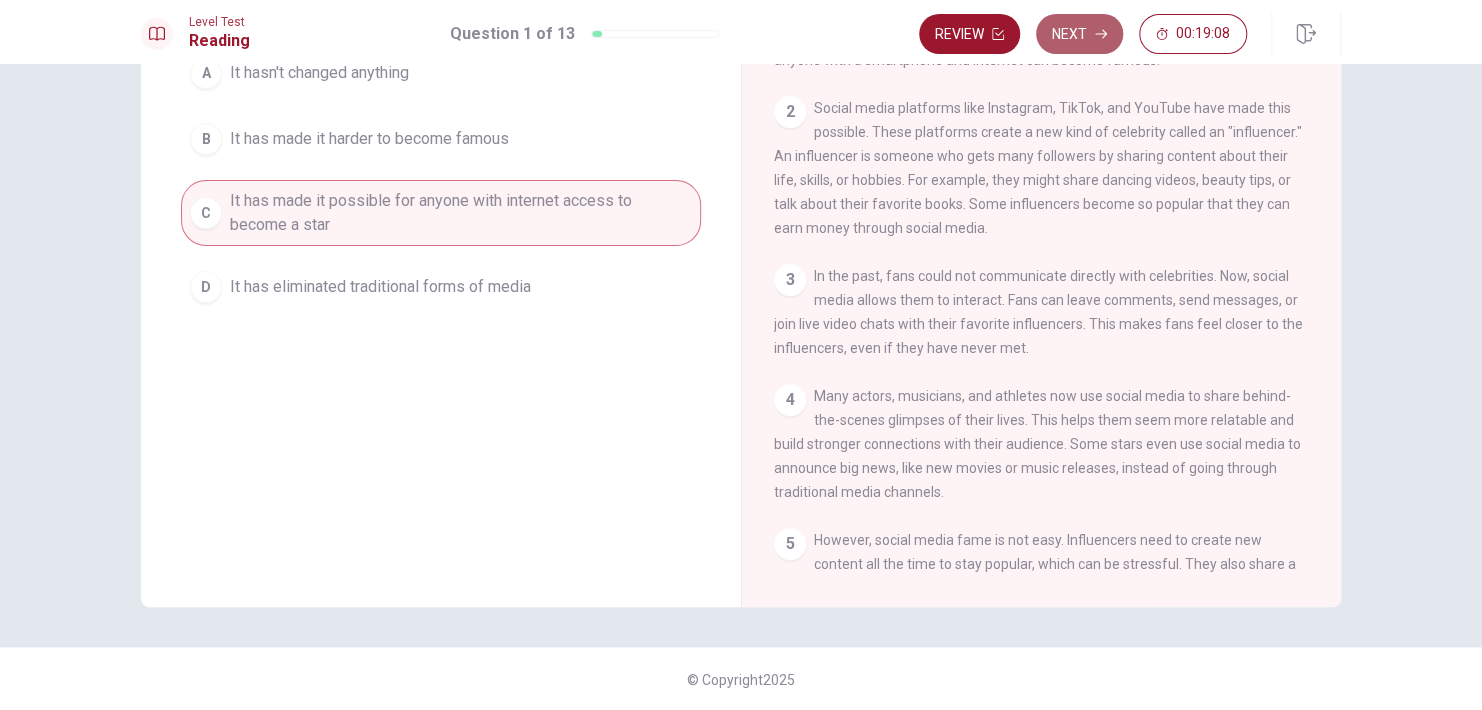 click on "Next" at bounding box center (1079, 34) 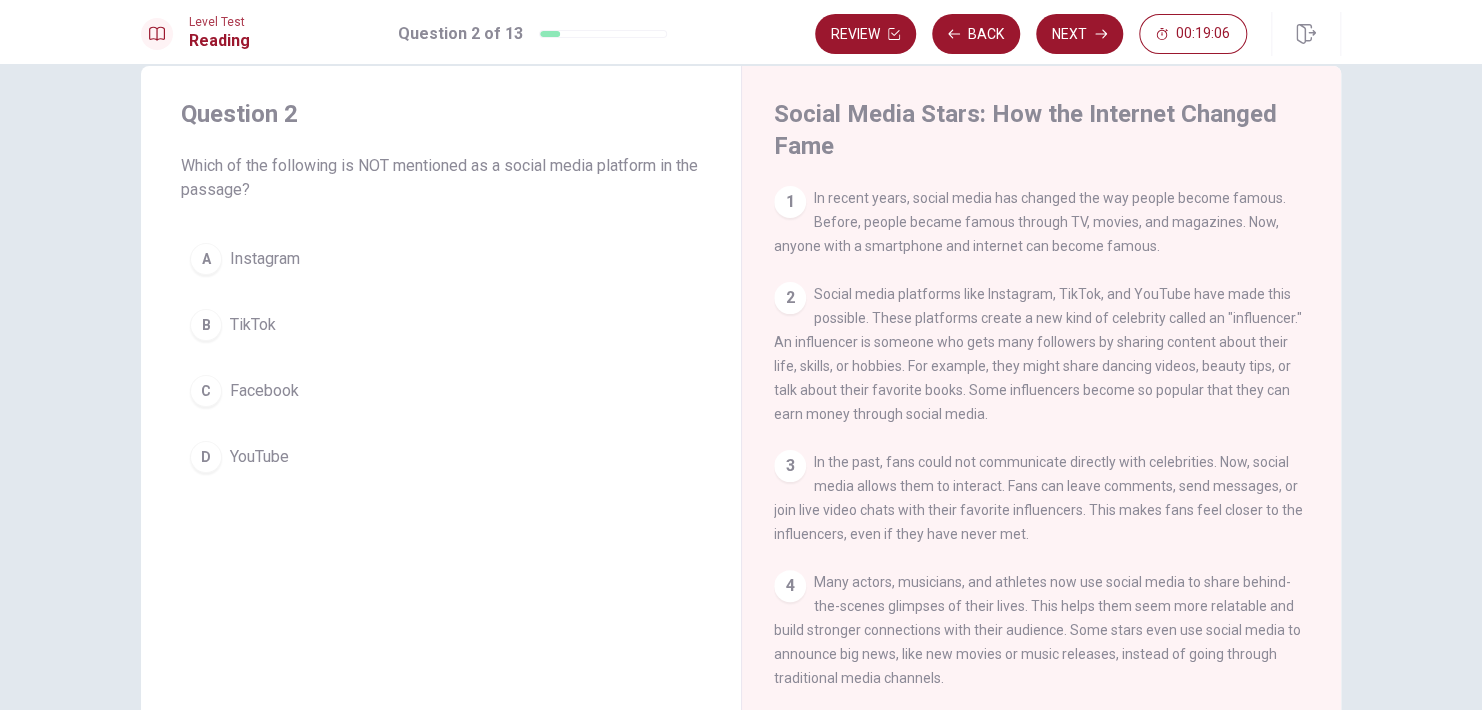 scroll, scrollTop: 0, scrollLeft: 0, axis: both 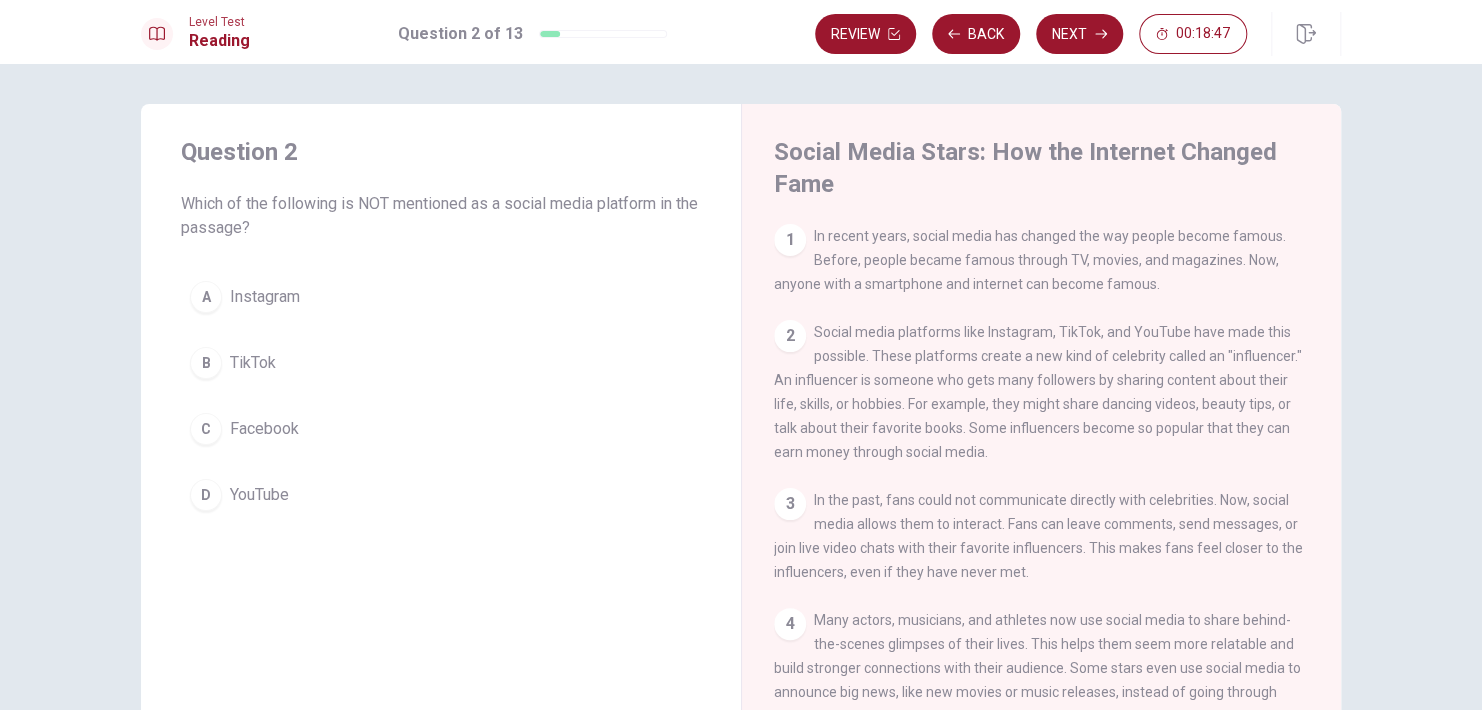click on "Facebook" at bounding box center (264, 429) 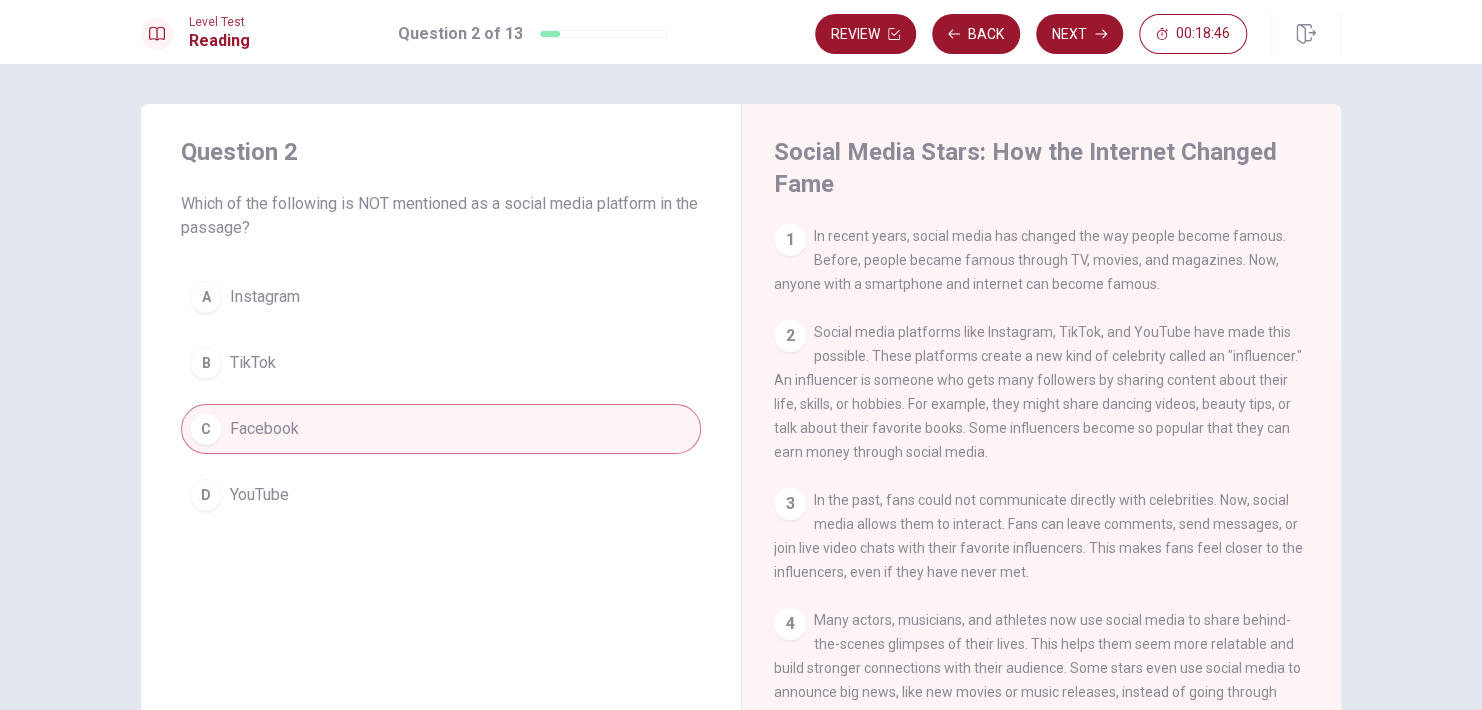 scroll, scrollTop: 224, scrollLeft: 0, axis: vertical 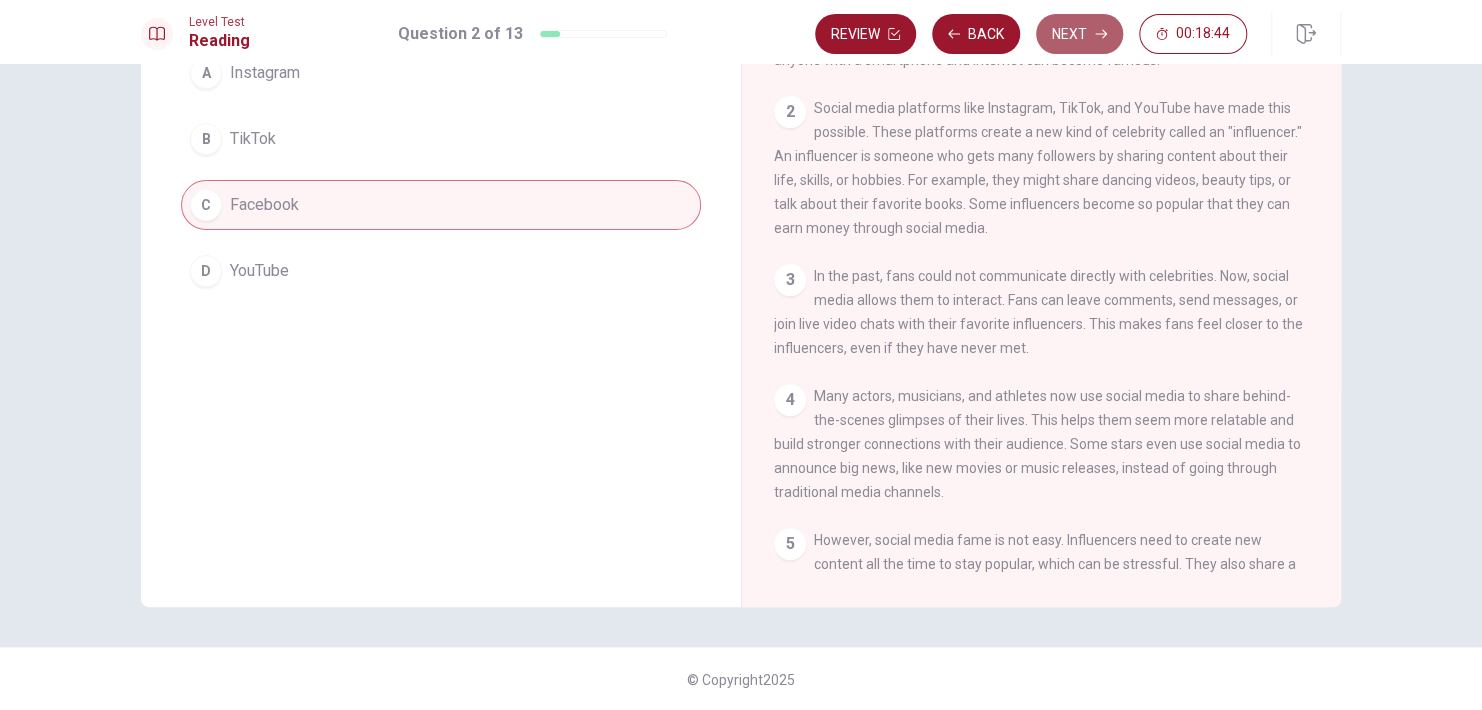 click on "Next" at bounding box center [1079, 34] 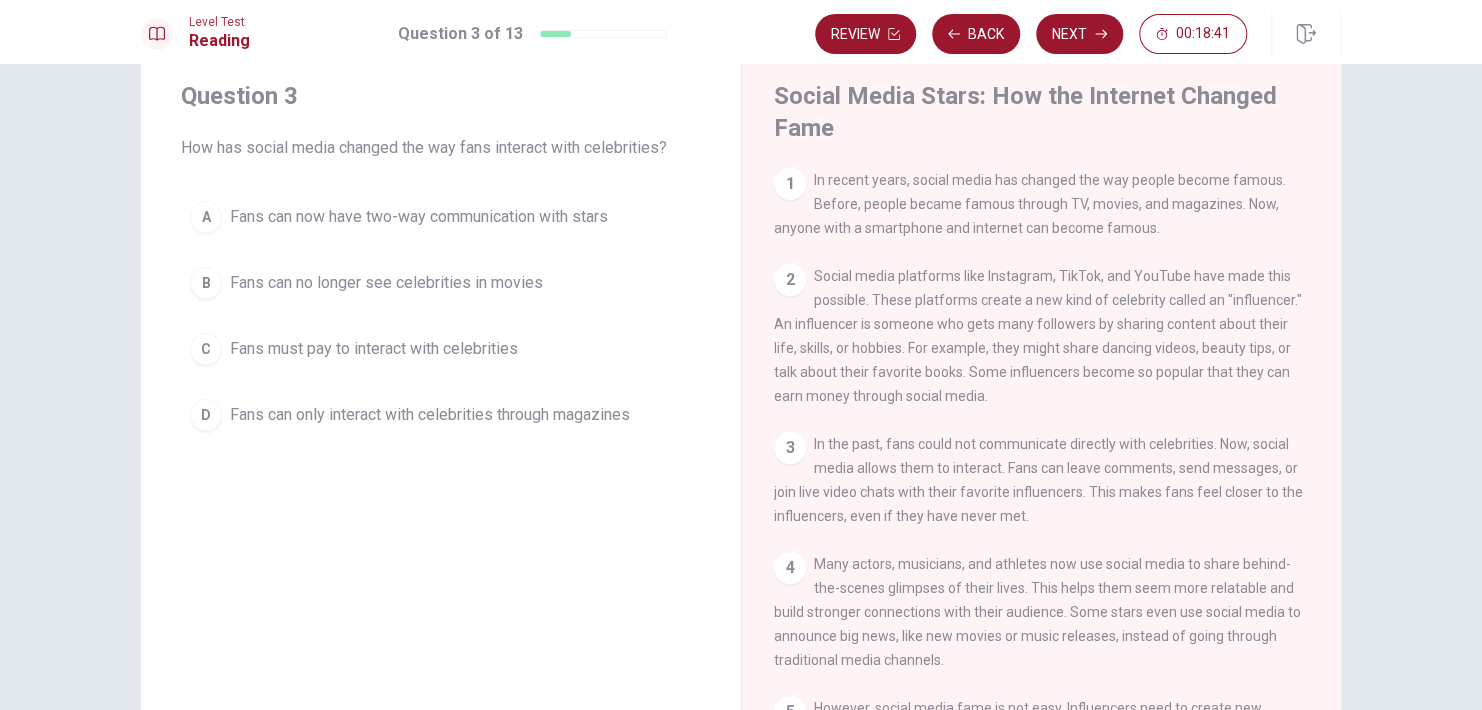 scroll, scrollTop: 55, scrollLeft: 0, axis: vertical 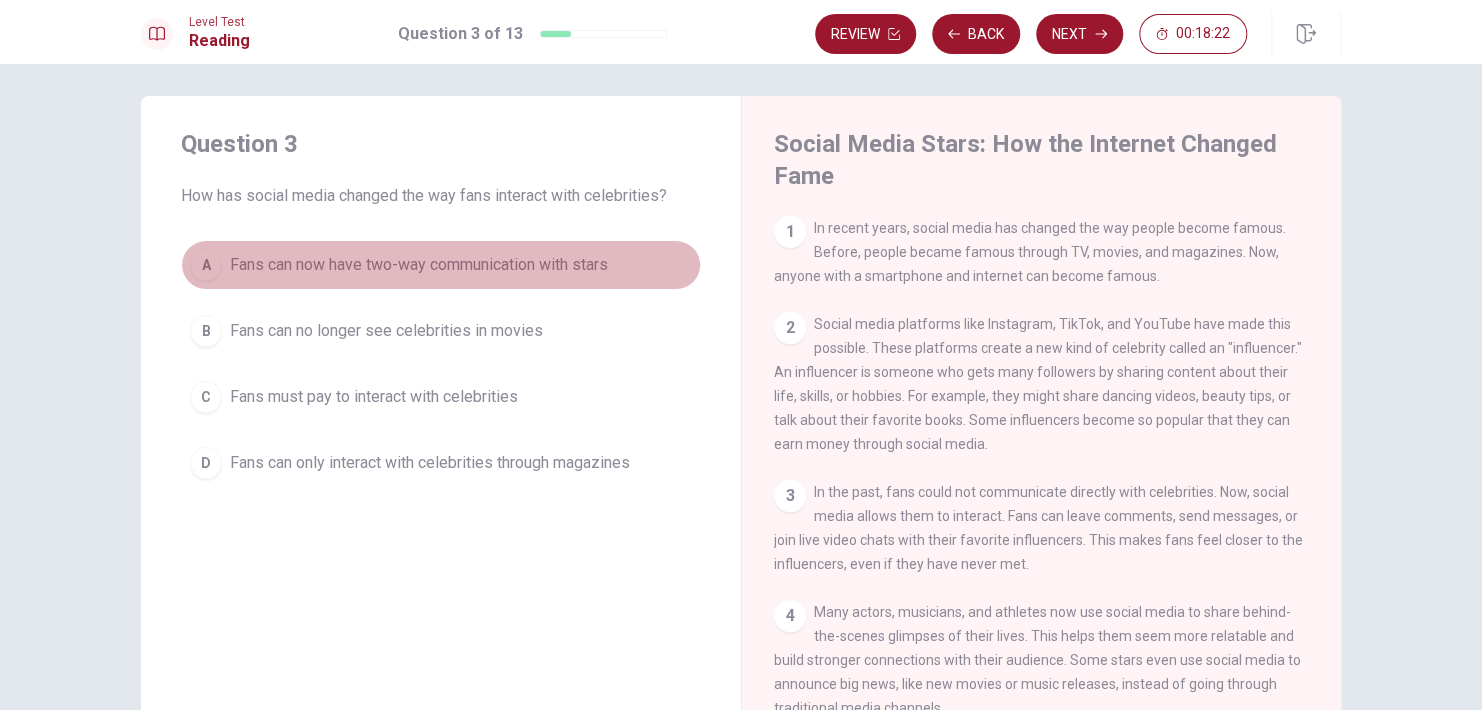 click on "A Fans can now have two-way communication with stars" at bounding box center (441, 265) 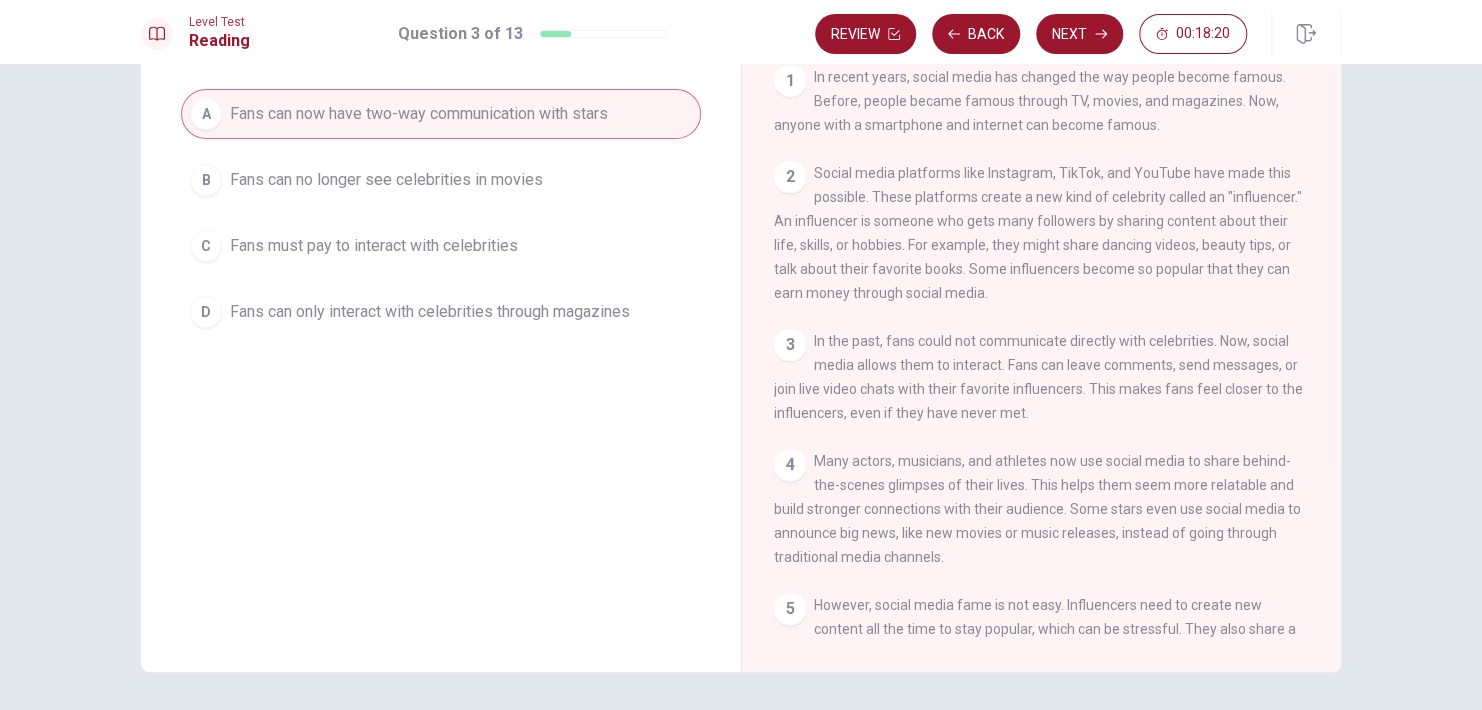 scroll, scrollTop: 224, scrollLeft: 0, axis: vertical 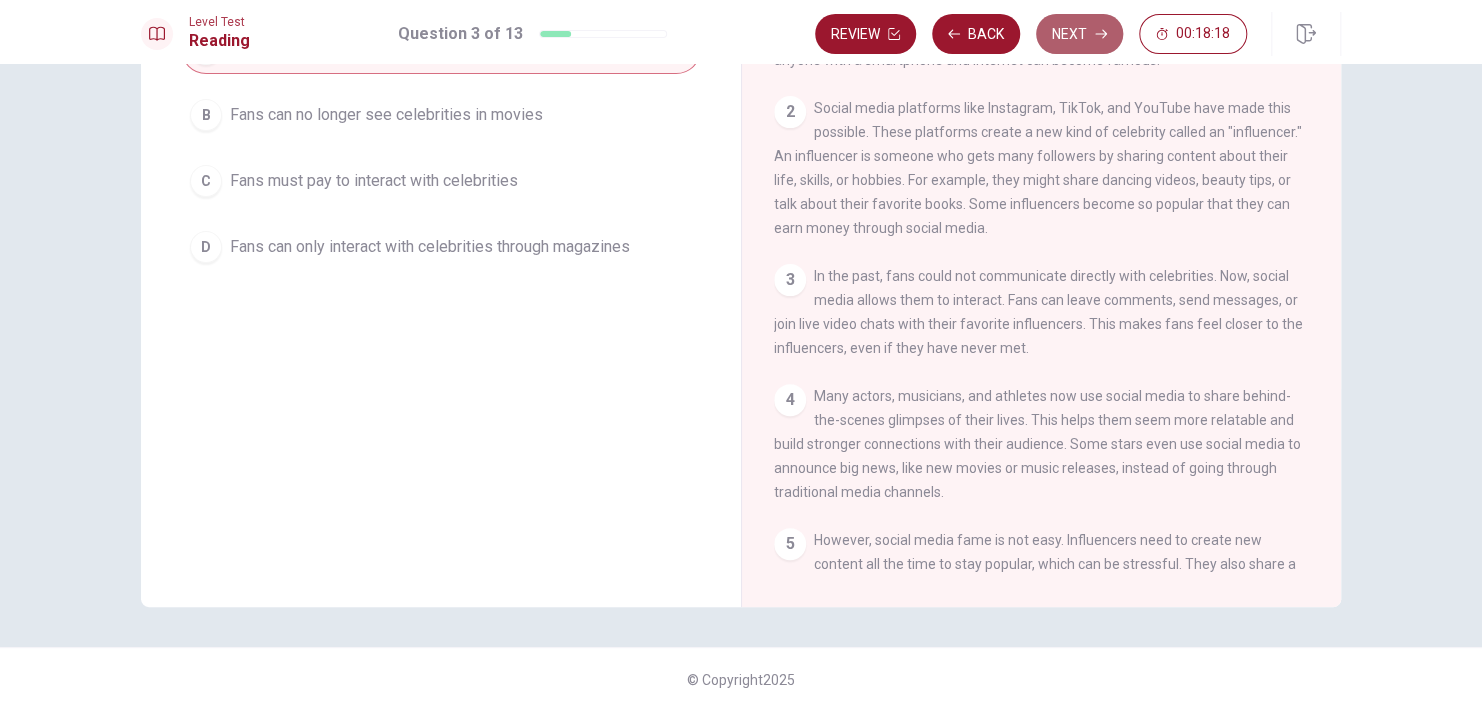 click on "Next" at bounding box center [1079, 34] 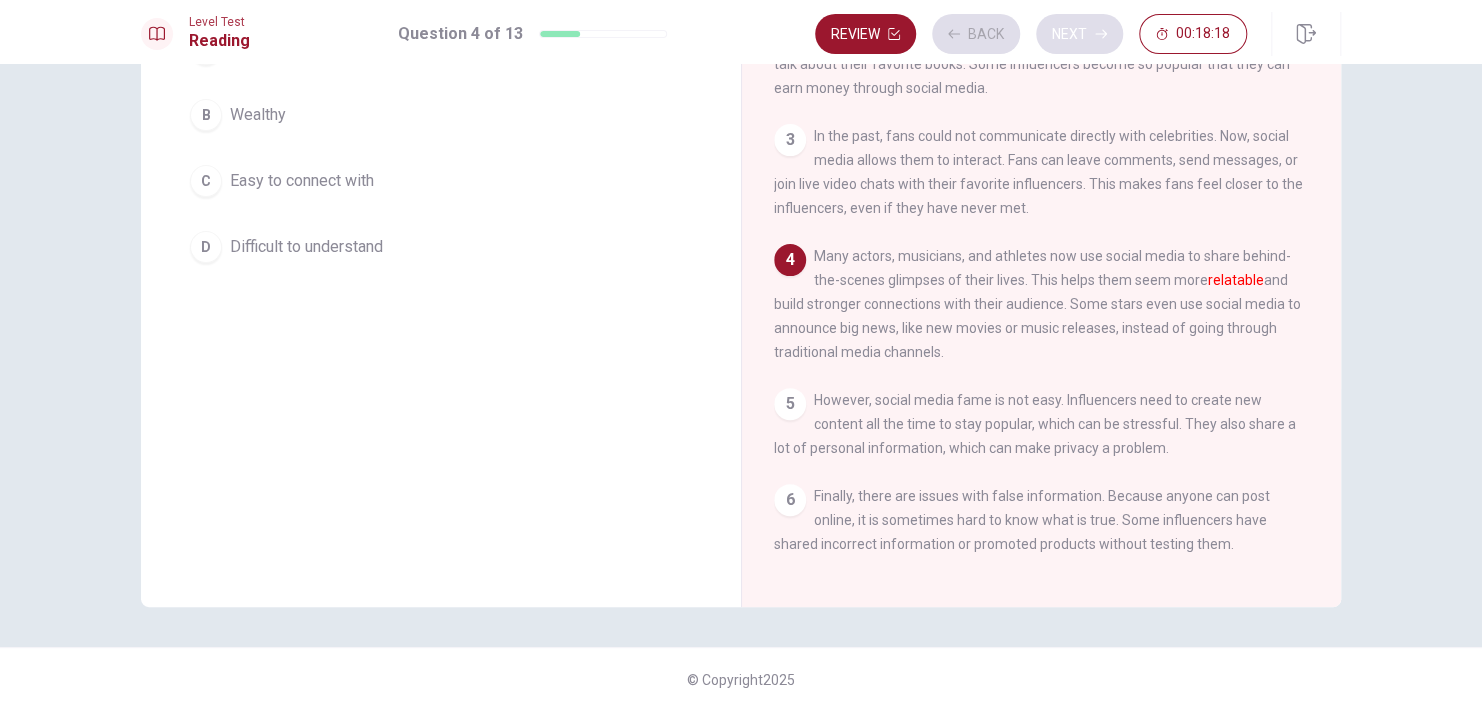 scroll, scrollTop: 143, scrollLeft: 0, axis: vertical 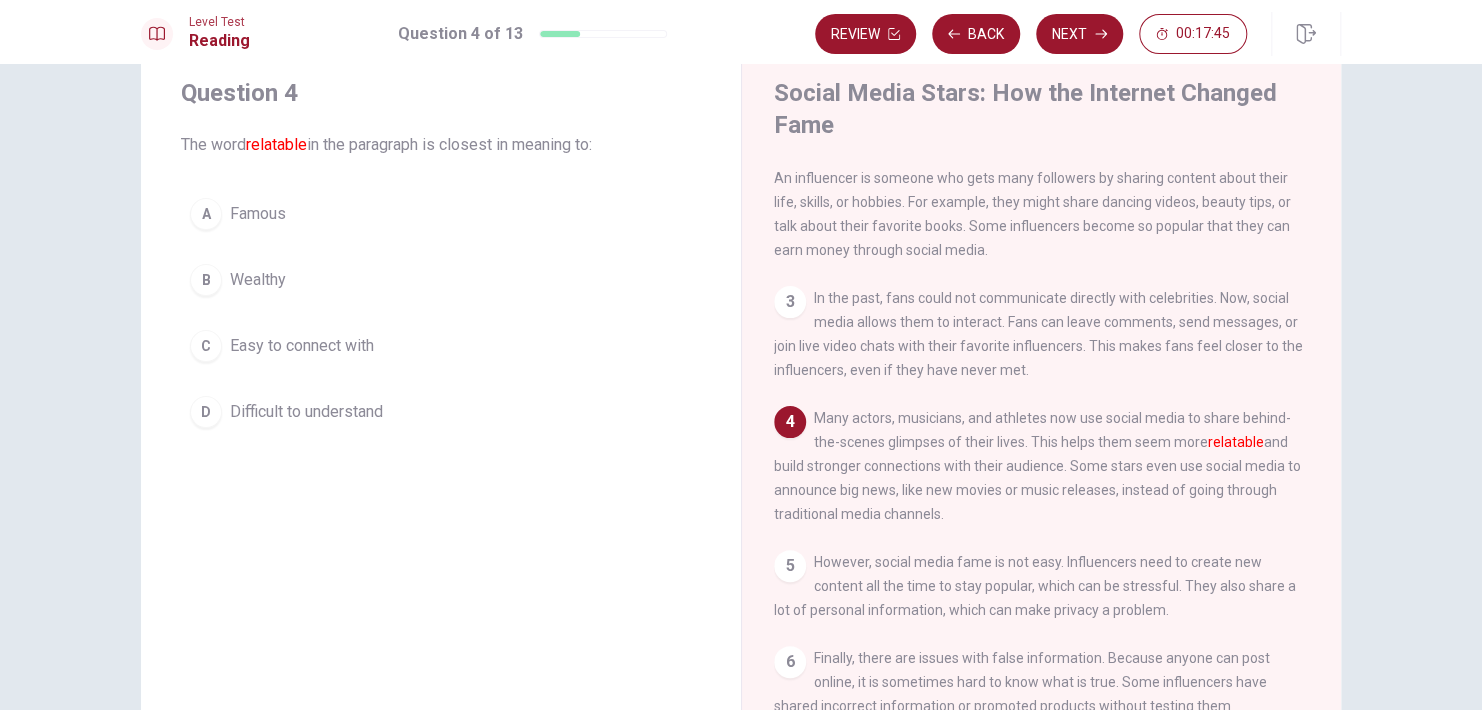 click on "Easy to connect with" at bounding box center (302, 346) 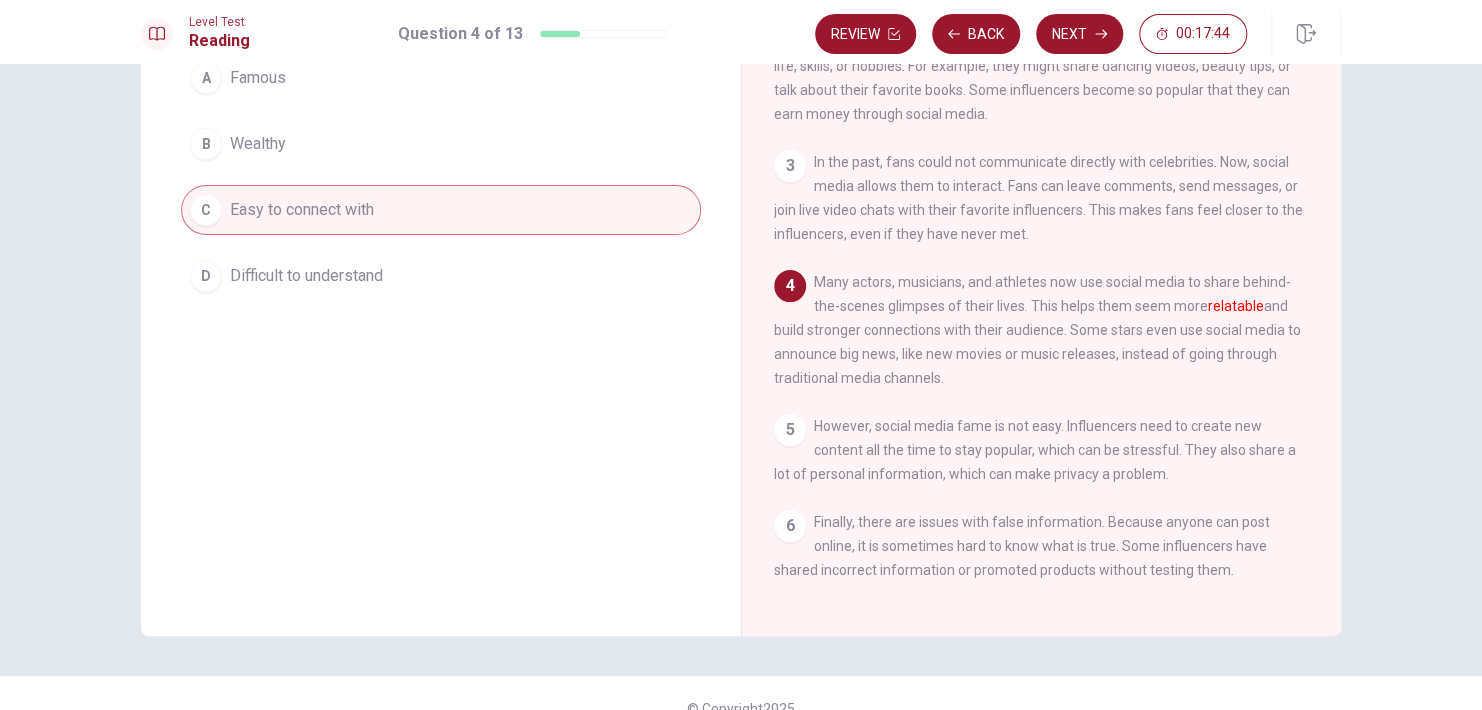 scroll, scrollTop: 224, scrollLeft: 0, axis: vertical 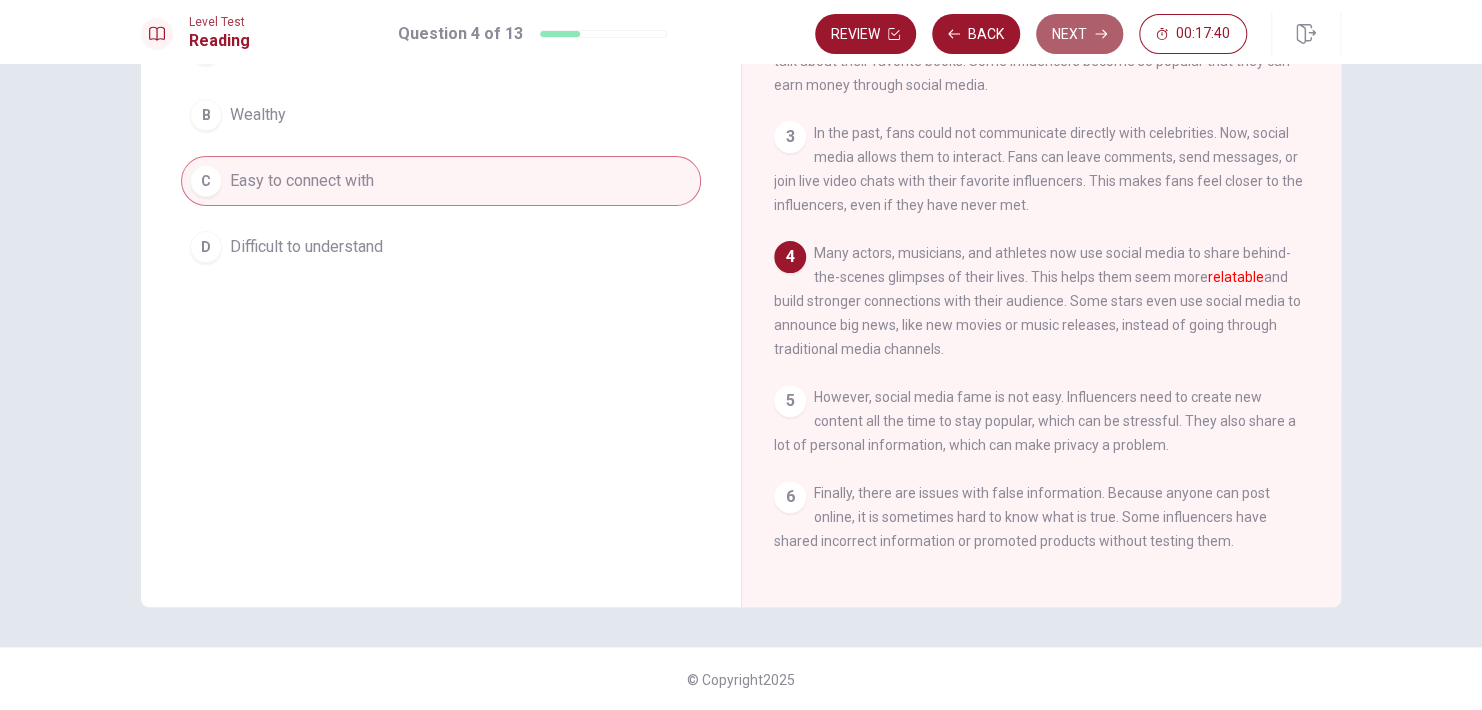 click on "Next" at bounding box center (1079, 34) 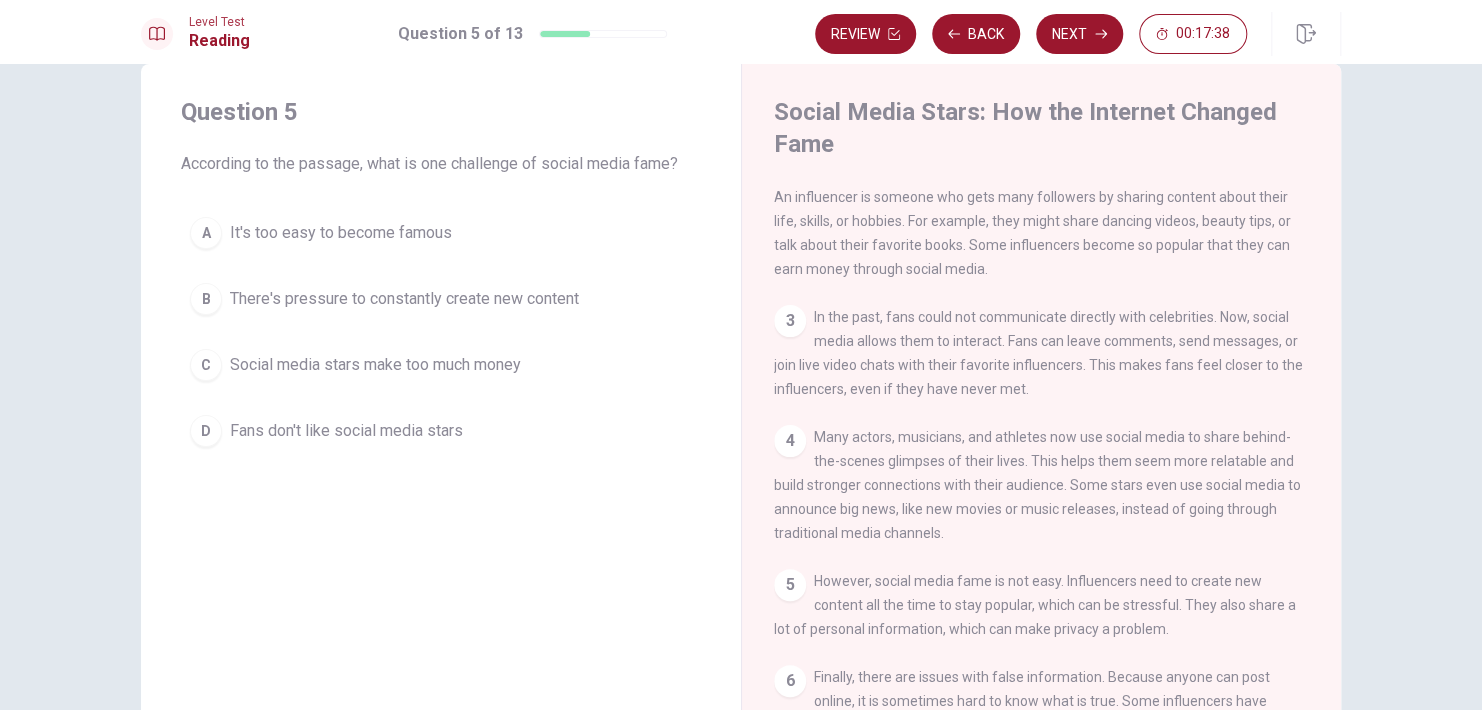 scroll, scrollTop: 0, scrollLeft: 0, axis: both 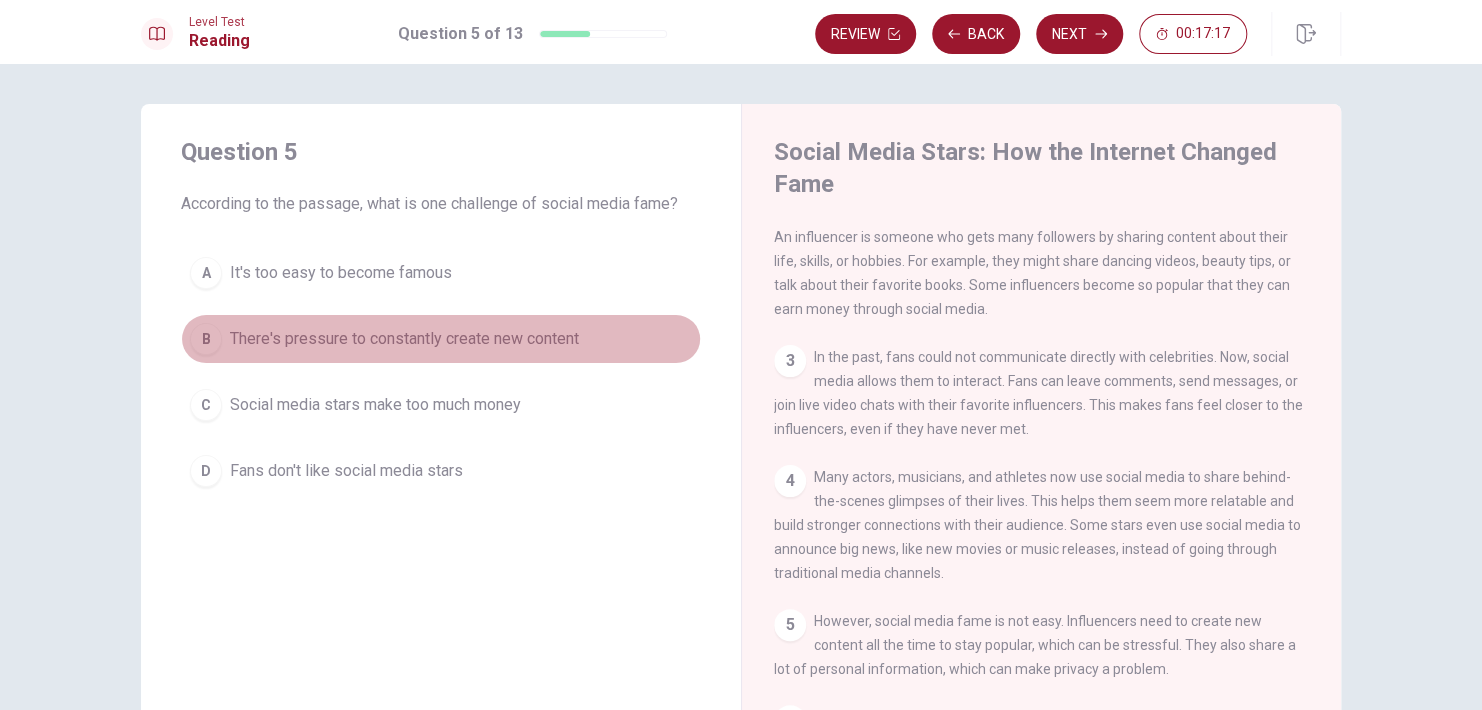 click on "There's pressure to constantly create new content" at bounding box center (404, 339) 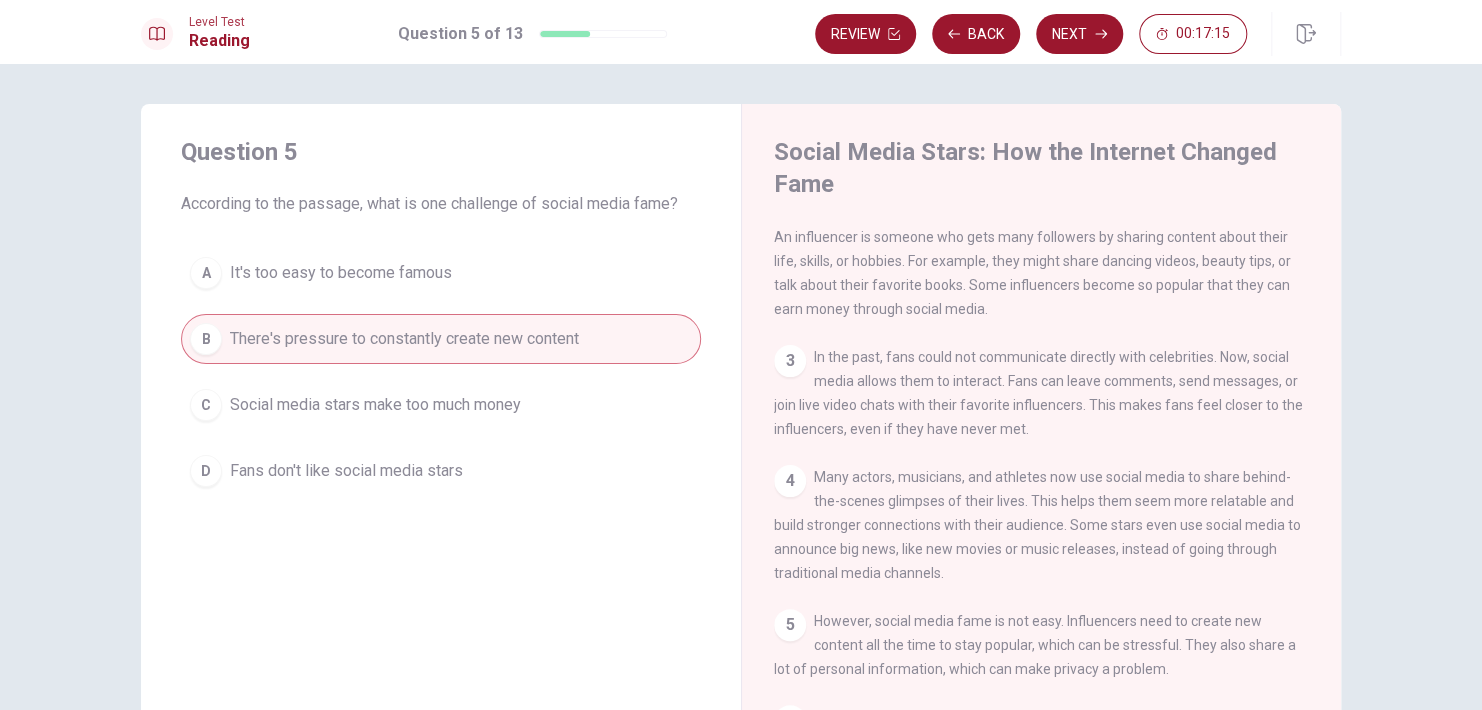 scroll, scrollTop: 224, scrollLeft: 0, axis: vertical 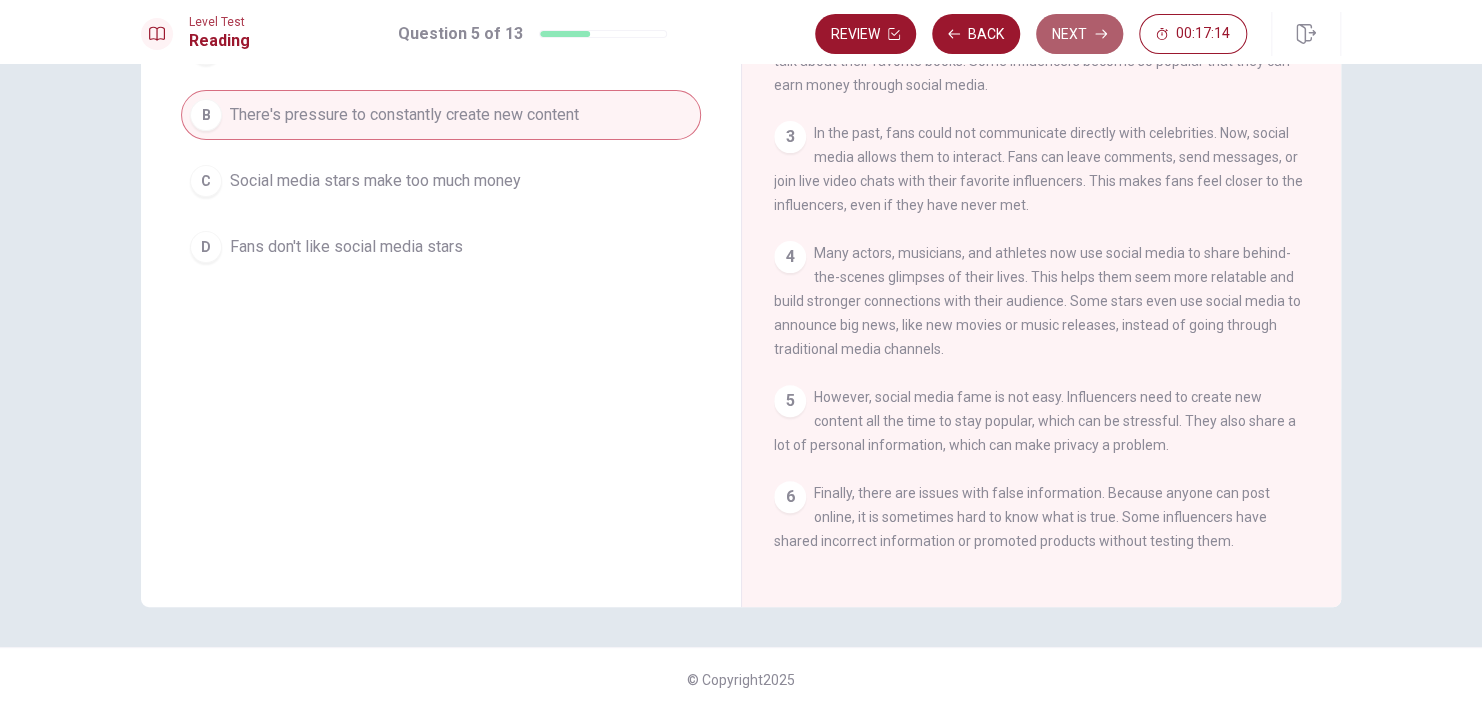 click on "Next" at bounding box center [1079, 34] 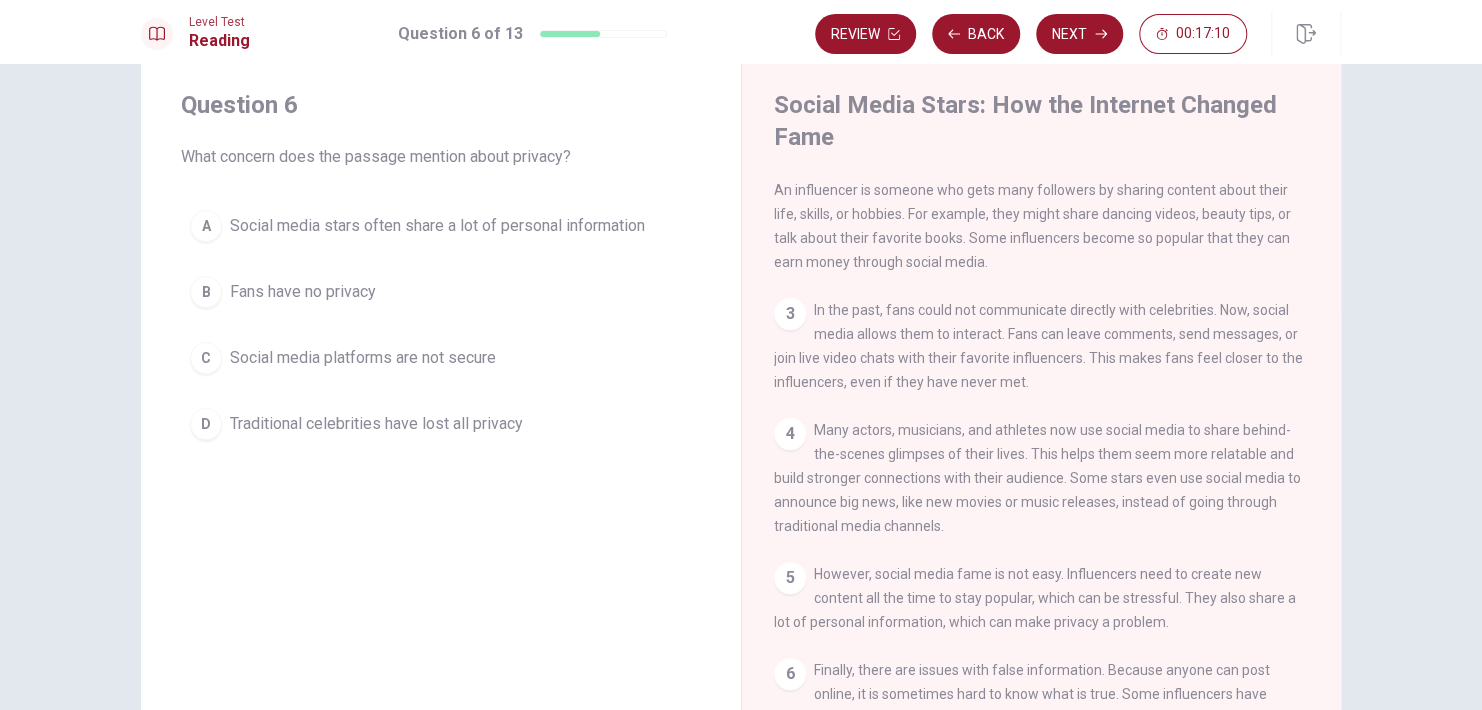 scroll, scrollTop: 20, scrollLeft: 0, axis: vertical 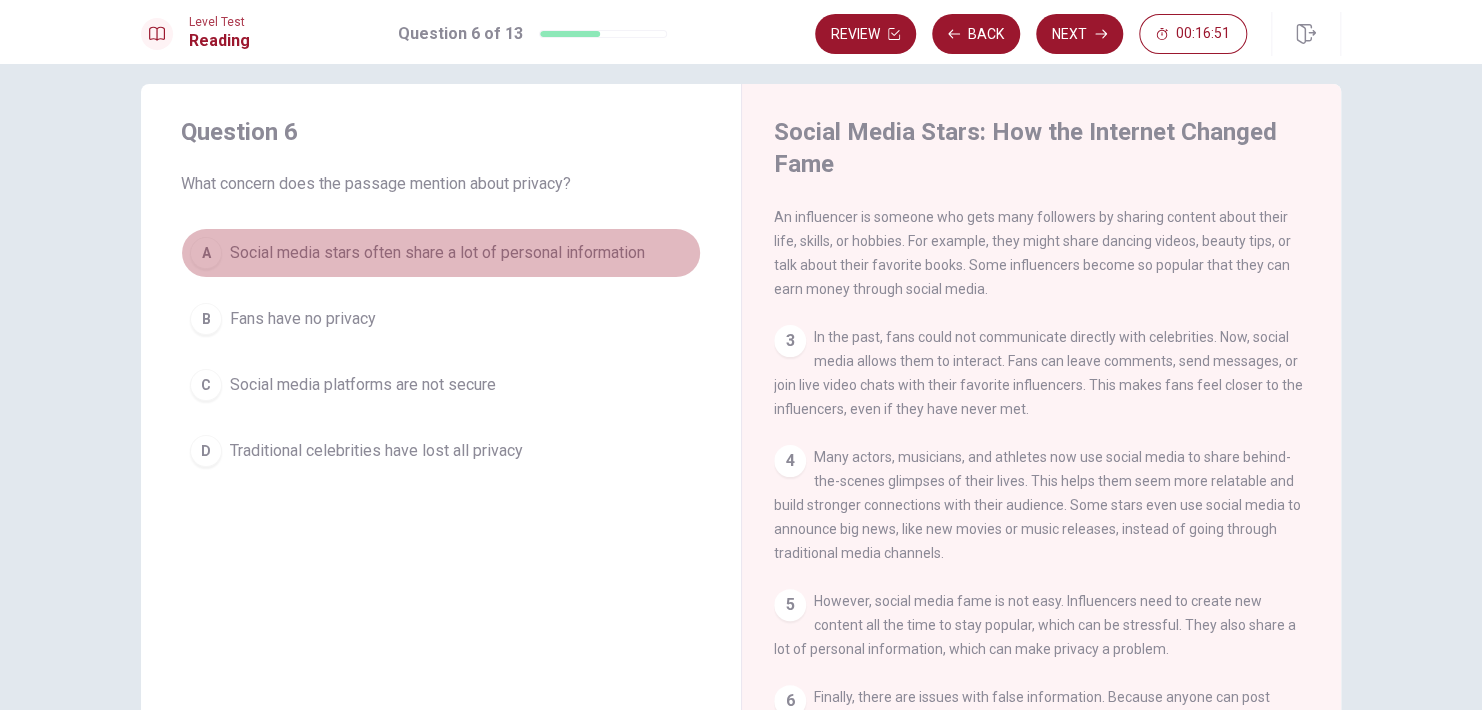 click on "Social media stars often share a lot of personal information" at bounding box center [437, 253] 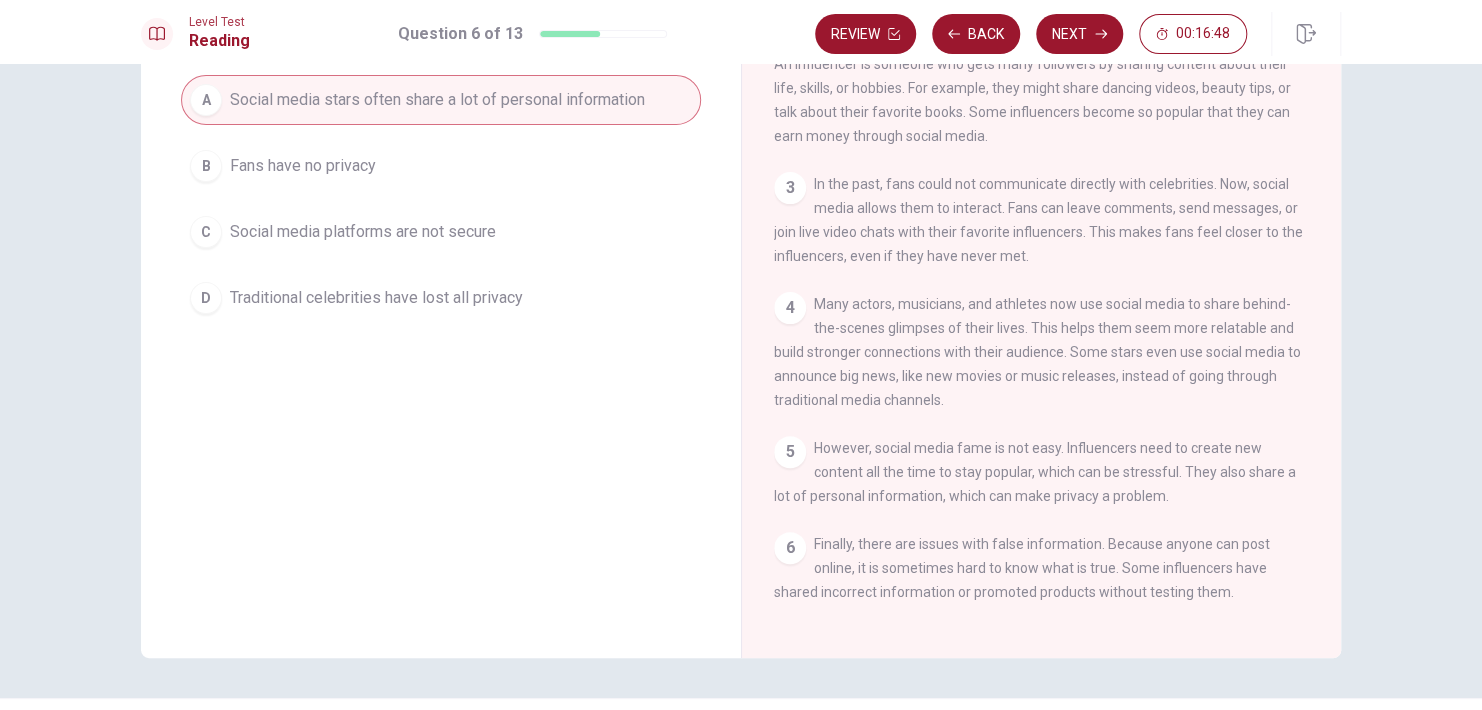 scroll, scrollTop: 224, scrollLeft: 0, axis: vertical 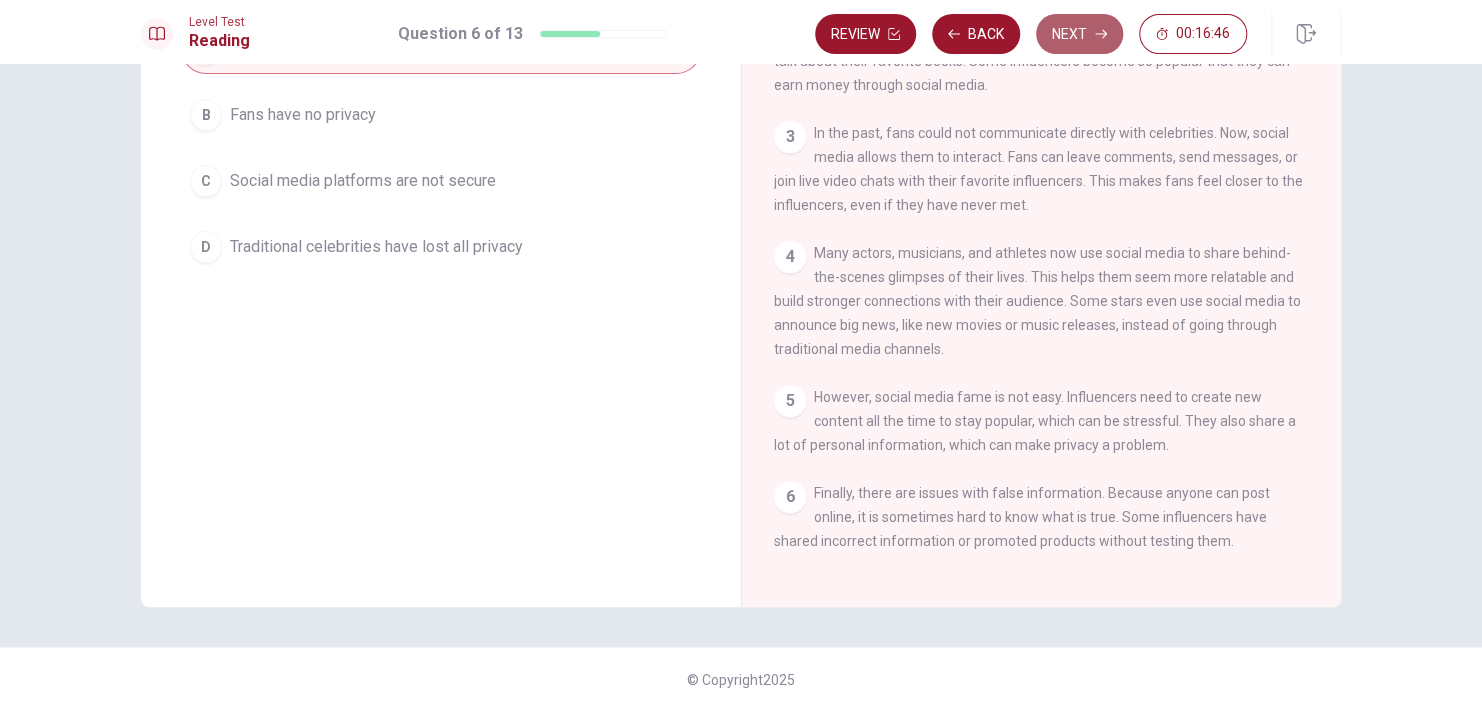 click on "Next" at bounding box center [1079, 34] 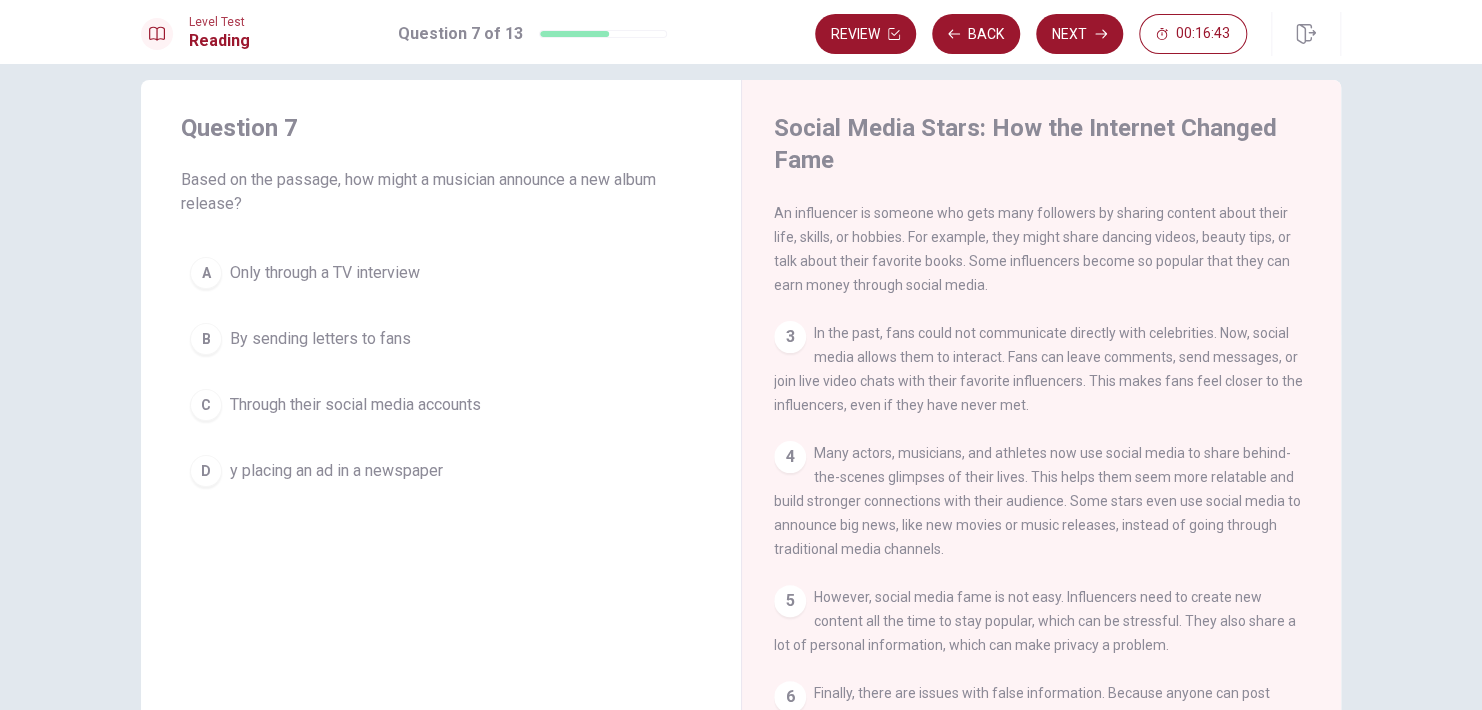 scroll, scrollTop: 20, scrollLeft: 0, axis: vertical 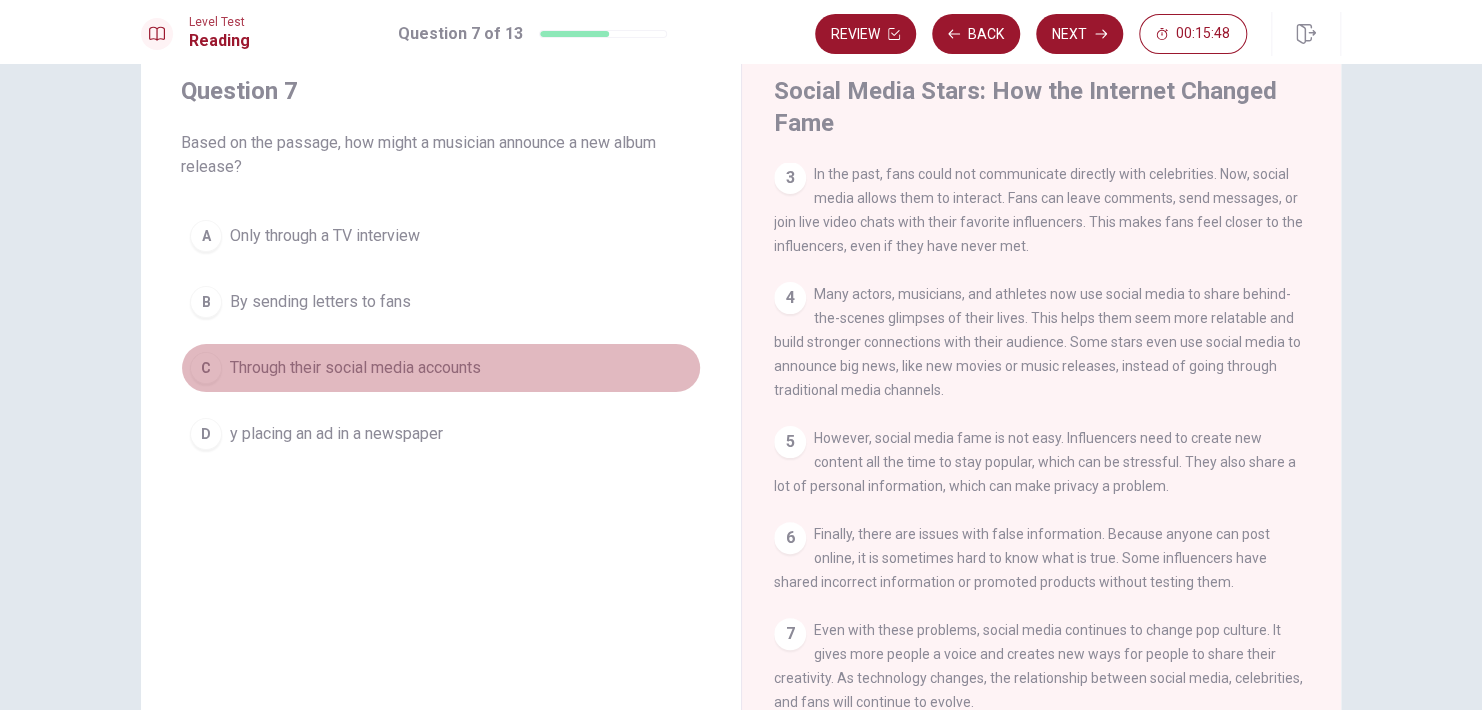 click on "Through their social media accounts" at bounding box center [355, 368] 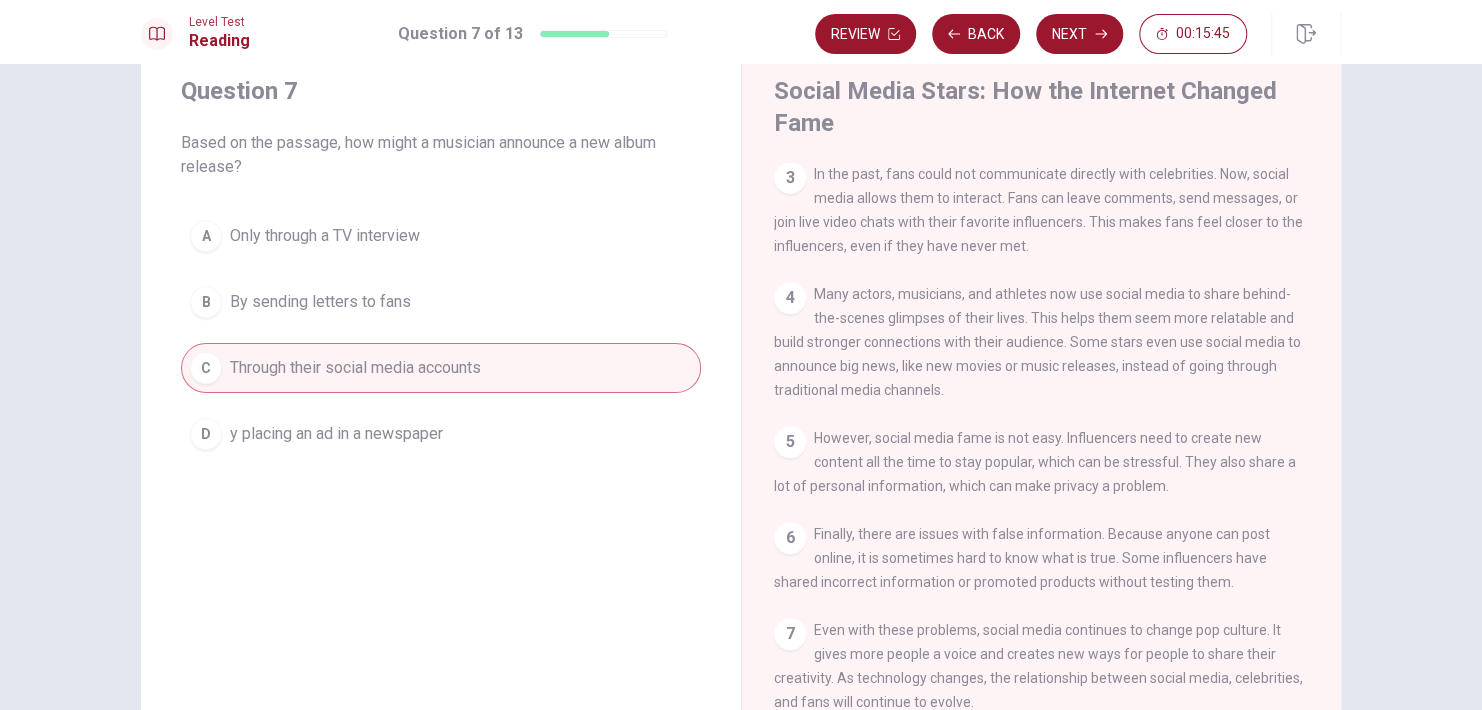 drag, startPoint x: 1402, startPoint y: 354, endPoint x: 1409, endPoint y: 436, distance: 82.29824 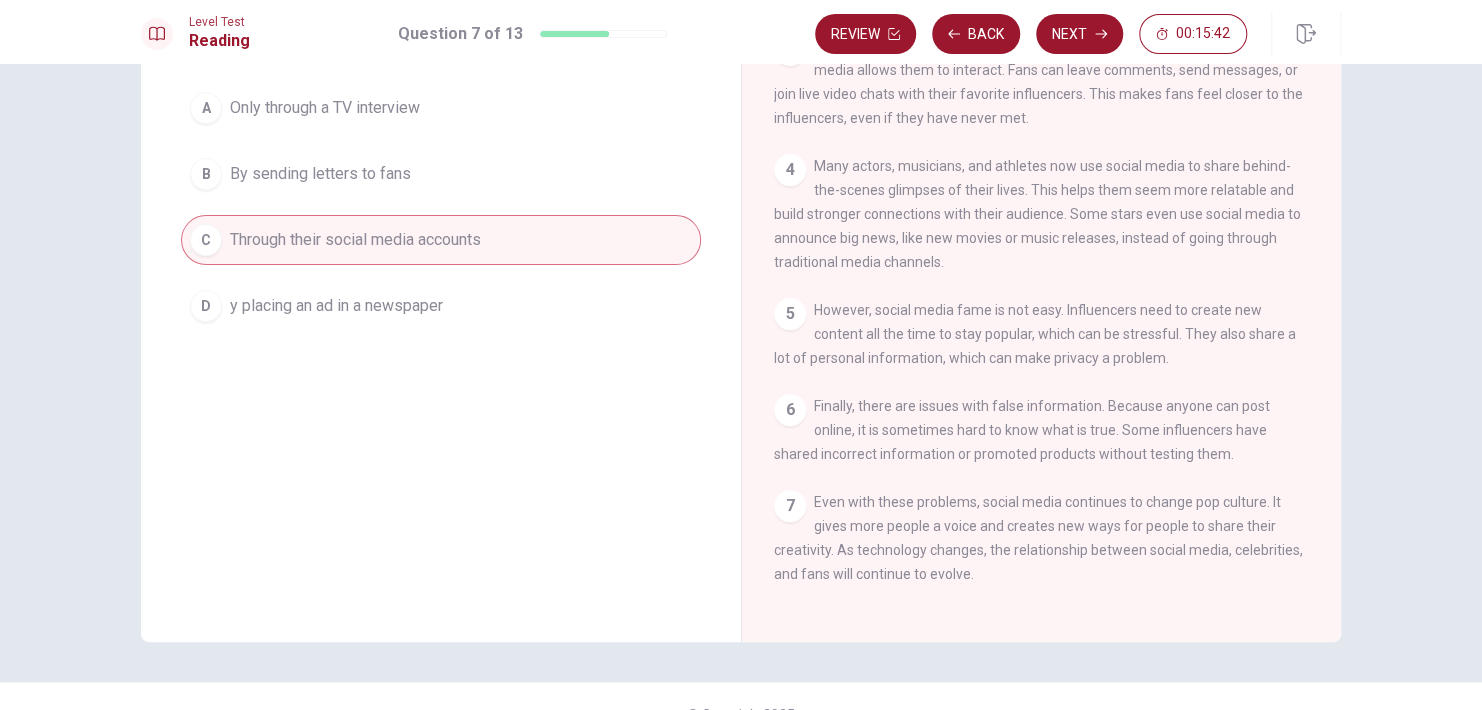 scroll, scrollTop: 216, scrollLeft: 0, axis: vertical 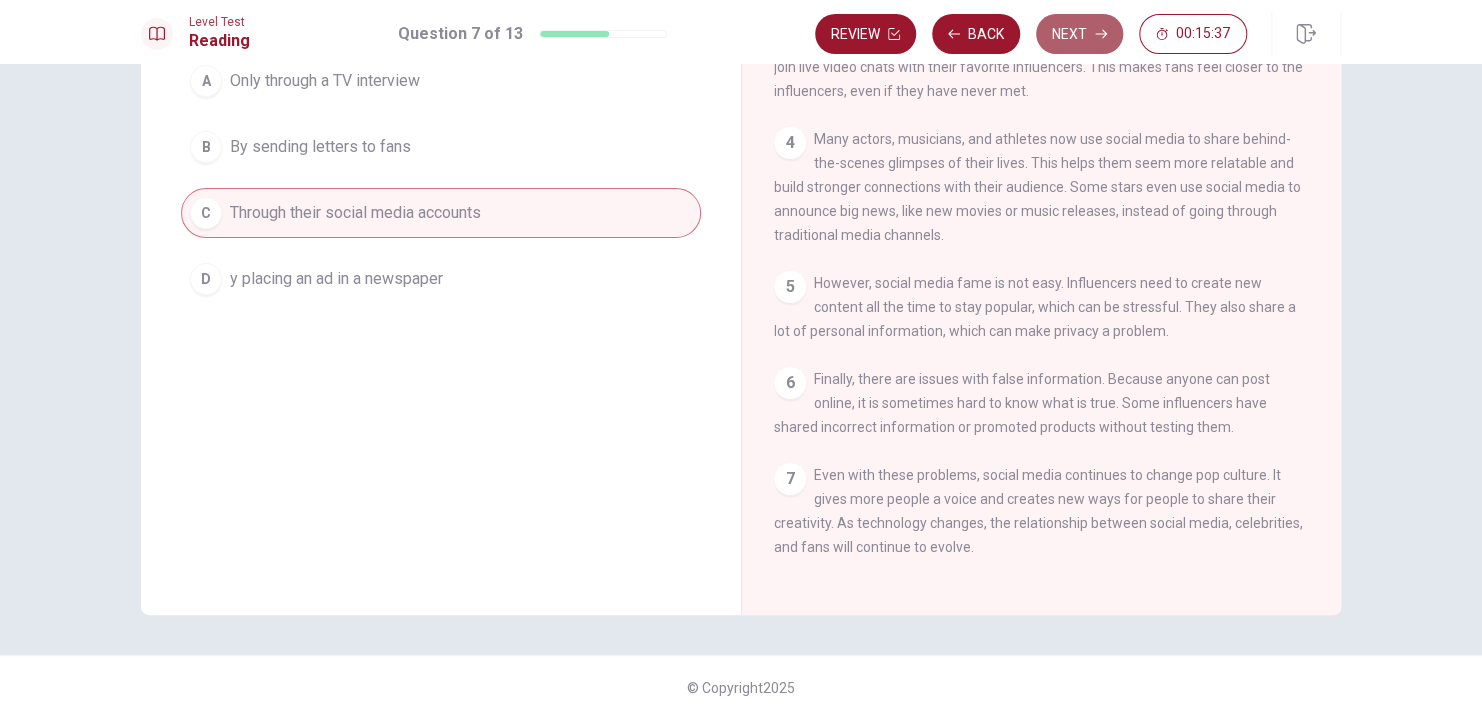 click on "Next" at bounding box center (1079, 34) 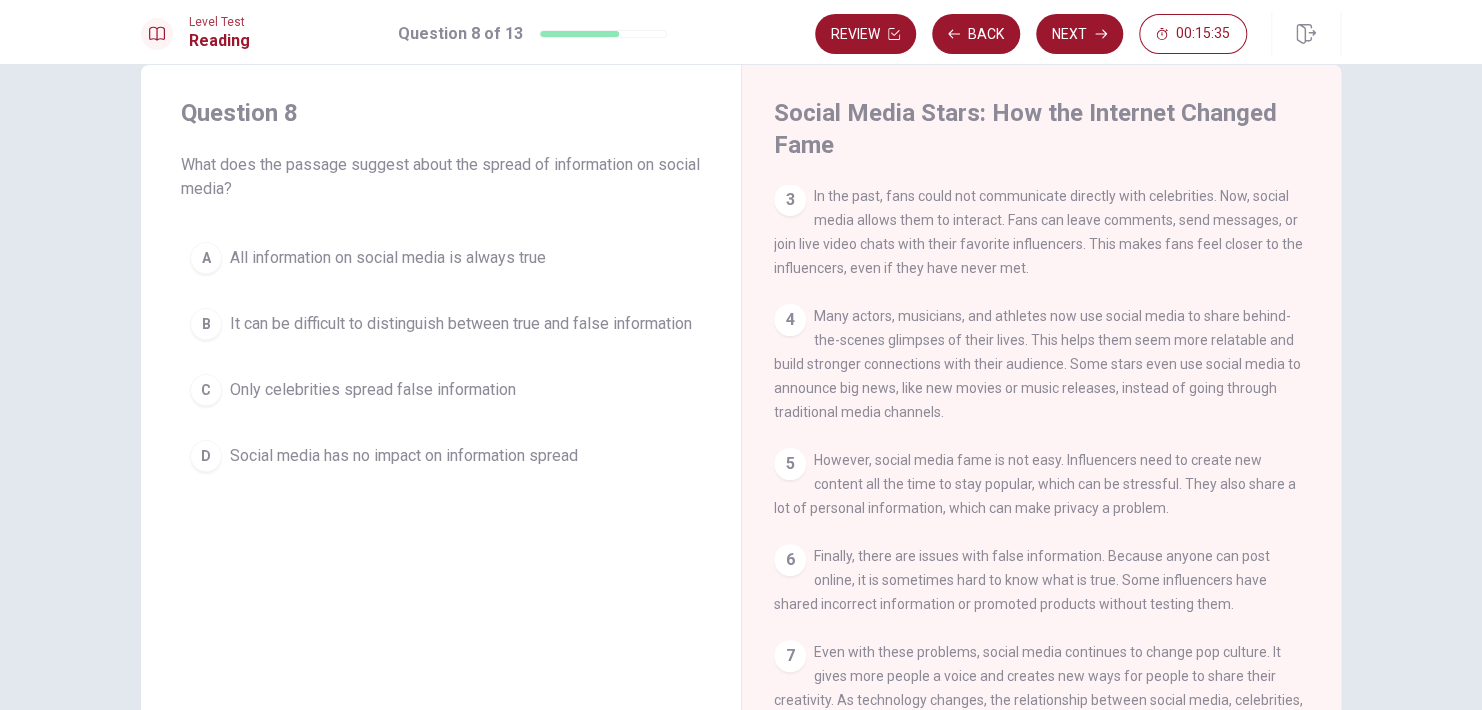 scroll, scrollTop: 0, scrollLeft: 0, axis: both 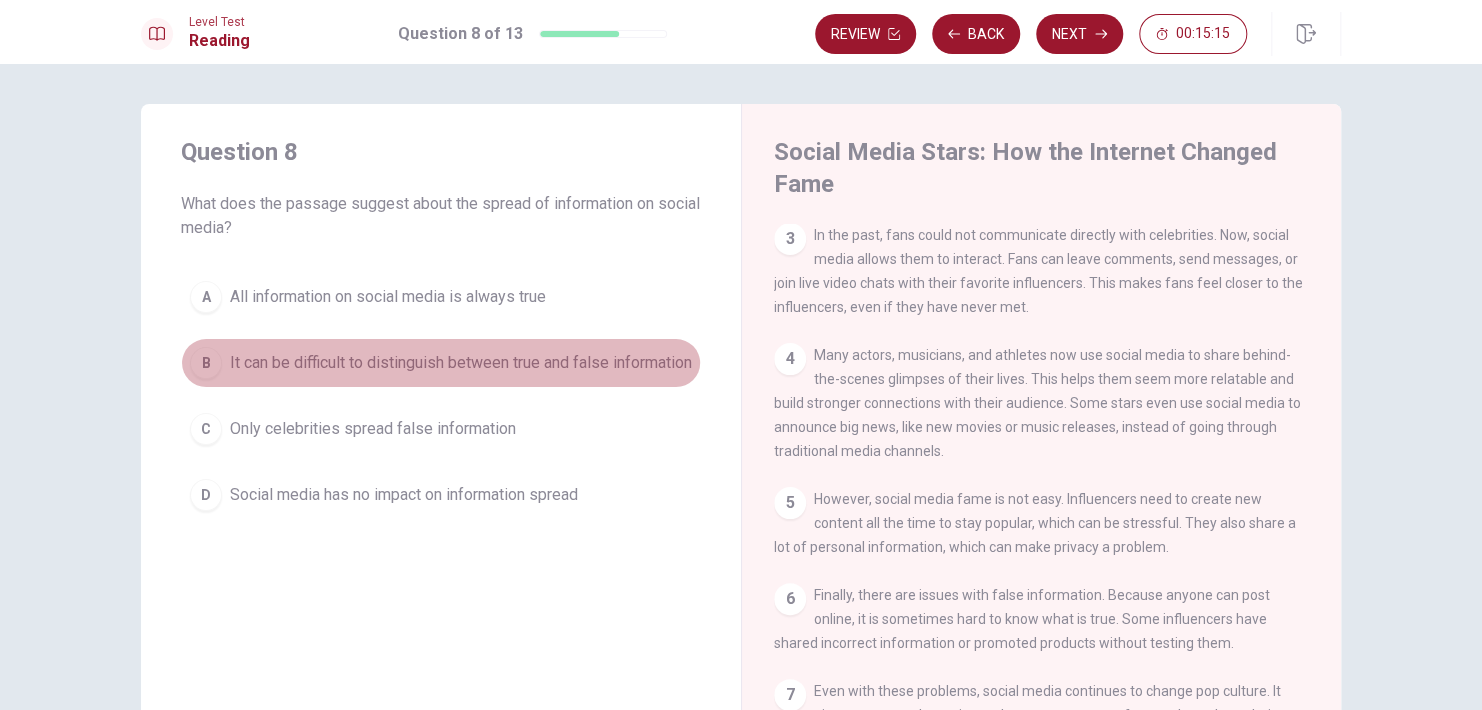 click on "It can be difficult to distinguish between true and false information" at bounding box center (461, 363) 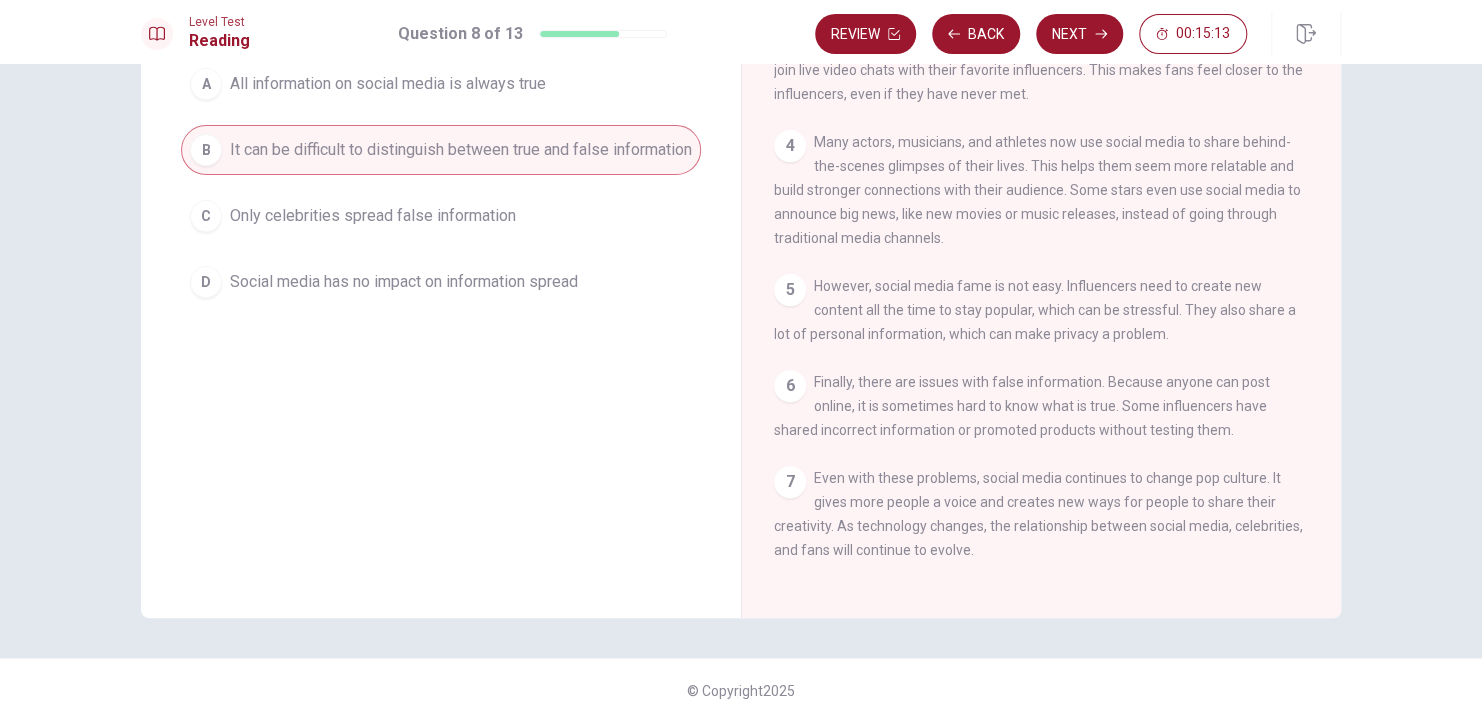 scroll, scrollTop: 224, scrollLeft: 0, axis: vertical 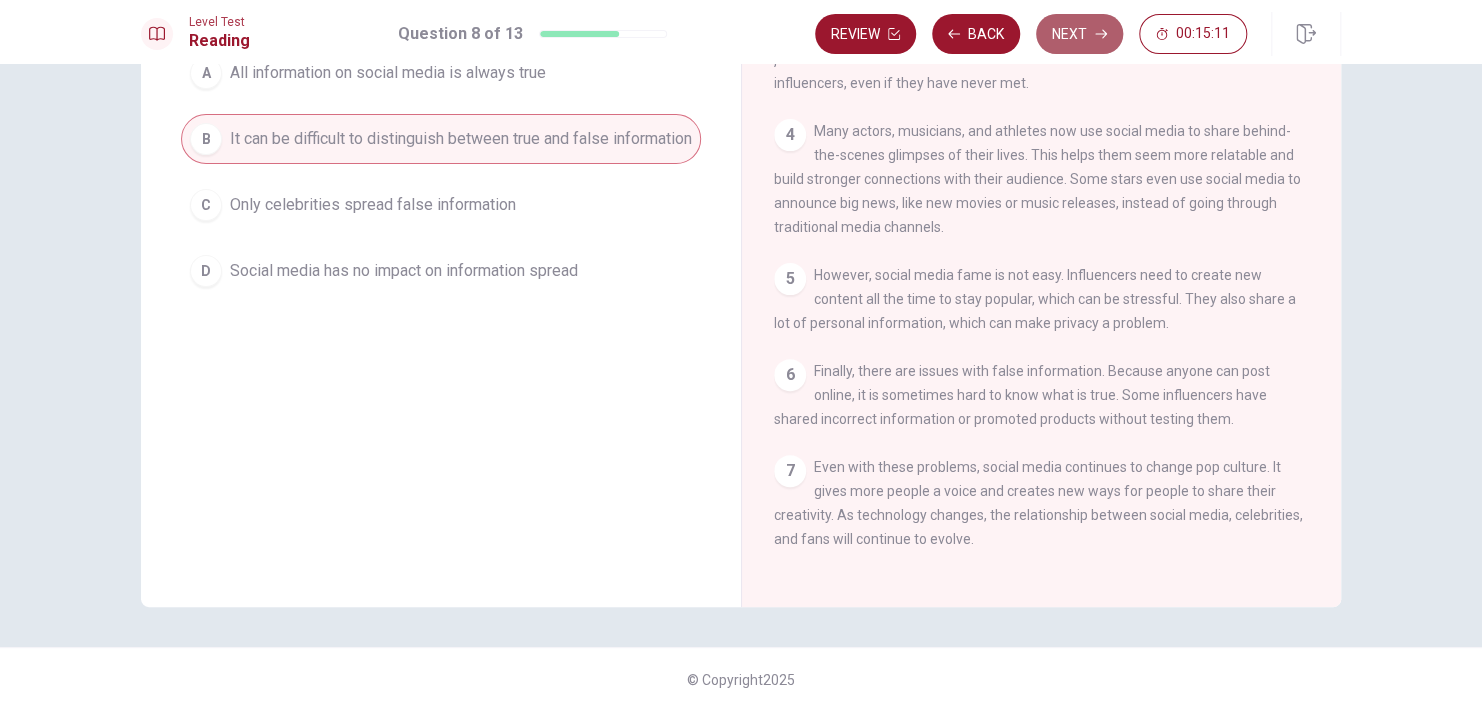 click on "Next" at bounding box center (1079, 34) 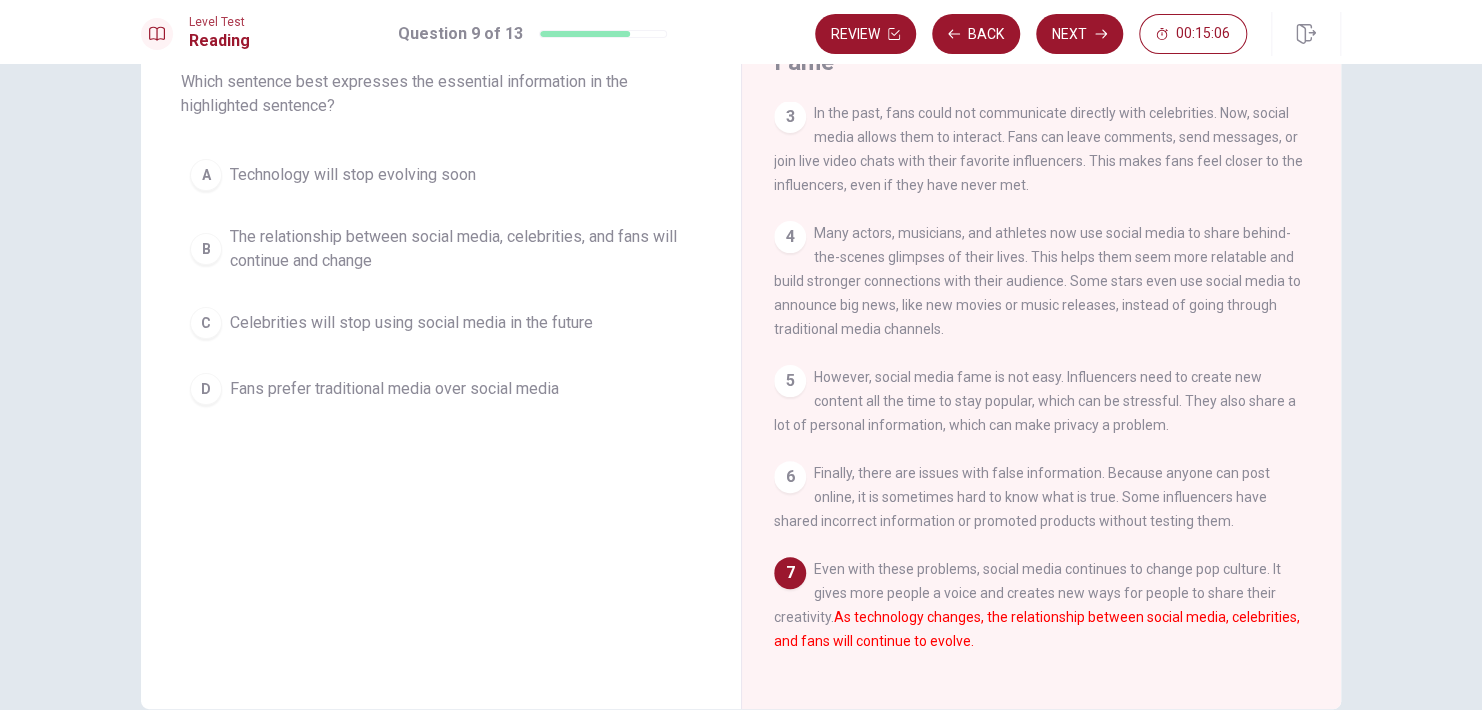scroll, scrollTop: 128, scrollLeft: 0, axis: vertical 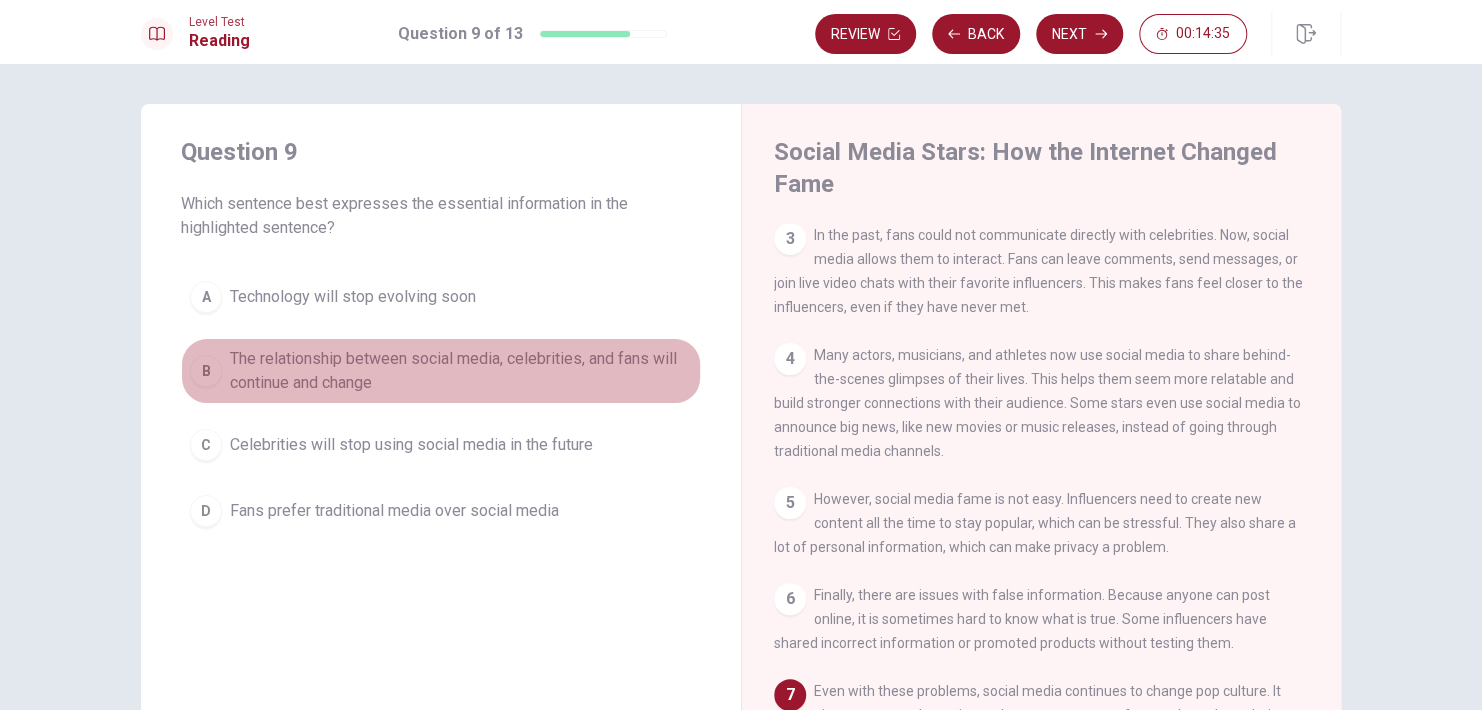 click on "The relationship between social media, celebrities, and fans will continue and change" at bounding box center [461, 371] 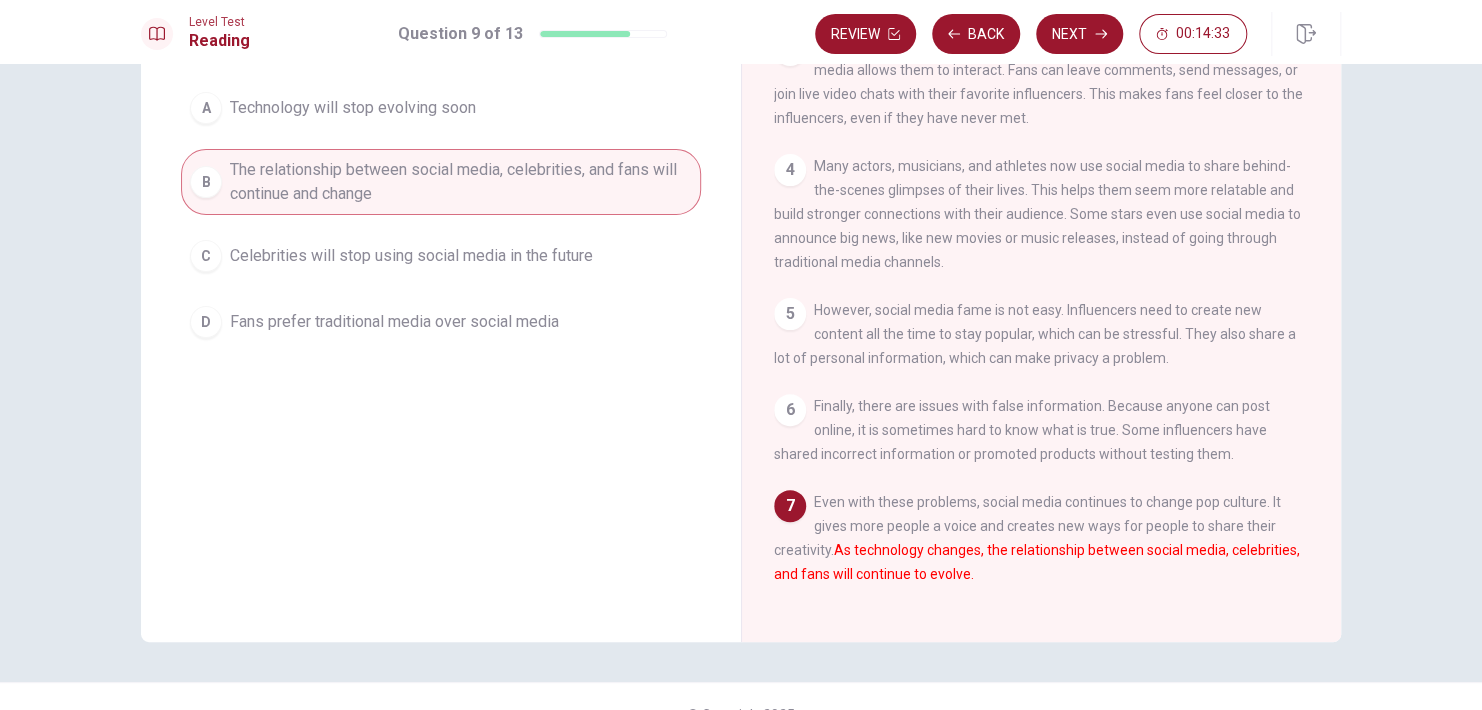 scroll, scrollTop: 188, scrollLeft: 0, axis: vertical 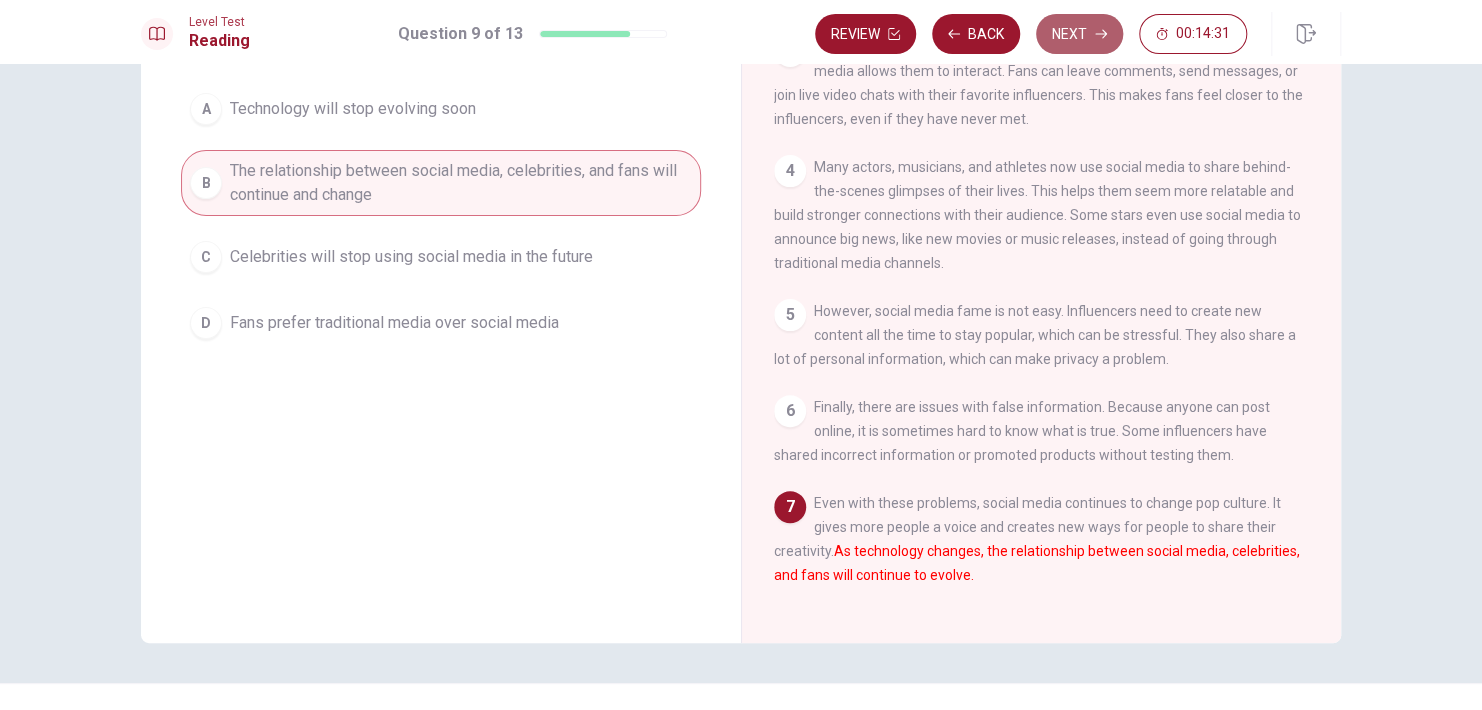 click on "Next" at bounding box center [1079, 34] 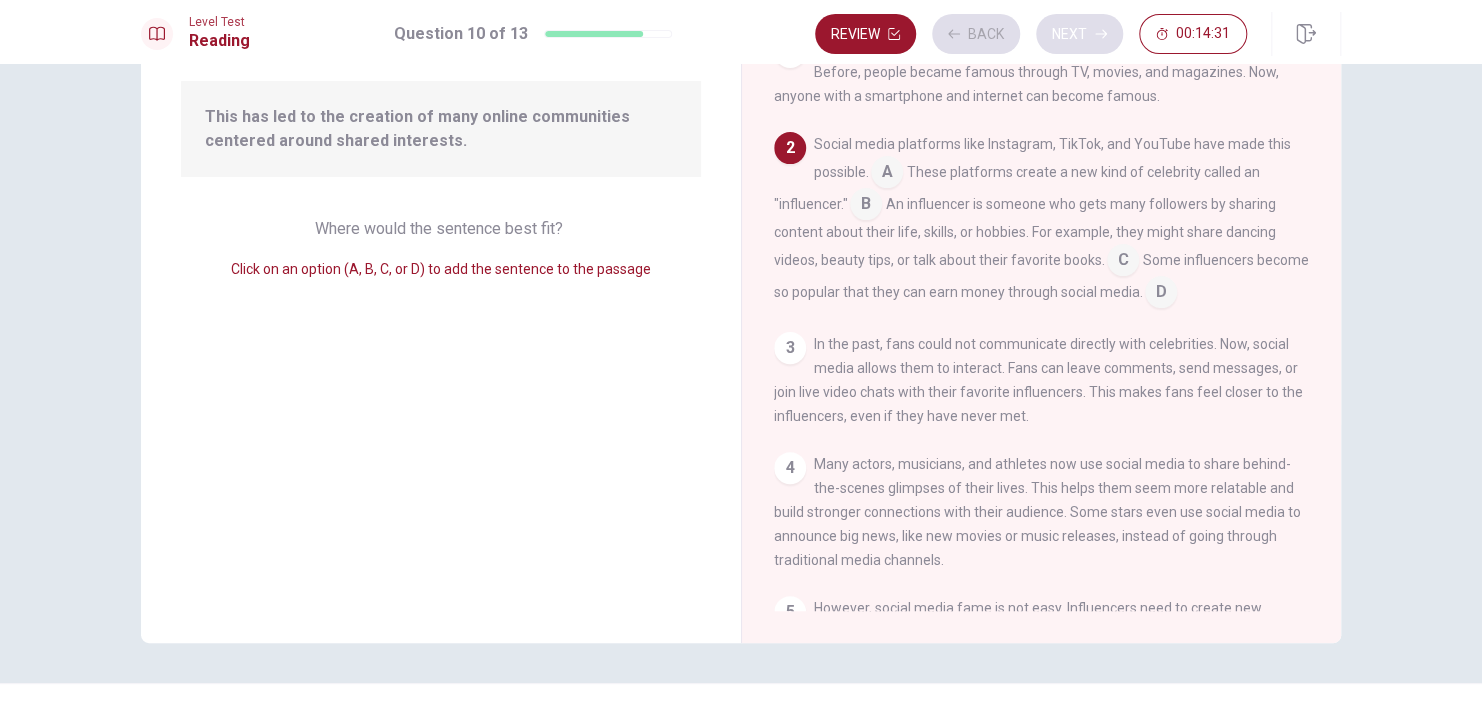 scroll, scrollTop: 98, scrollLeft: 0, axis: vertical 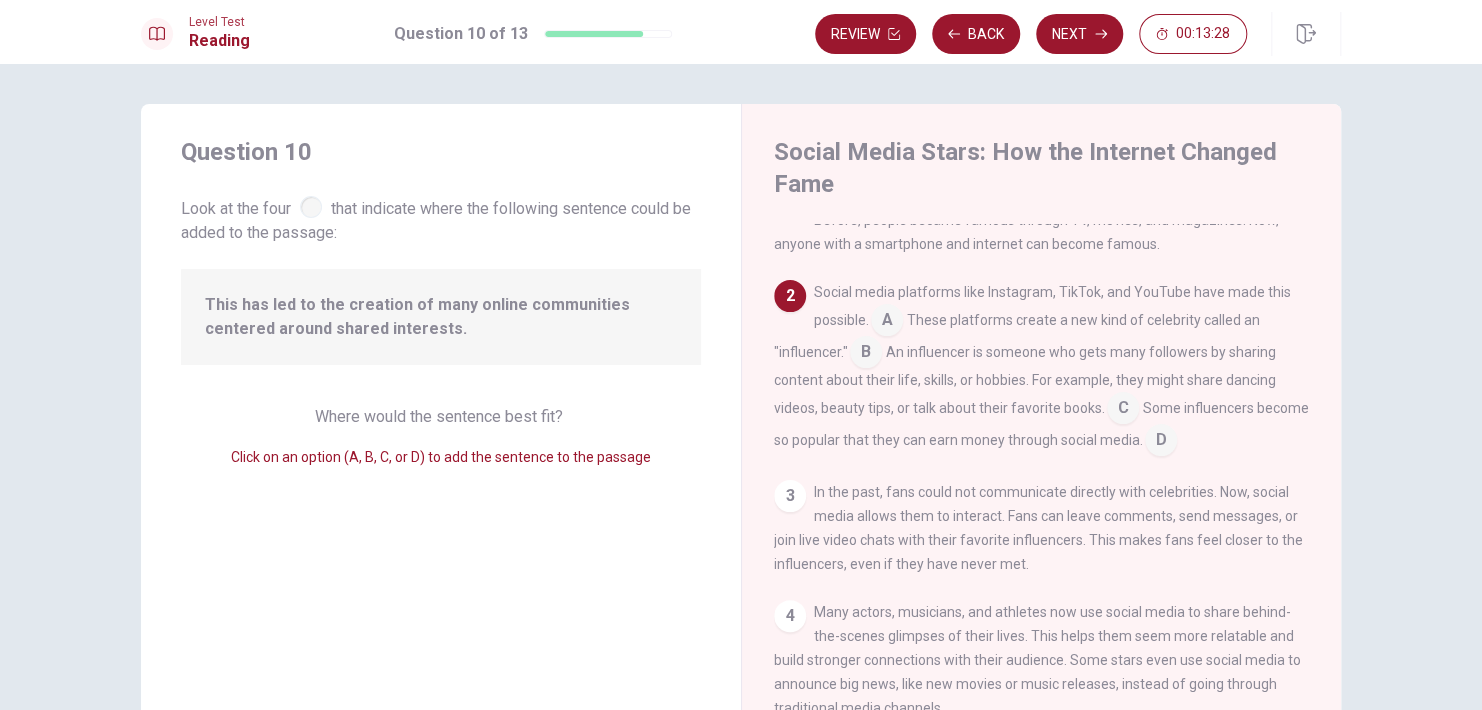 click at bounding box center [887, 322] 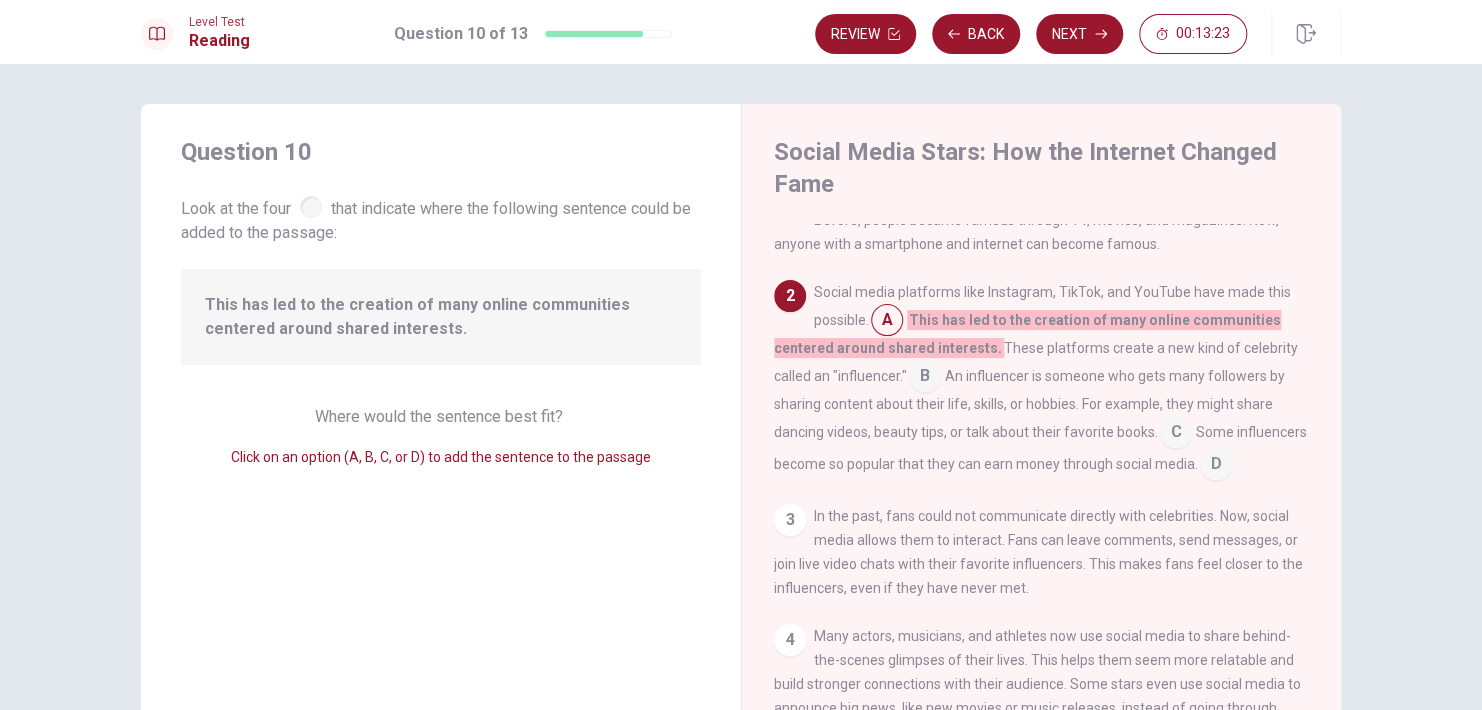 drag, startPoint x: 1453, startPoint y: 366, endPoint x: 1480, endPoint y: 370, distance: 27.294687 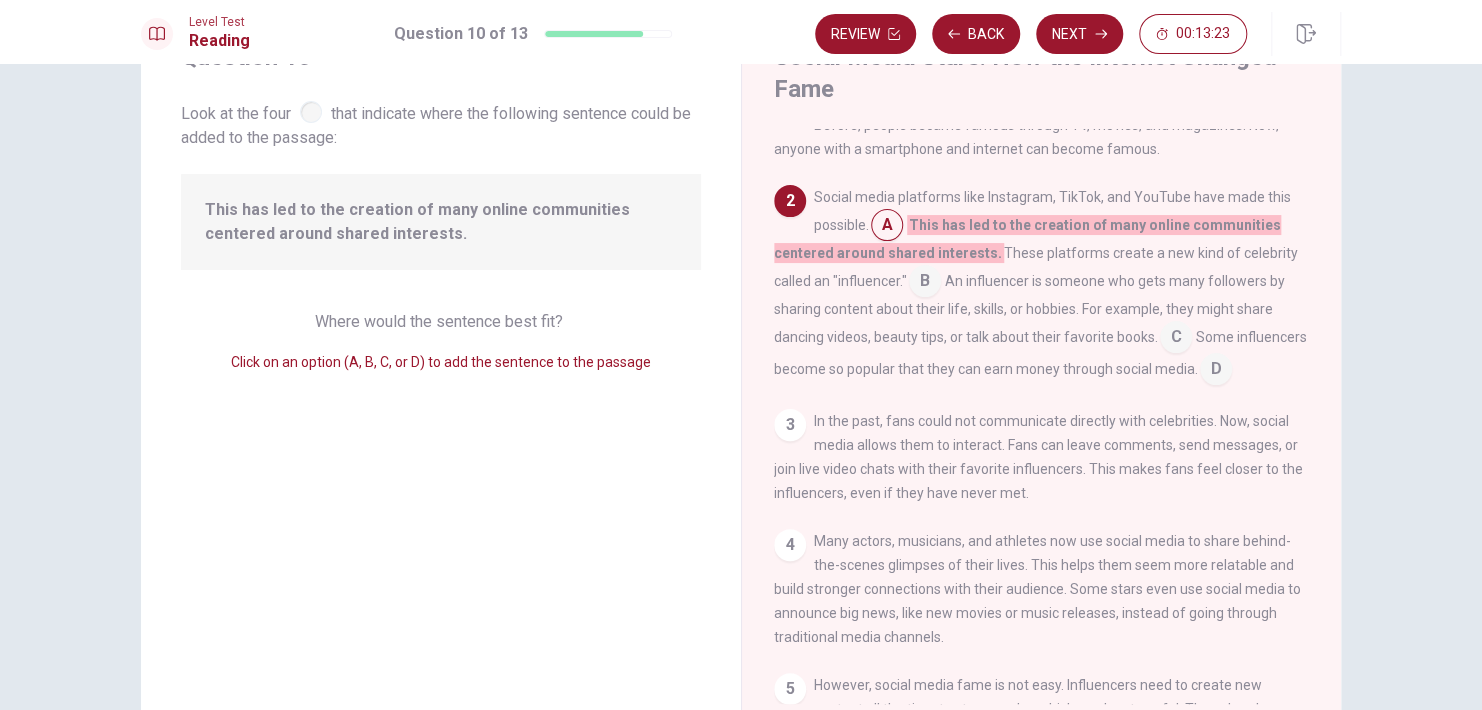 scroll, scrollTop: 0, scrollLeft: 0, axis: both 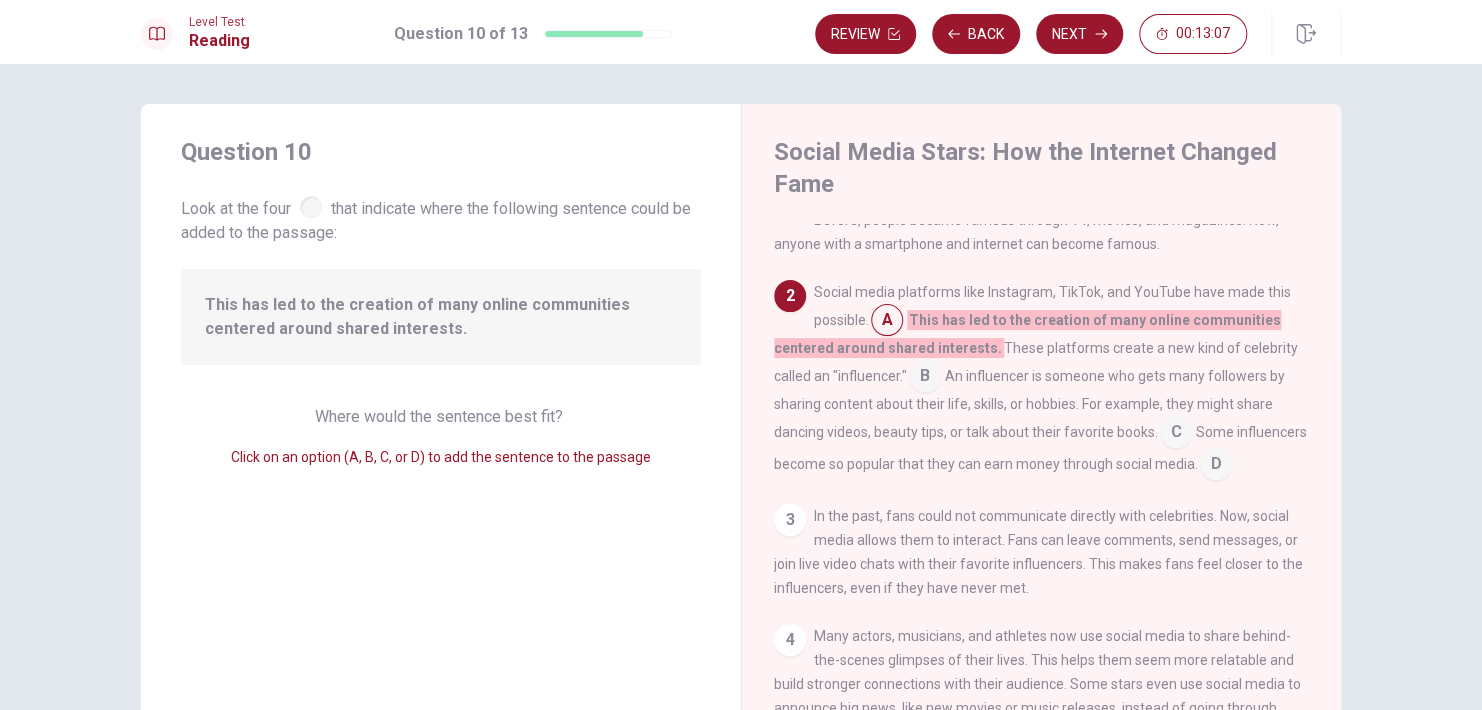 click at bounding box center [887, 322] 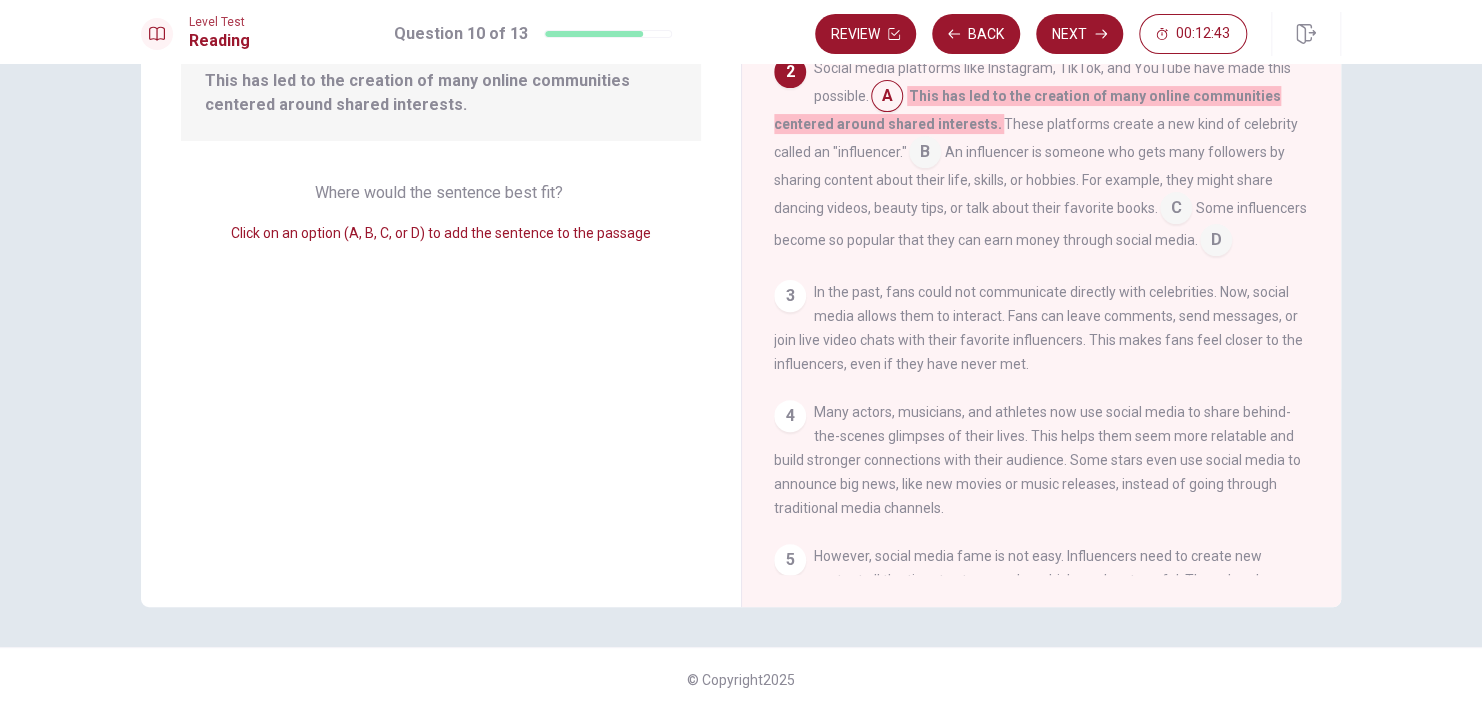scroll, scrollTop: 124, scrollLeft: 0, axis: vertical 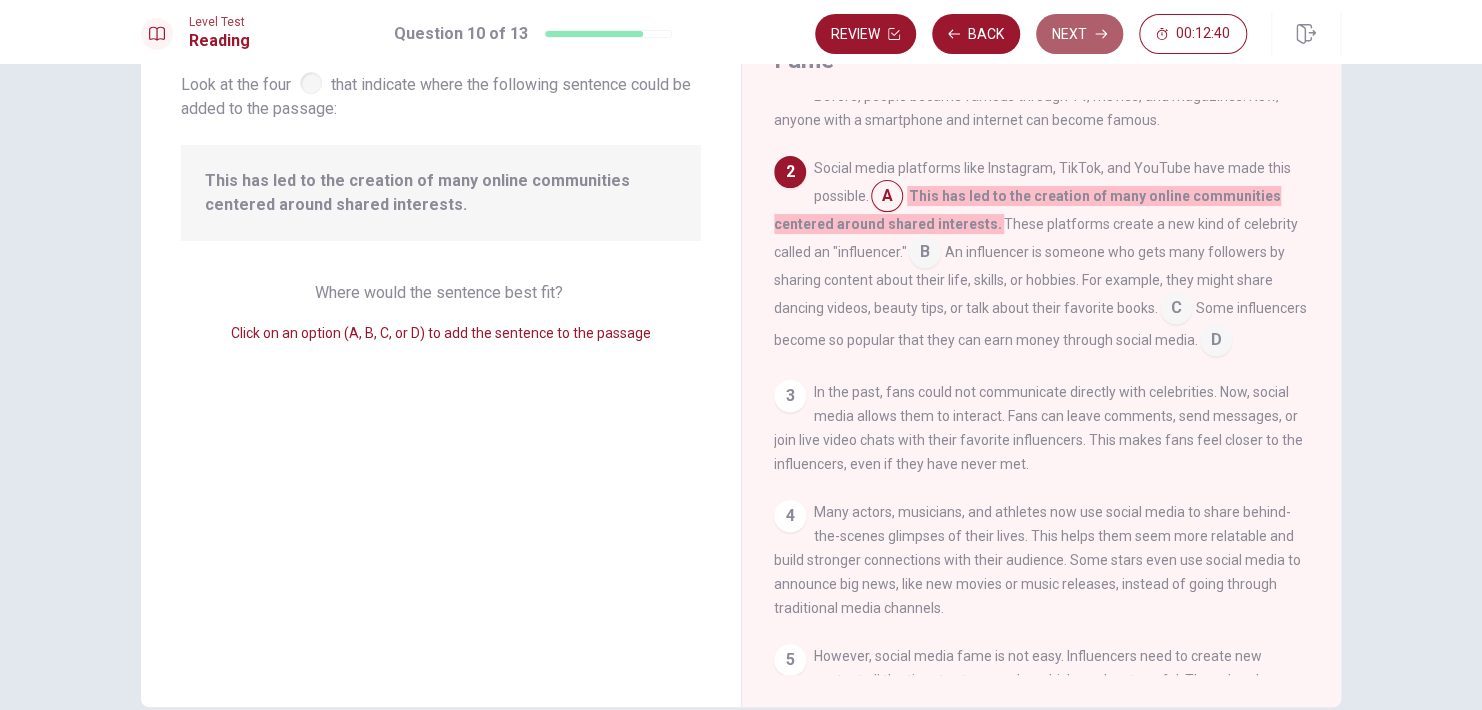 click on "Next" at bounding box center (1079, 34) 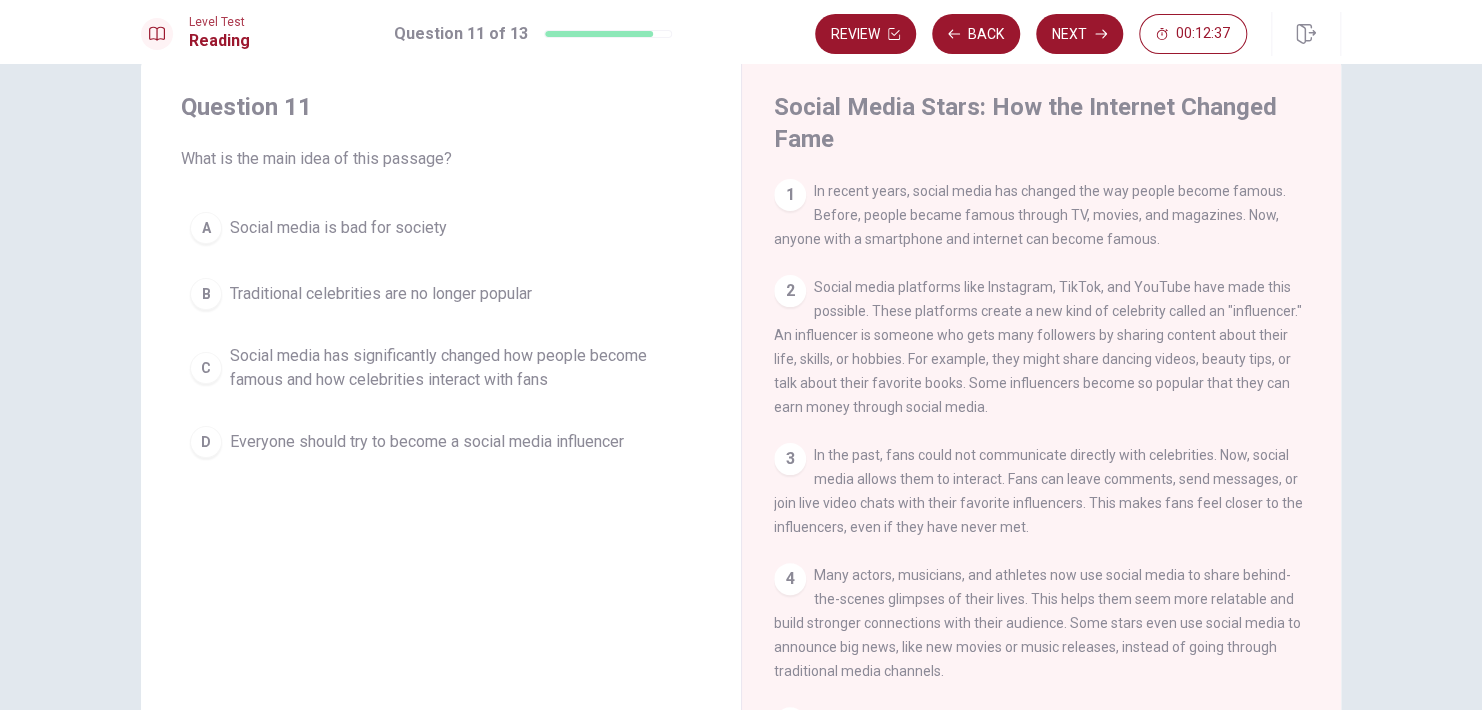 scroll, scrollTop: 0, scrollLeft: 0, axis: both 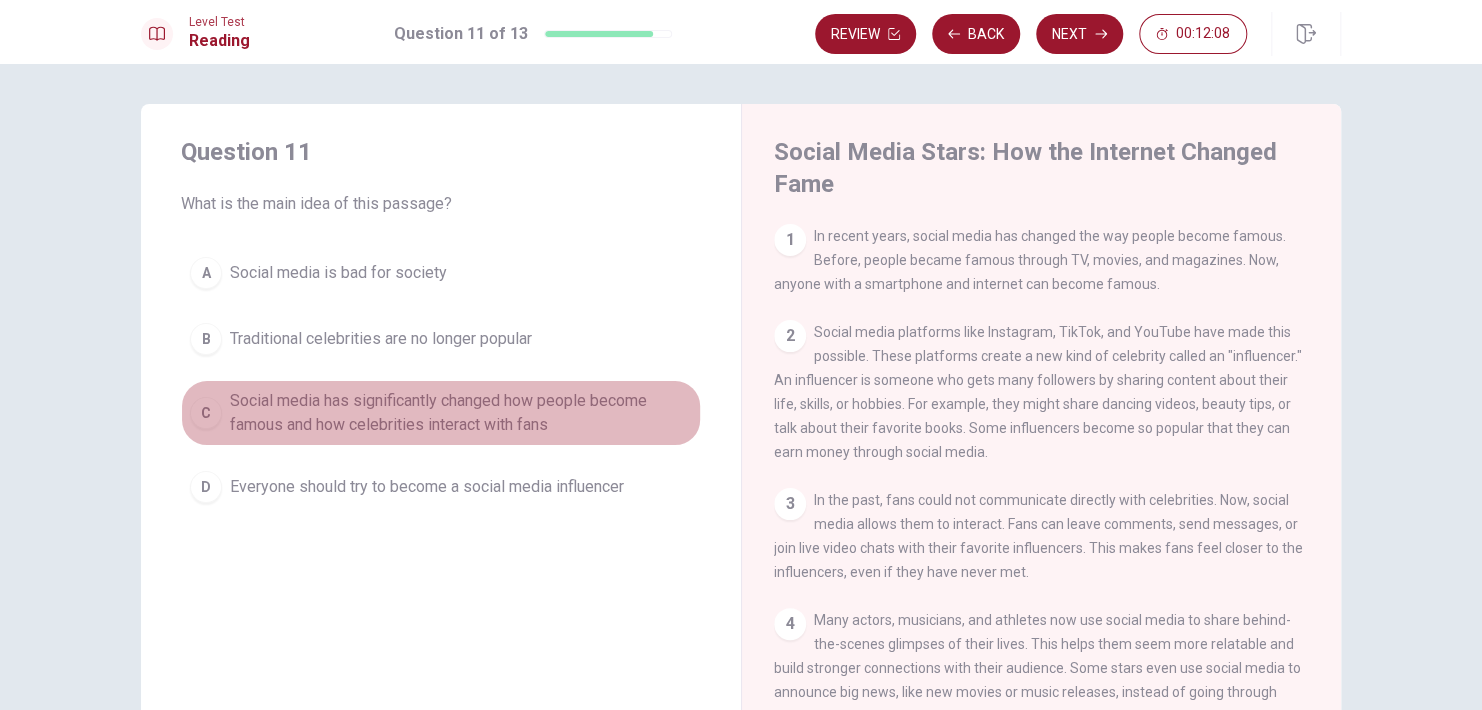 click on "Social media has significantly changed how people become famous and how celebrities interact with fans" at bounding box center (461, 413) 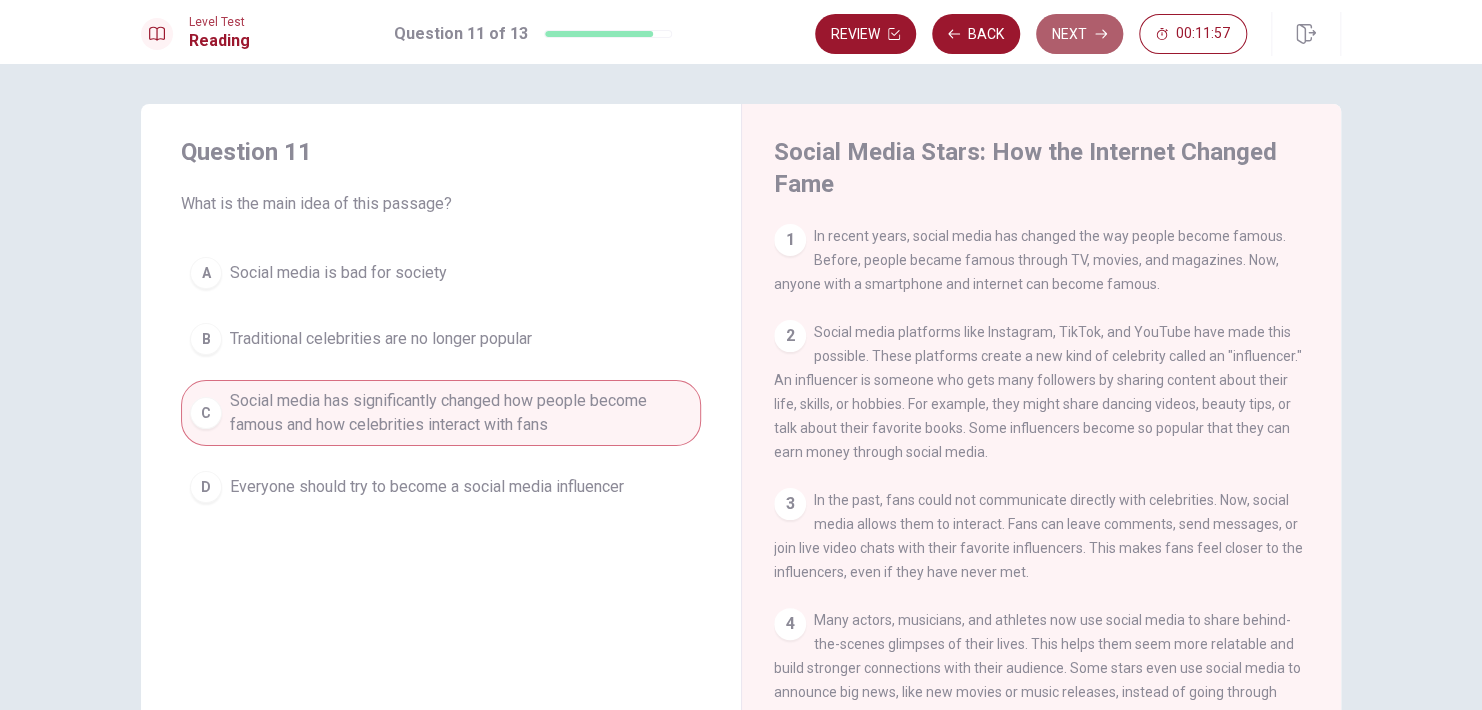 click on "Next" at bounding box center [1079, 34] 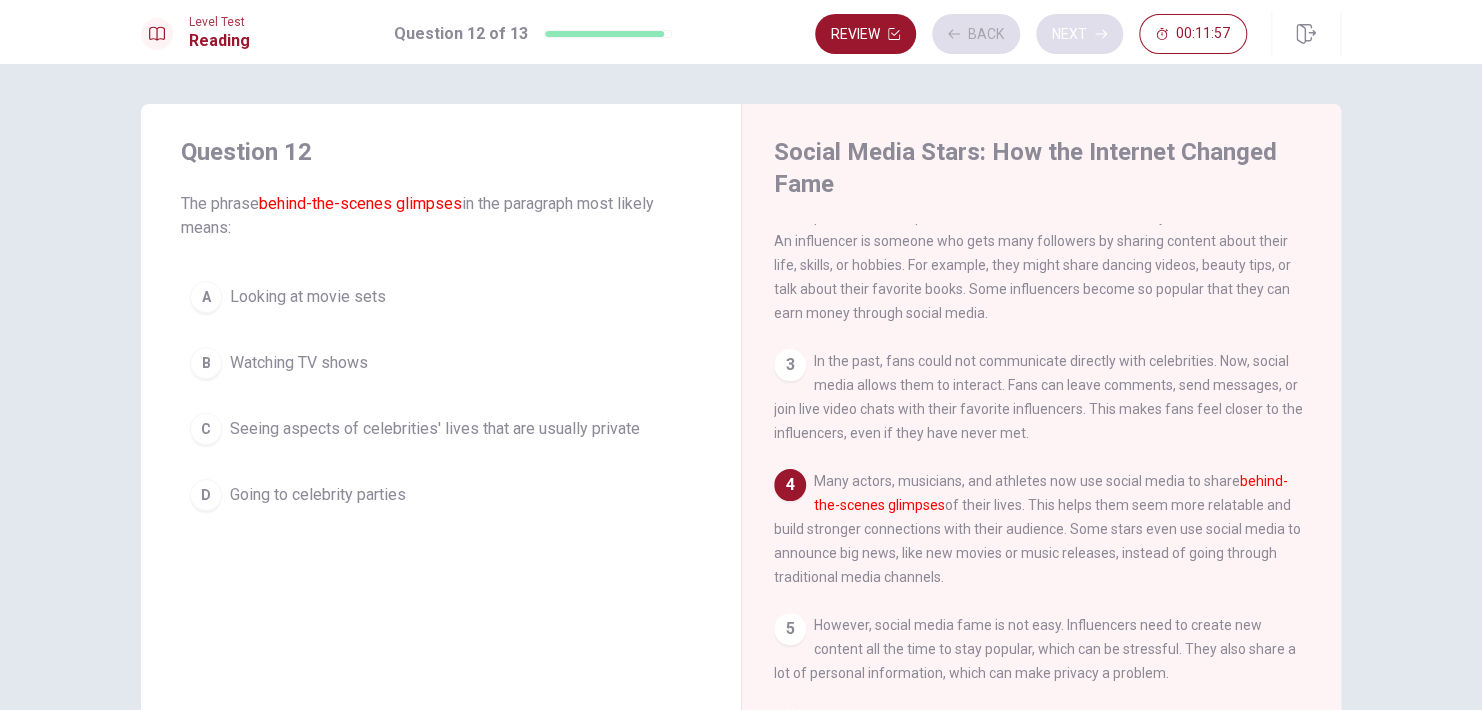 scroll, scrollTop: 143, scrollLeft: 0, axis: vertical 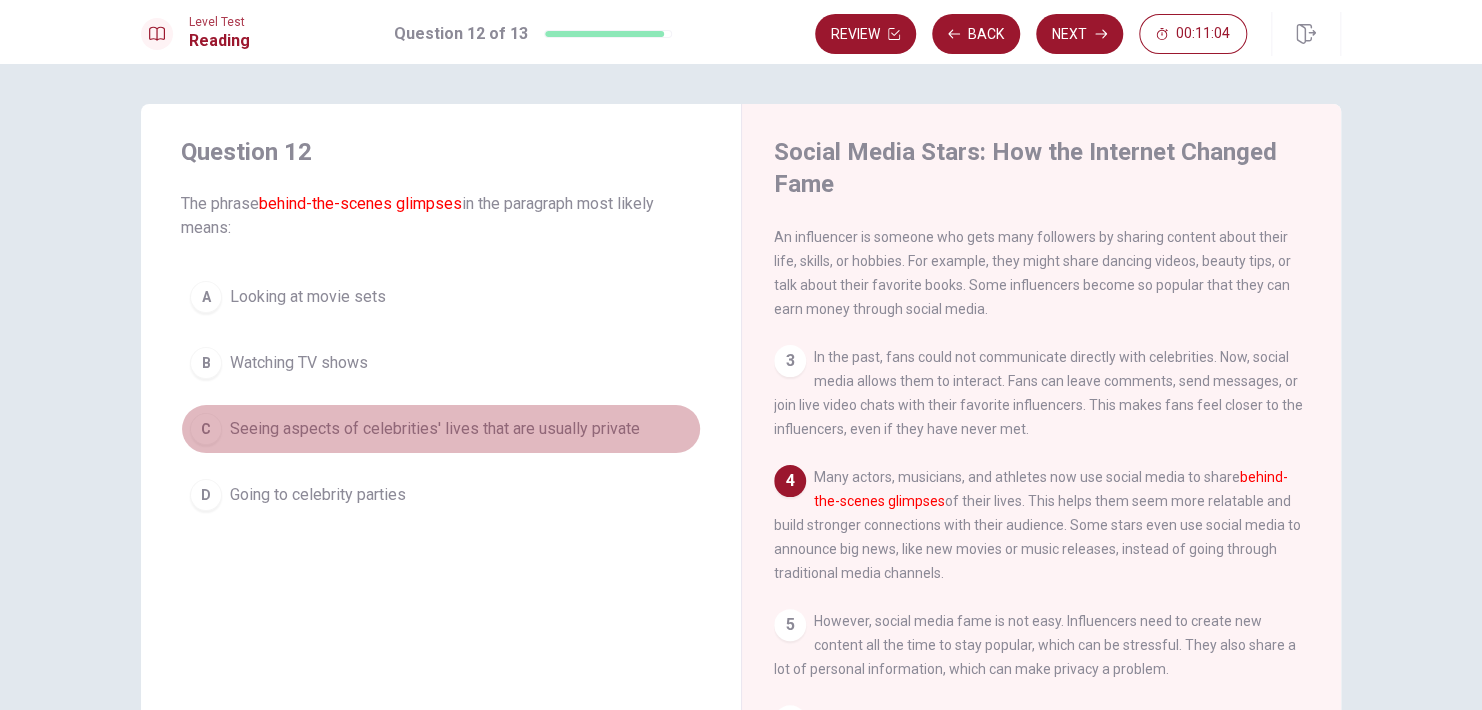 click on "C Seeing aspects of celebrities' lives that are usually private" at bounding box center (441, 429) 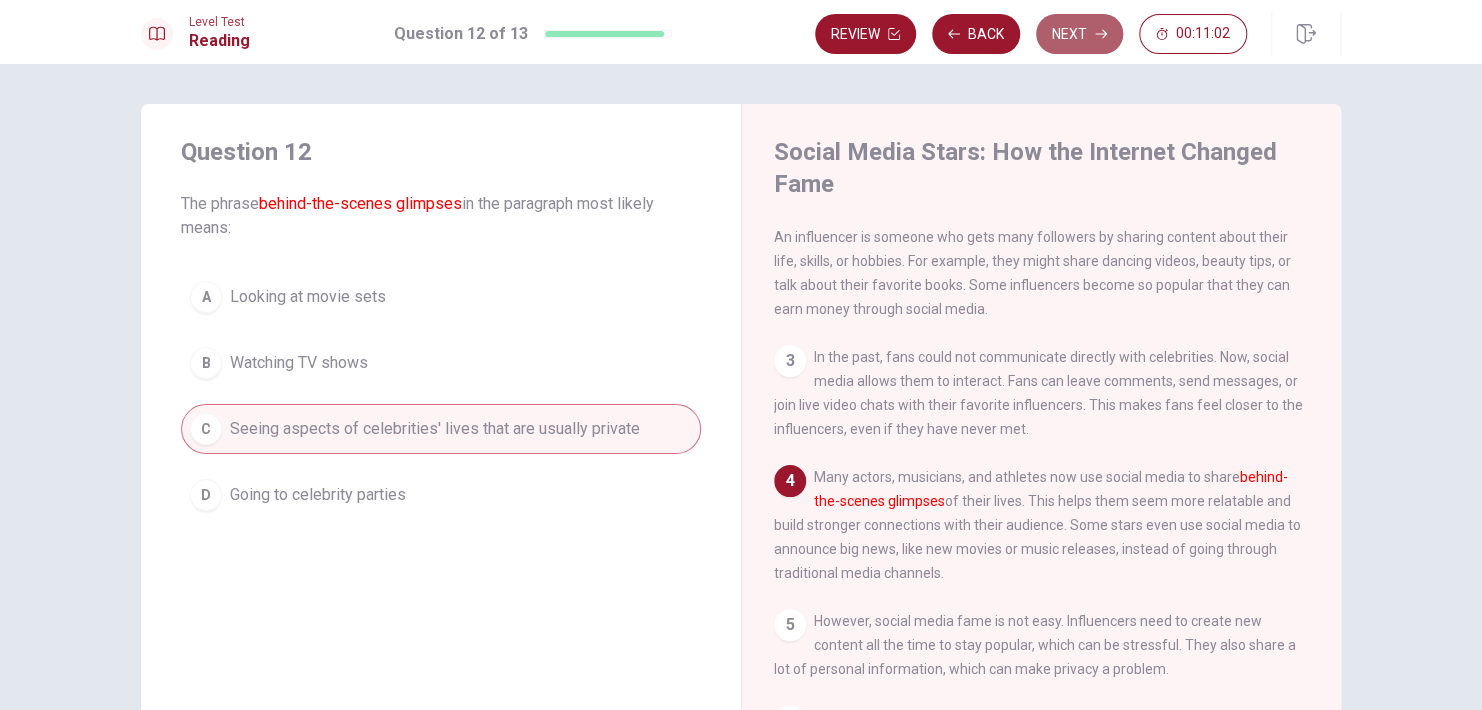 click on "Next" at bounding box center (1079, 34) 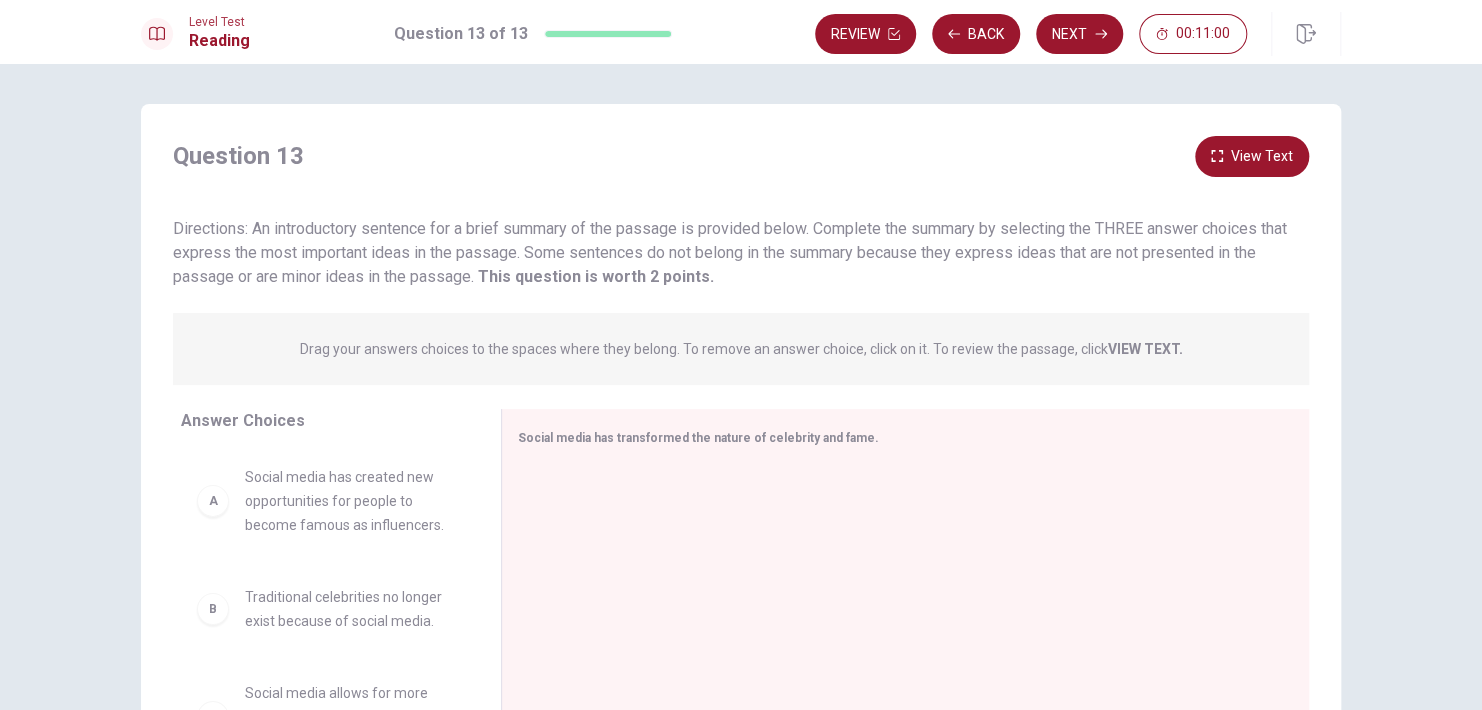 drag, startPoint x: 1437, startPoint y: 291, endPoint x: 1441, endPoint y: 309, distance: 18.439089 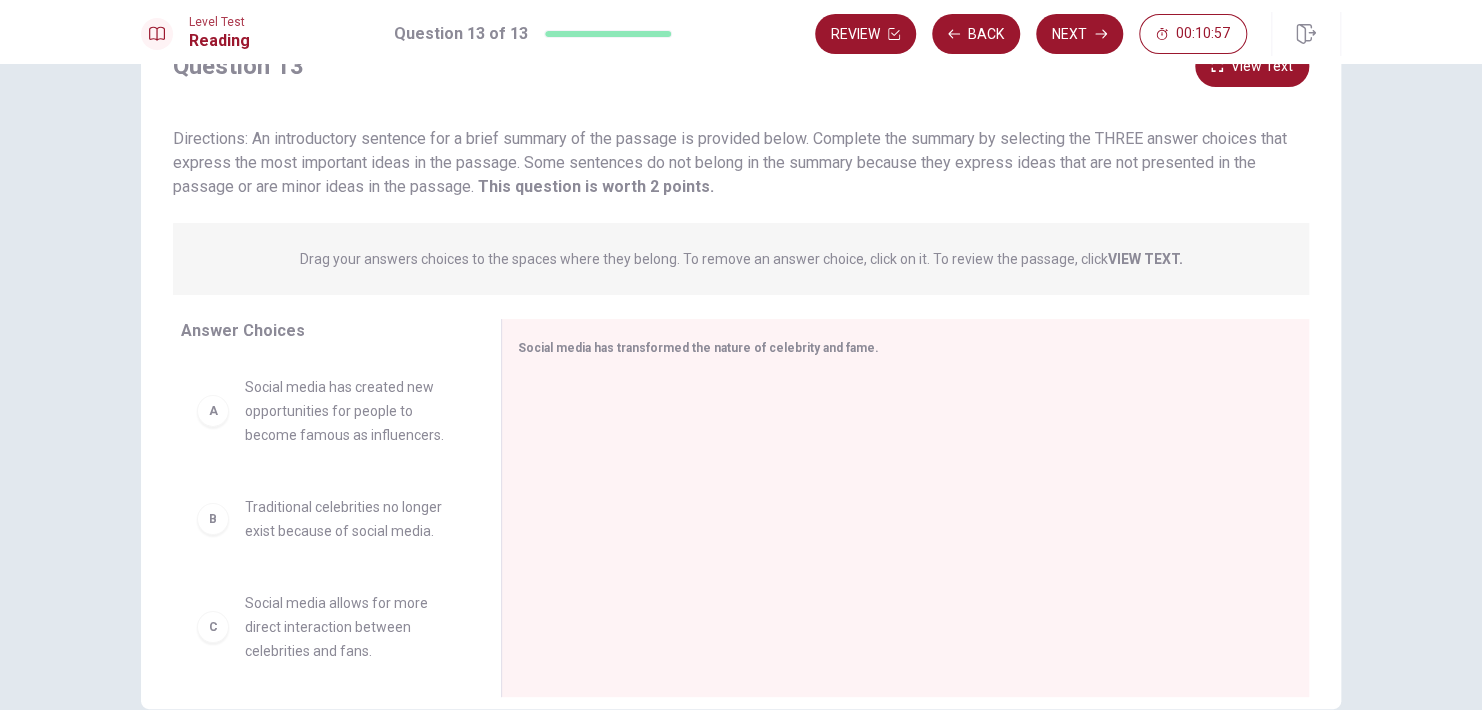 scroll, scrollTop: 88, scrollLeft: 0, axis: vertical 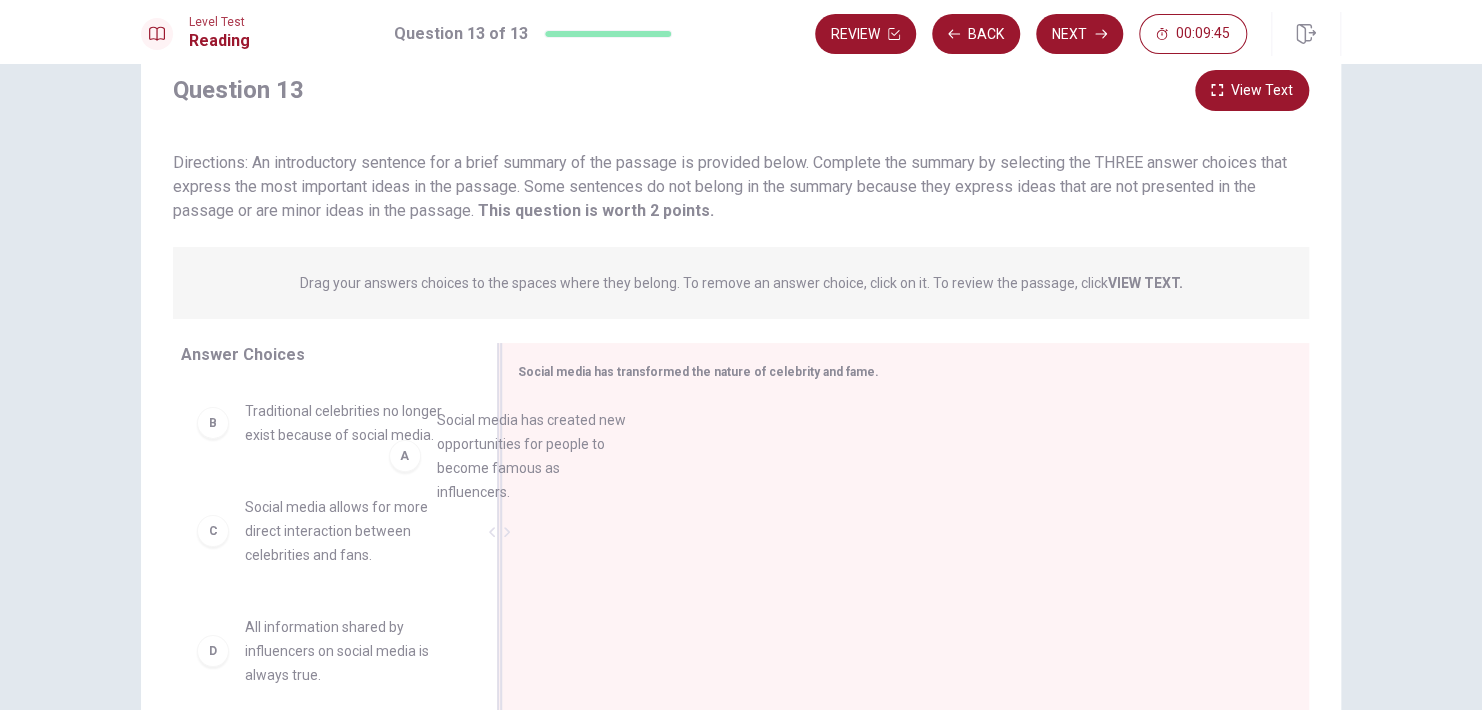drag, startPoint x: 369, startPoint y: 431, endPoint x: 611, endPoint y: 442, distance: 242.24988 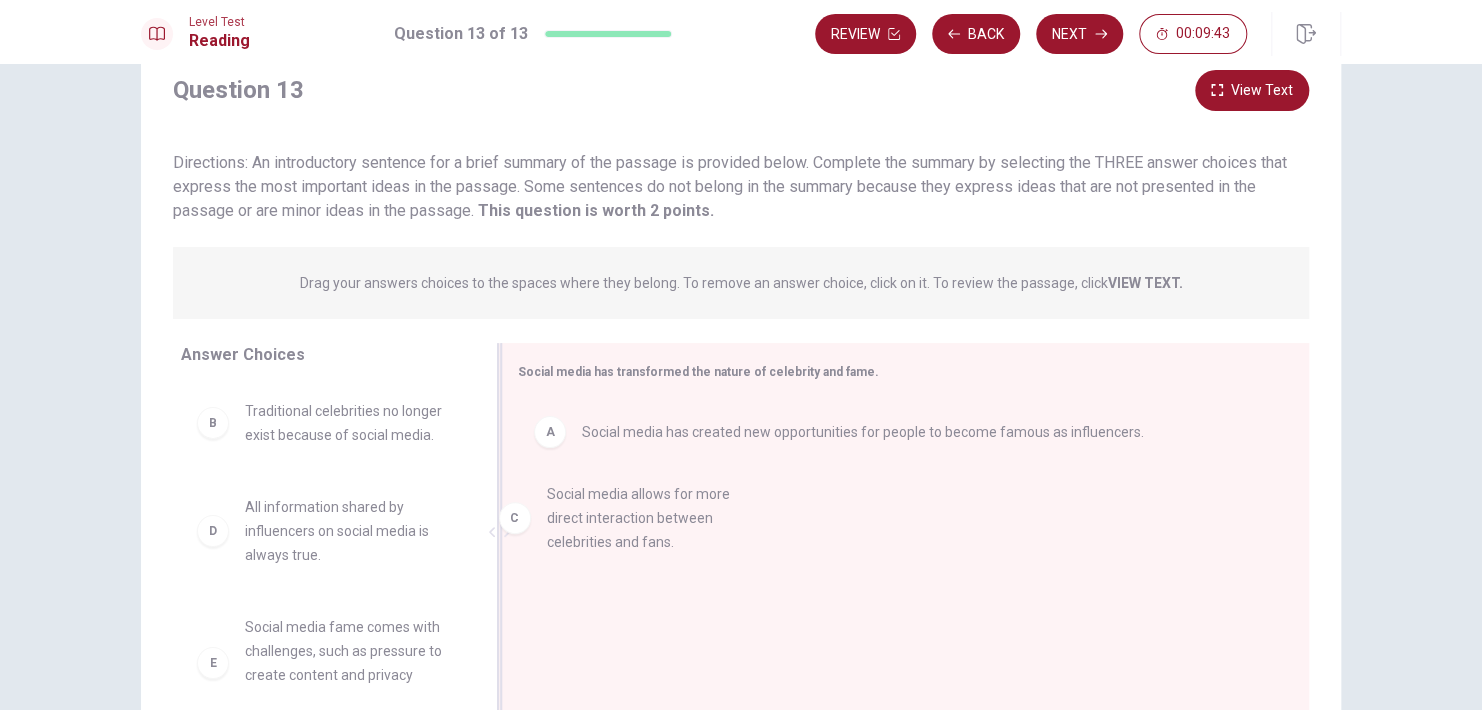 drag, startPoint x: 354, startPoint y: 530, endPoint x: 680, endPoint y: 517, distance: 326.2591 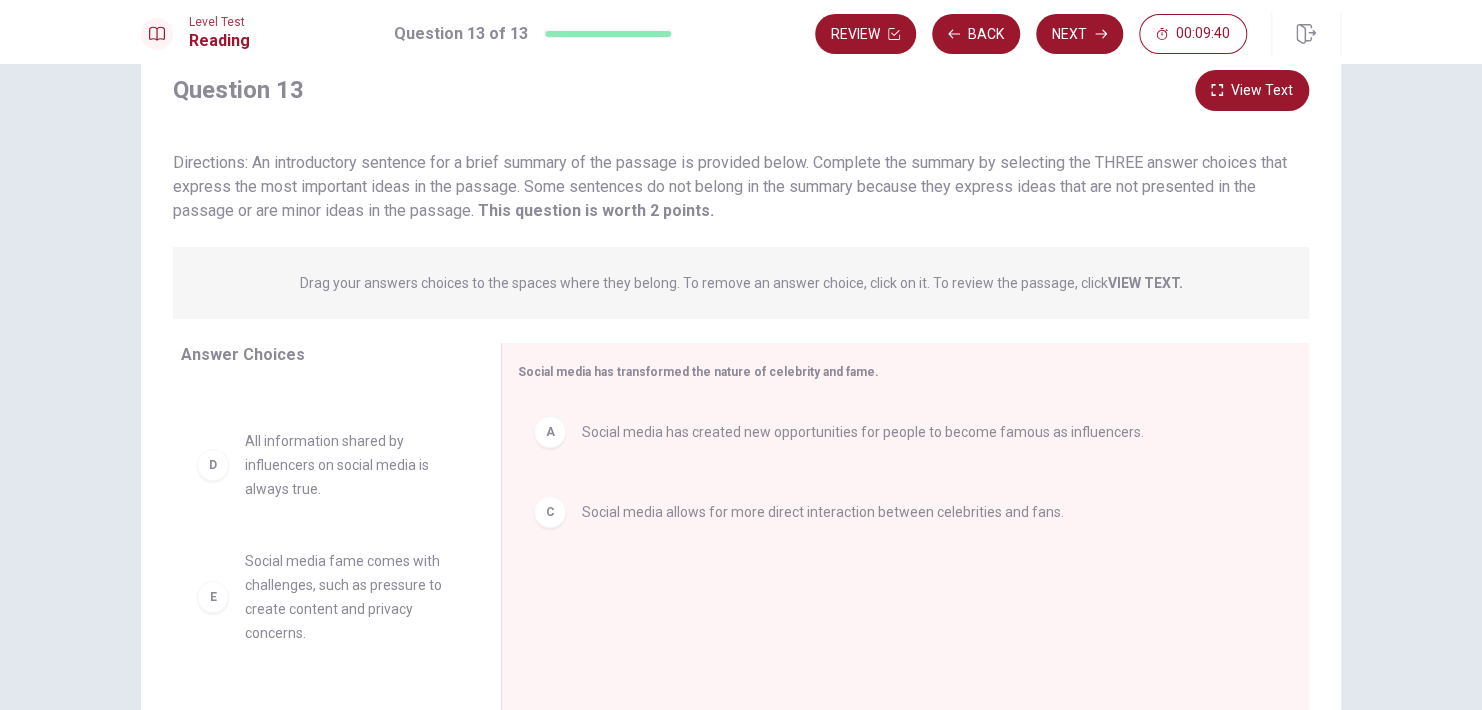 scroll, scrollTop: 68, scrollLeft: 0, axis: vertical 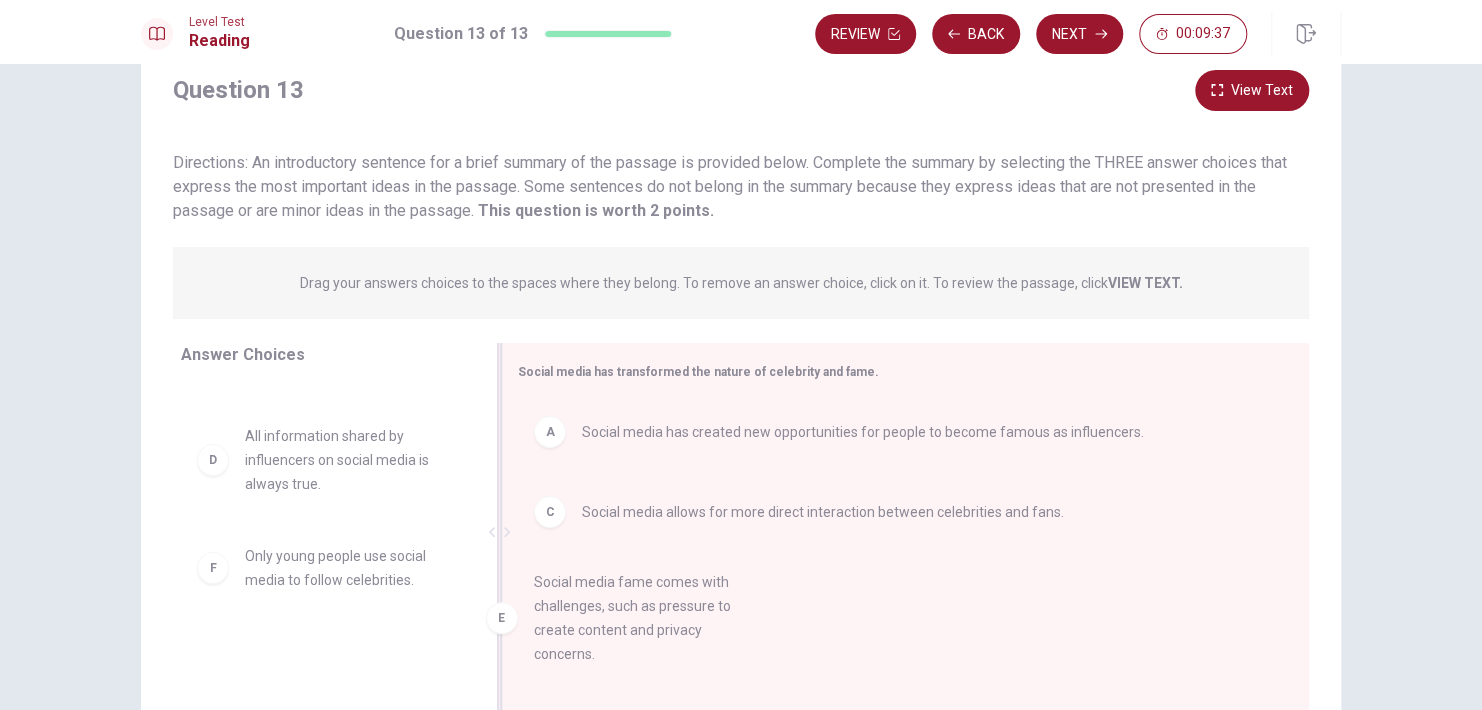 drag, startPoint x: 346, startPoint y: 580, endPoint x: 662, endPoint y: 600, distance: 316.6323 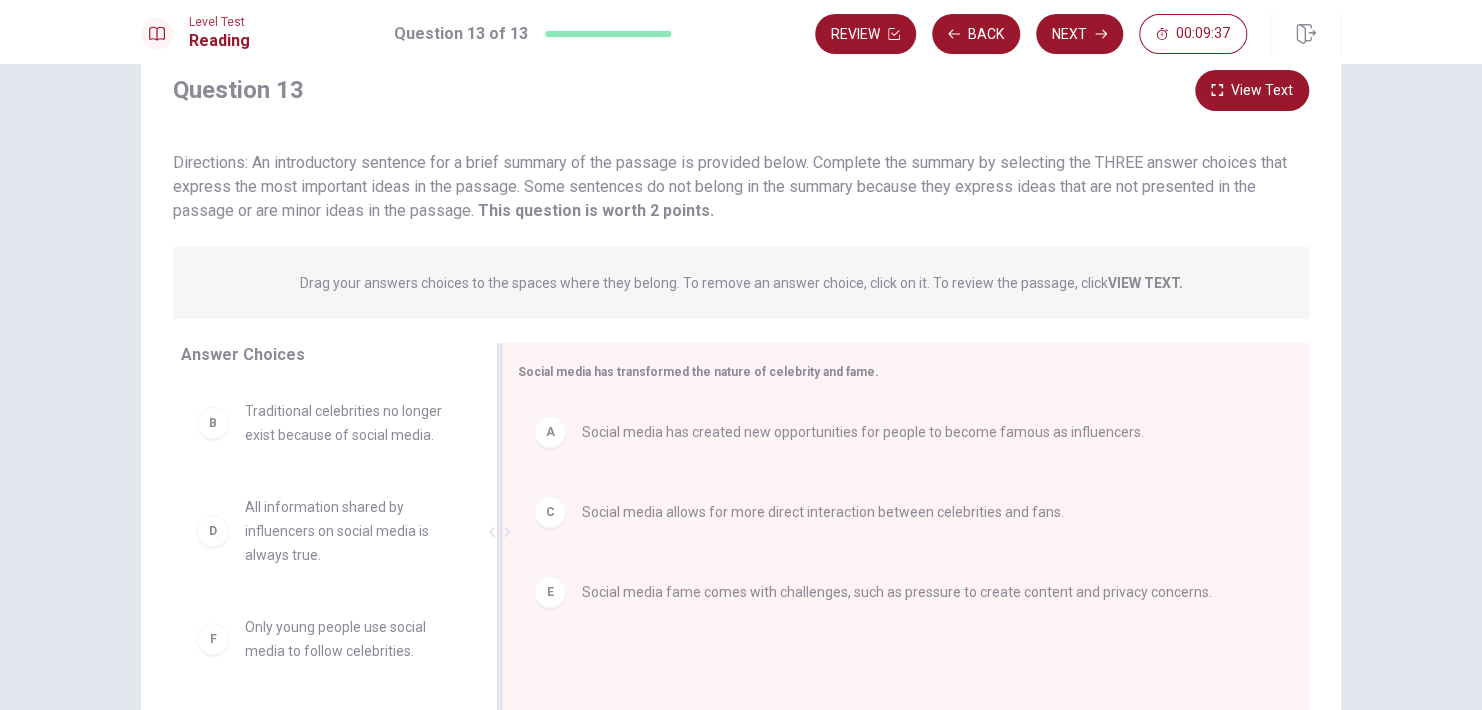 scroll, scrollTop: 0, scrollLeft: 0, axis: both 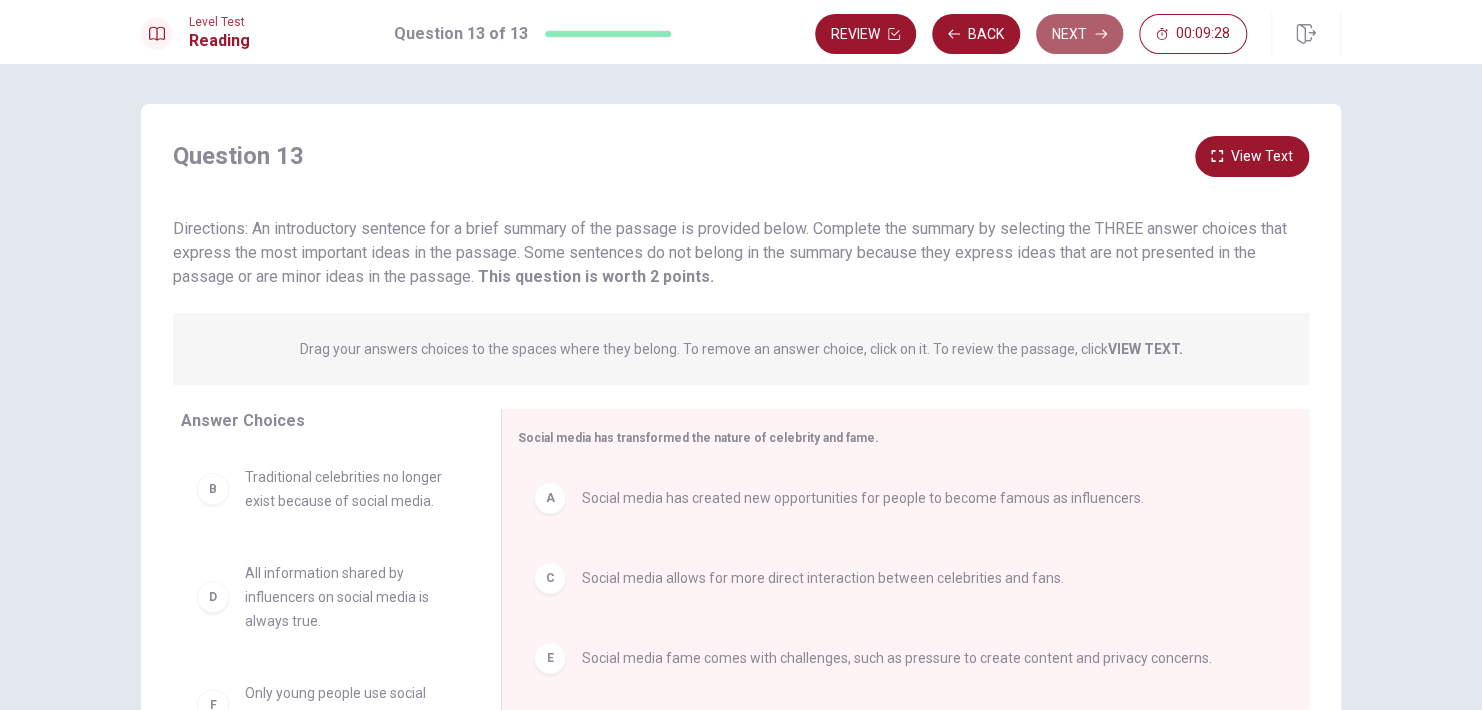 click 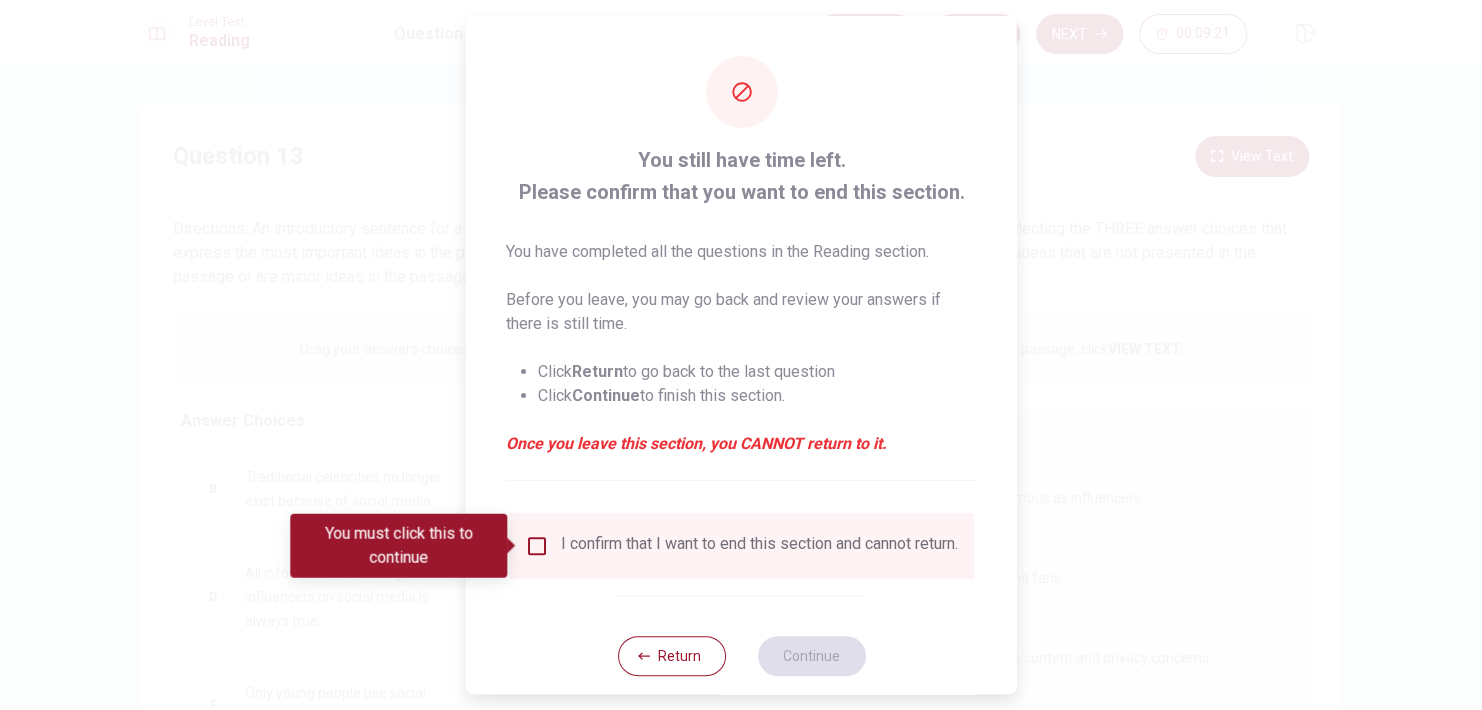 click on "I confirm that I want to end this section and cannot return." at bounding box center (759, 546) 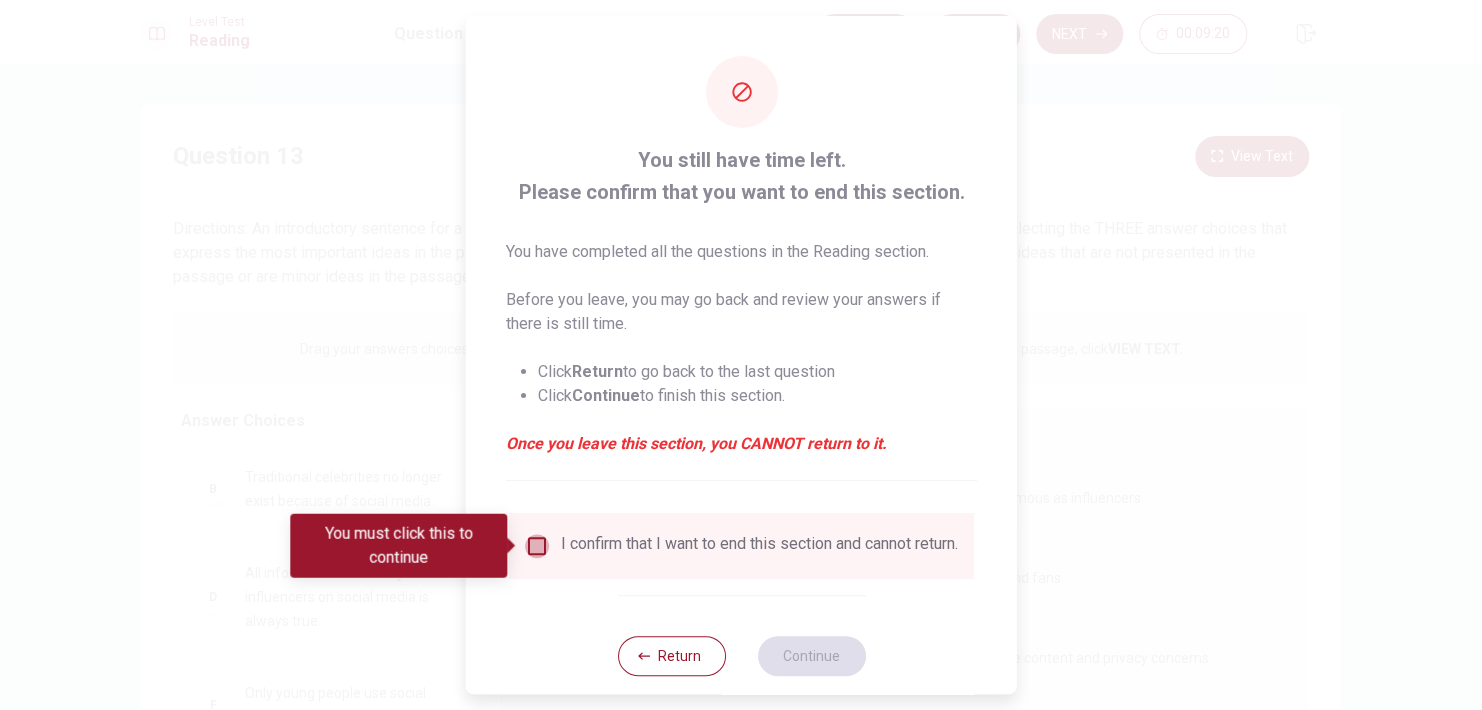 click at bounding box center (537, 546) 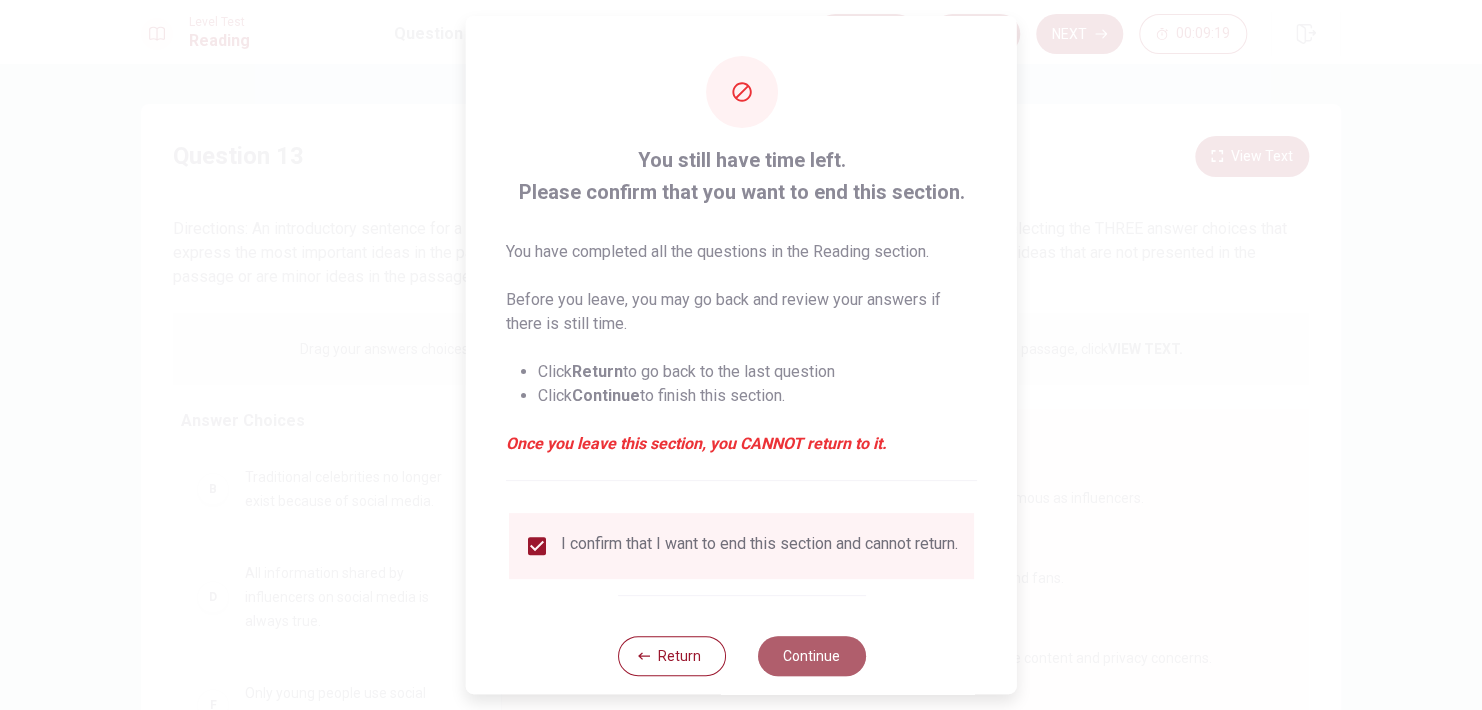 click on "Continue" at bounding box center (811, 656) 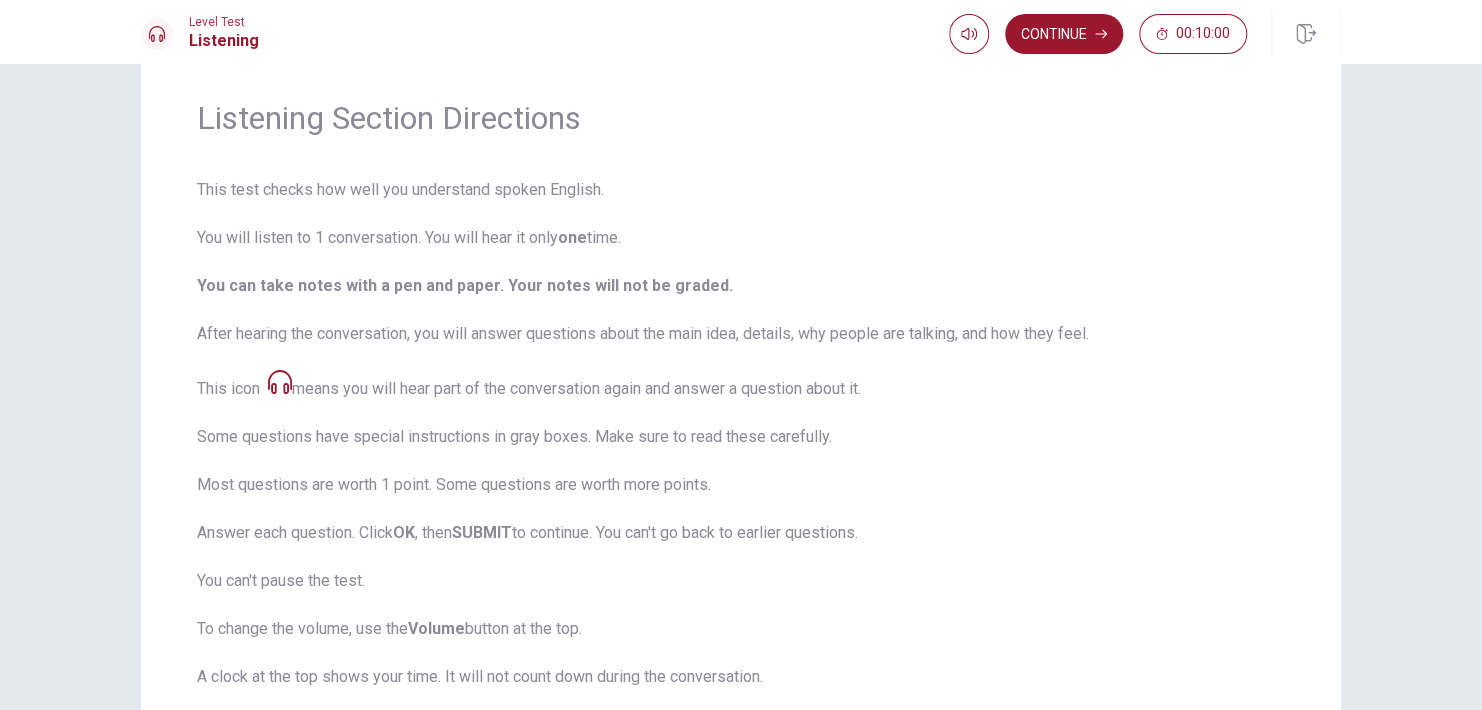 scroll, scrollTop: 65, scrollLeft: 0, axis: vertical 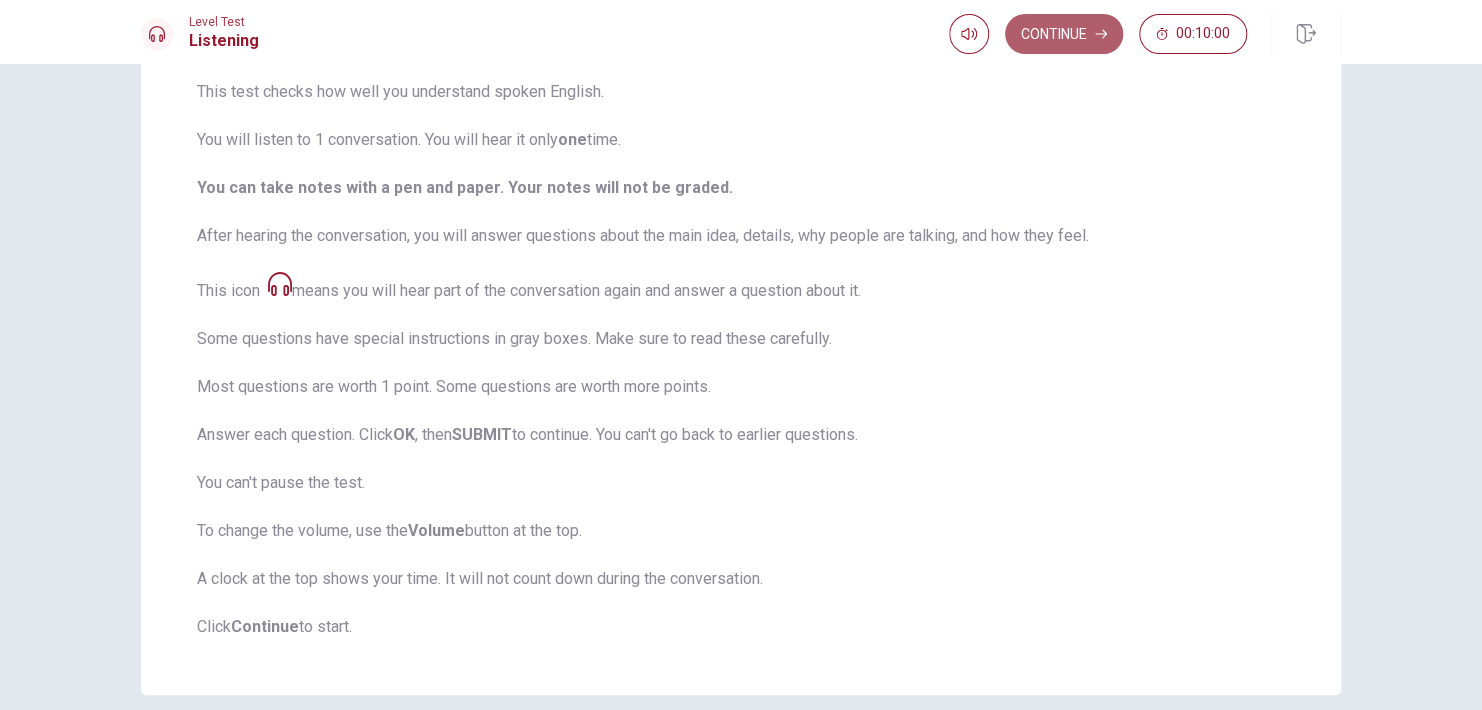 click on "Continue" at bounding box center (1064, 34) 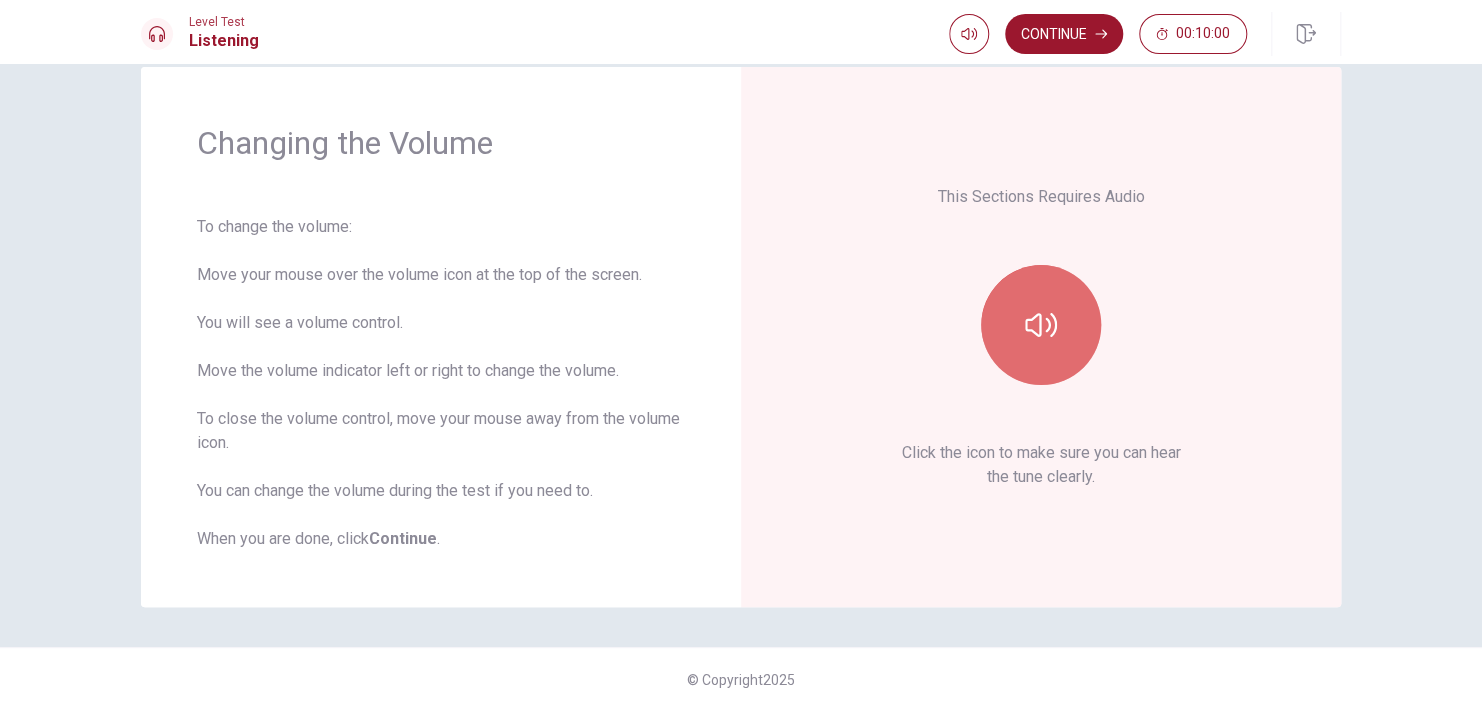 click 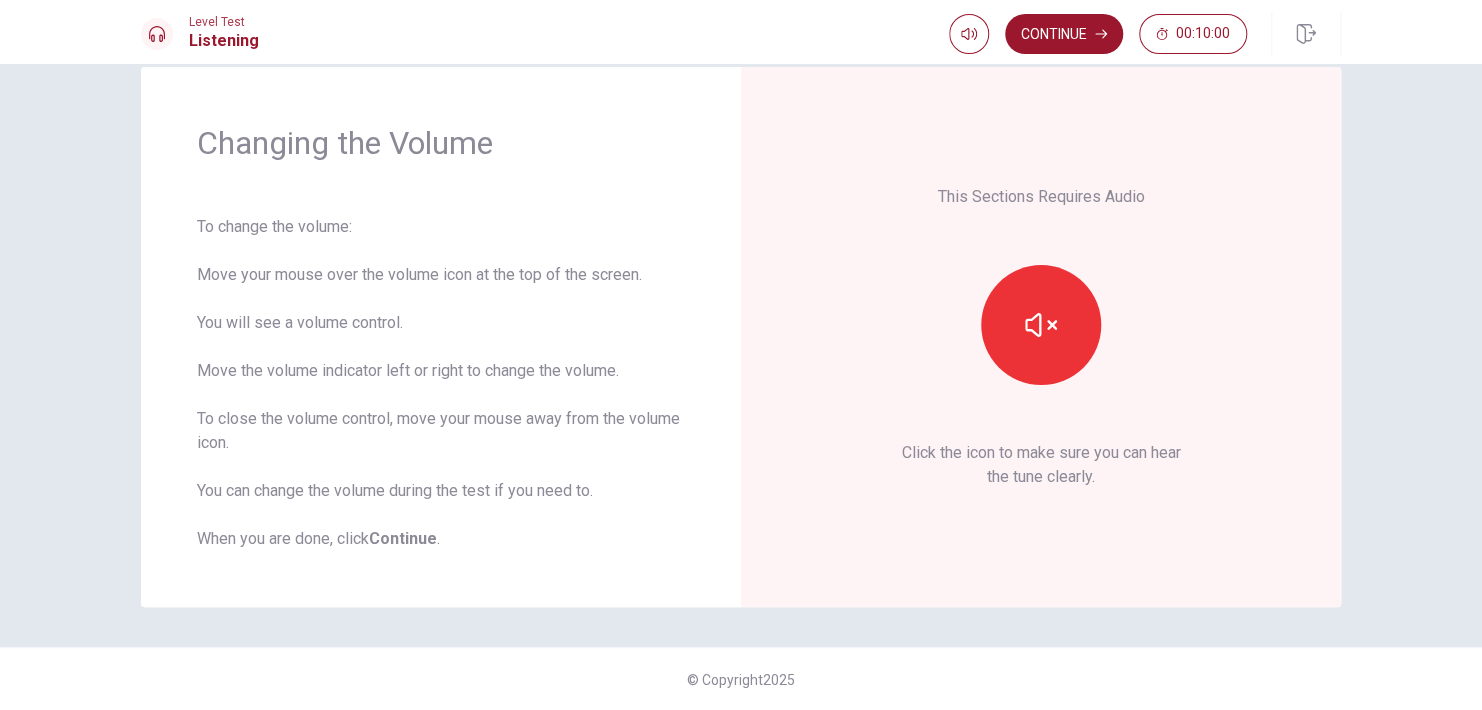 scroll, scrollTop: 0, scrollLeft: 0, axis: both 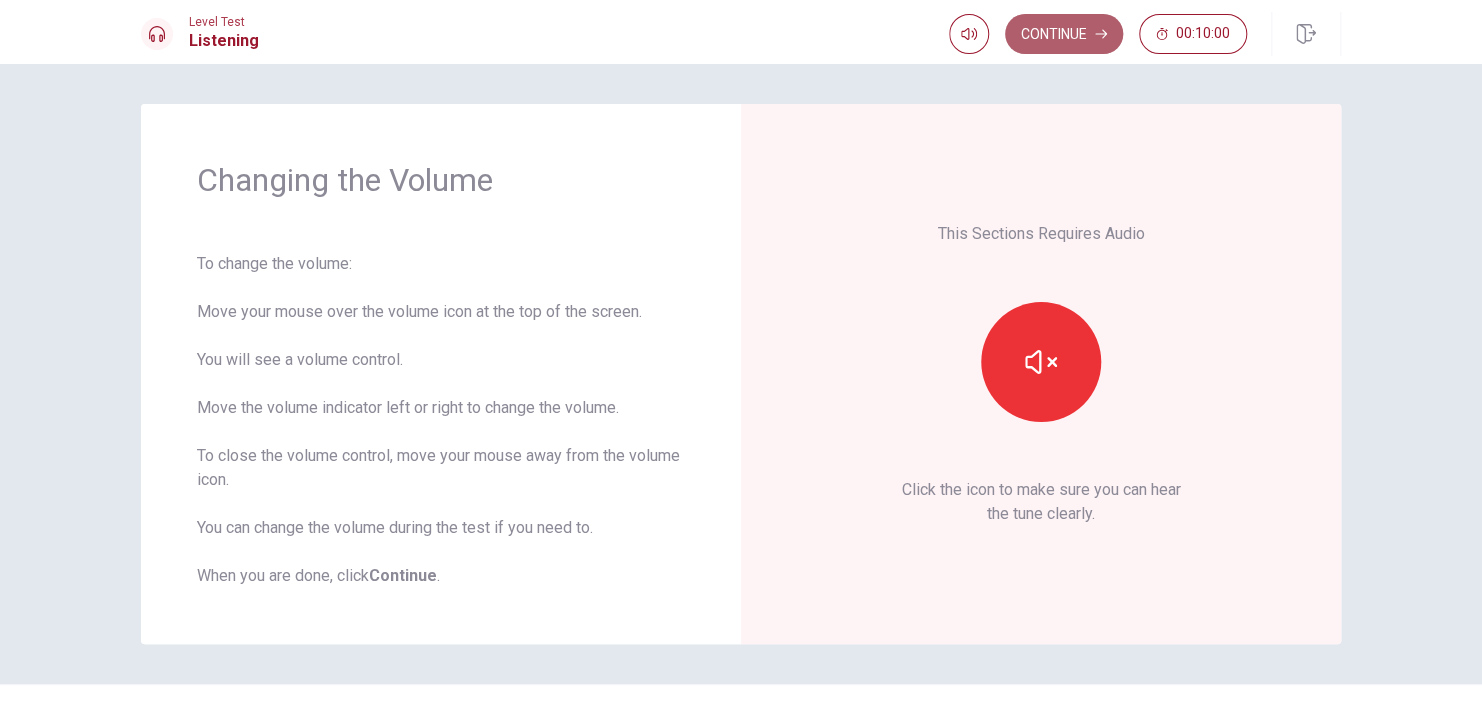 click on "Continue" at bounding box center [1064, 34] 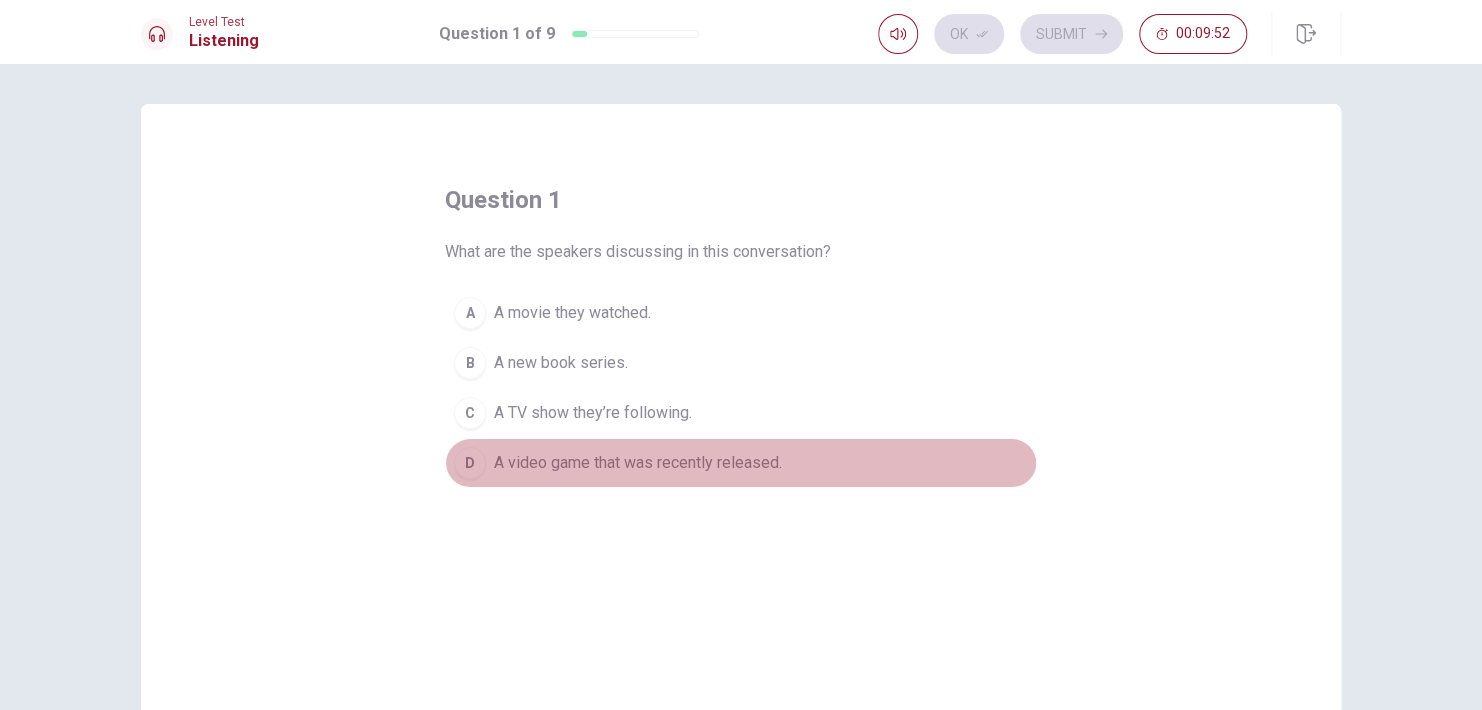 click on "A video game that was recently released." at bounding box center (638, 463) 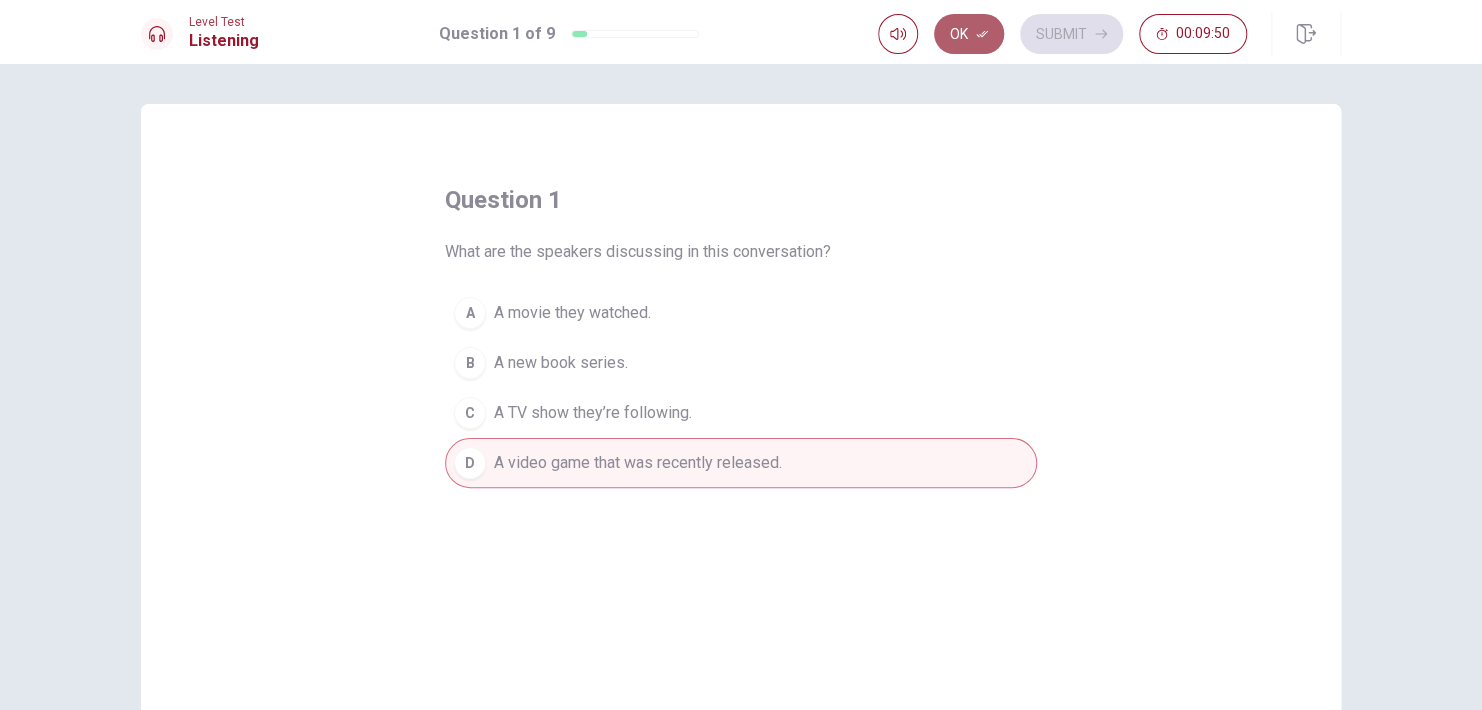 click 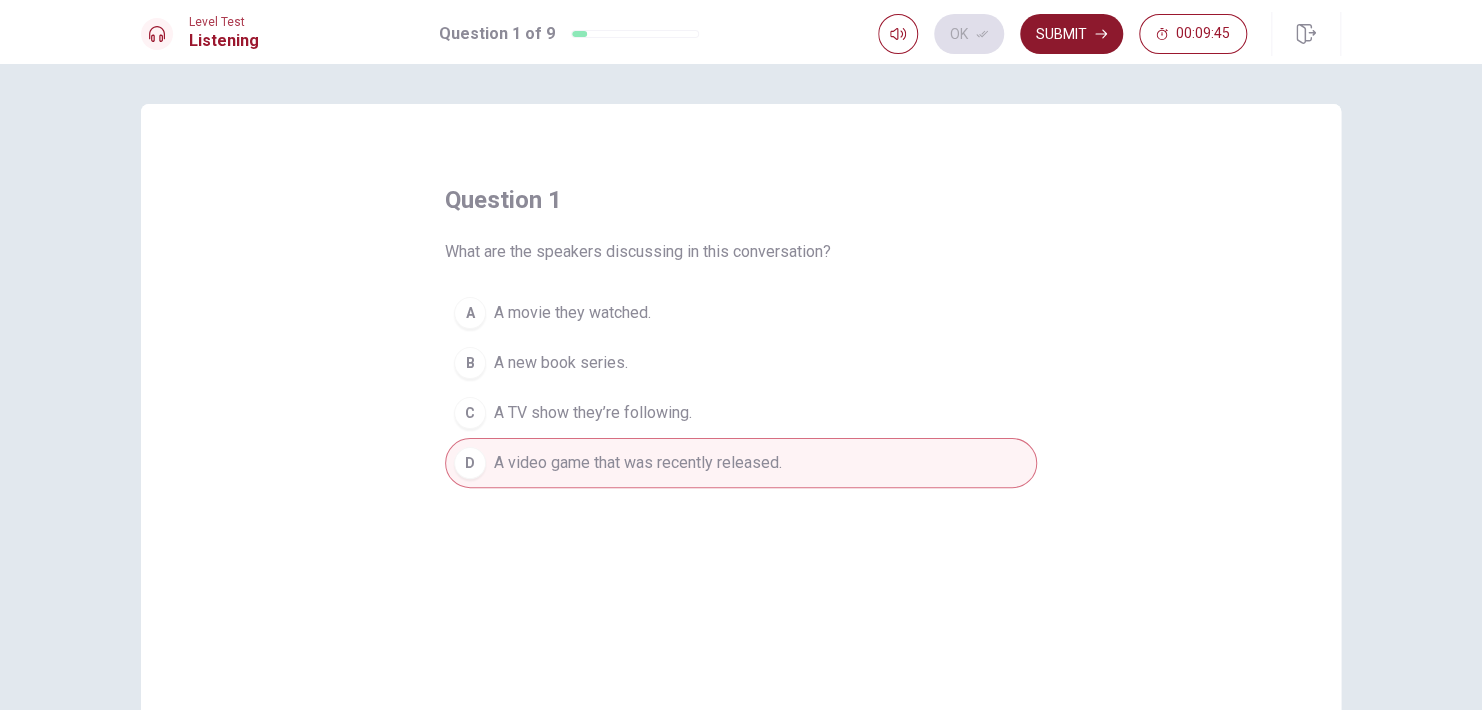 click on "Submit" at bounding box center (1071, 34) 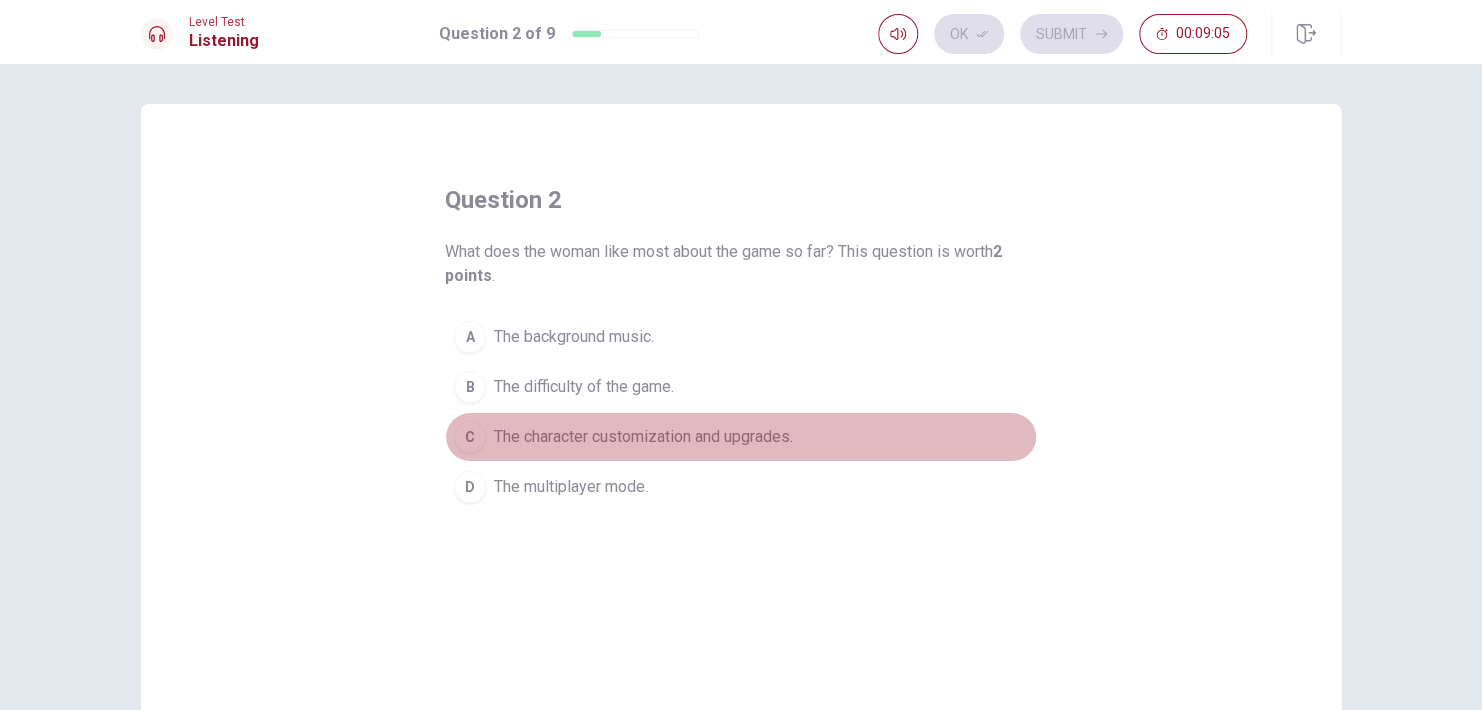 click on "The character customization and upgrades." at bounding box center (643, 437) 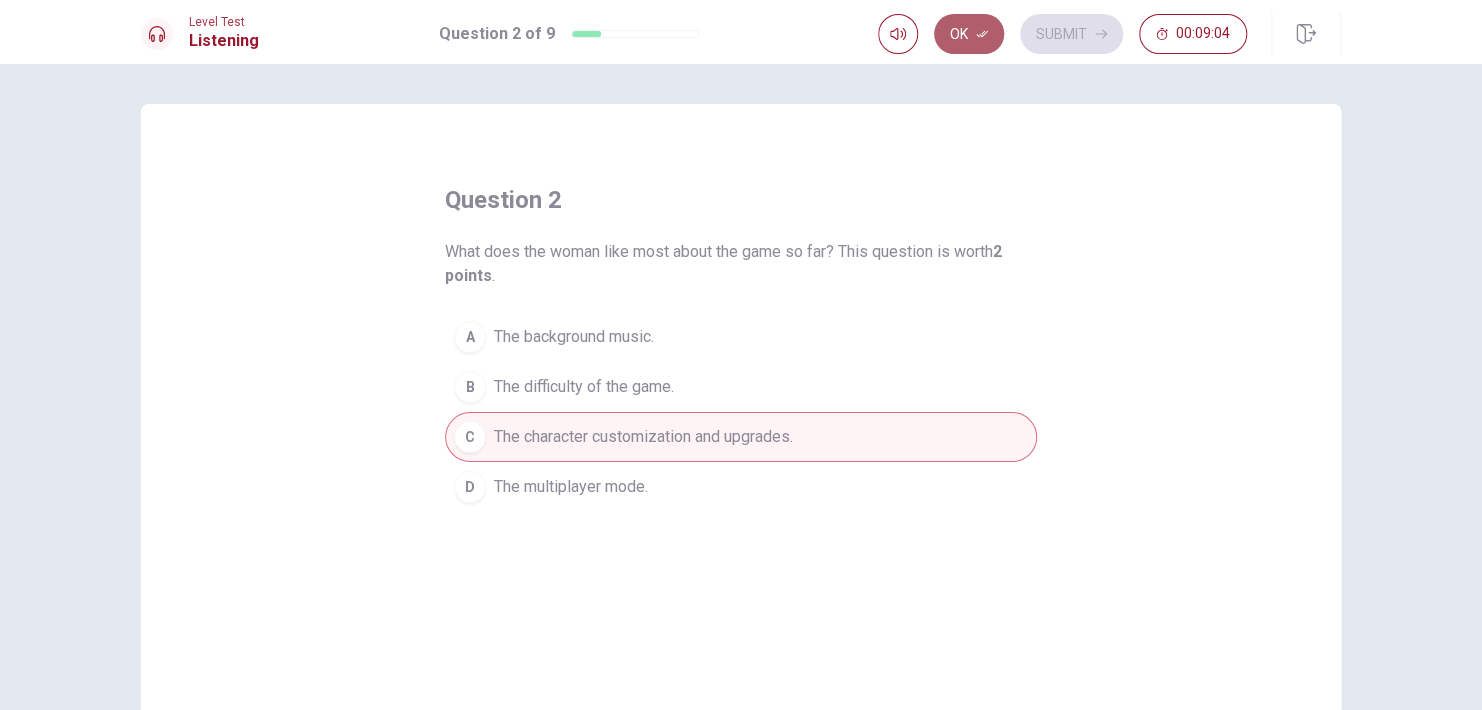 click on "Ok" at bounding box center [969, 34] 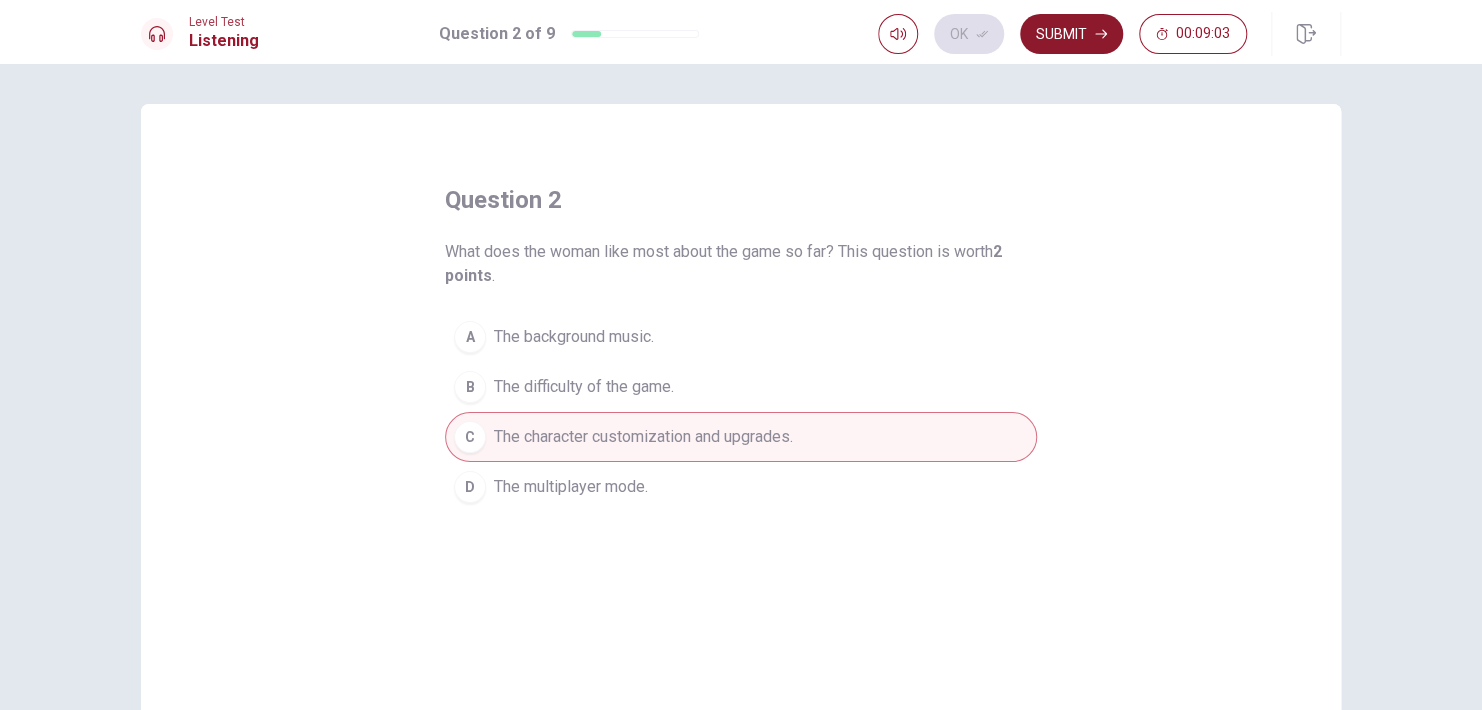 click on "Submit" at bounding box center [1071, 34] 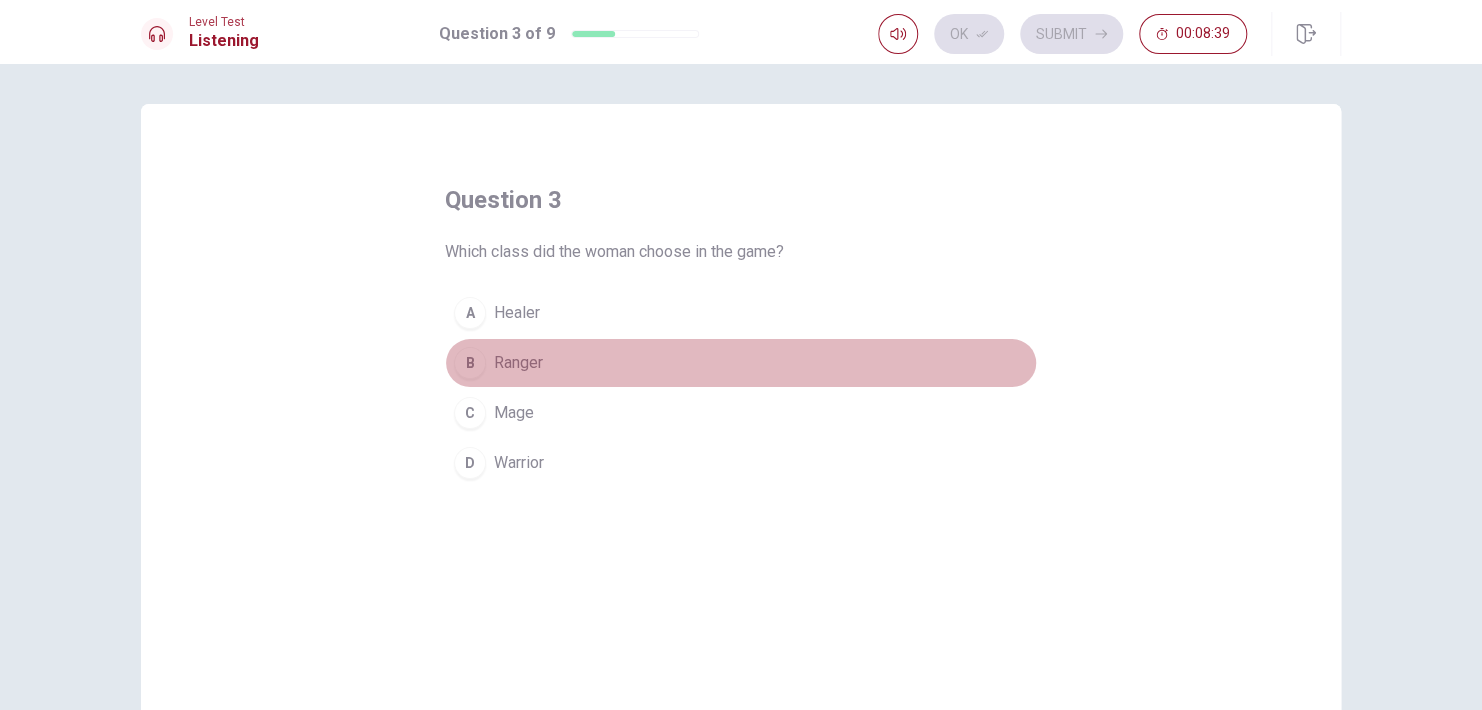 click on "B" at bounding box center [470, 363] 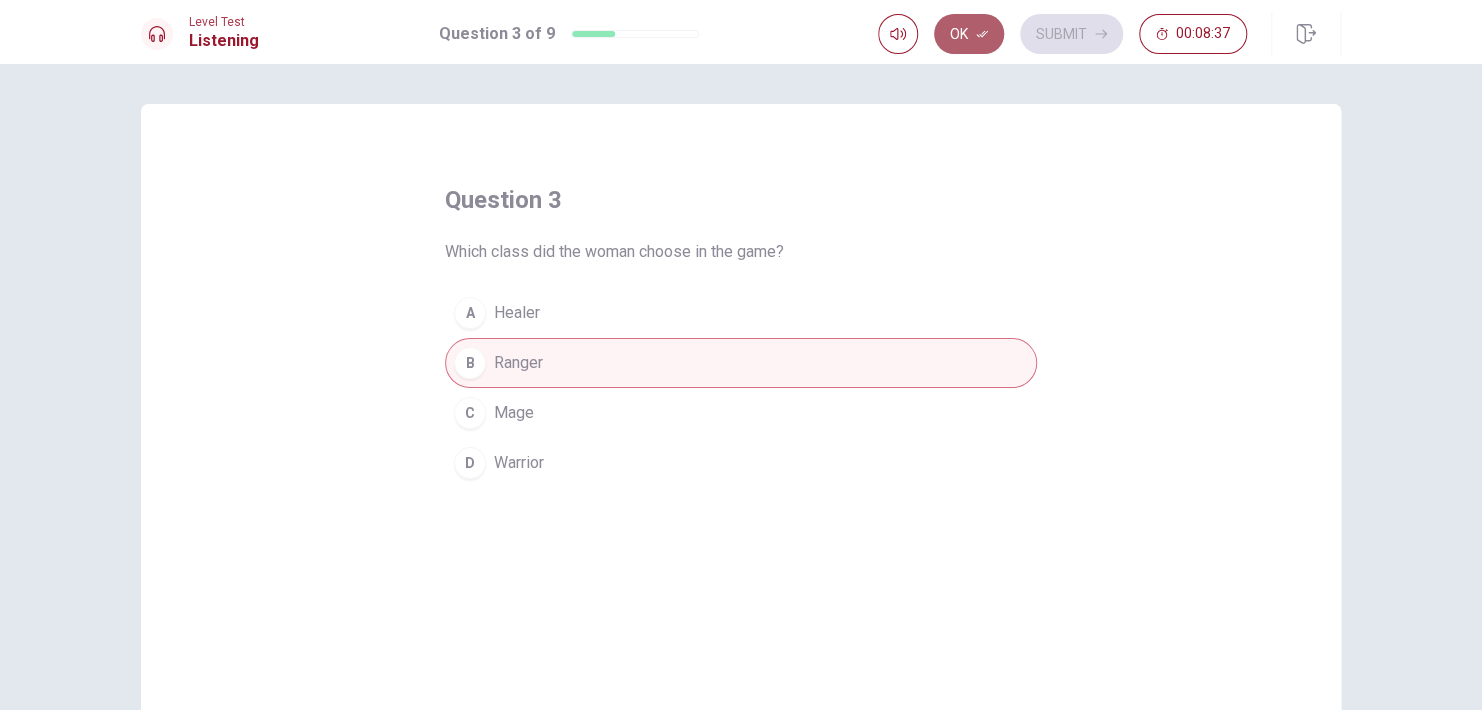 click on "Ok" at bounding box center [969, 34] 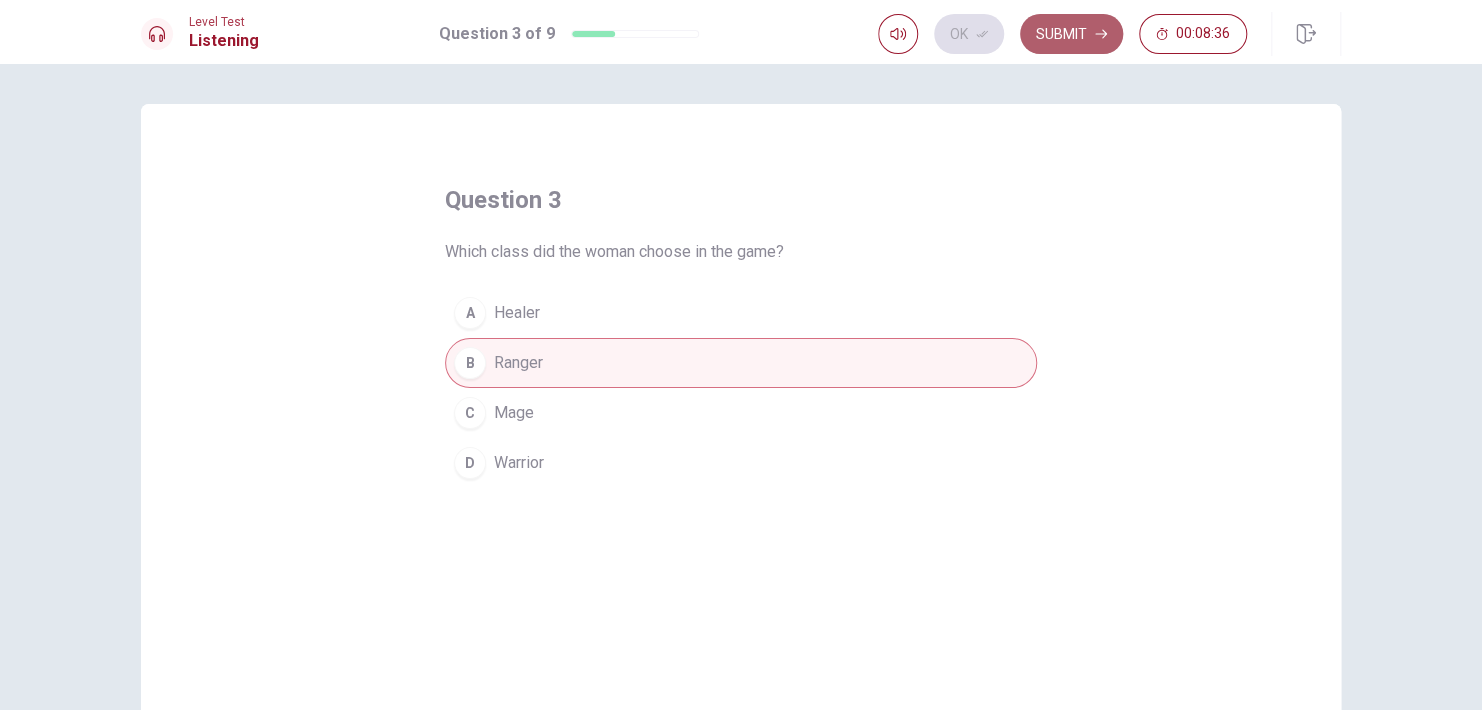 click on "Submit" at bounding box center [1071, 34] 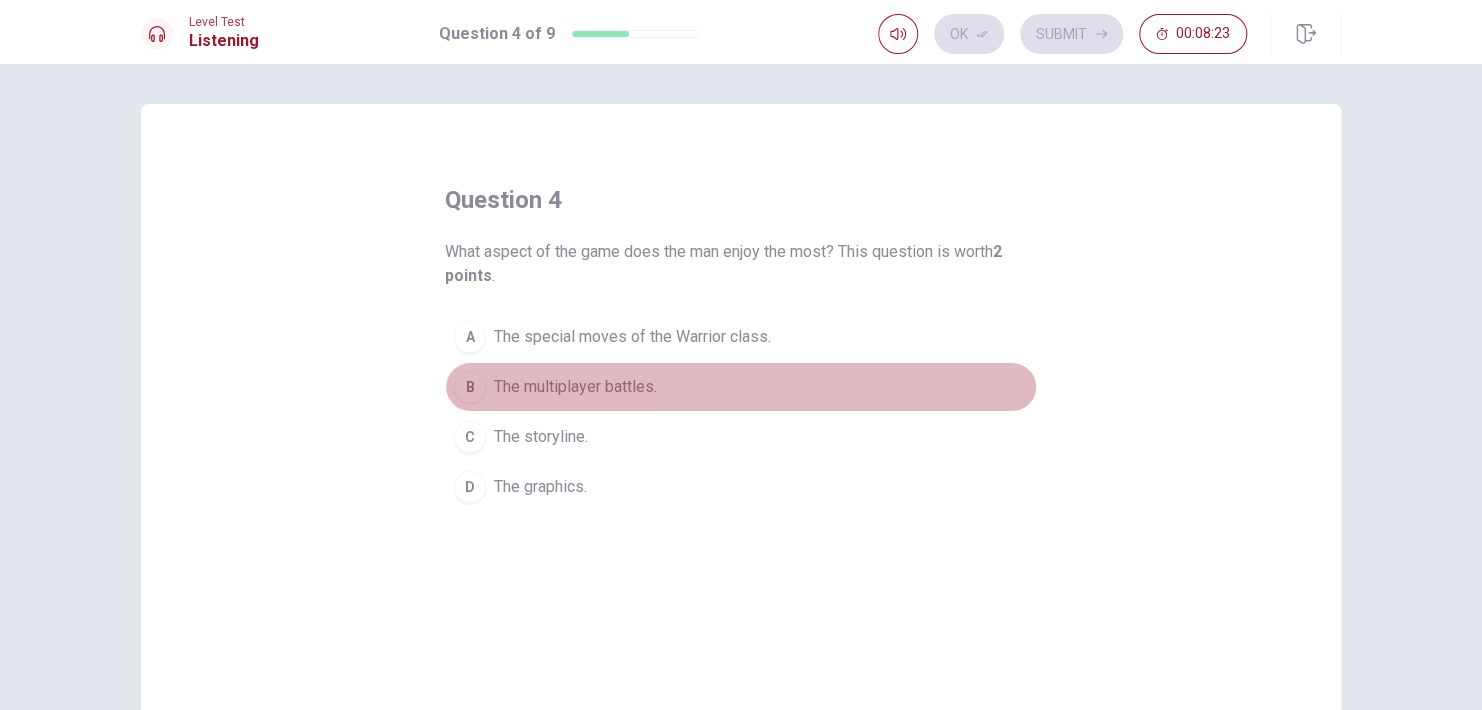 click on "The multiplayer battles." at bounding box center [575, 387] 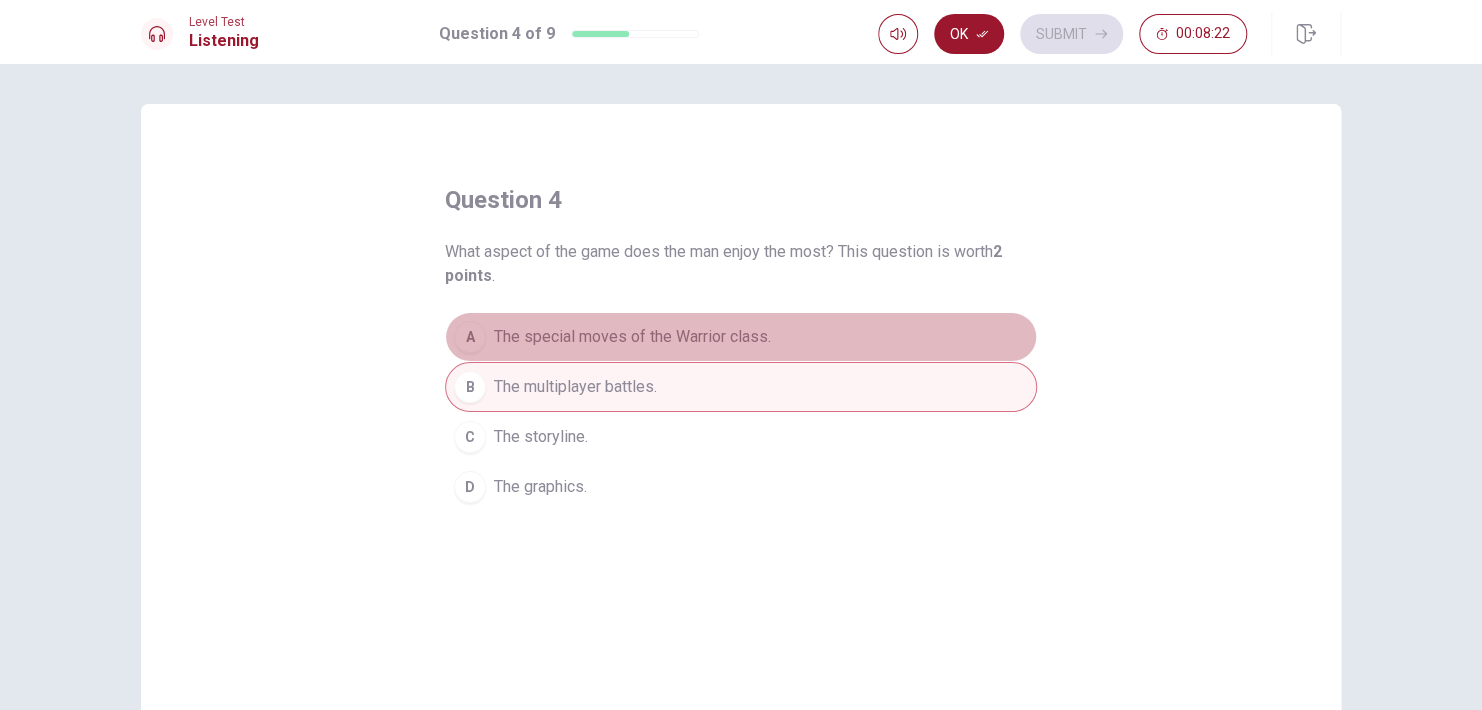 click on "A The special moves of the Warrior class." at bounding box center [741, 337] 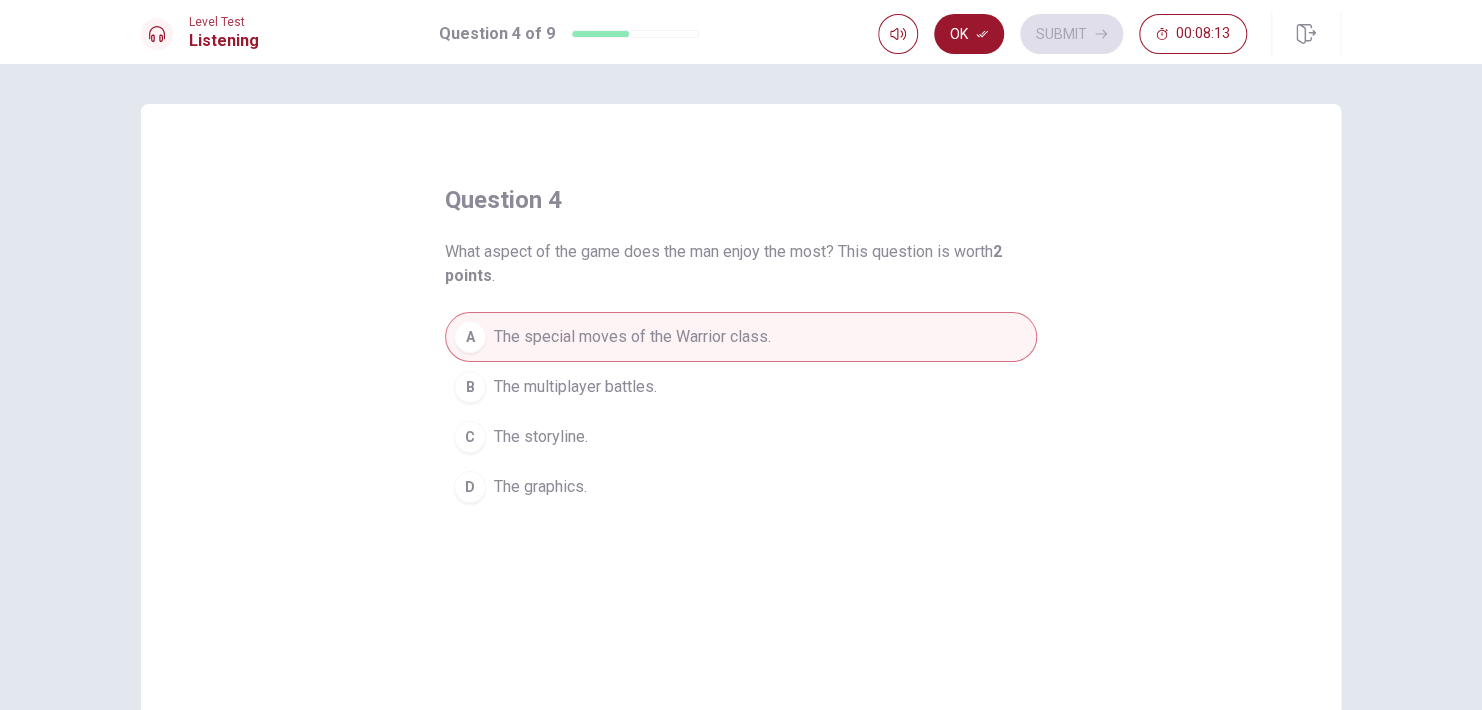 drag, startPoint x: 999, startPoint y: 254, endPoint x: 546, endPoint y: 294, distance: 454.76257 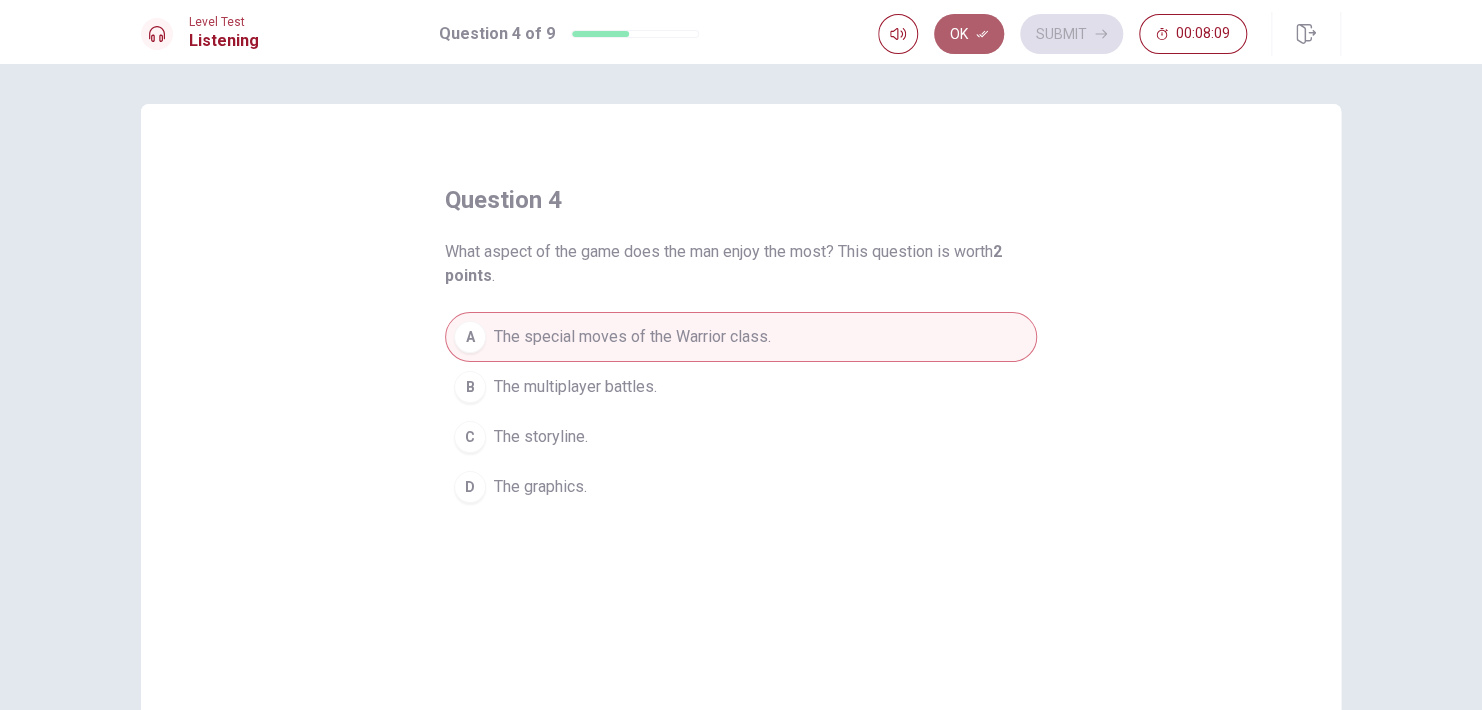 click on "Ok" at bounding box center (969, 34) 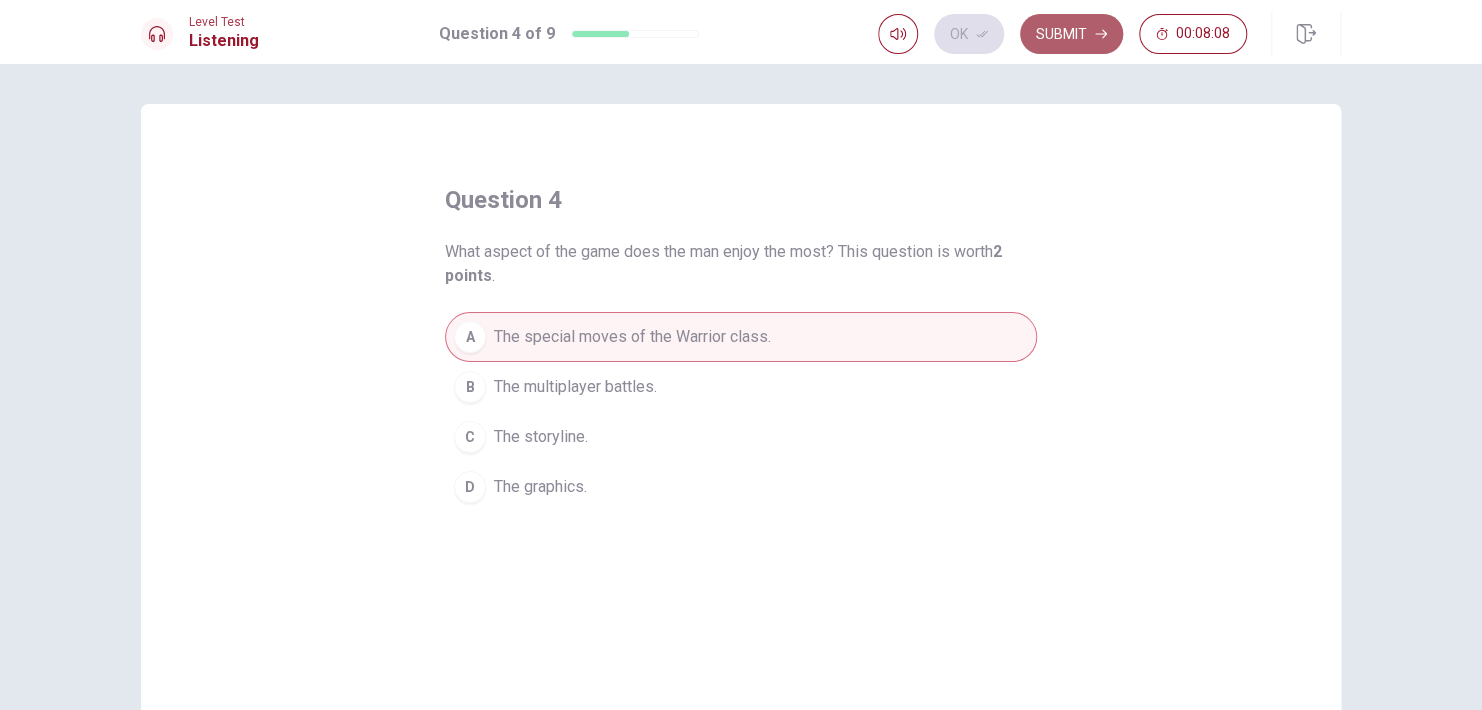 click on "Submit" at bounding box center (1071, 34) 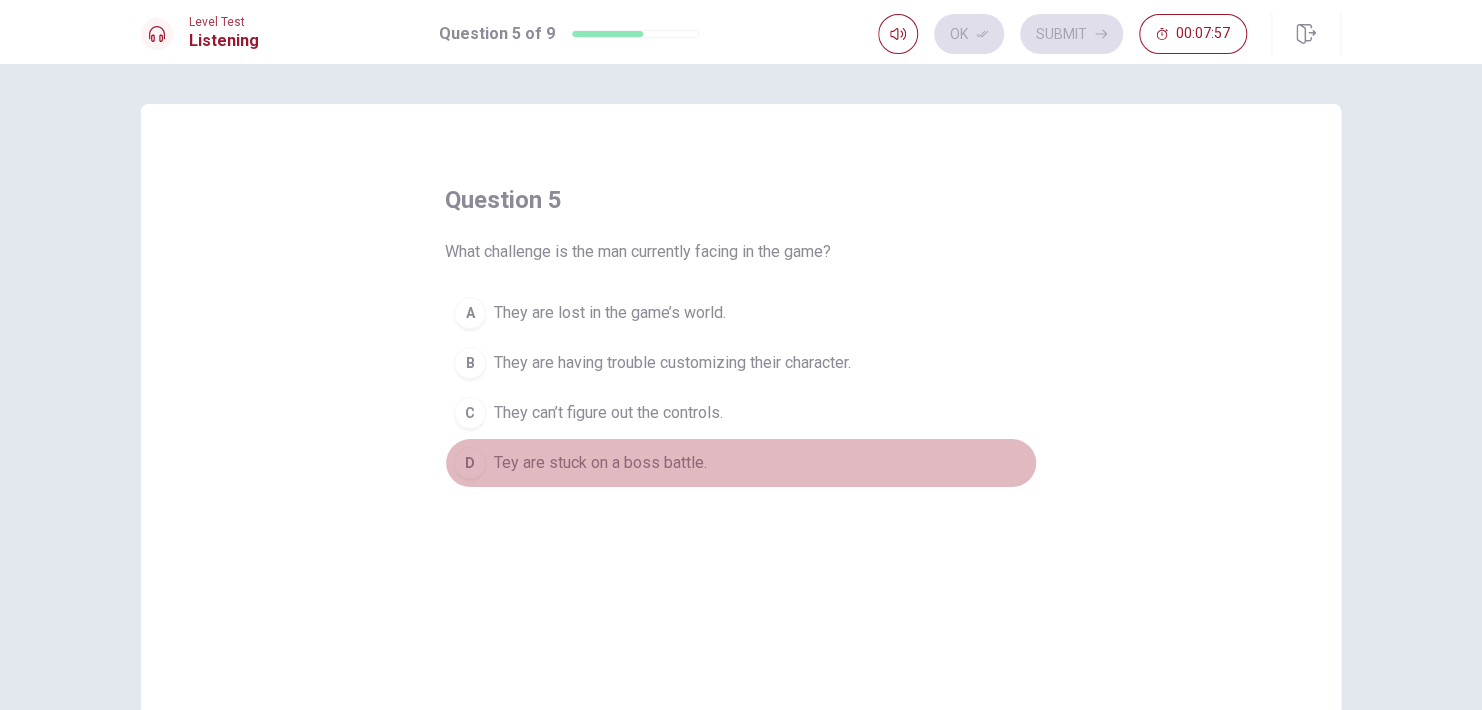 click on "Tey are stuck on a boss battle." at bounding box center (600, 463) 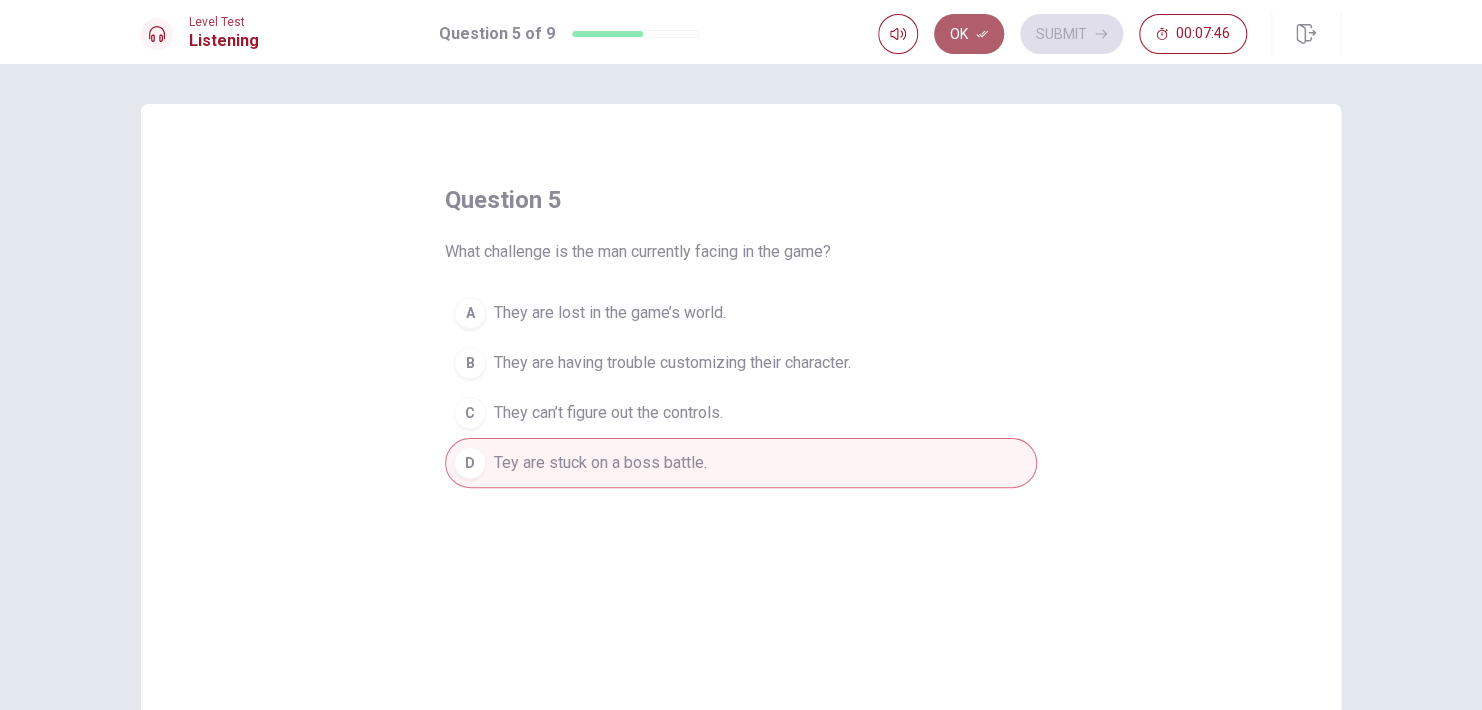 click on "Ok" at bounding box center (969, 34) 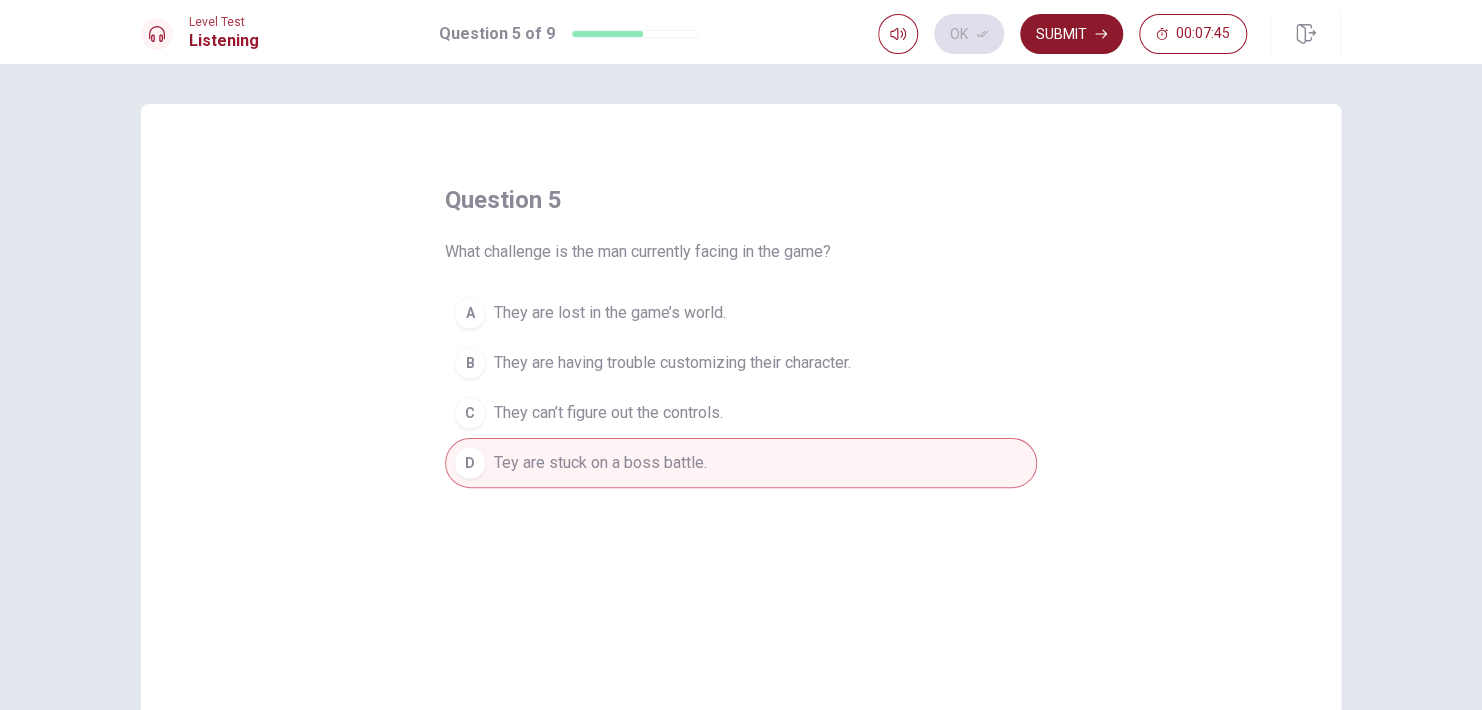 click on "Submit" at bounding box center (1071, 34) 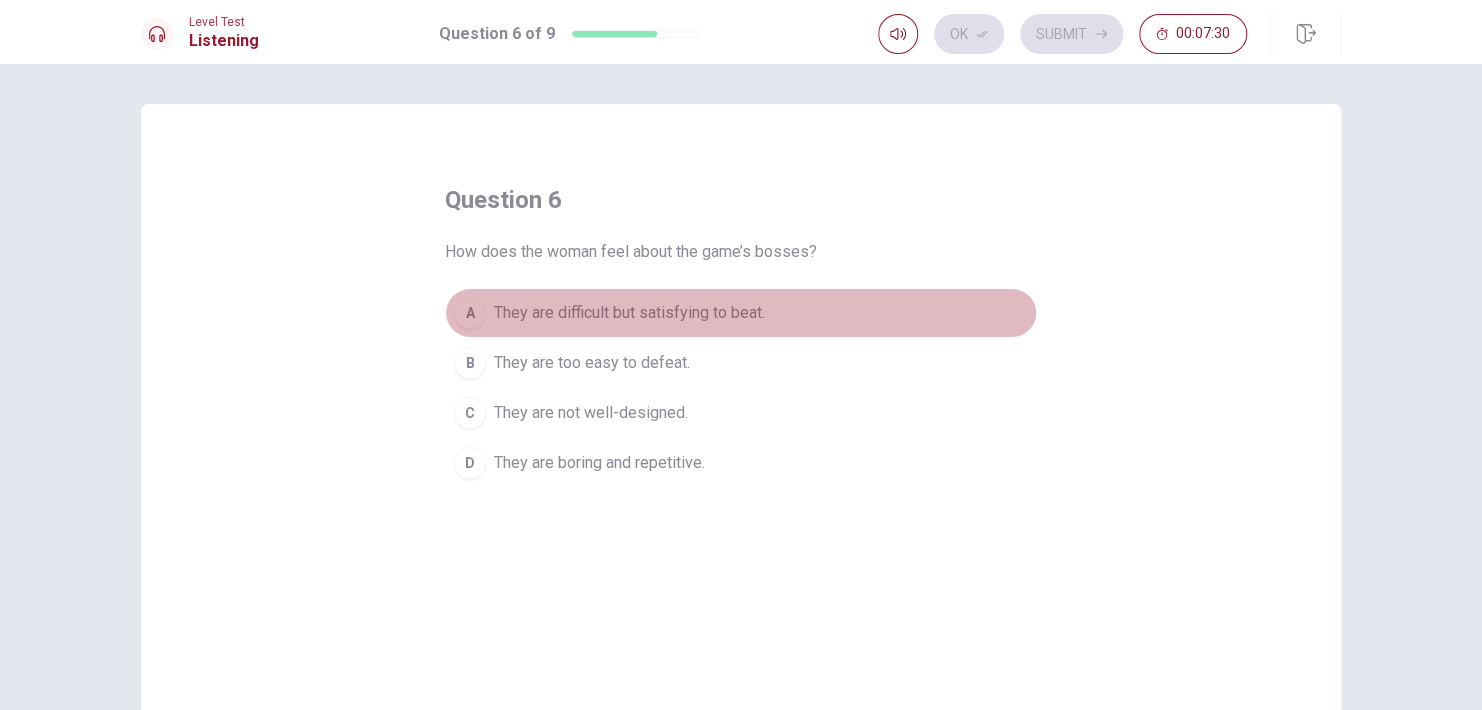 click on "They are difficult but satisfying to beat." at bounding box center [629, 313] 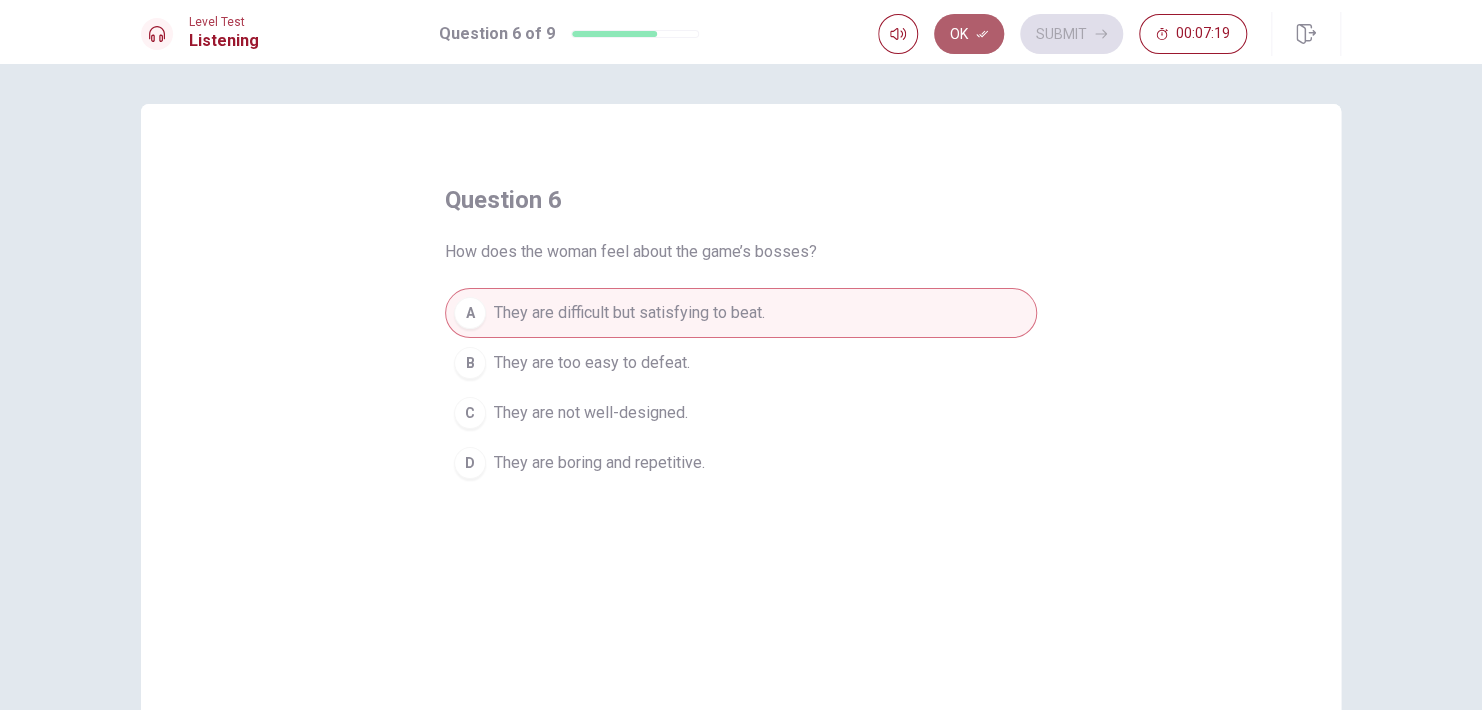 click on "Ok" at bounding box center (969, 34) 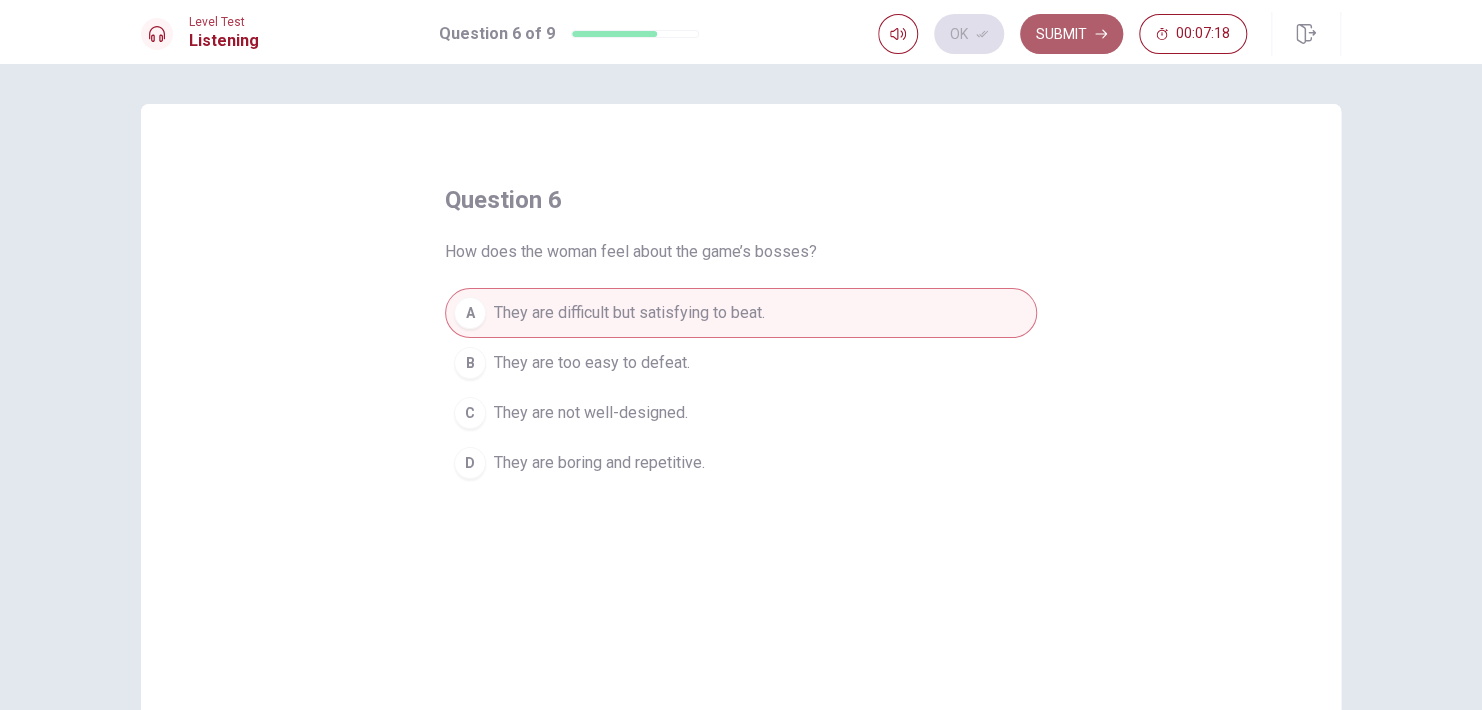 click on "Submit" at bounding box center (1071, 34) 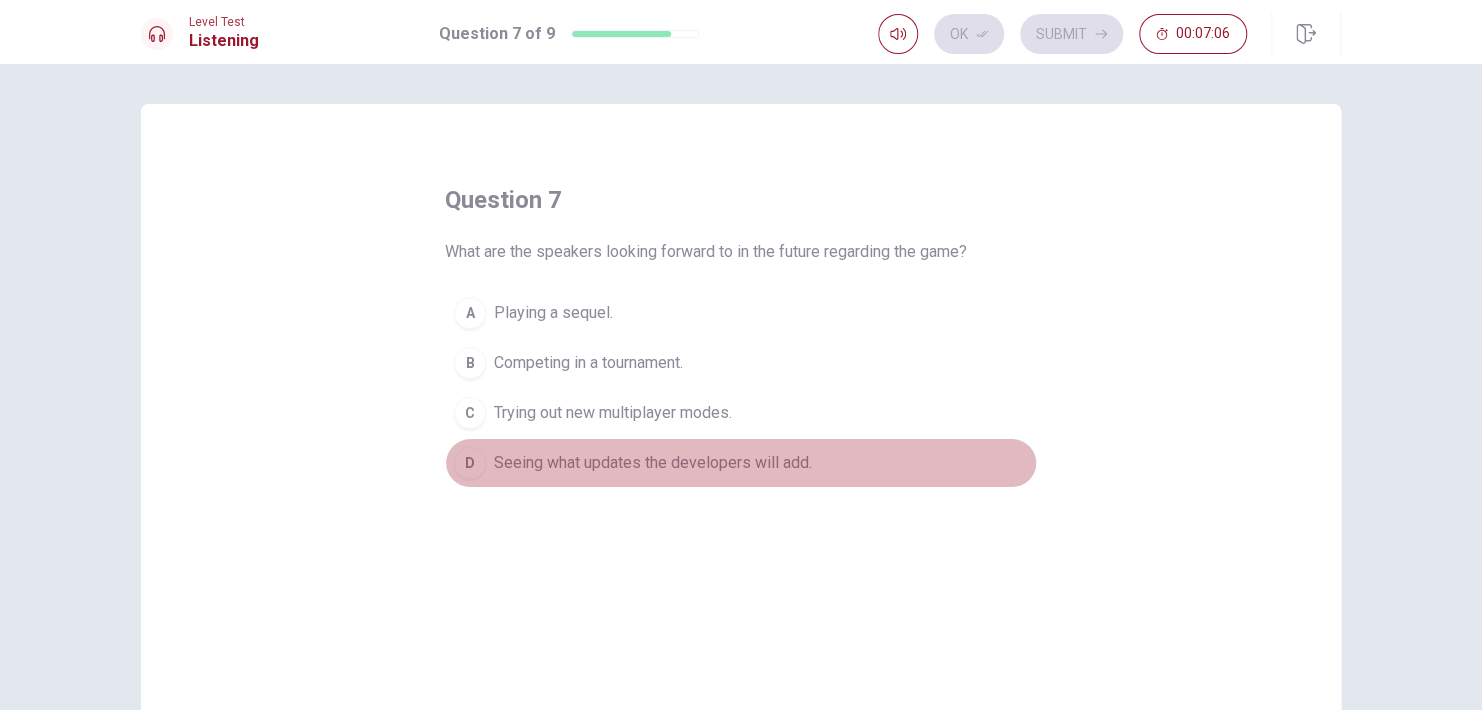 click on "Seeing what updates the developers will add." at bounding box center [653, 463] 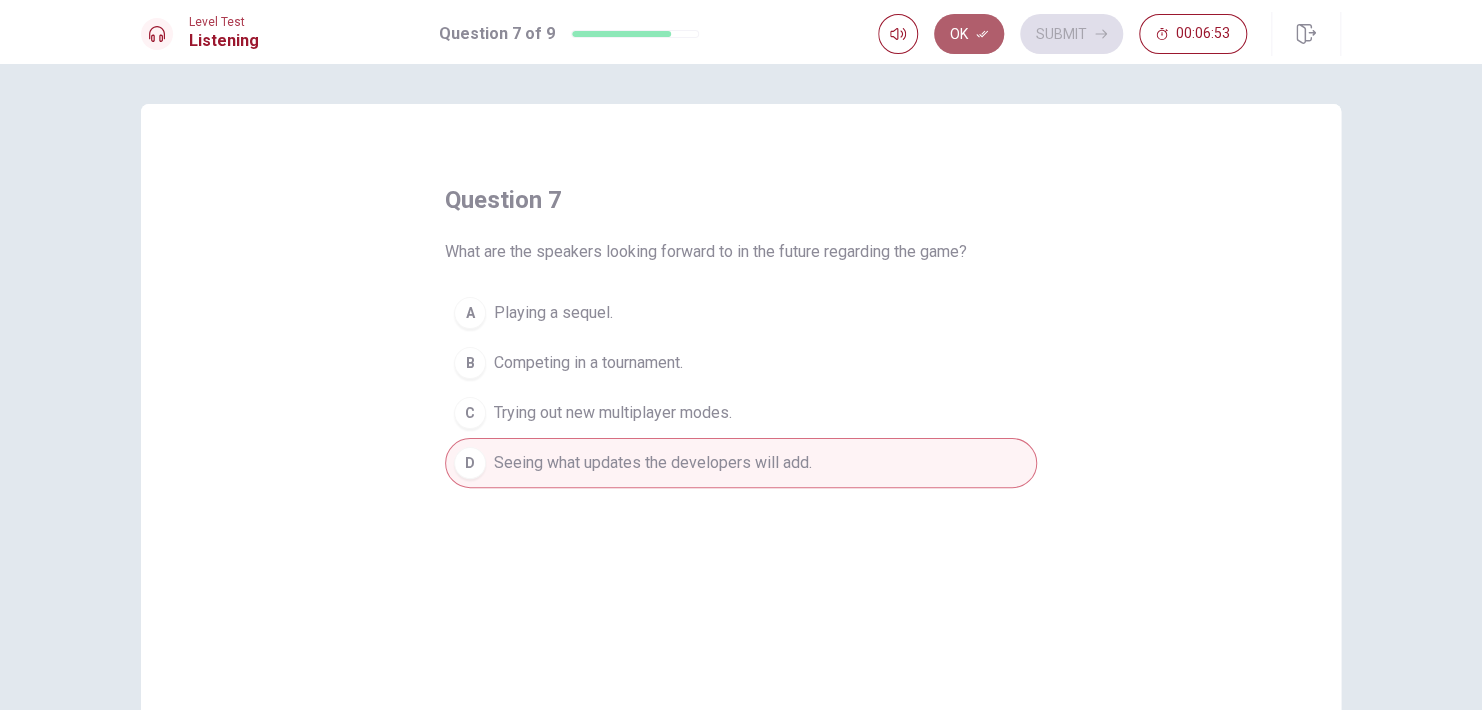click on "Ok" at bounding box center [969, 34] 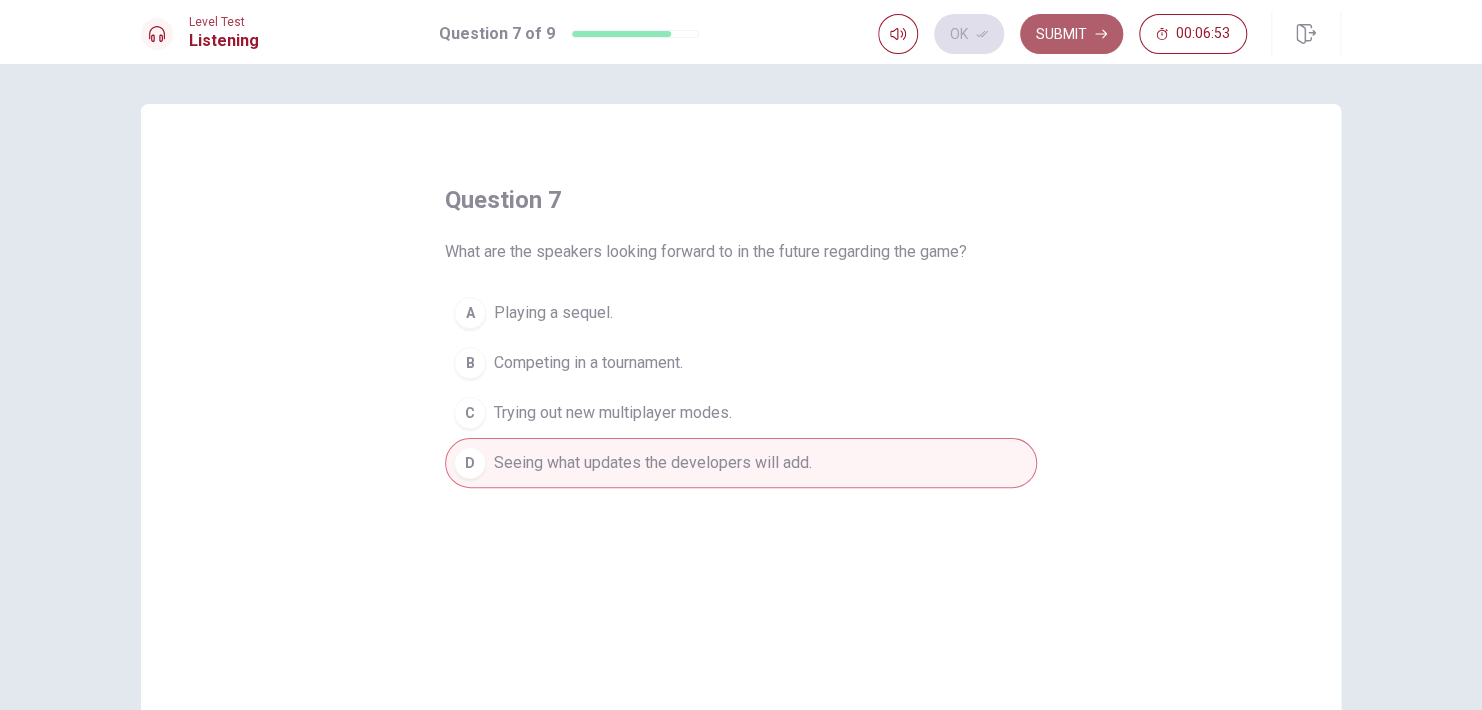 click on "Submit" at bounding box center [1071, 34] 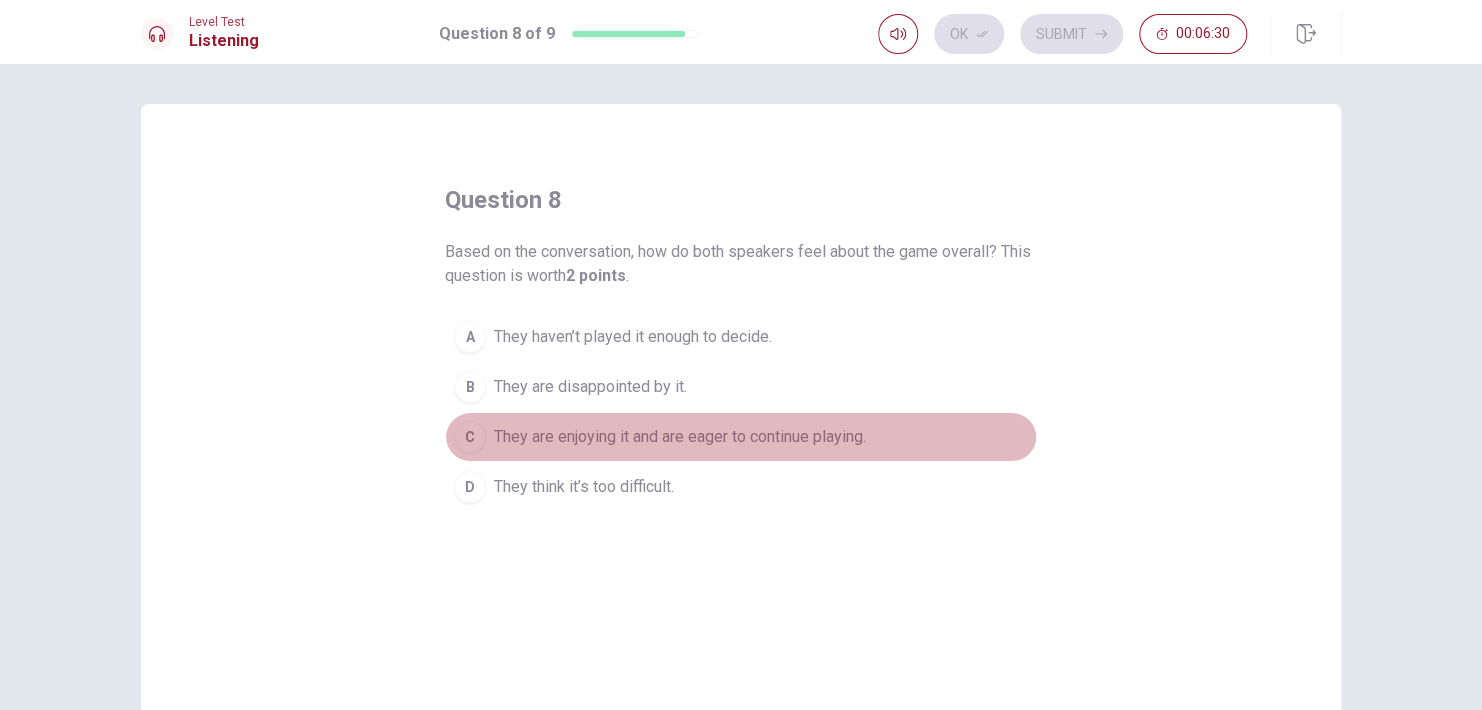 click on "They are enjoying it and are eager to continue playing." at bounding box center (680, 437) 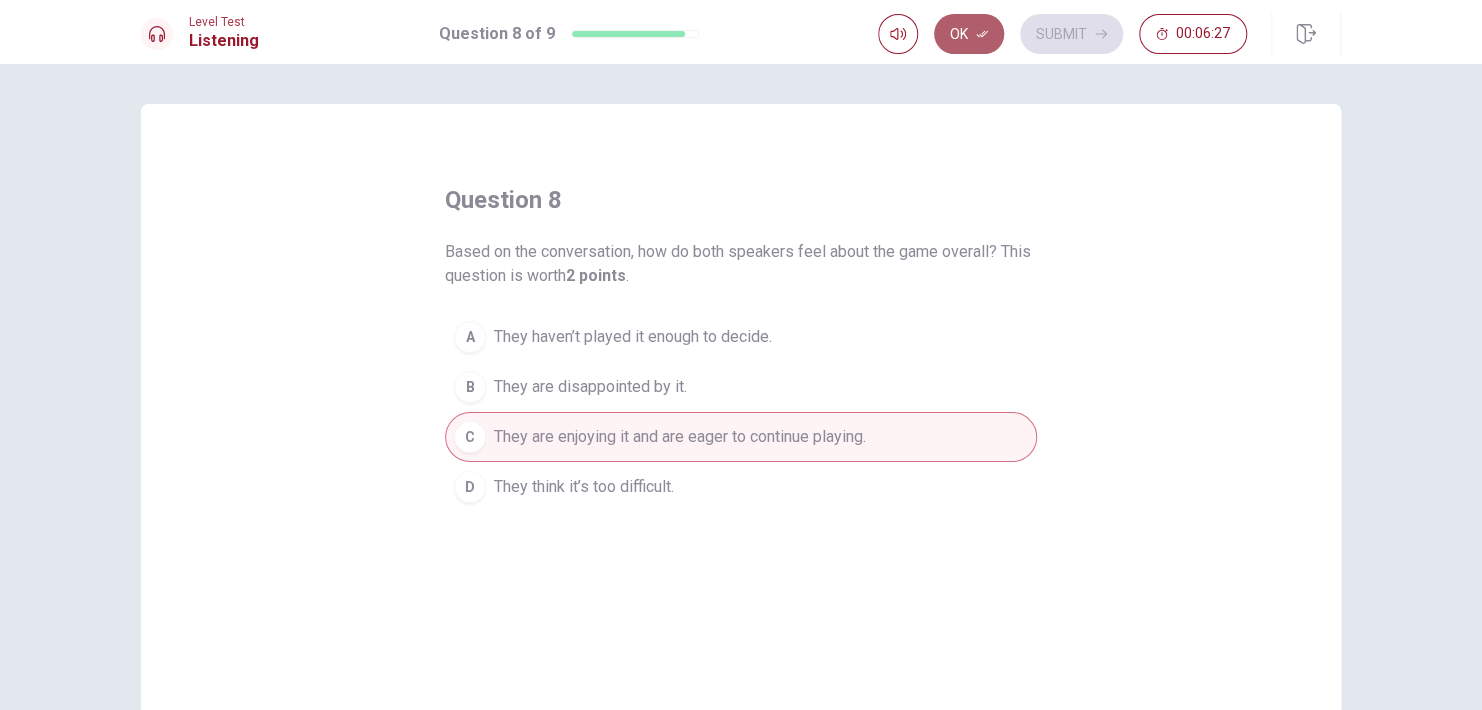 click on "Ok" at bounding box center [969, 34] 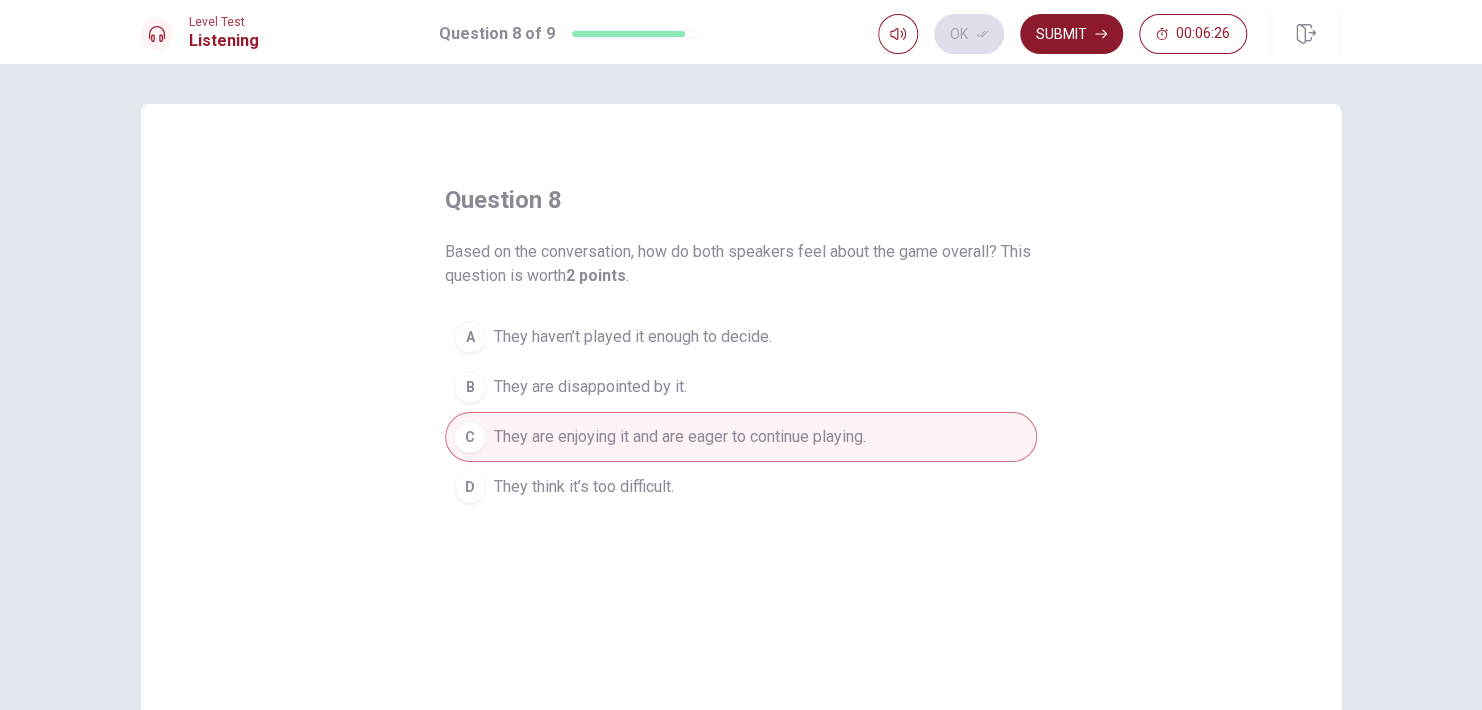 click on "Submit" at bounding box center [1071, 34] 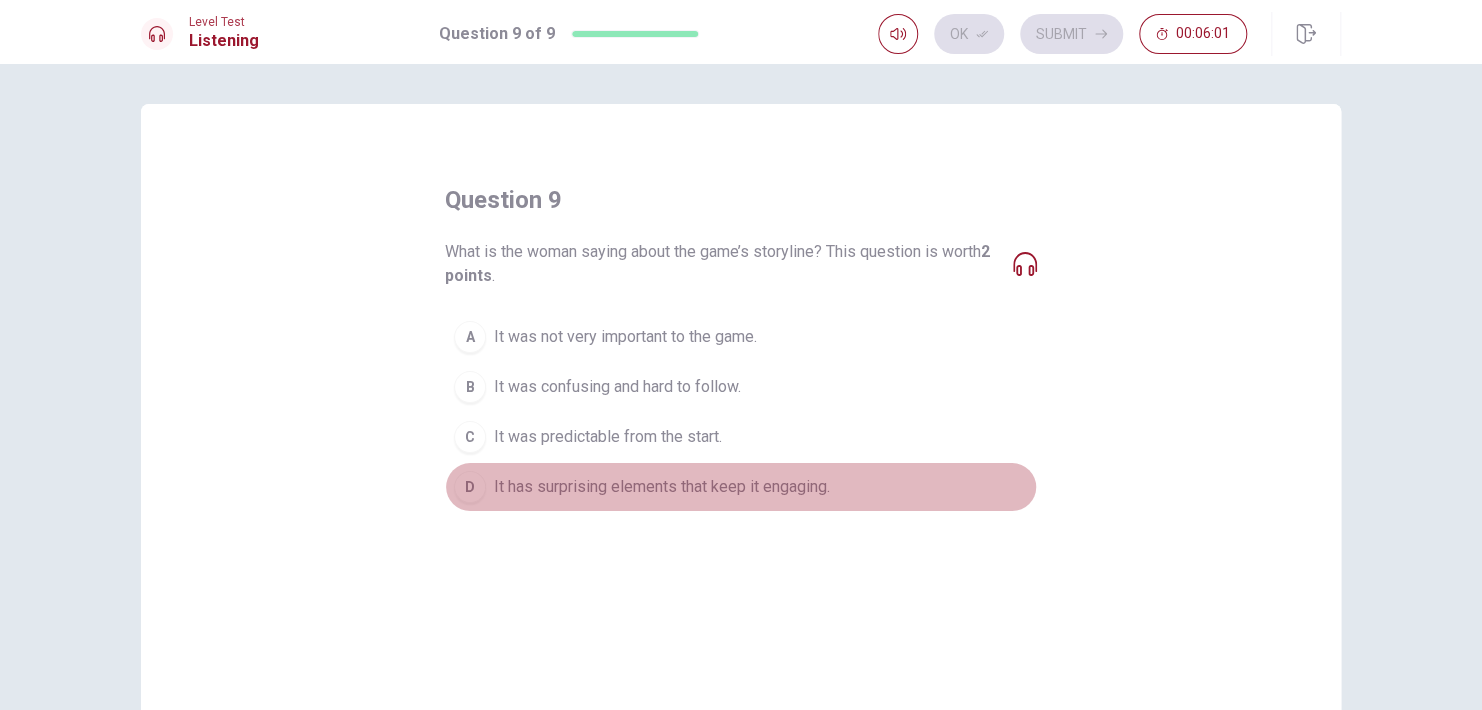 click on "It has surprising elements that keep it engaging." at bounding box center [662, 487] 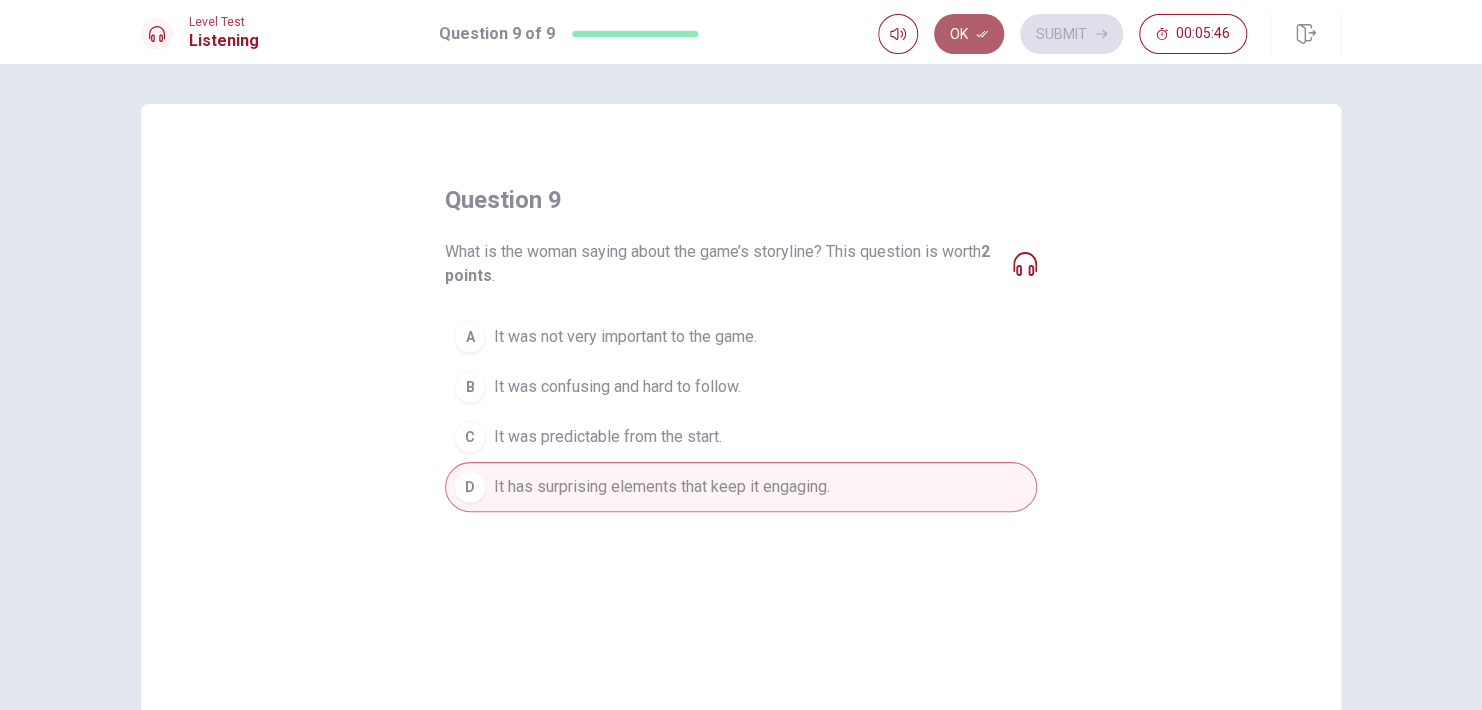click on "Ok" at bounding box center [969, 34] 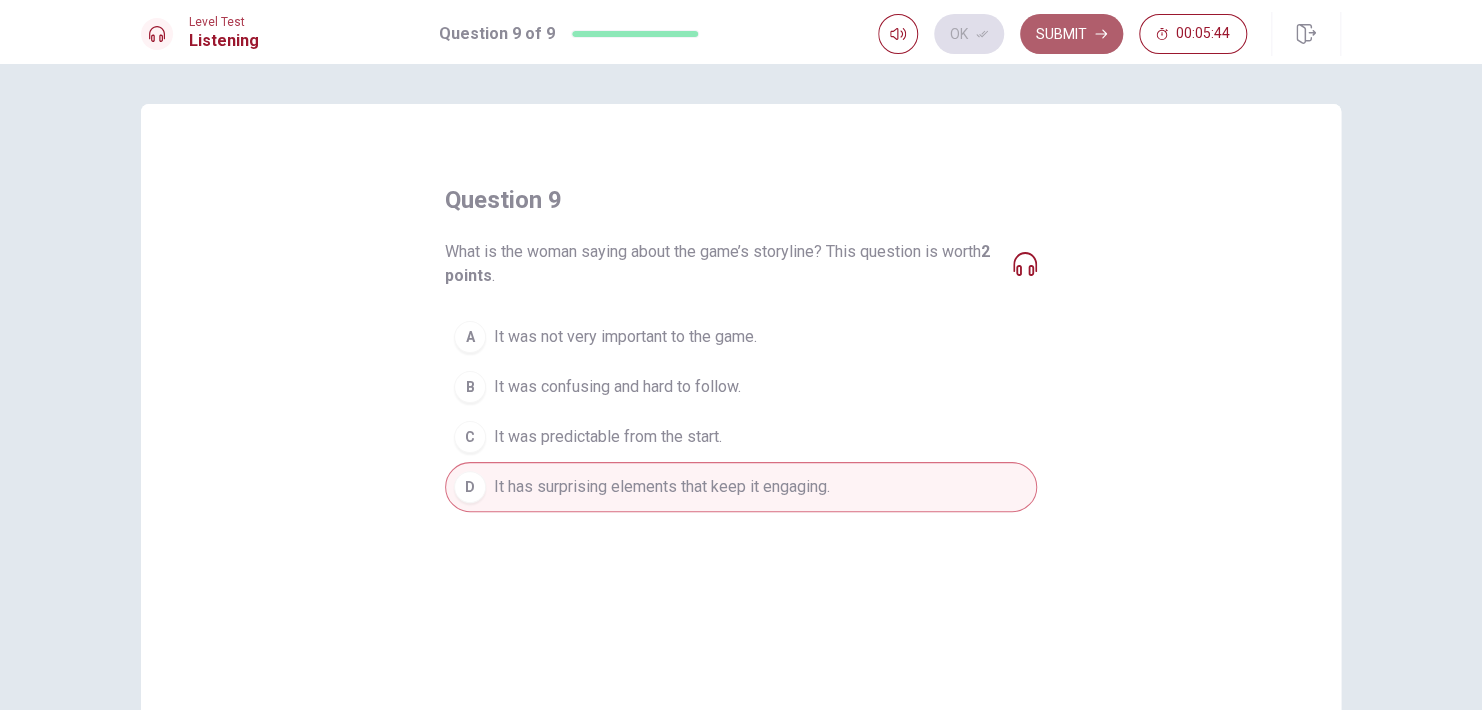 click on "Submit" at bounding box center (1071, 34) 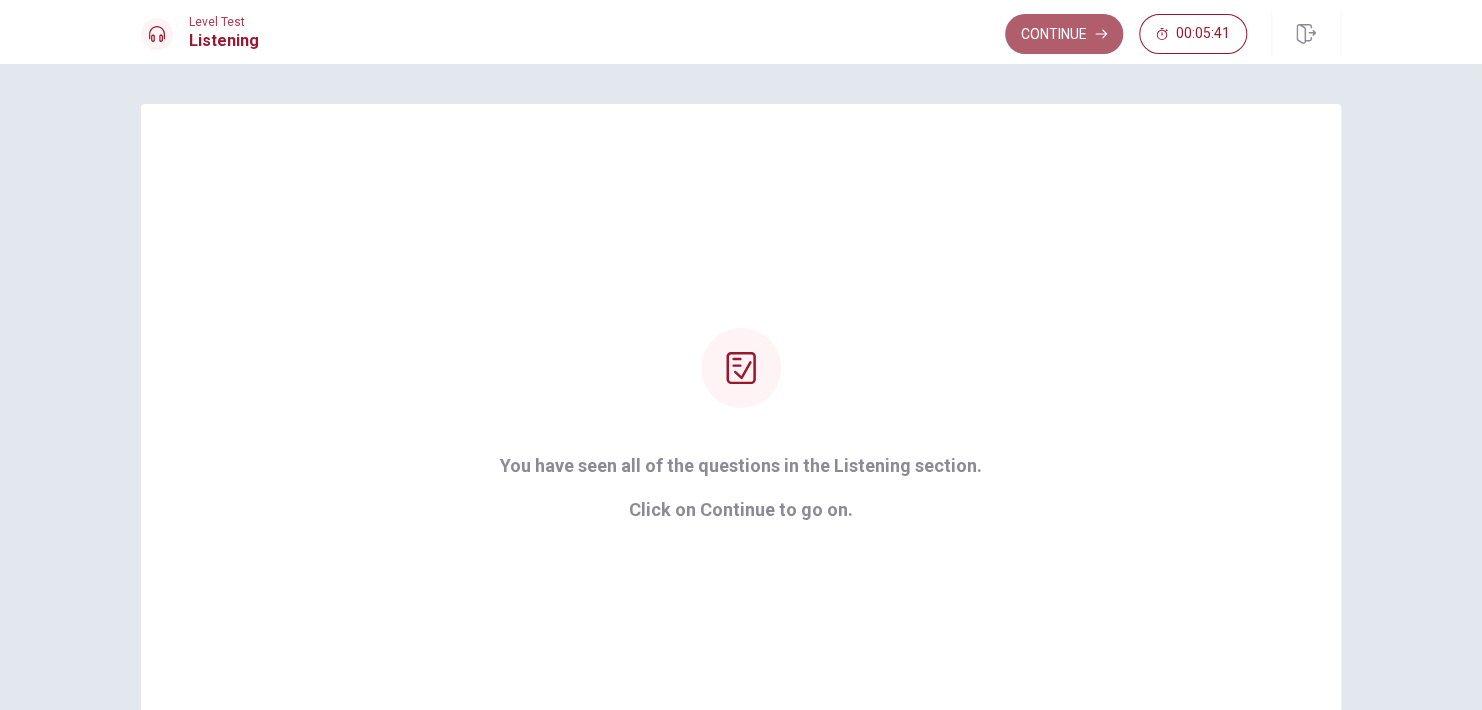 click on "Continue" at bounding box center (1064, 34) 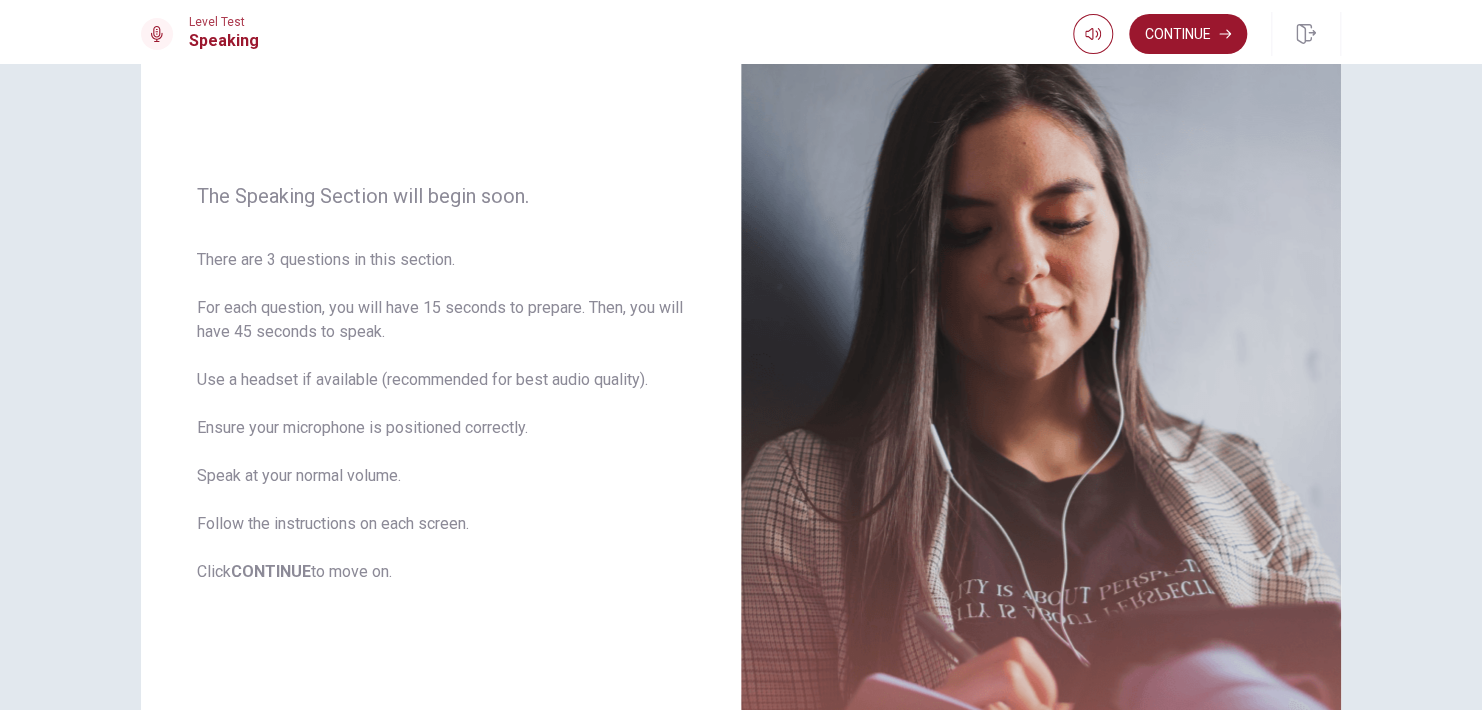 scroll, scrollTop: 163, scrollLeft: 0, axis: vertical 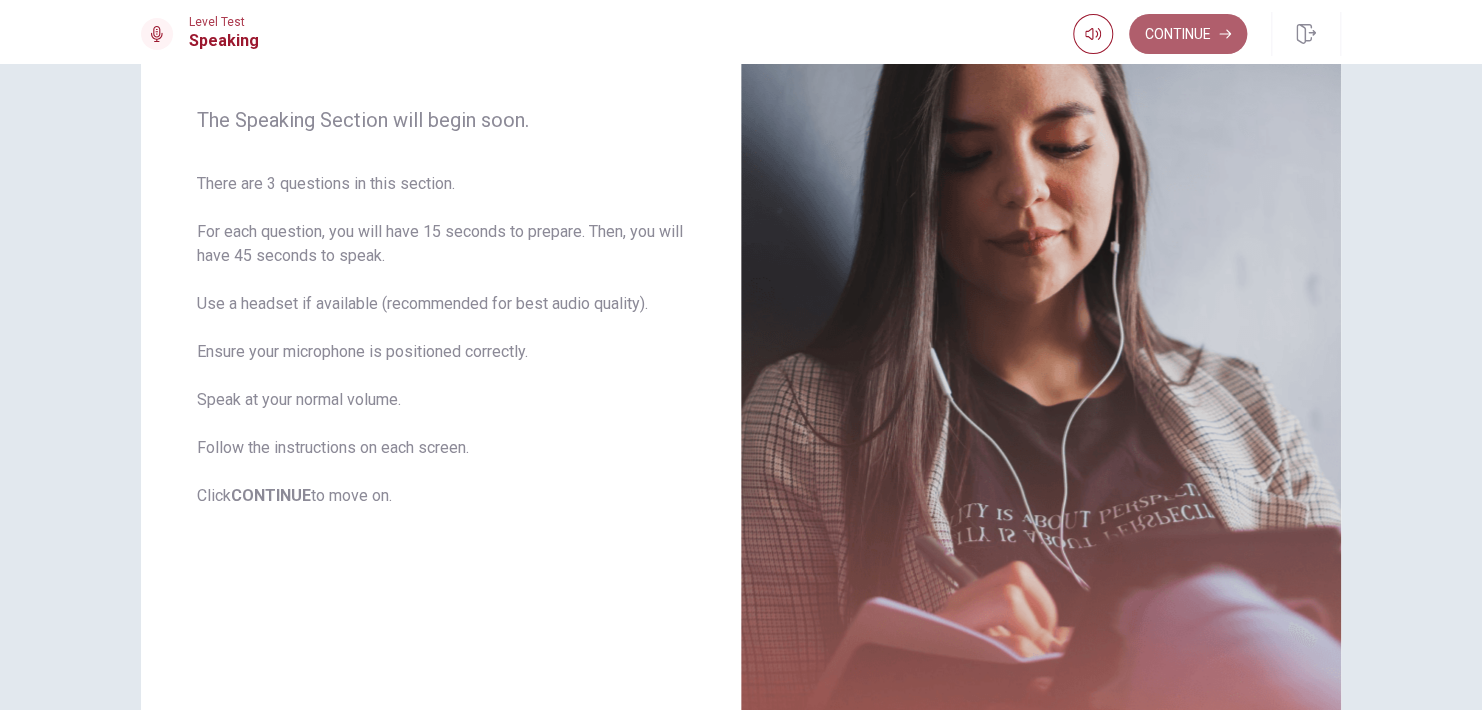 click on "Continue" at bounding box center [1188, 34] 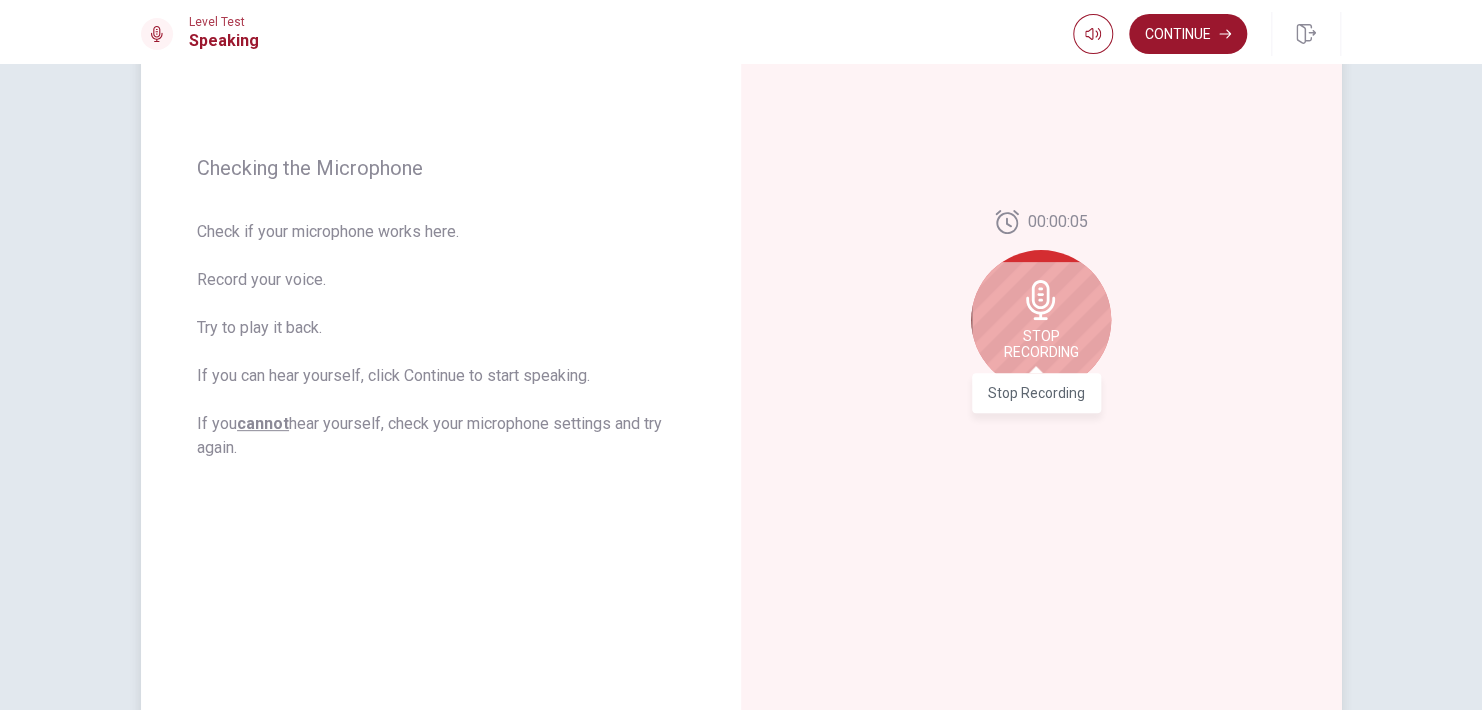 click on "Stop   Recording" at bounding box center [1041, 344] 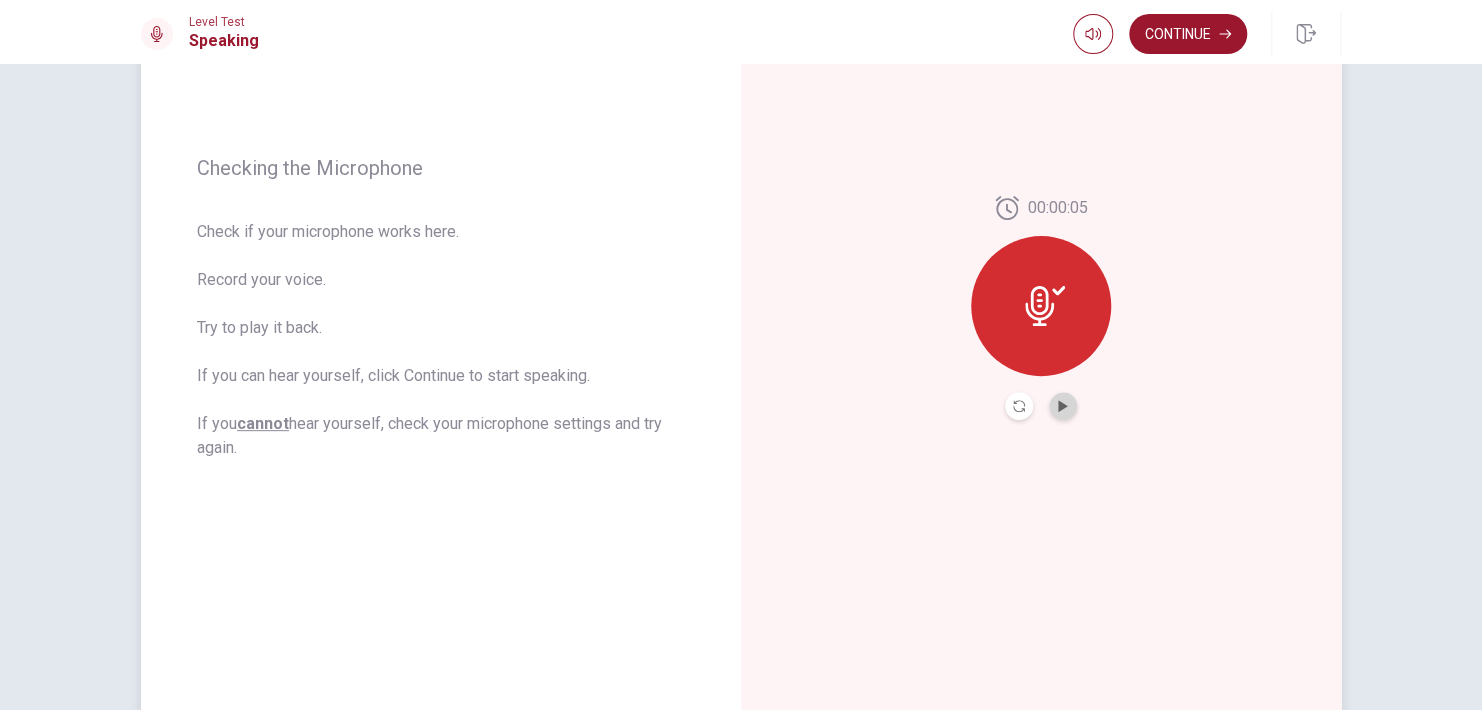click at bounding box center (1063, 406) 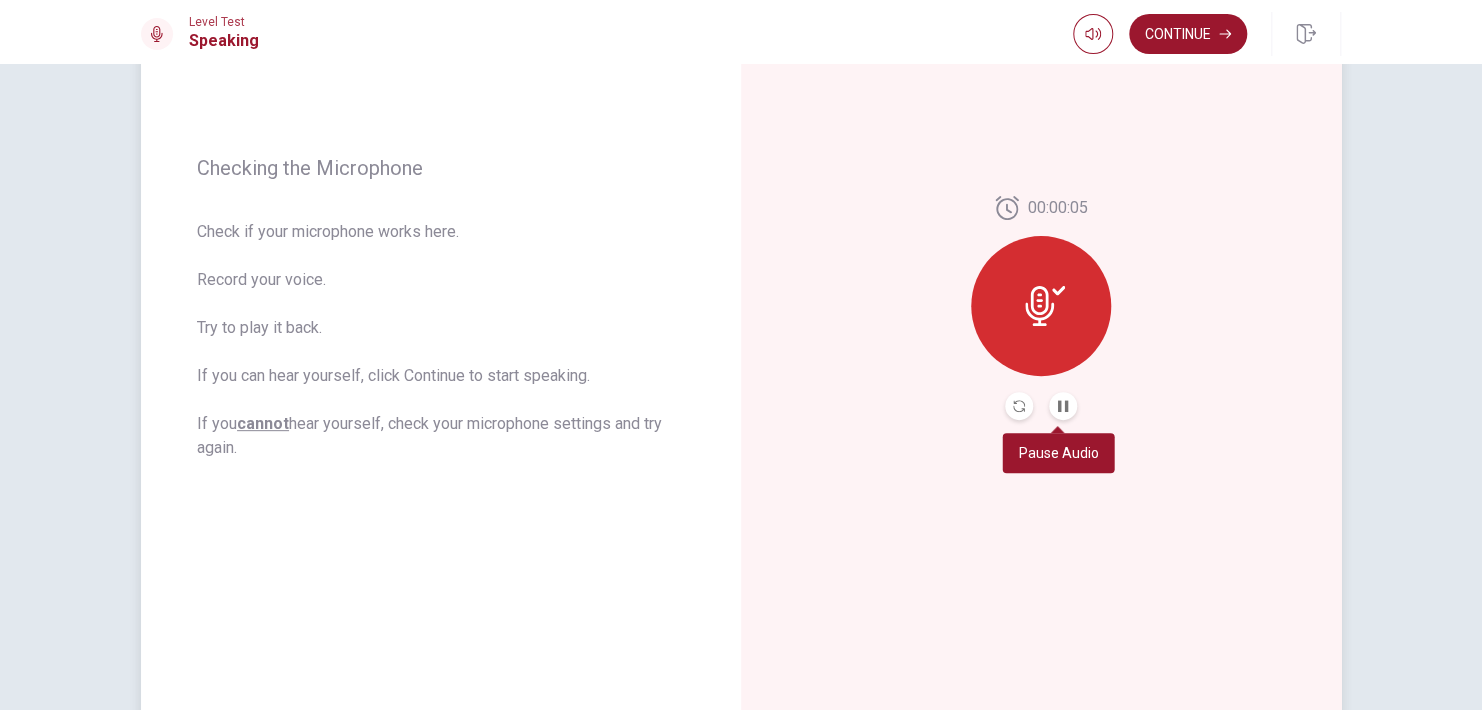 click at bounding box center (1063, 406) 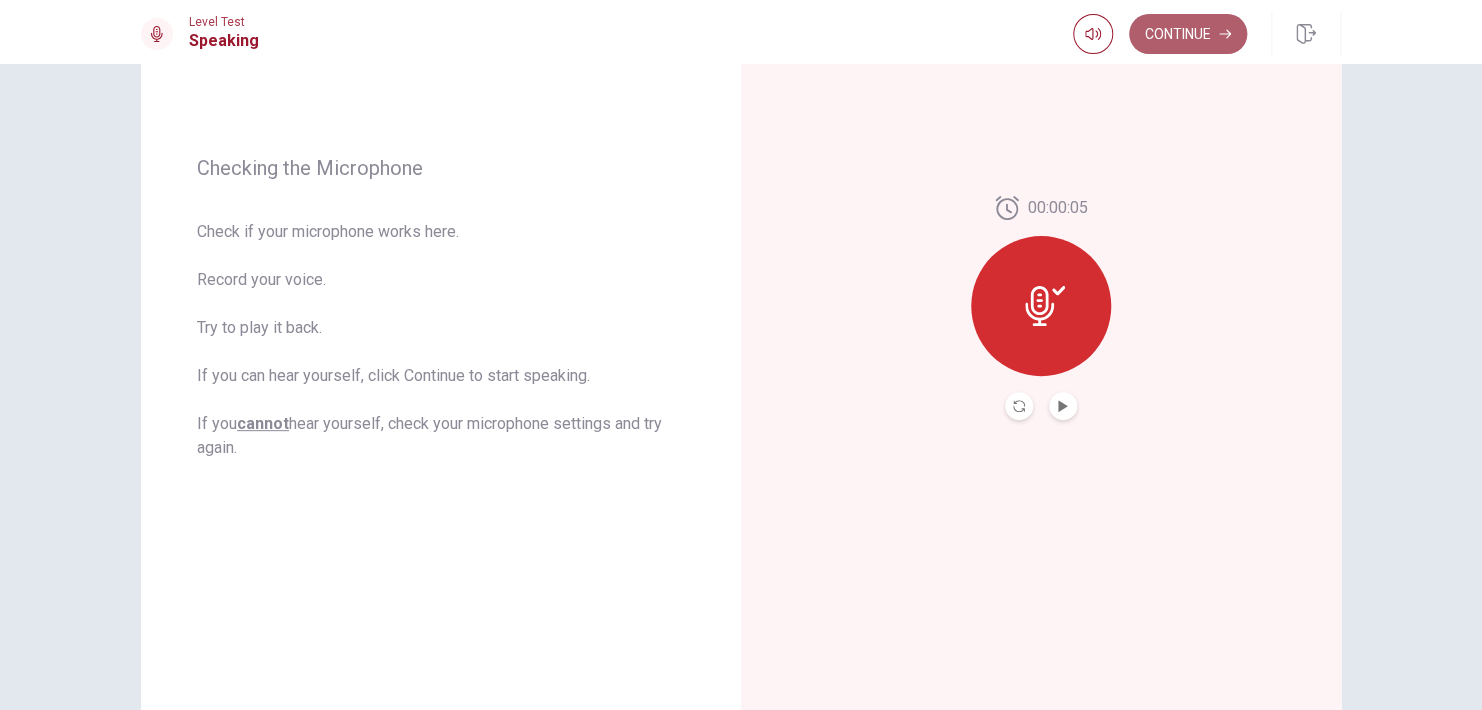 click on "Continue" at bounding box center [1188, 34] 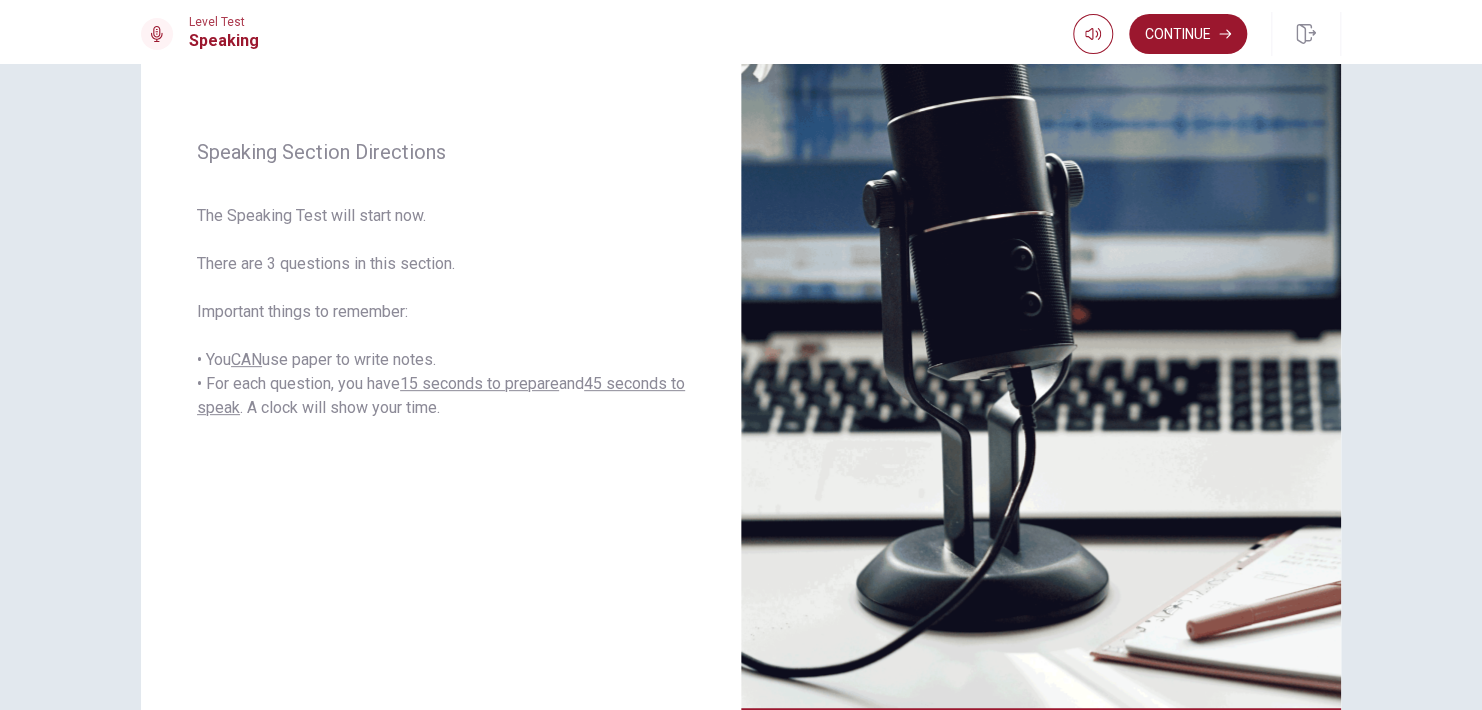 scroll, scrollTop: 264, scrollLeft: 0, axis: vertical 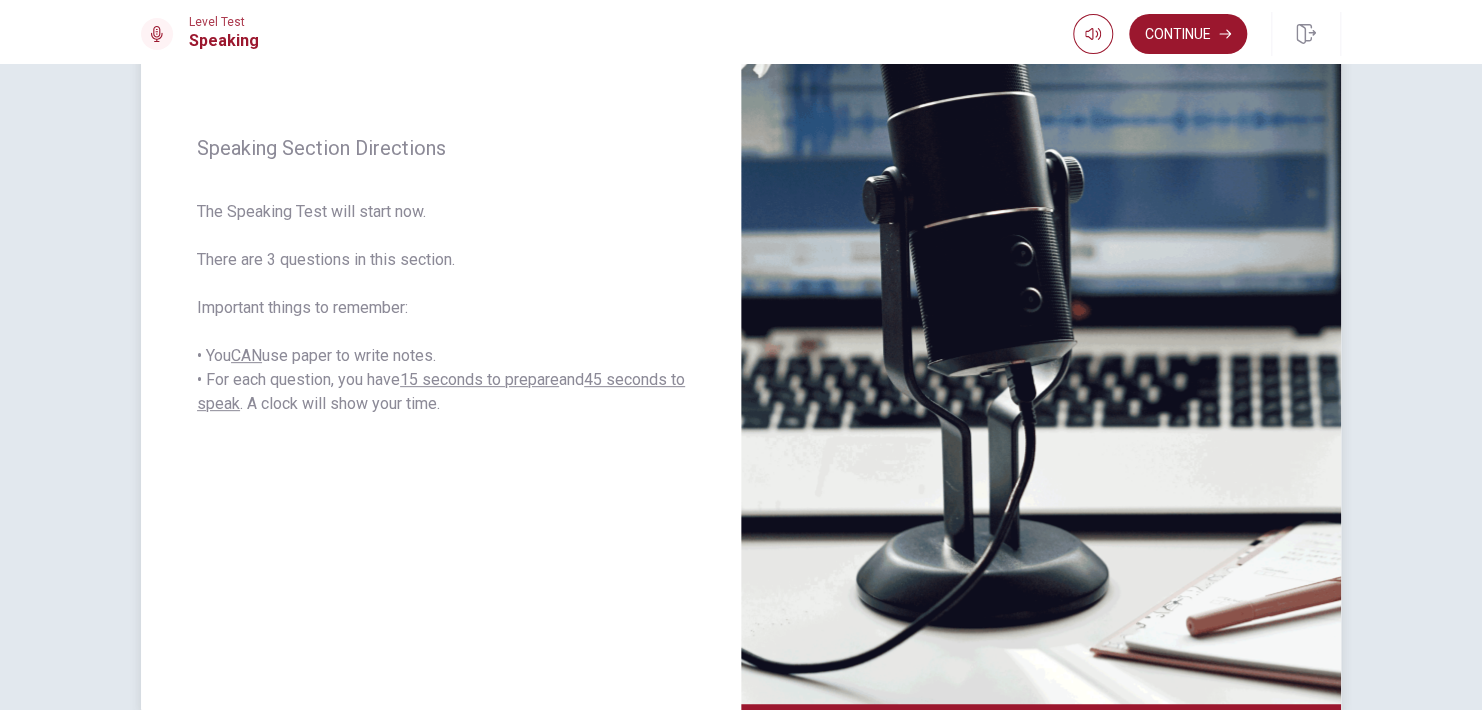 drag, startPoint x: 447, startPoint y: 382, endPoint x: 607, endPoint y: 374, distance: 160.19987 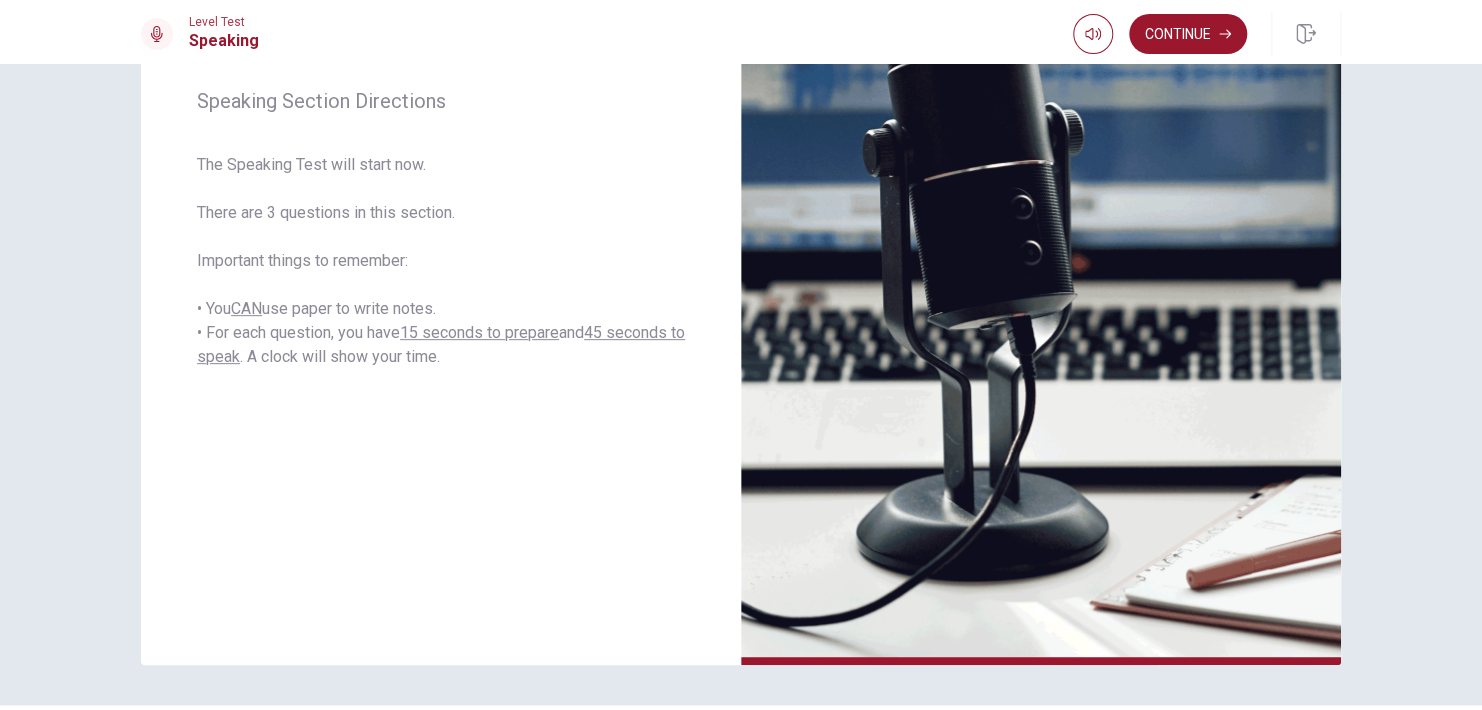 scroll, scrollTop: 315, scrollLeft: 0, axis: vertical 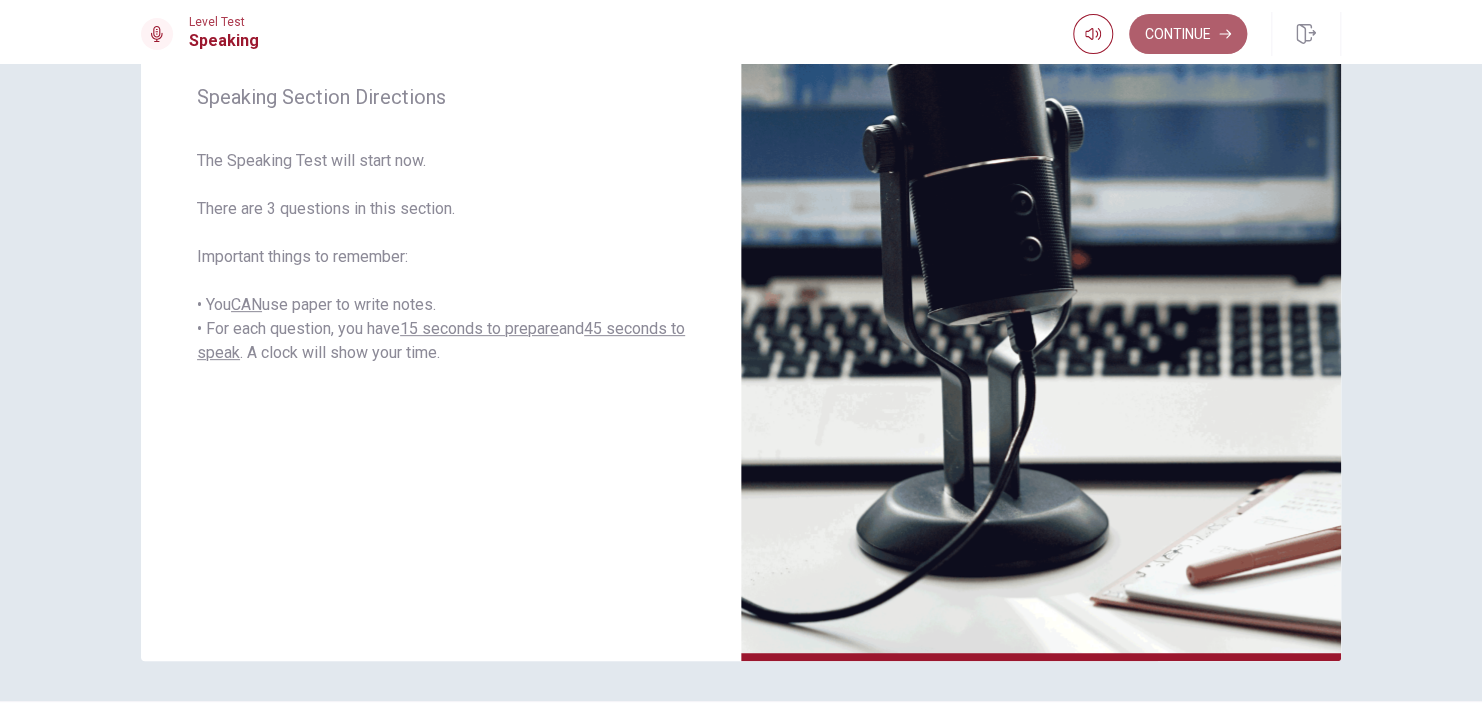 click on "Continue" at bounding box center (1188, 34) 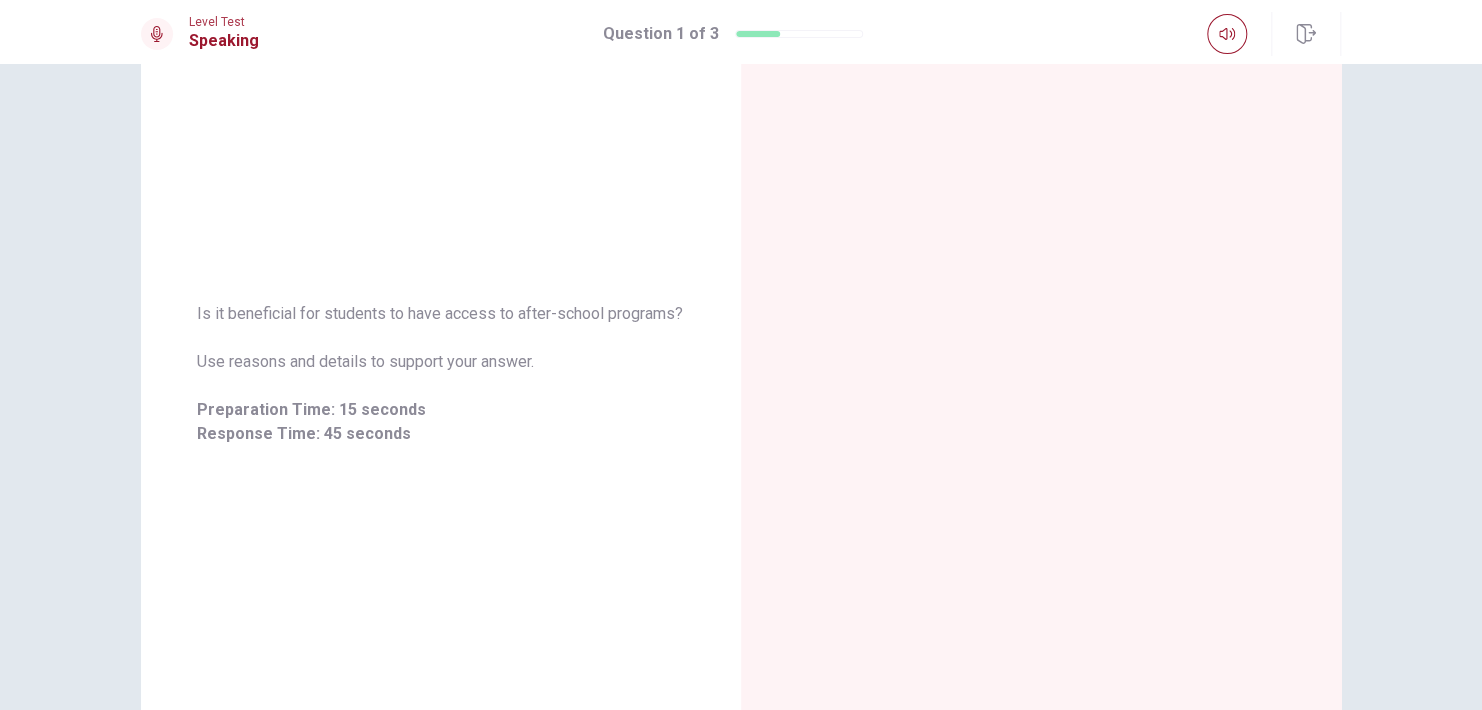 scroll, scrollTop: 315, scrollLeft: 0, axis: vertical 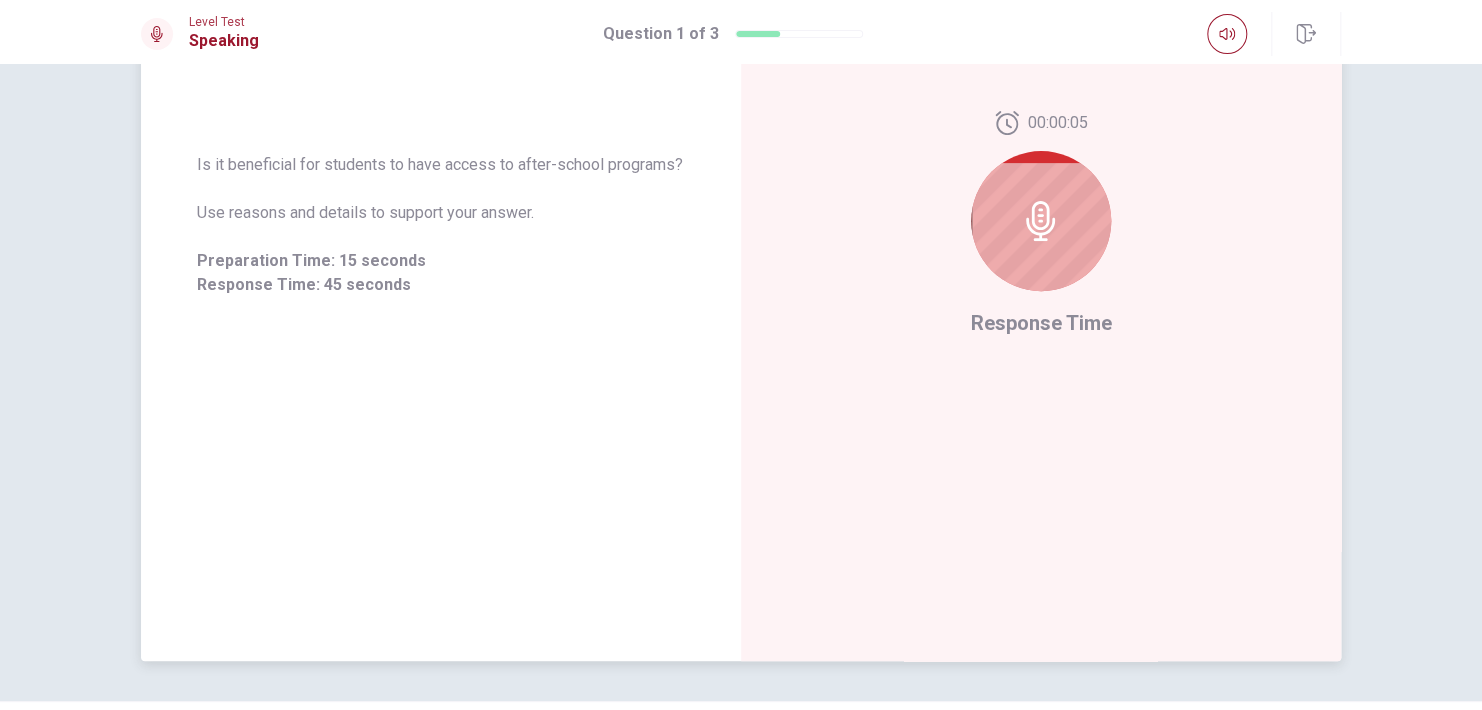 click at bounding box center (1041, 221) 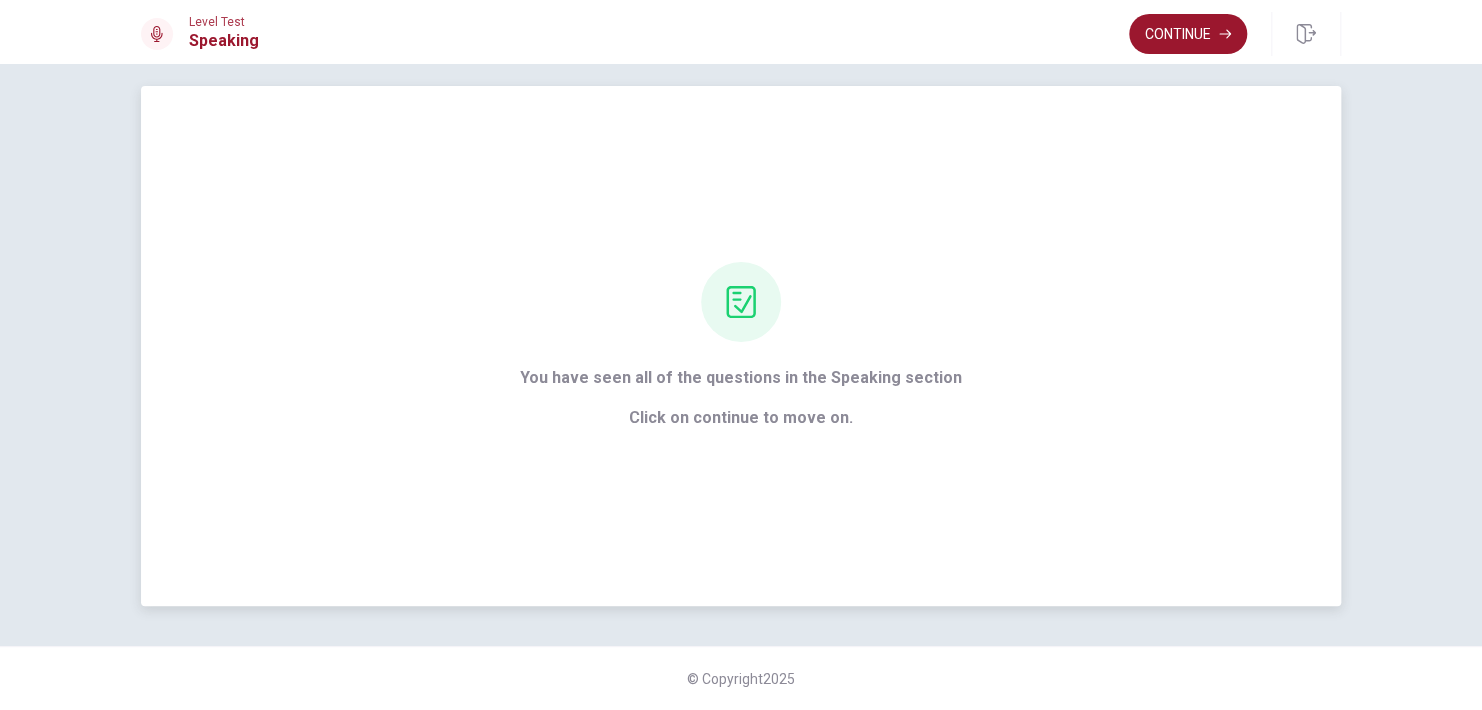 scroll, scrollTop: 17, scrollLeft: 0, axis: vertical 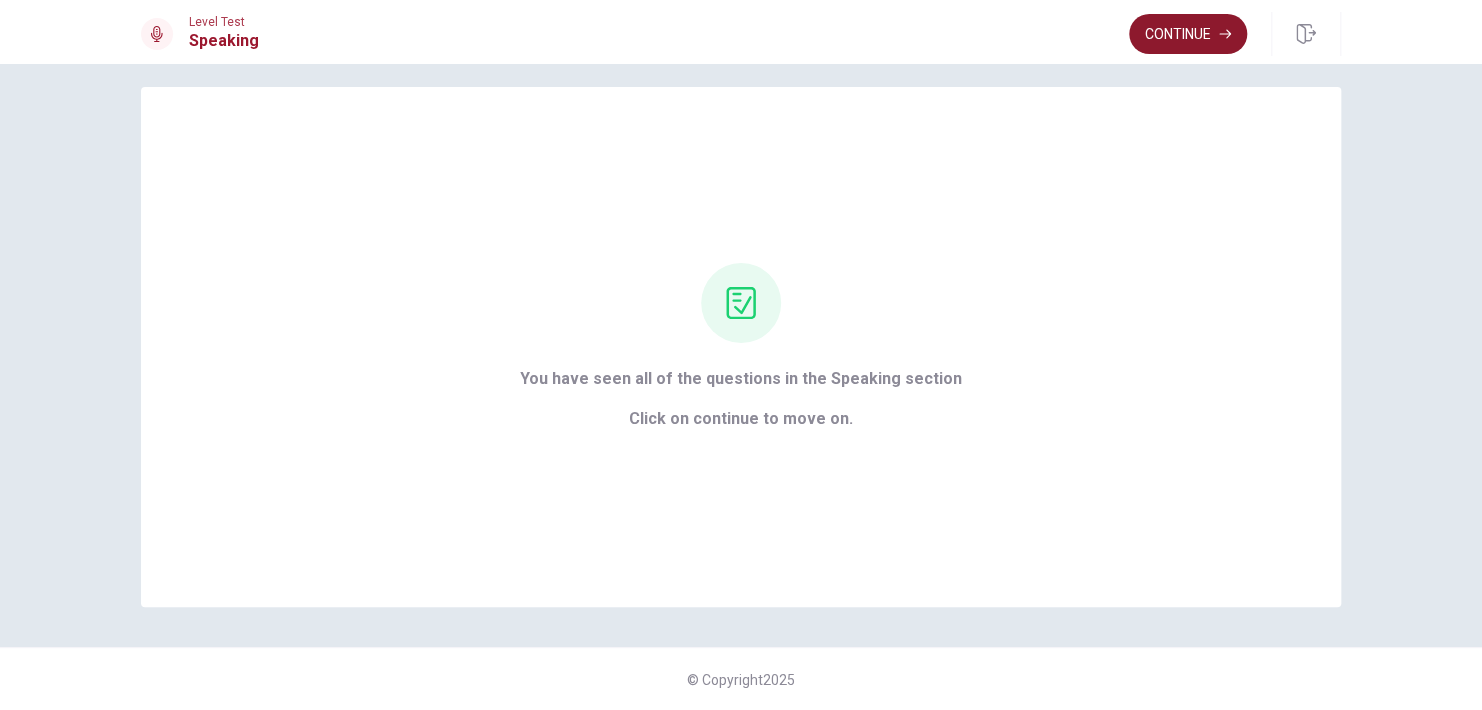 click on "Continue" at bounding box center (1188, 34) 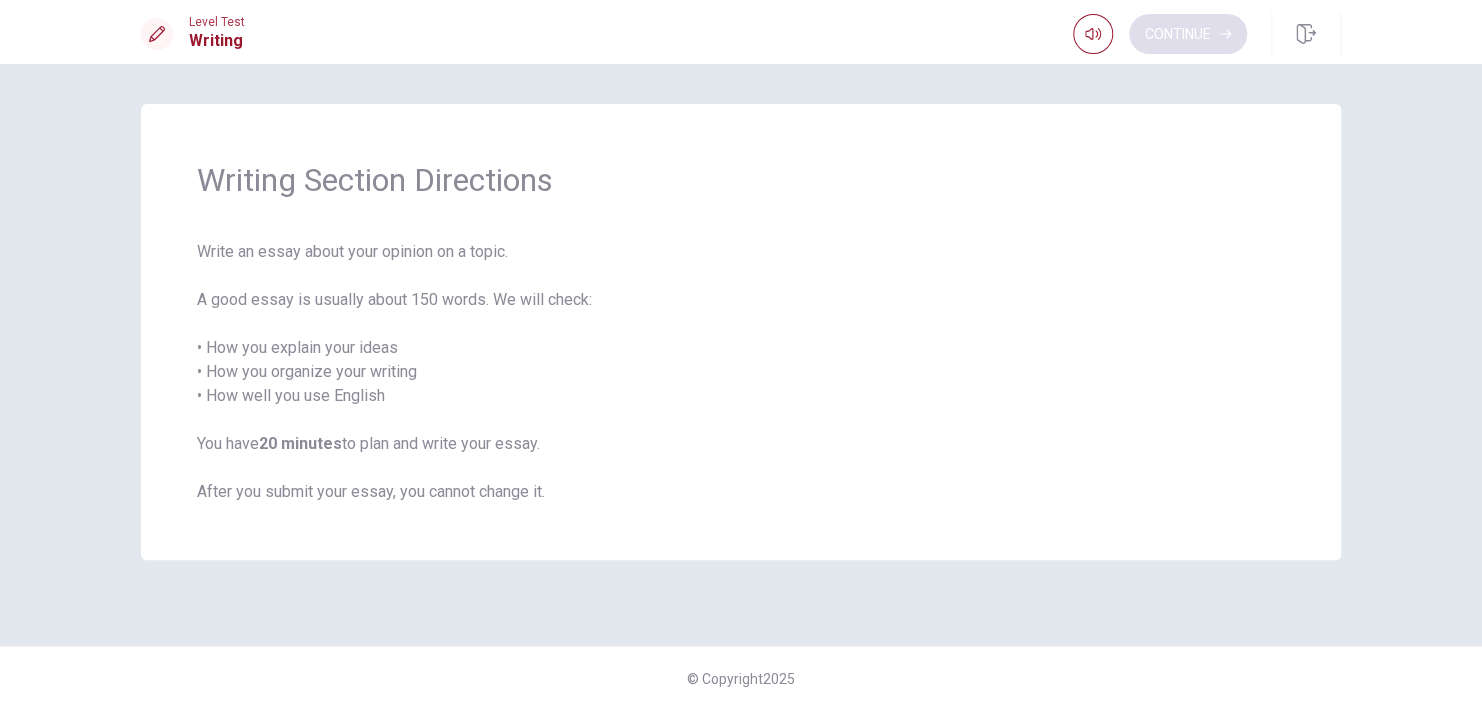 scroll, scrollTop: 0, scrollLeft: 0, axis: both 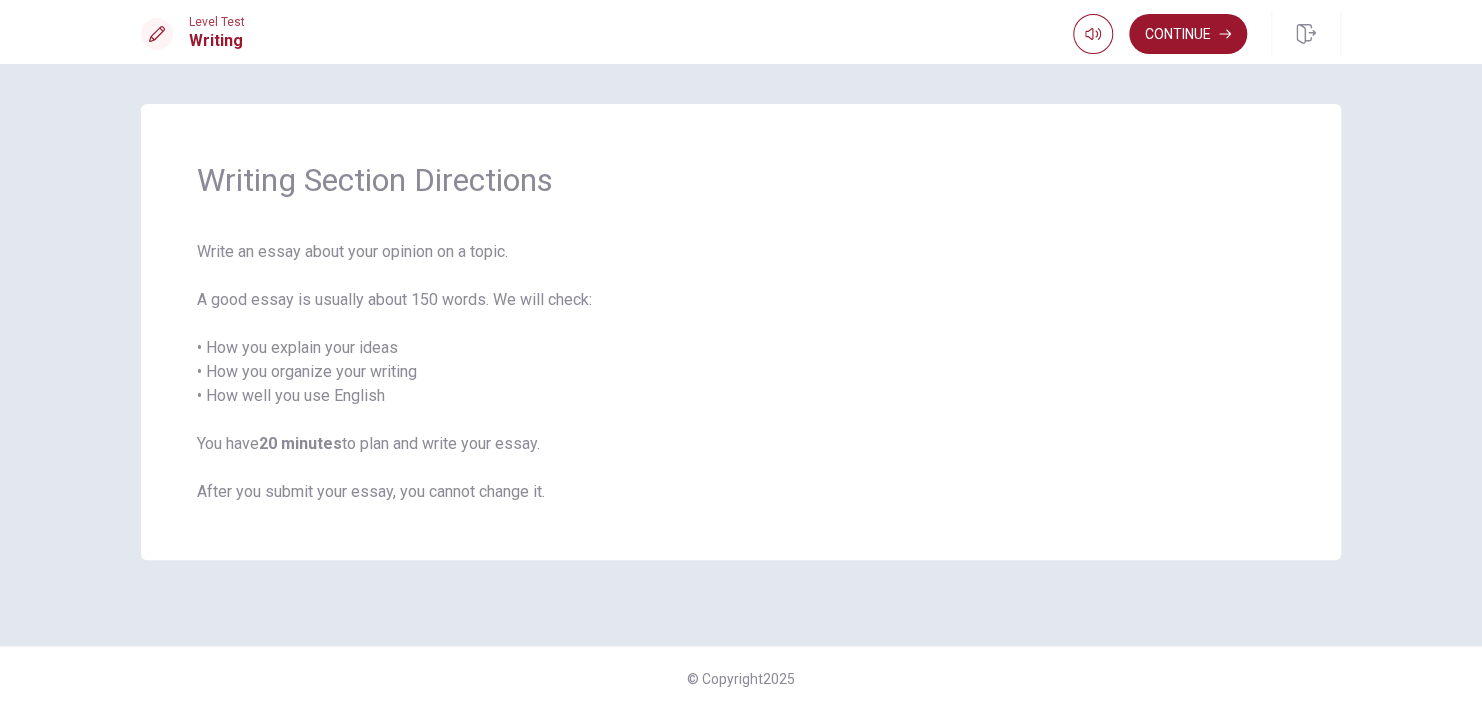click on "Write an essay about your opinion on a topic.
A good essay is usually about 150 words. We will check:
• How you explain your ideas
• How you organize your writing
• How well you use English
You have  20 minutes  to plan and write your essay.
After you submit your essay, you cannot change it." at bounding box center (741, 372) 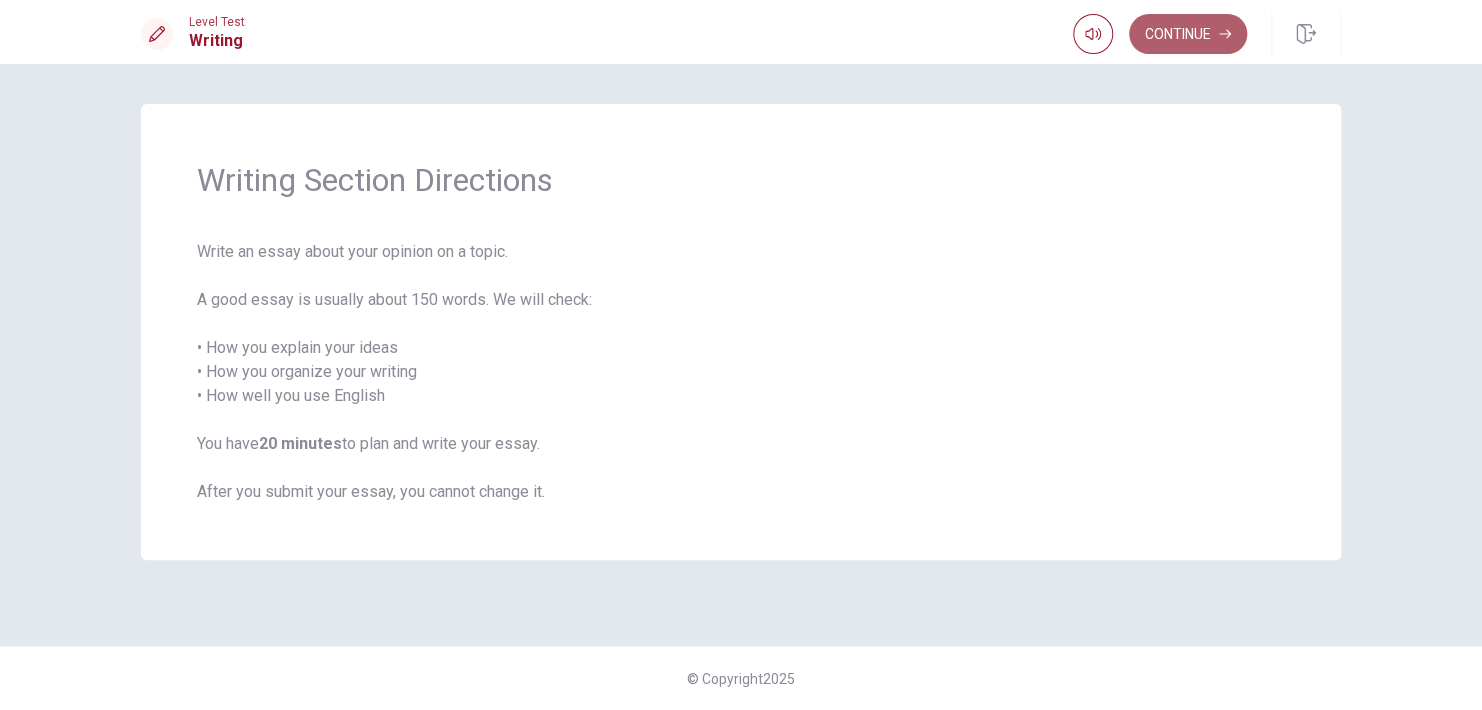 click on "Continue" at bounding box center (1188, 34) 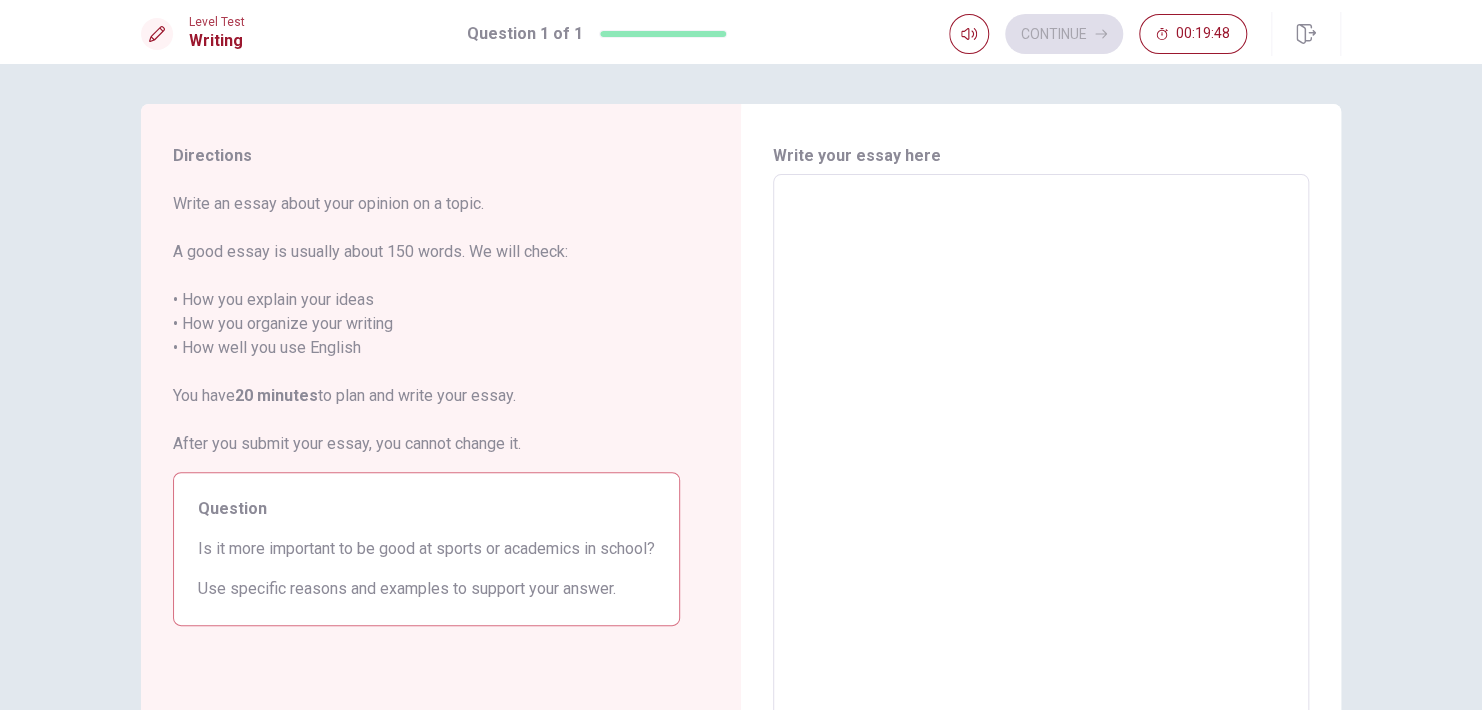 drag, startPoint x: 1447, startPoint y: 266, endPoint x: 1480, endPoint y: 259, distance: 33.734257 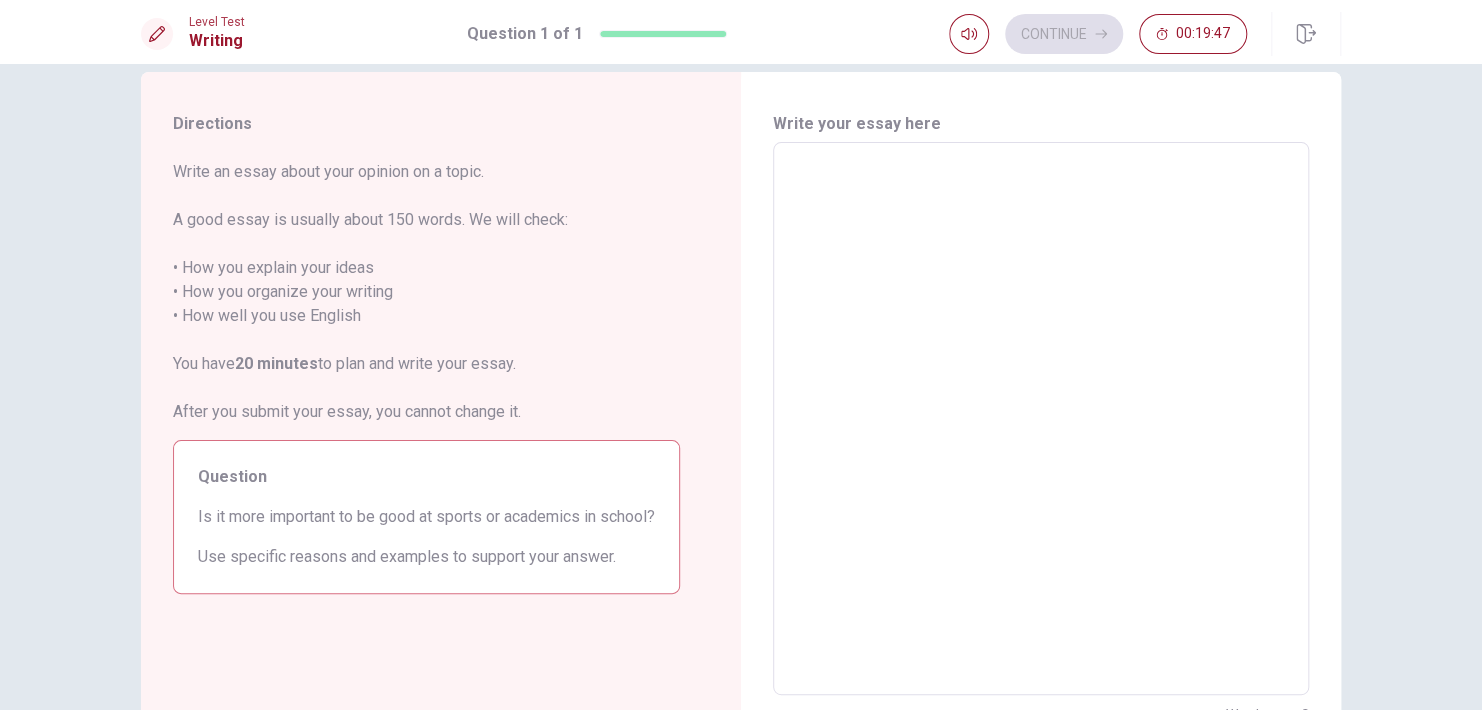 scroll, scrollTop: 37, scrollLeft: 0, axis: vertical 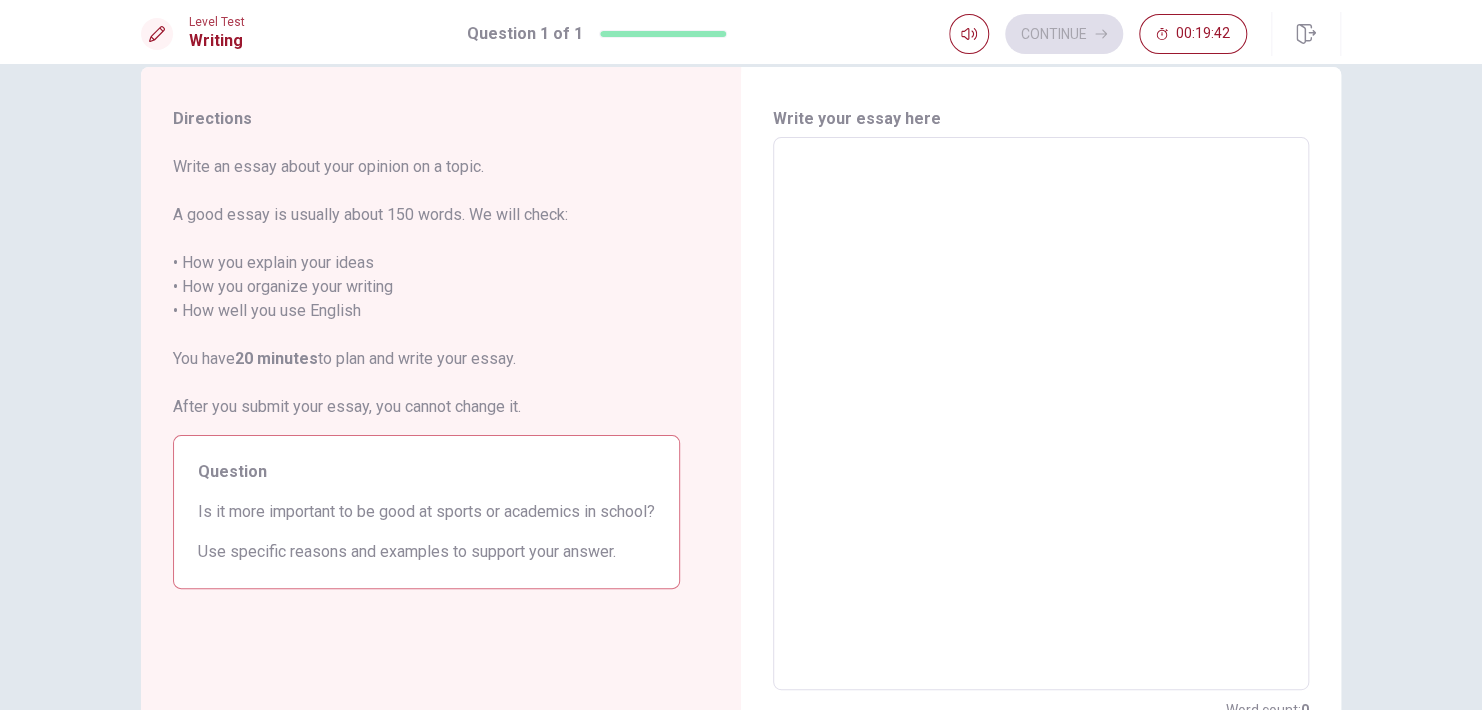 click at bounding box center [1041, 414] 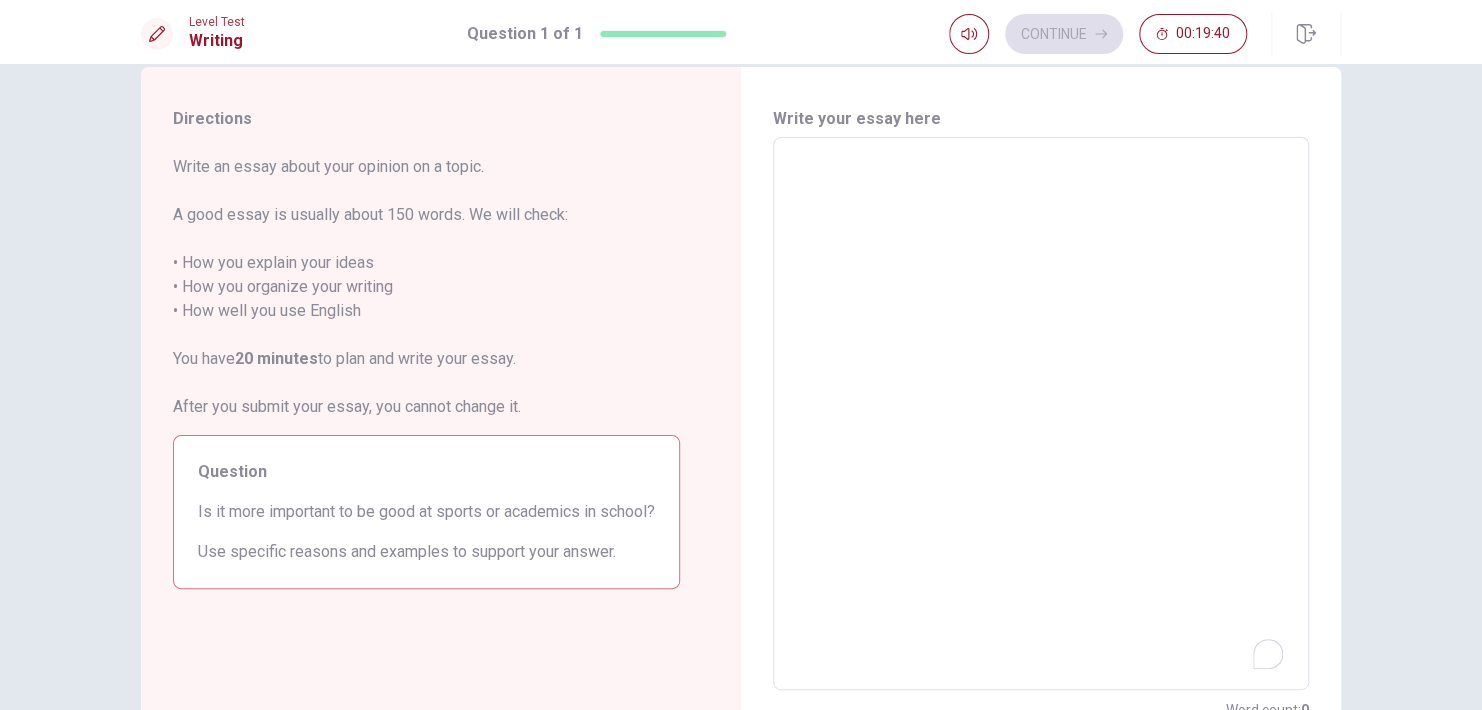 type on "I" 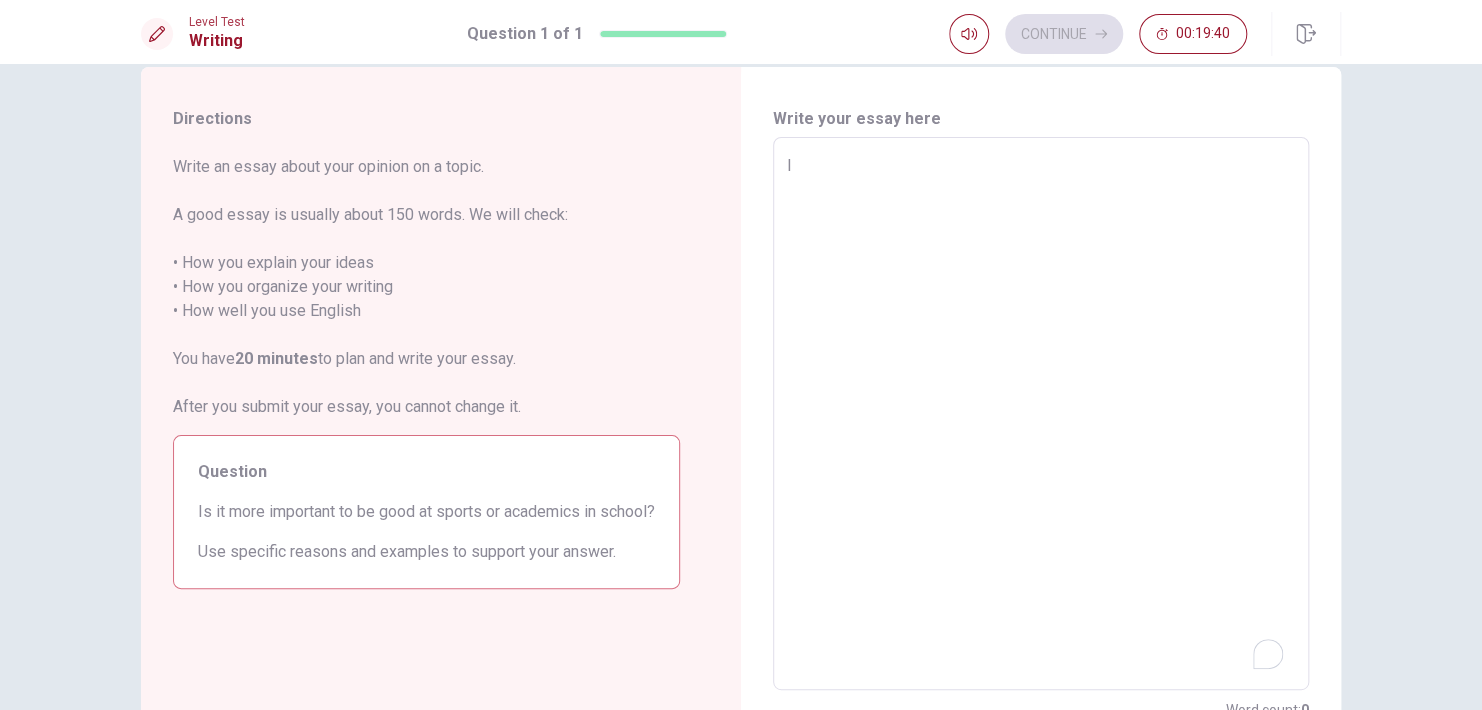 type on "x" 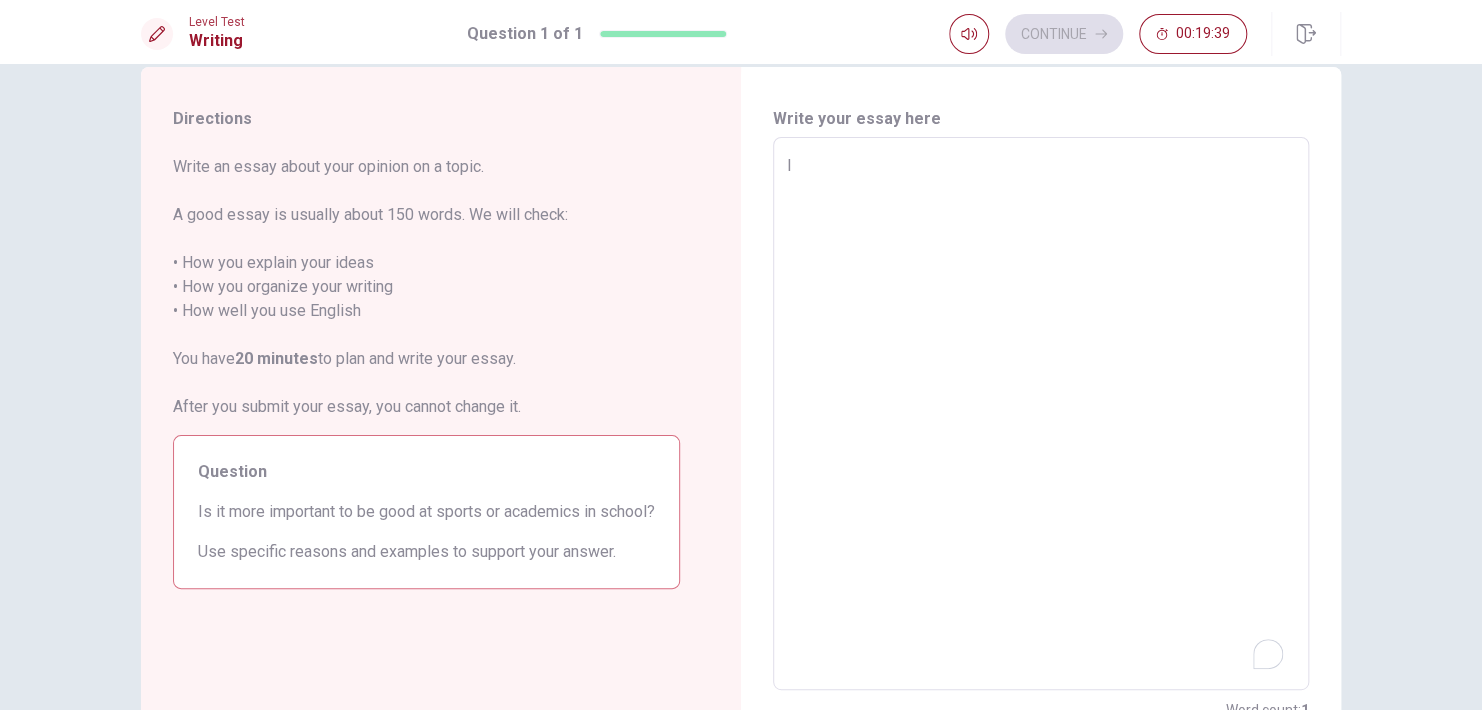 type on "In" 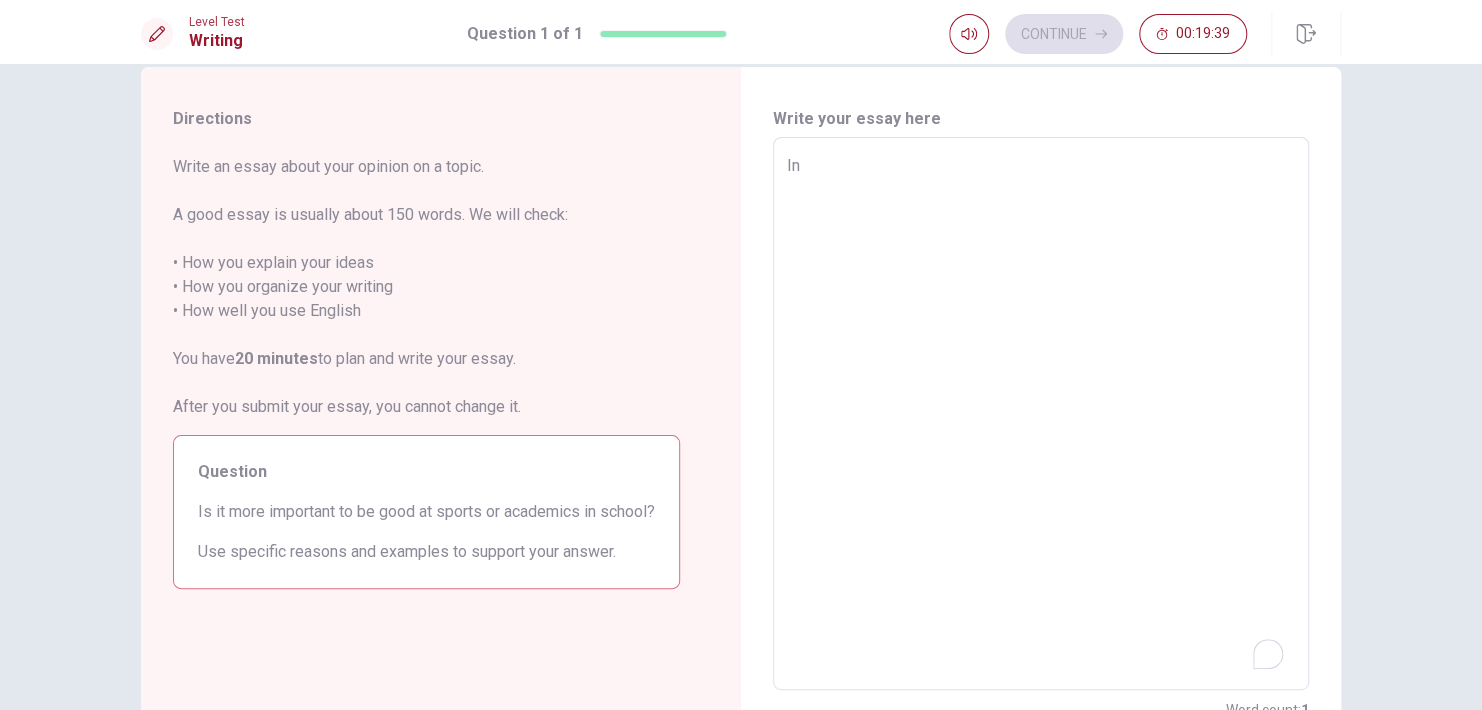 type on "x" 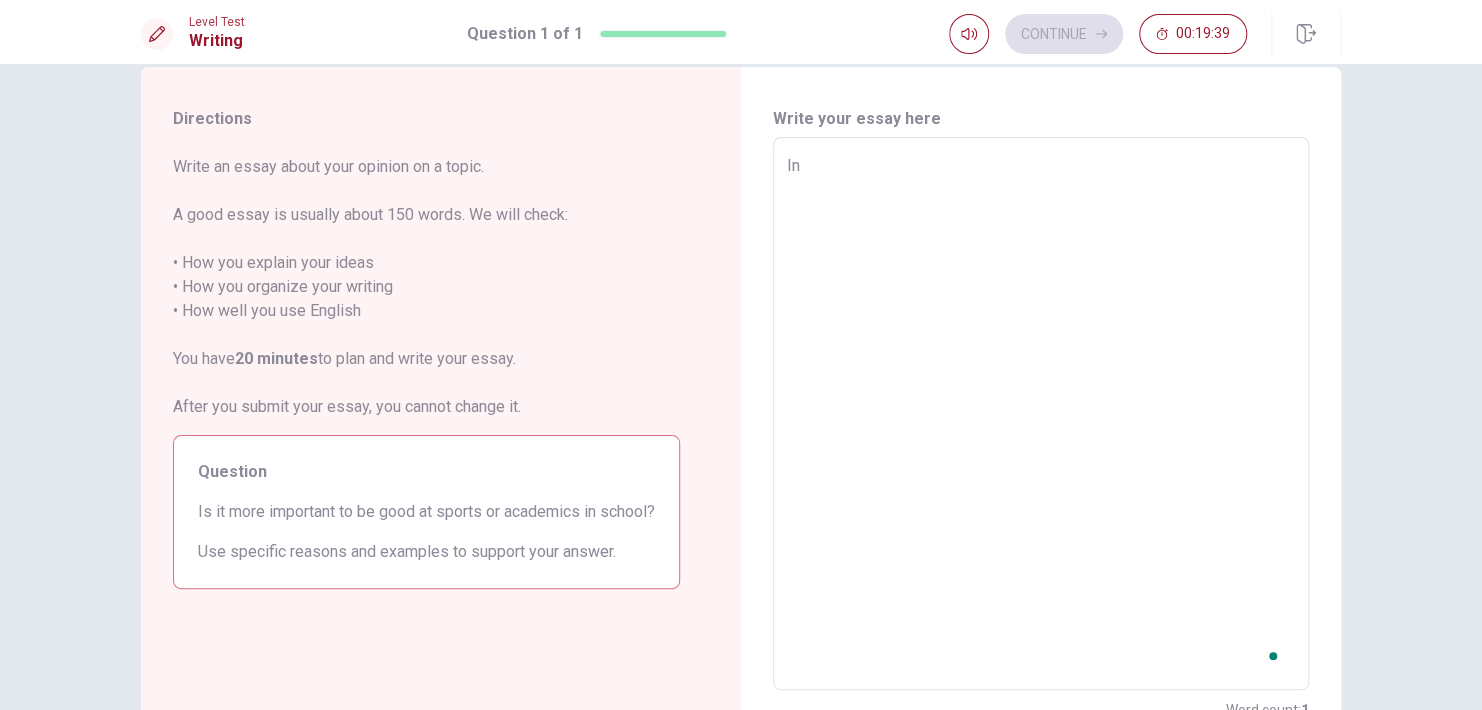 type on "In" 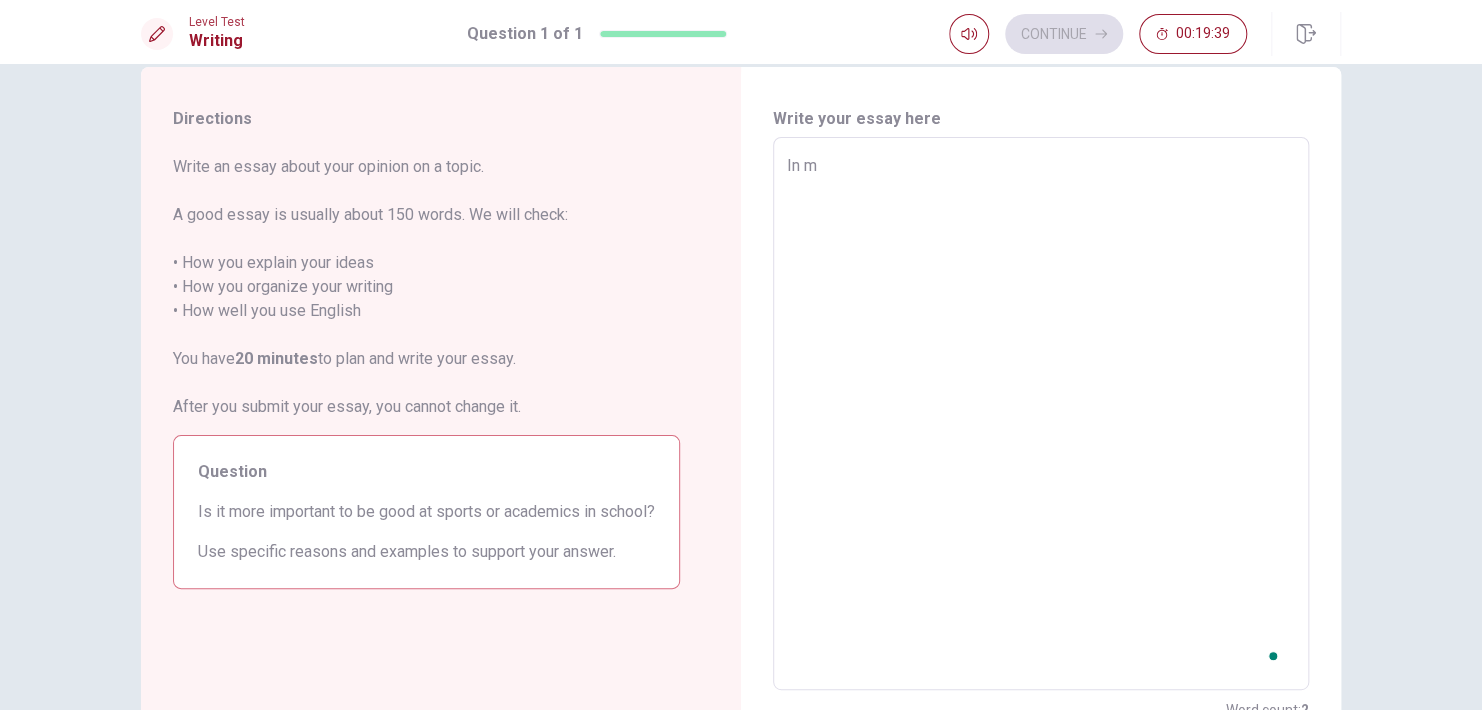 type on "x" 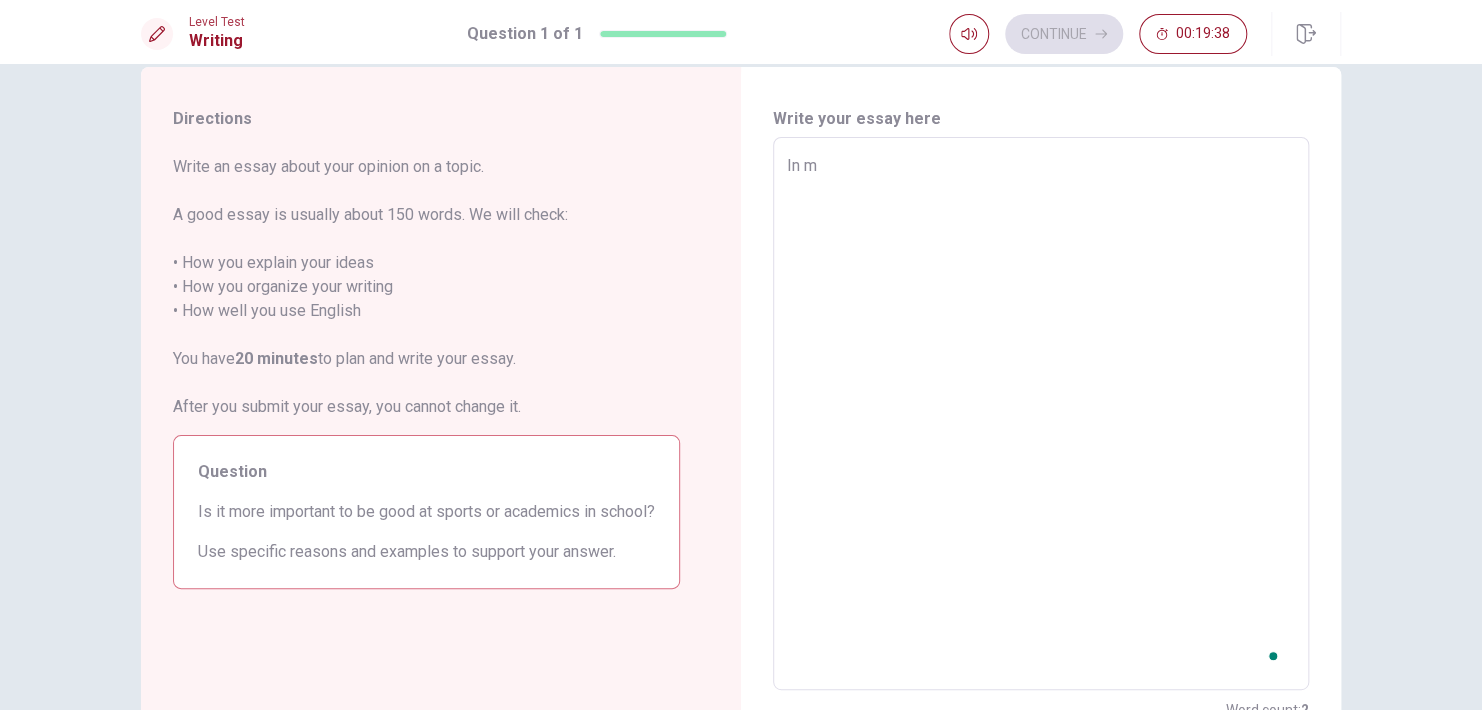 type on "In mt" 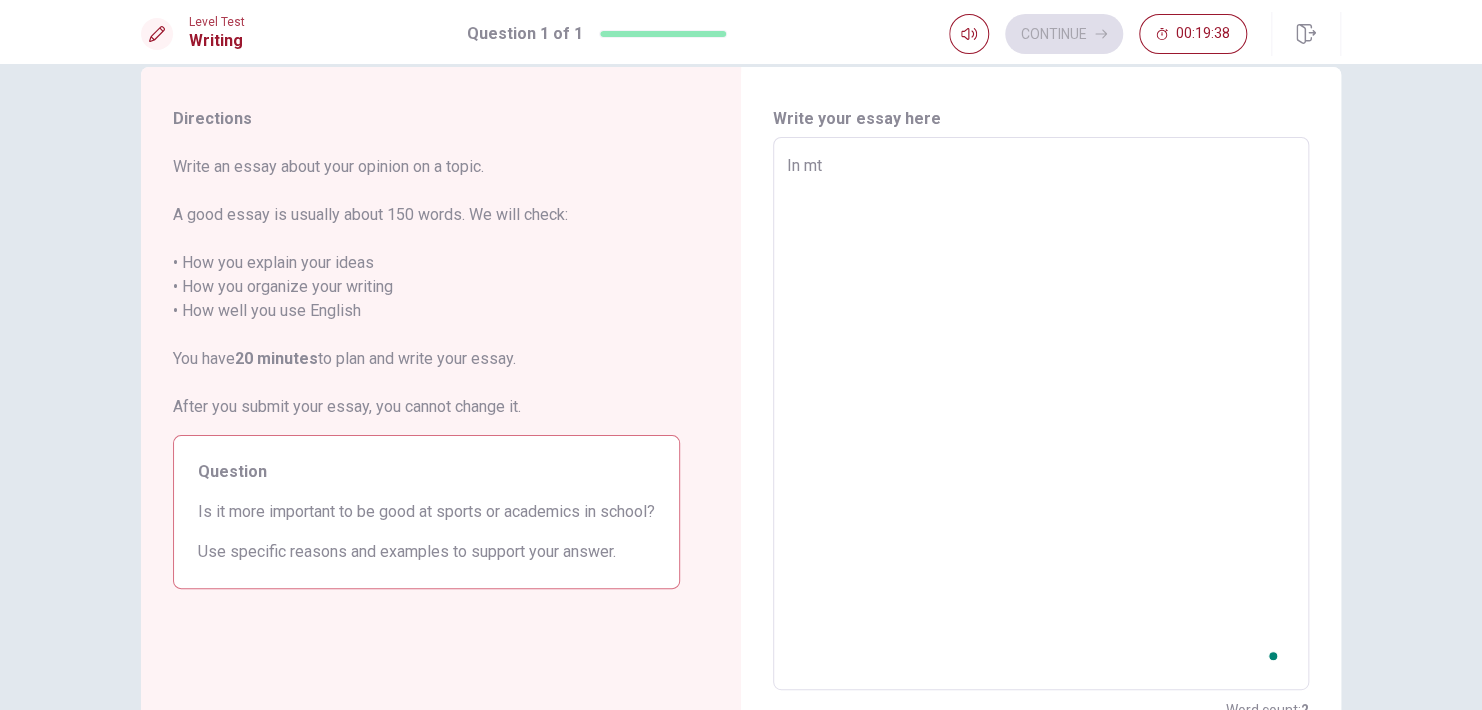 type on "x" 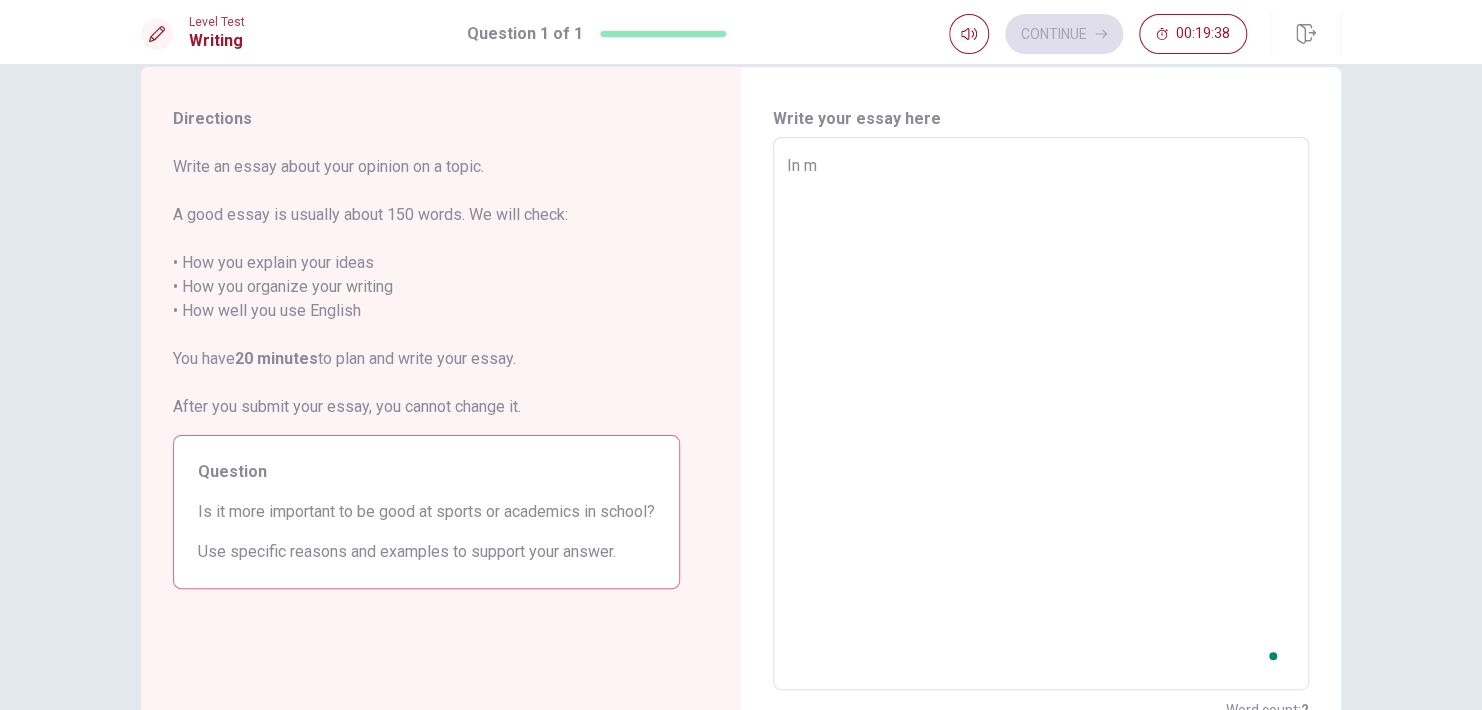 type on "x" 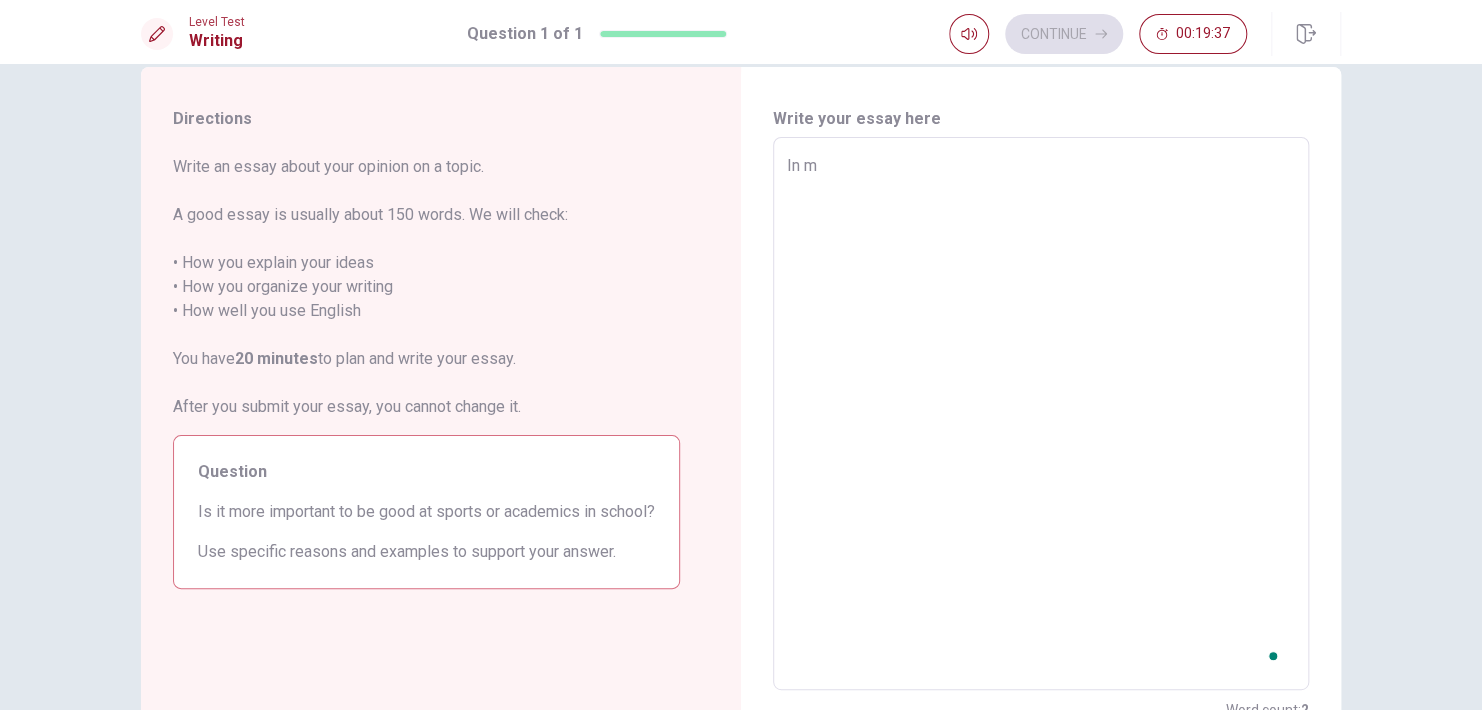 type on "In my" 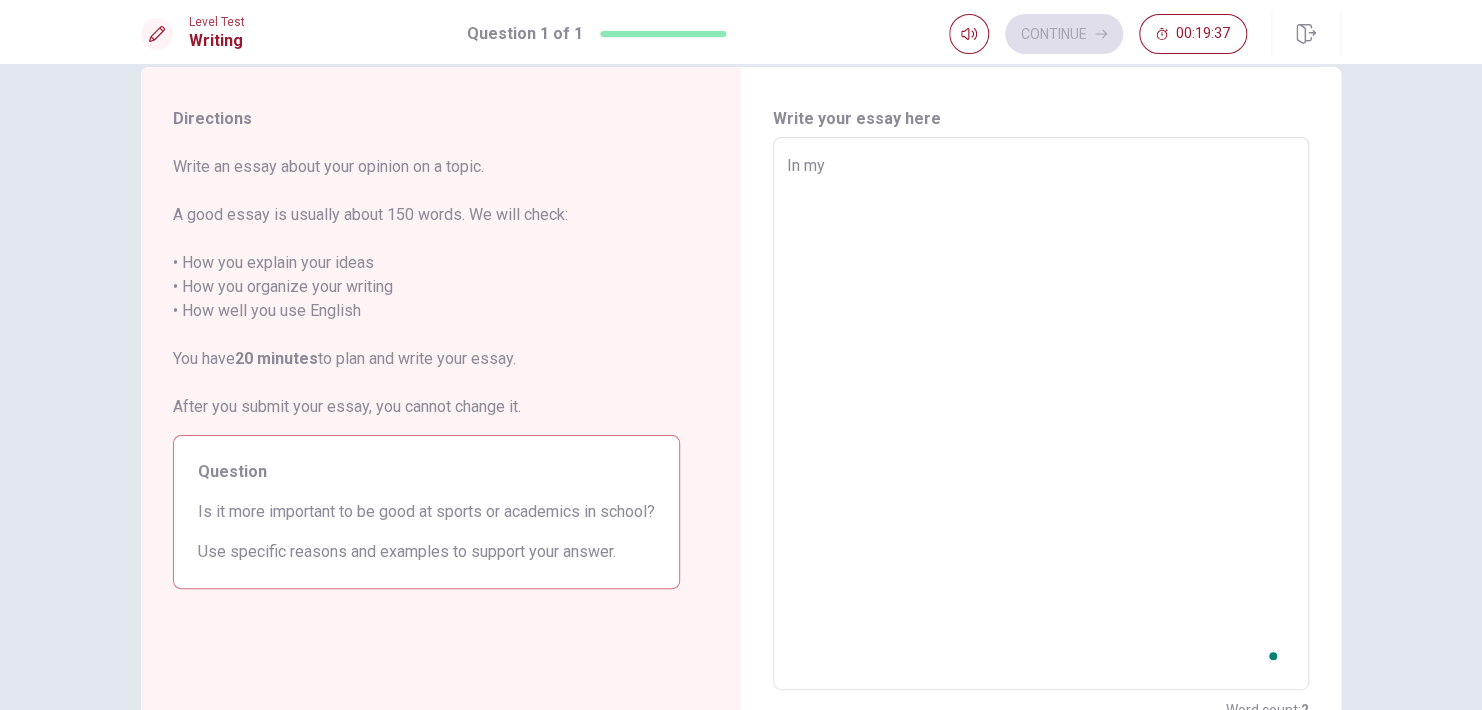 type on "x" 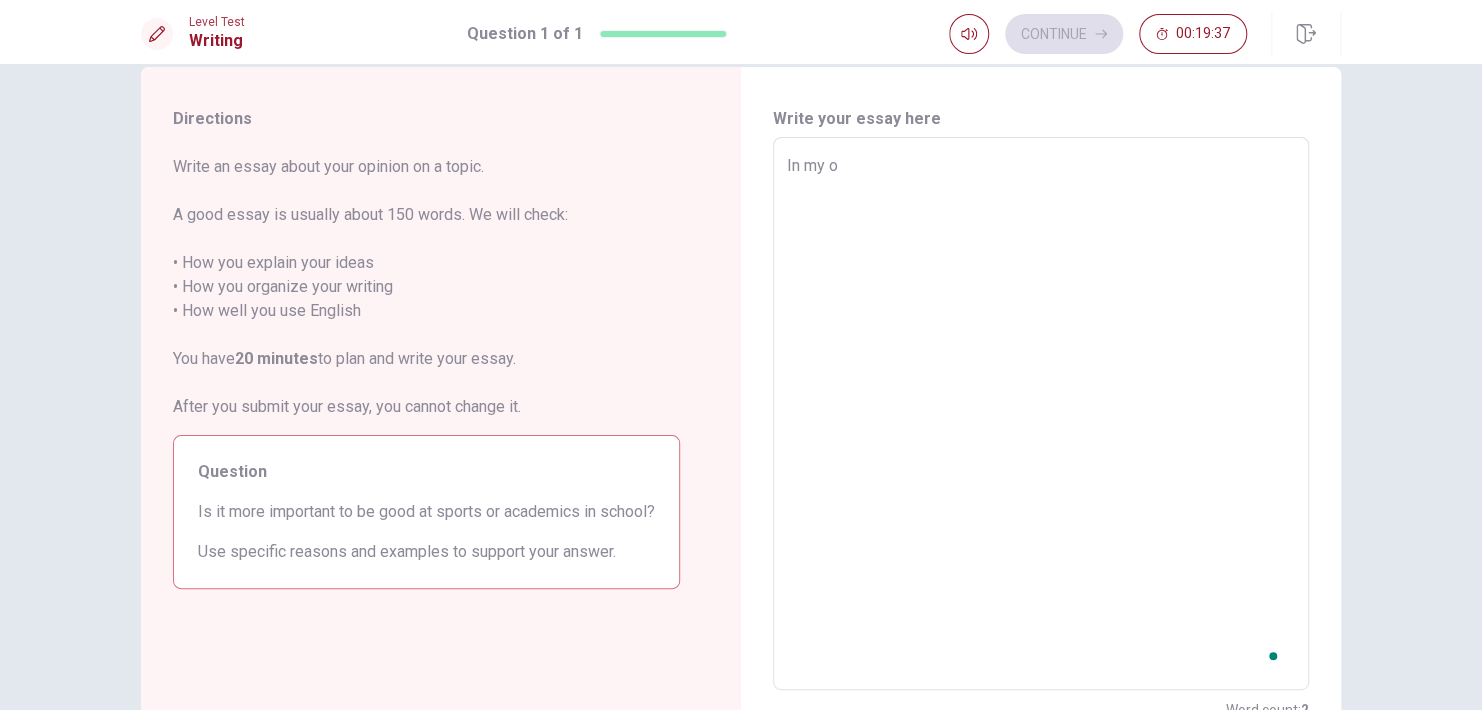 type on "x" 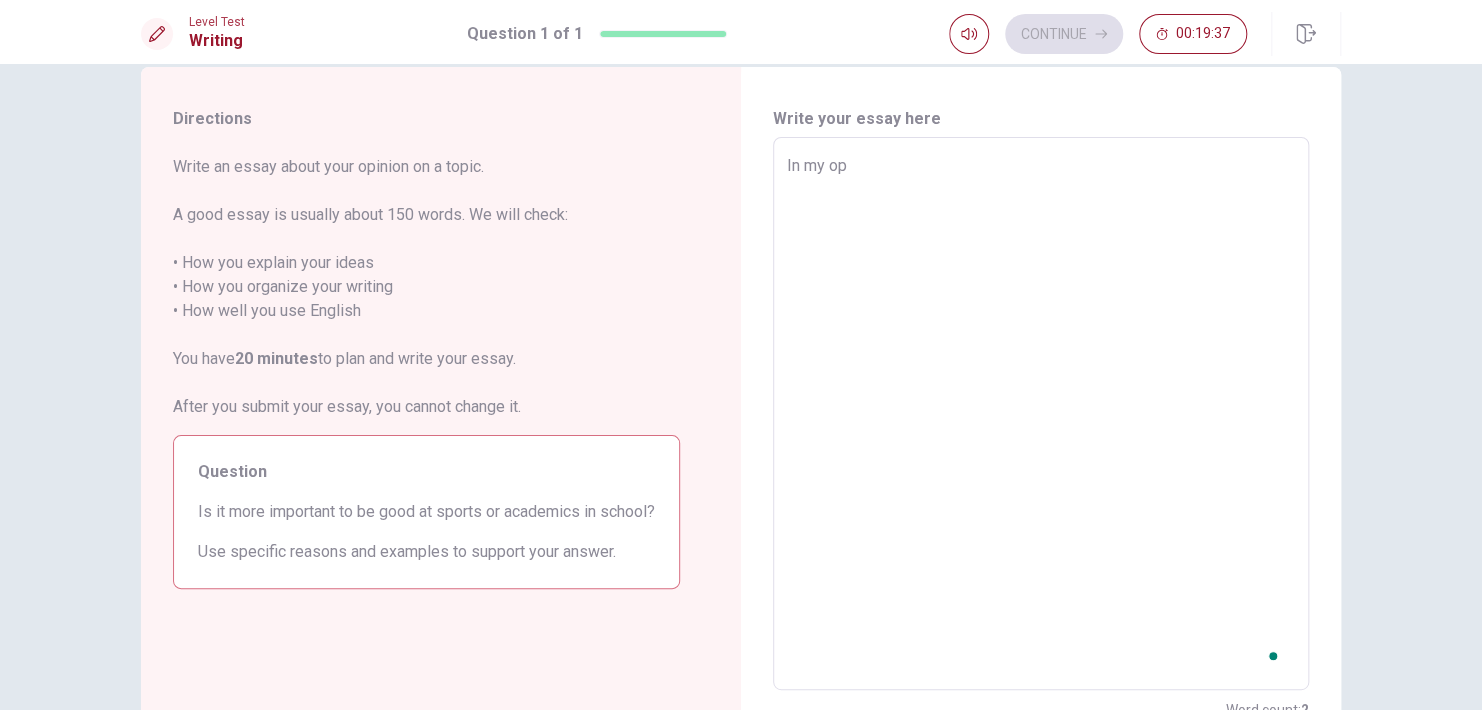 type on "x" 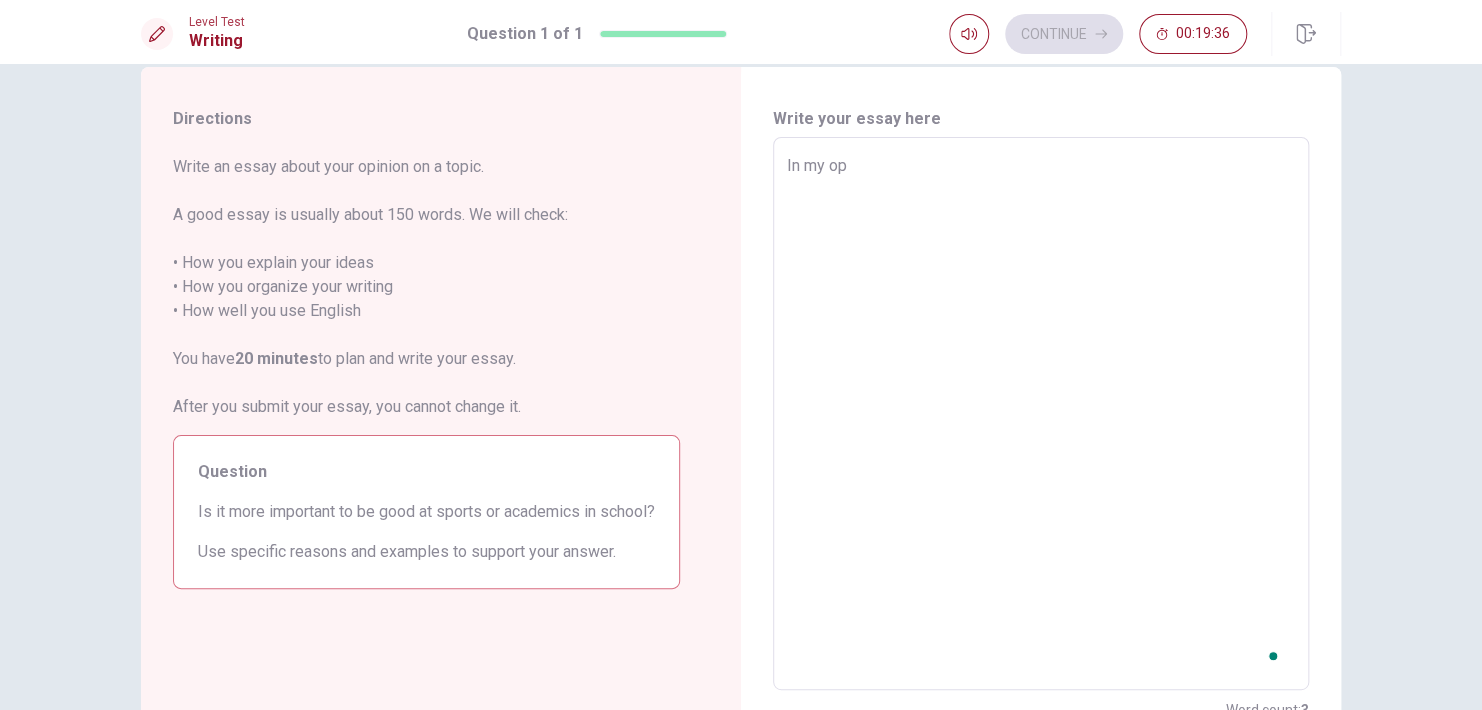 type on "In my opi" 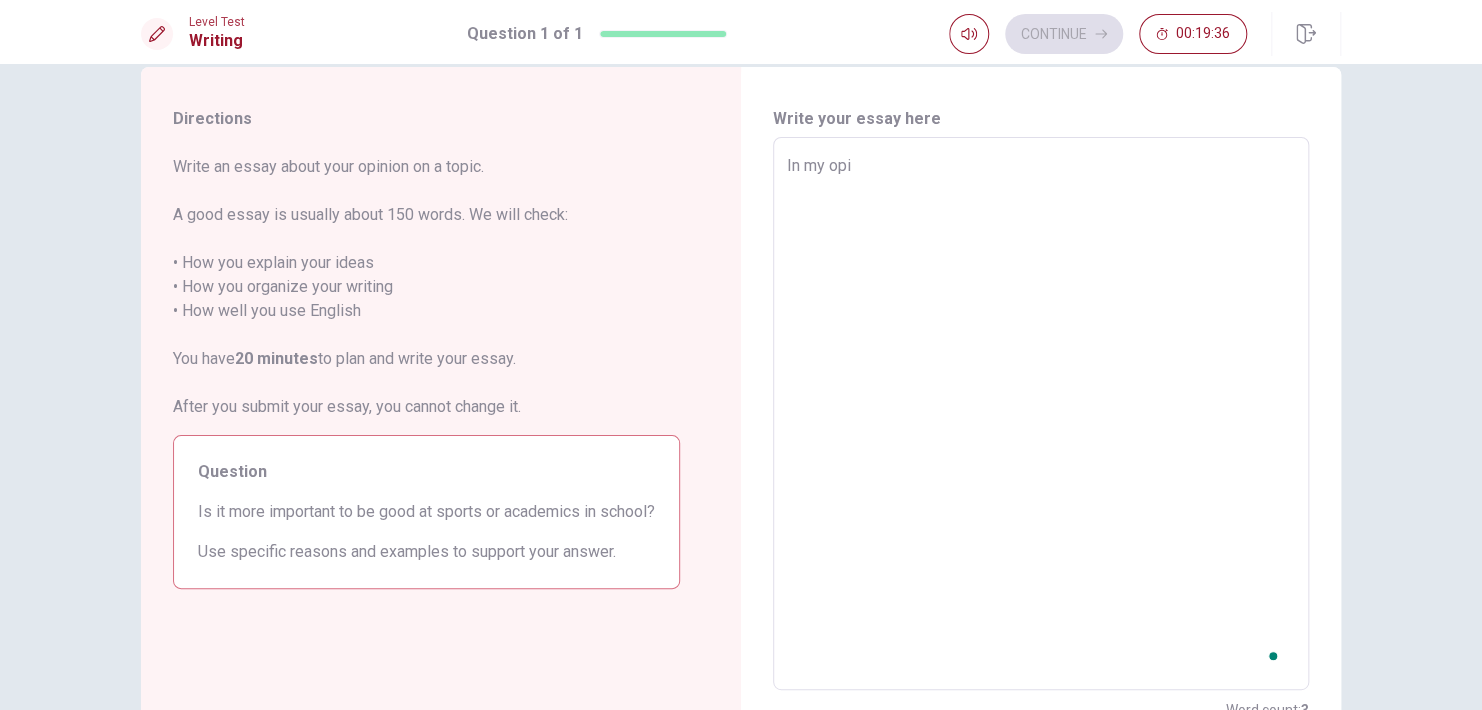 type on "x" 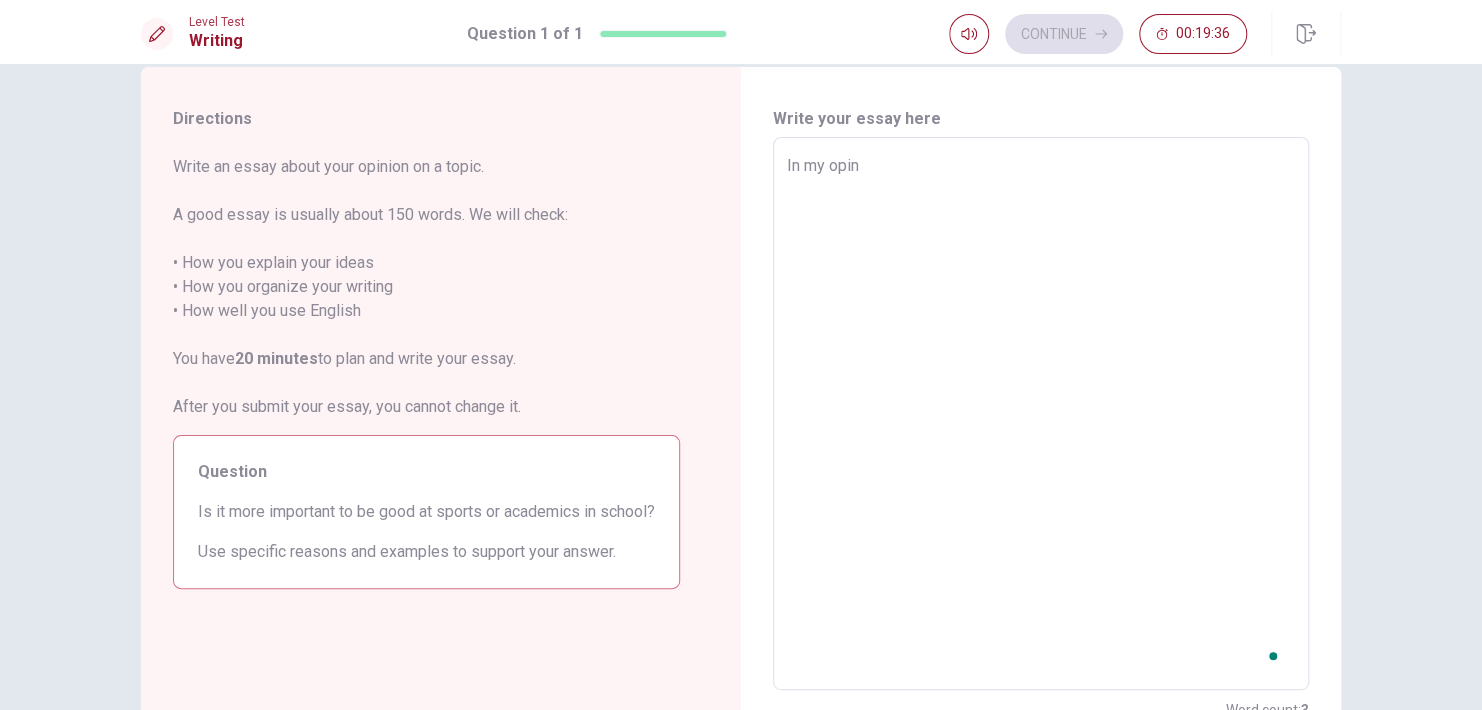 type on "x" 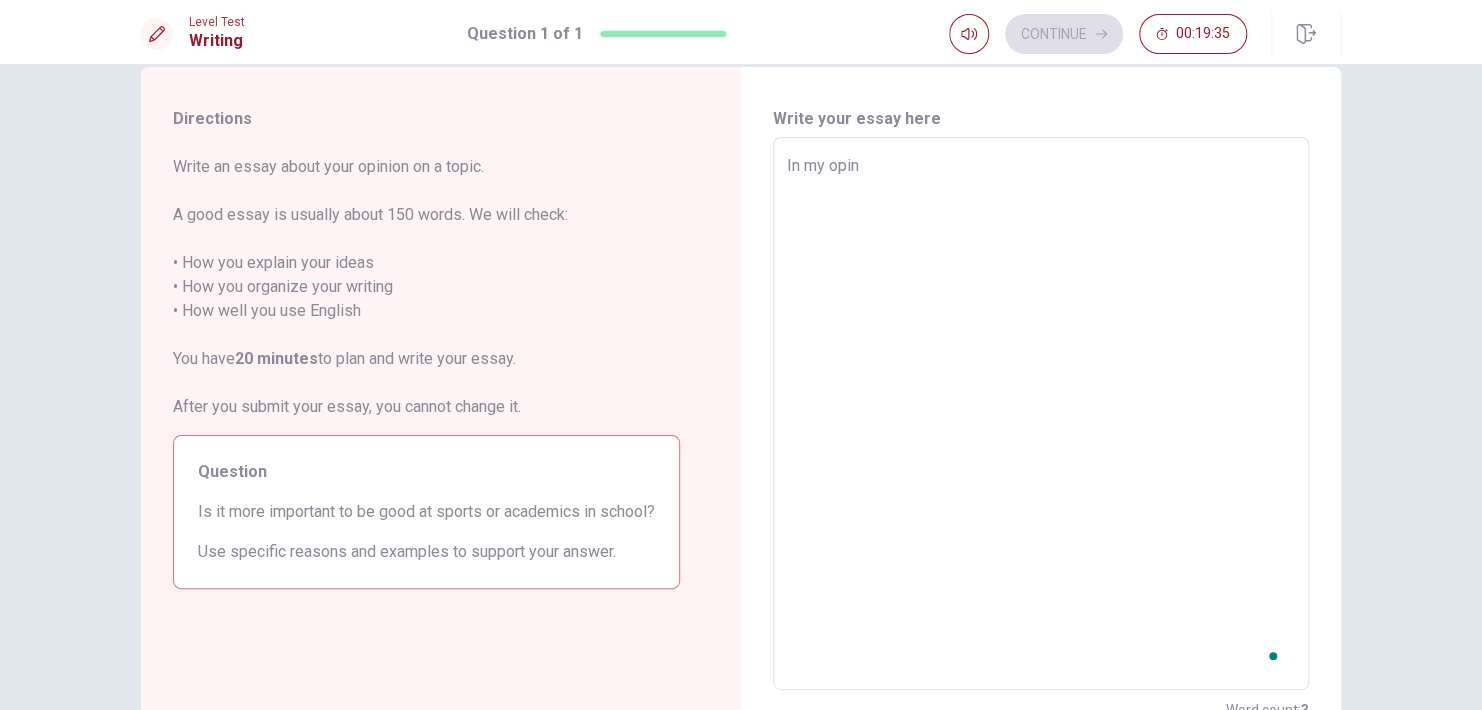 type on "In my opini" 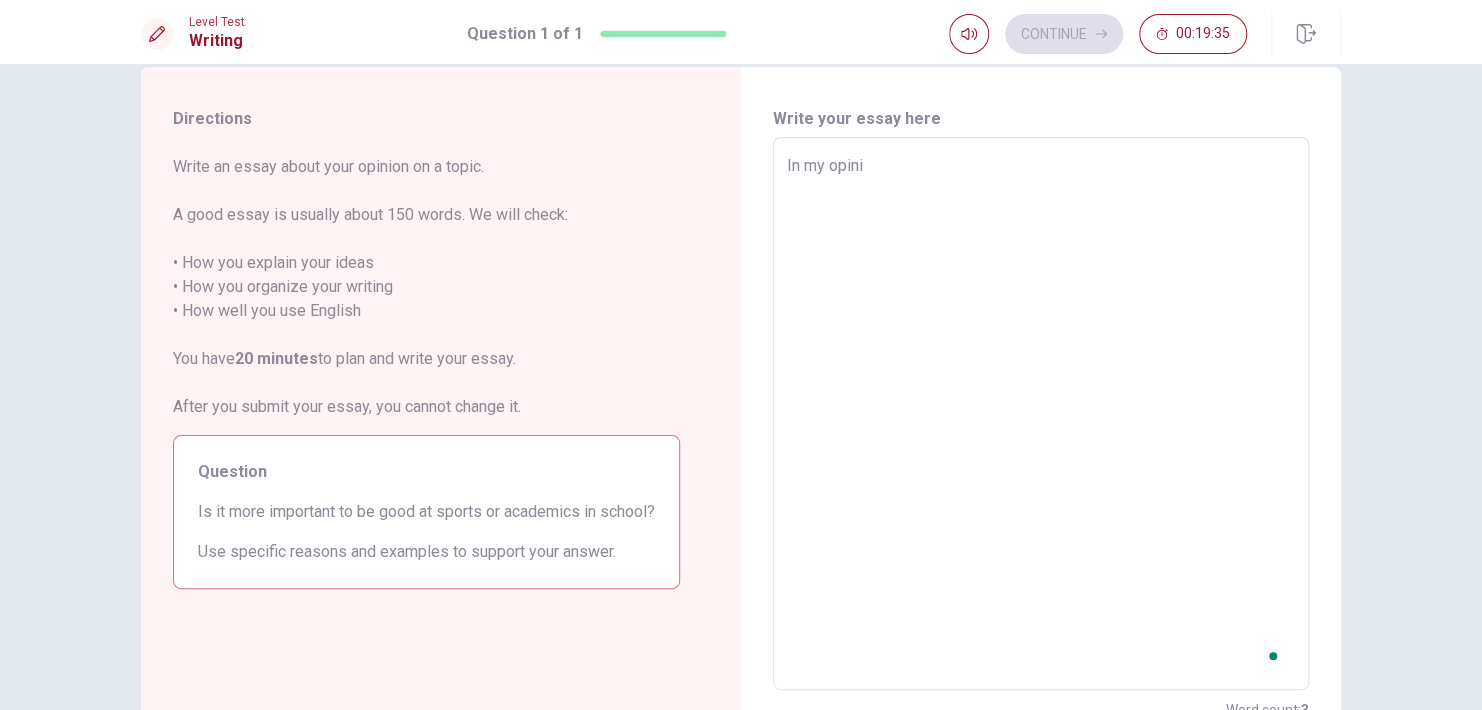 type on "x" 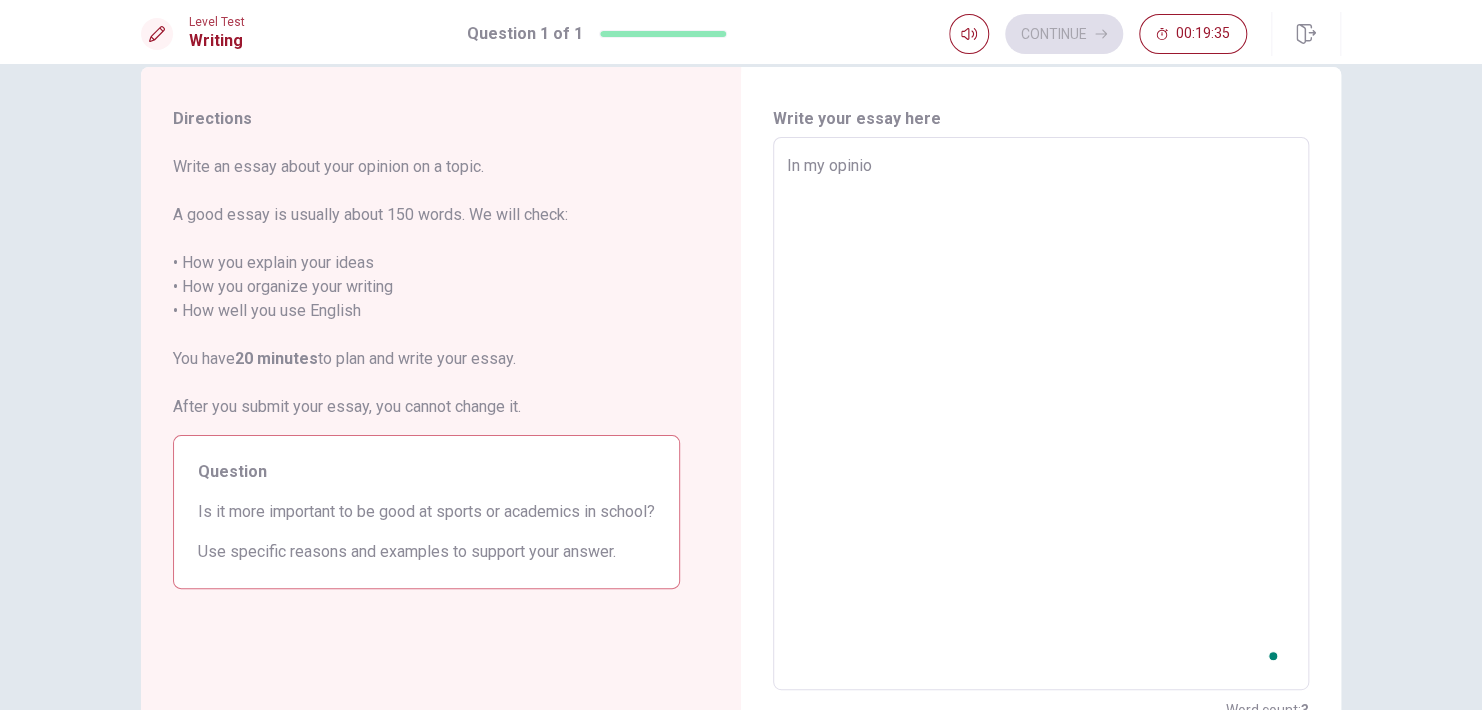 type on "x" 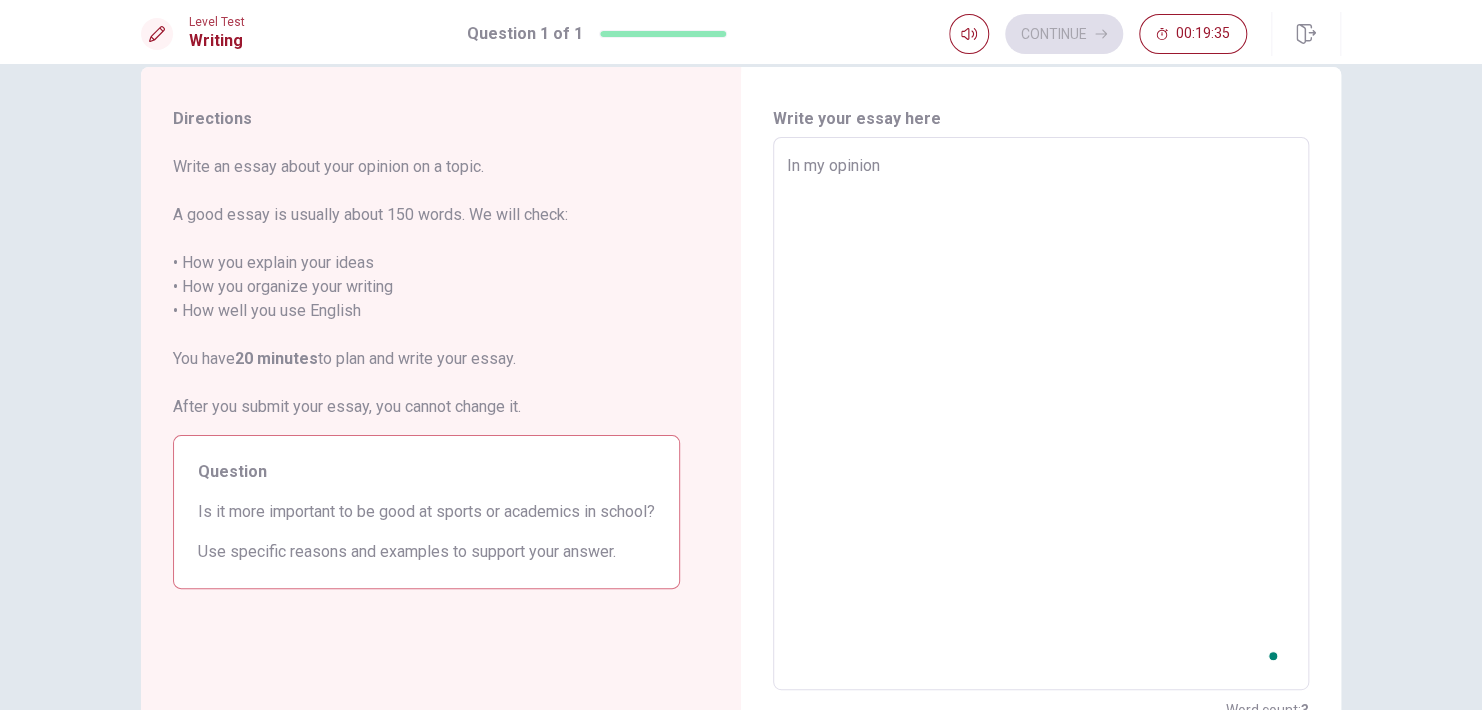 type on "x" 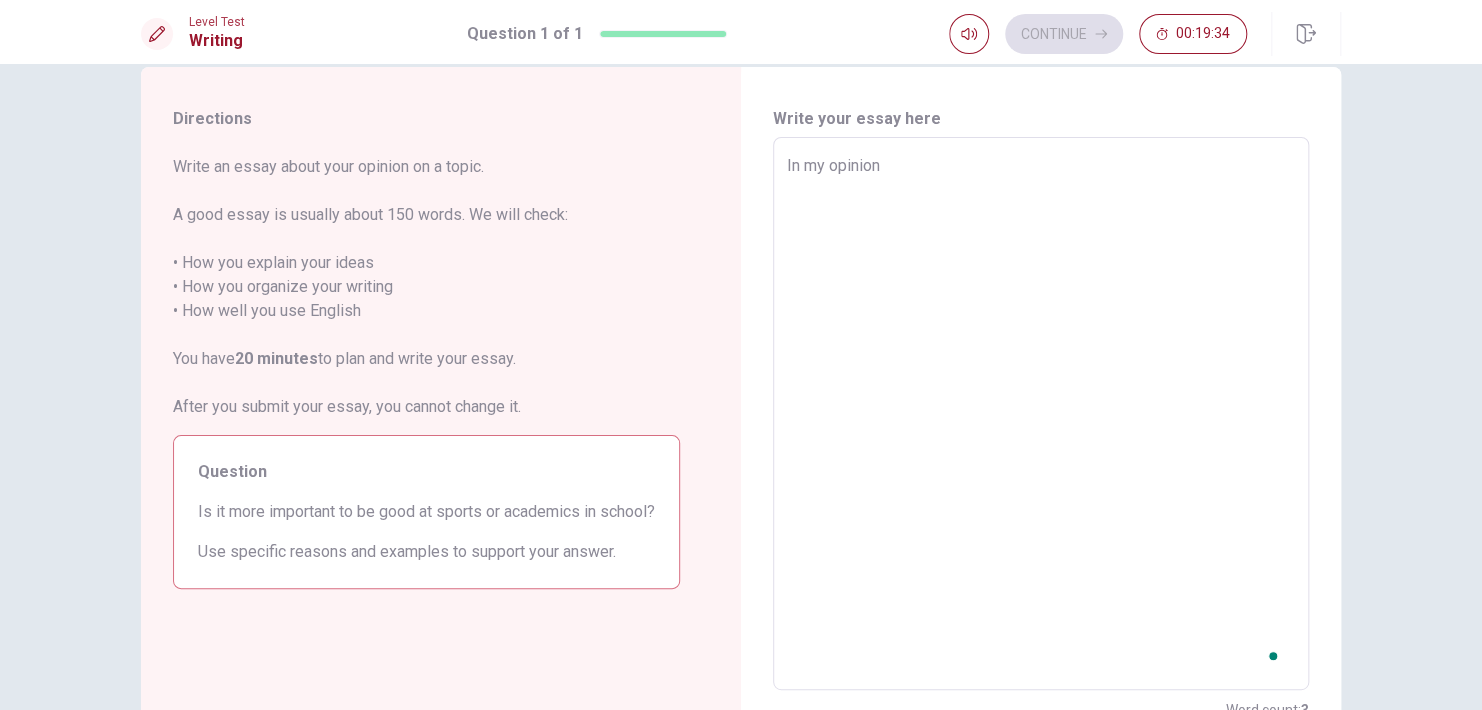 type on "In my opinion" 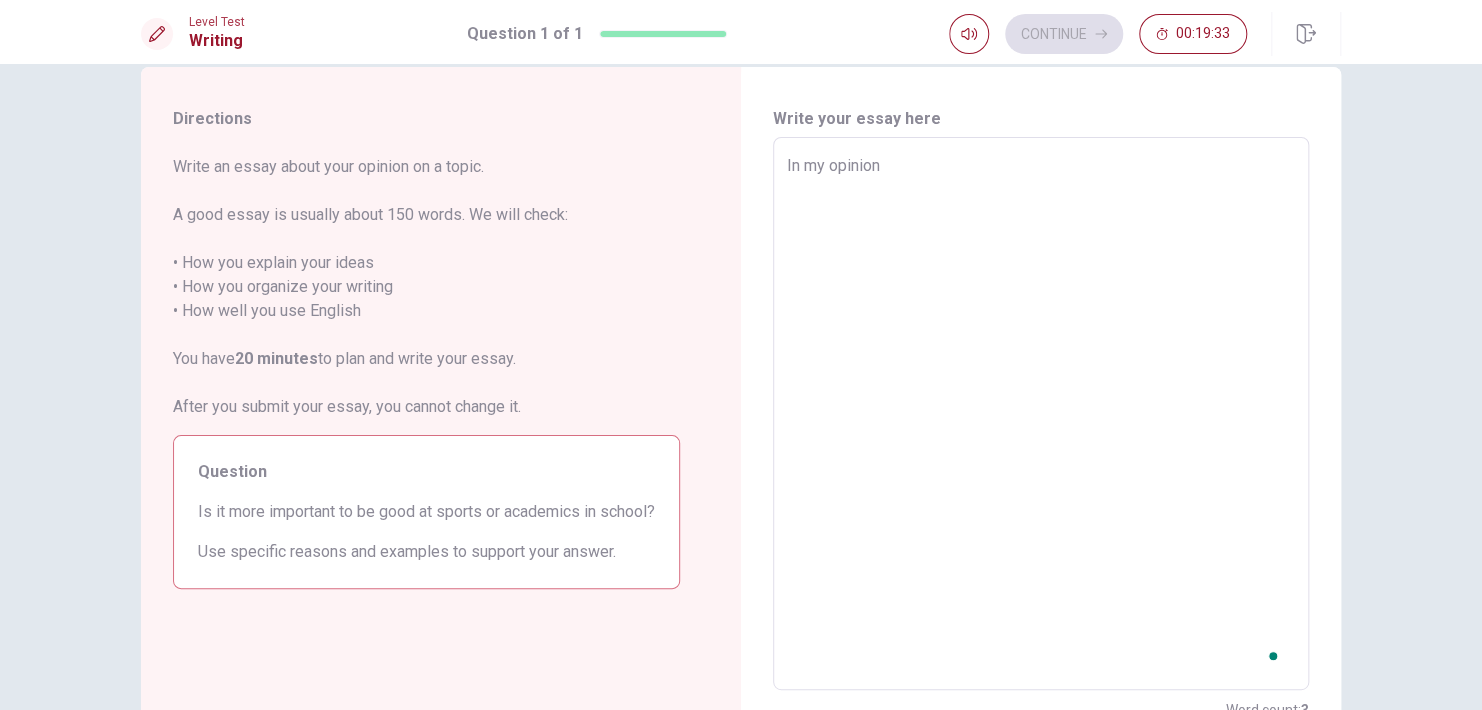 type on "In my opinion," 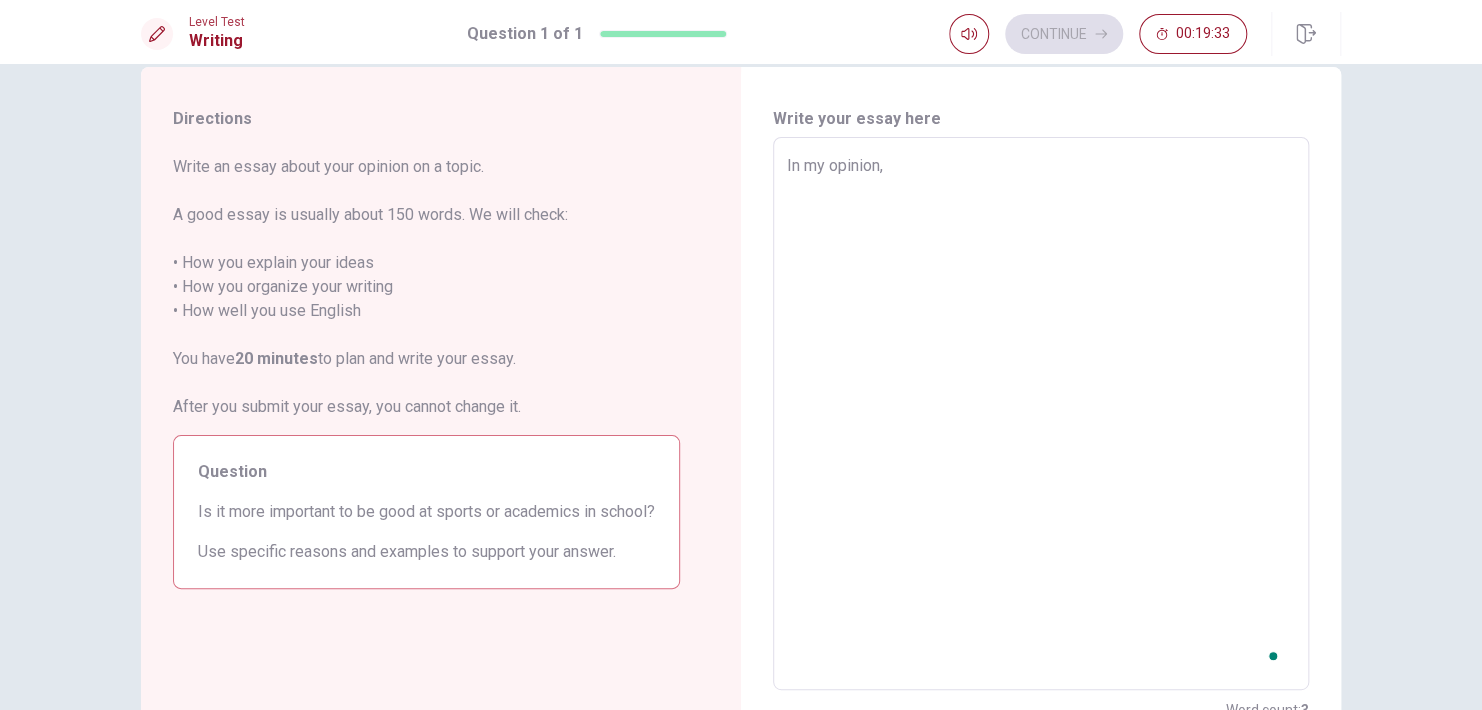type on "x" 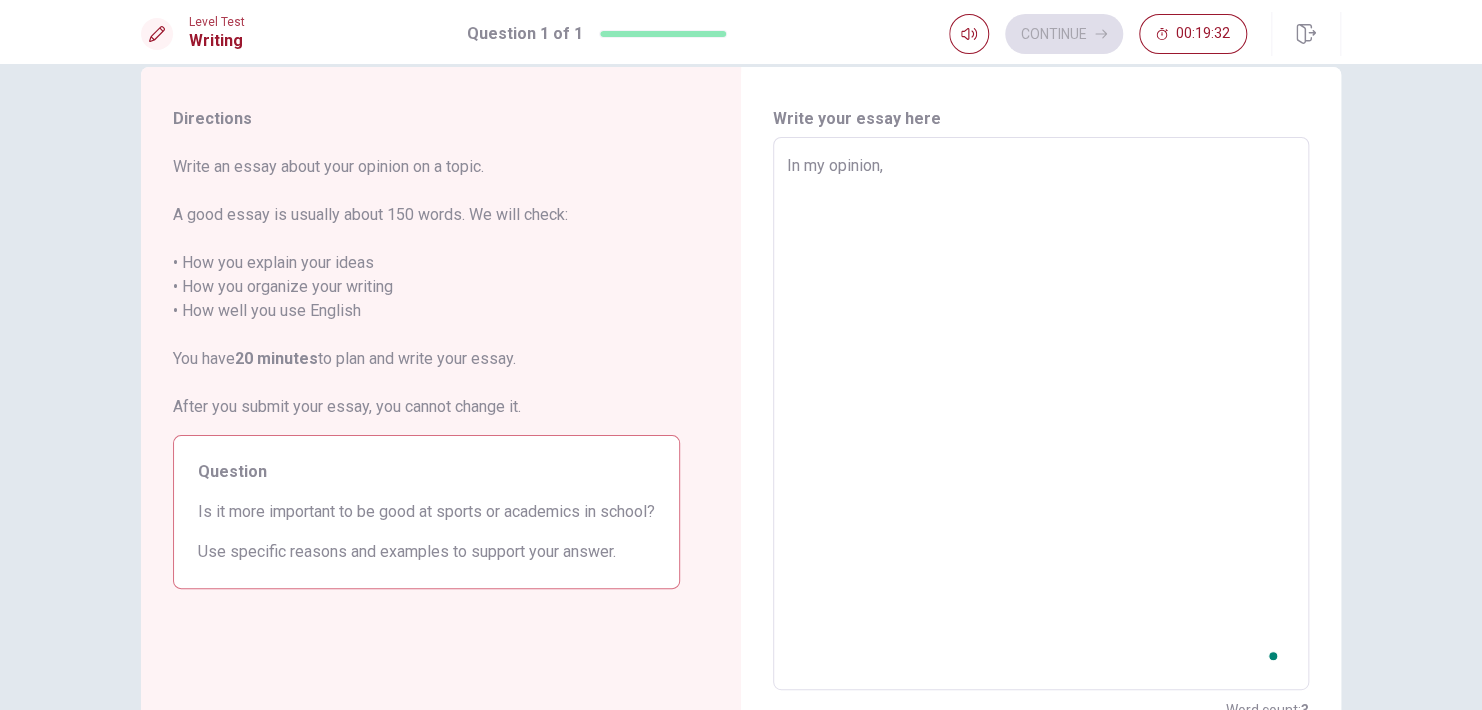 type on "In my opinion," 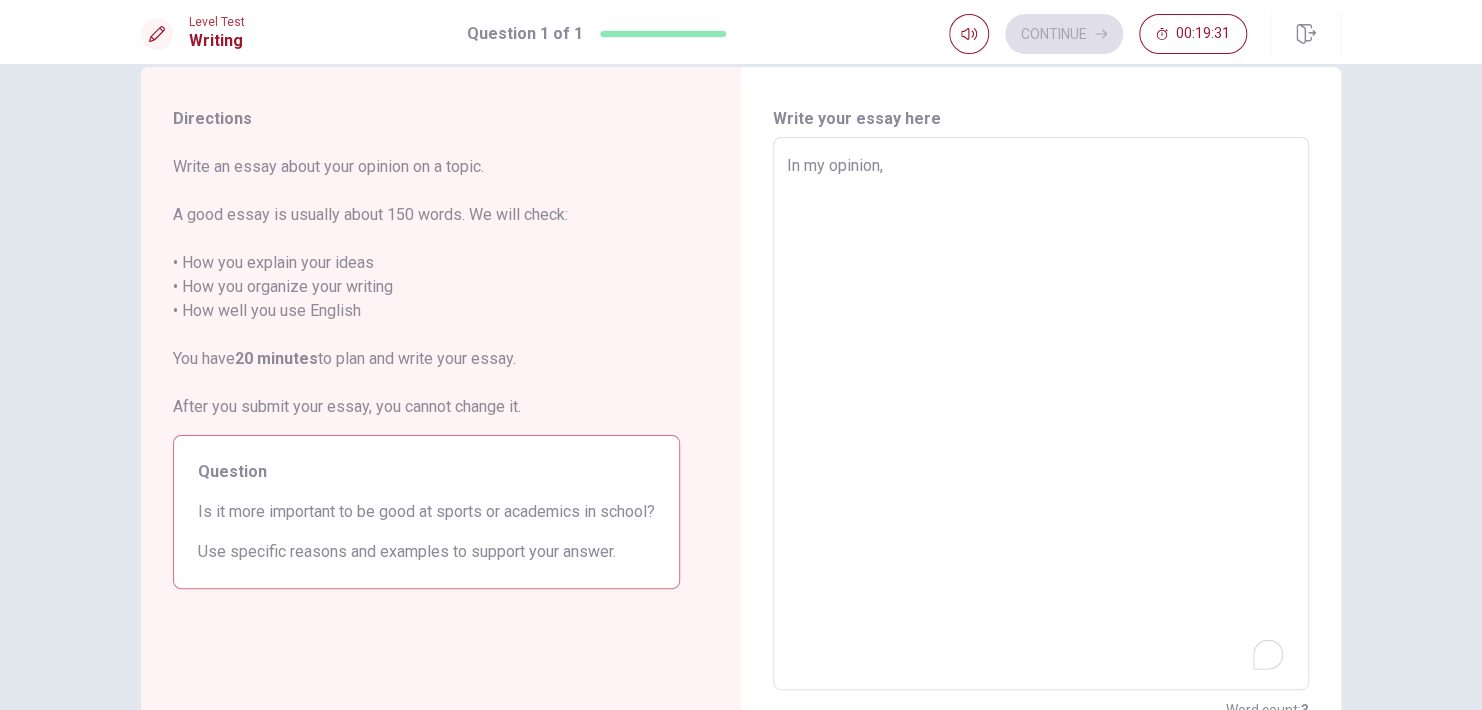 type on "In my opinion, s" 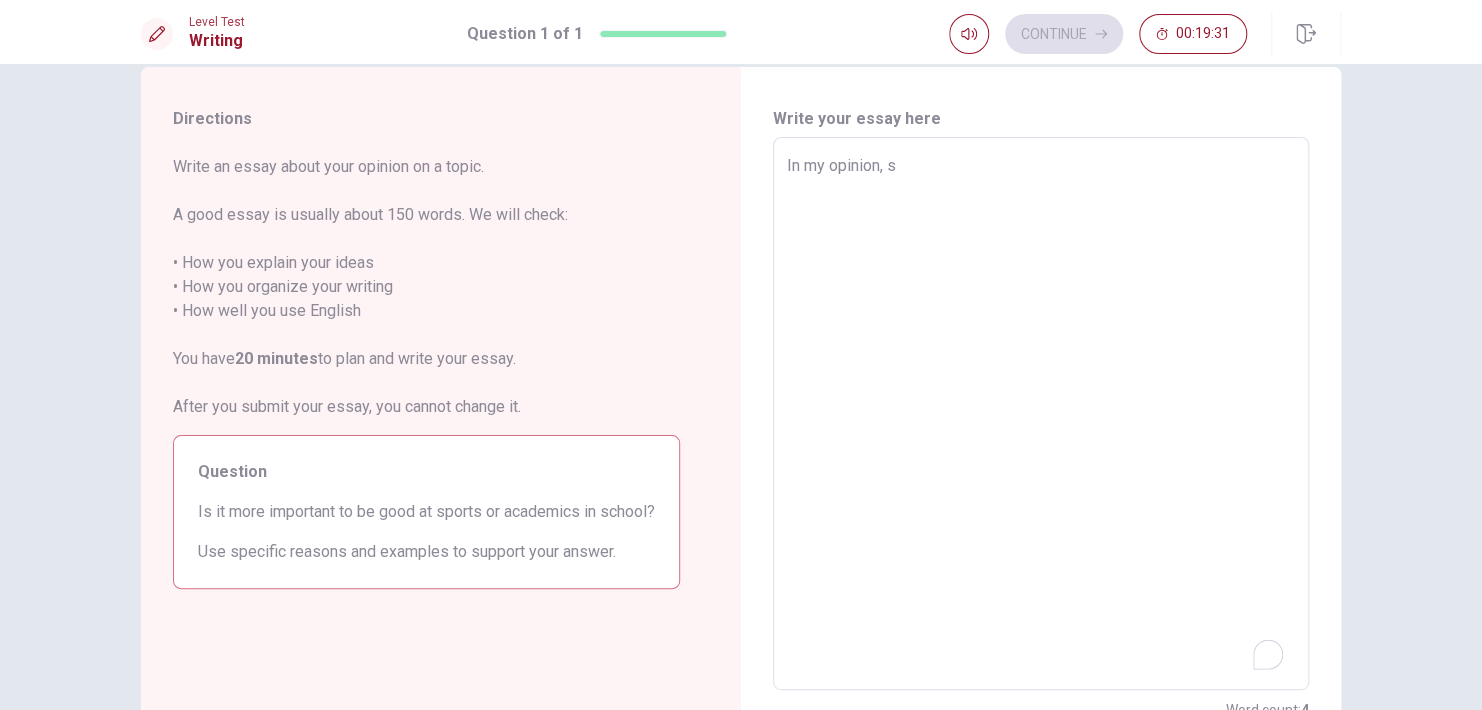 type on "x" 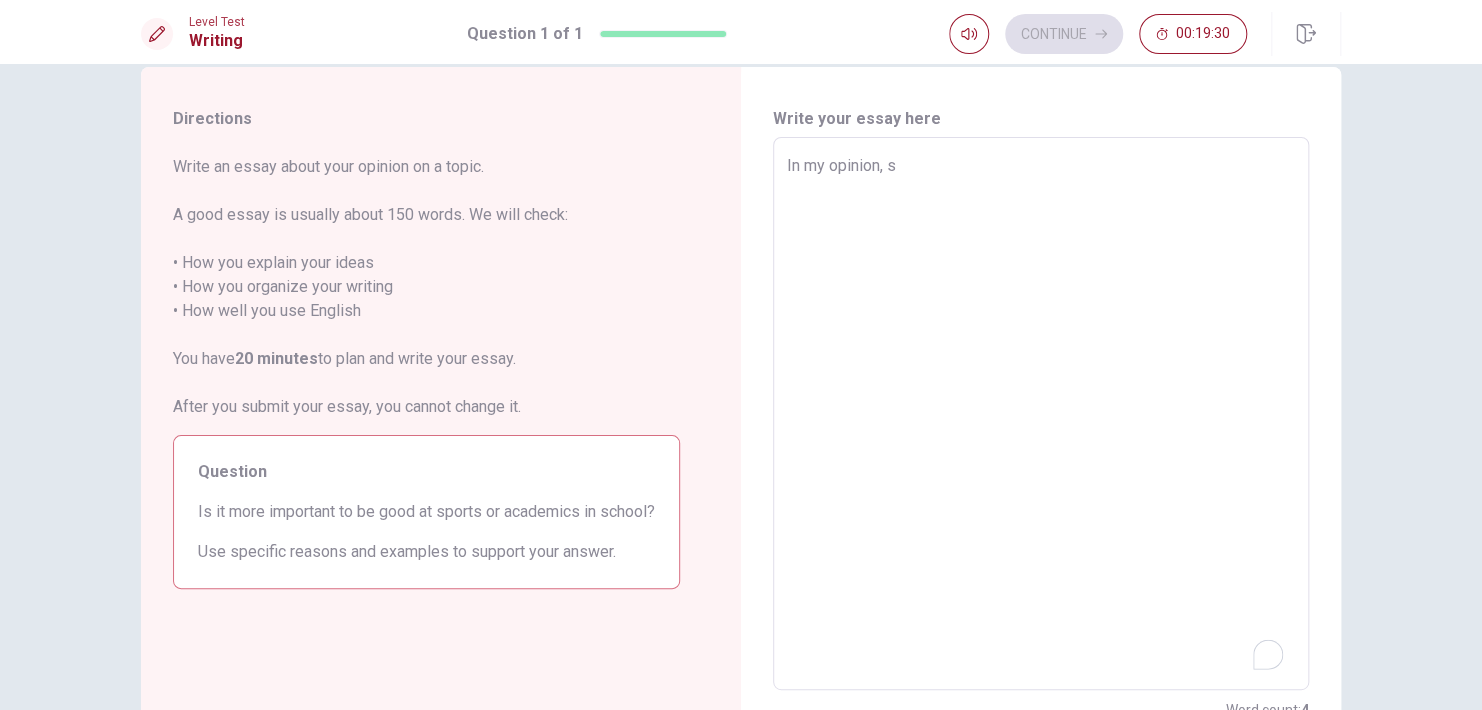type on "In my opinion, st" 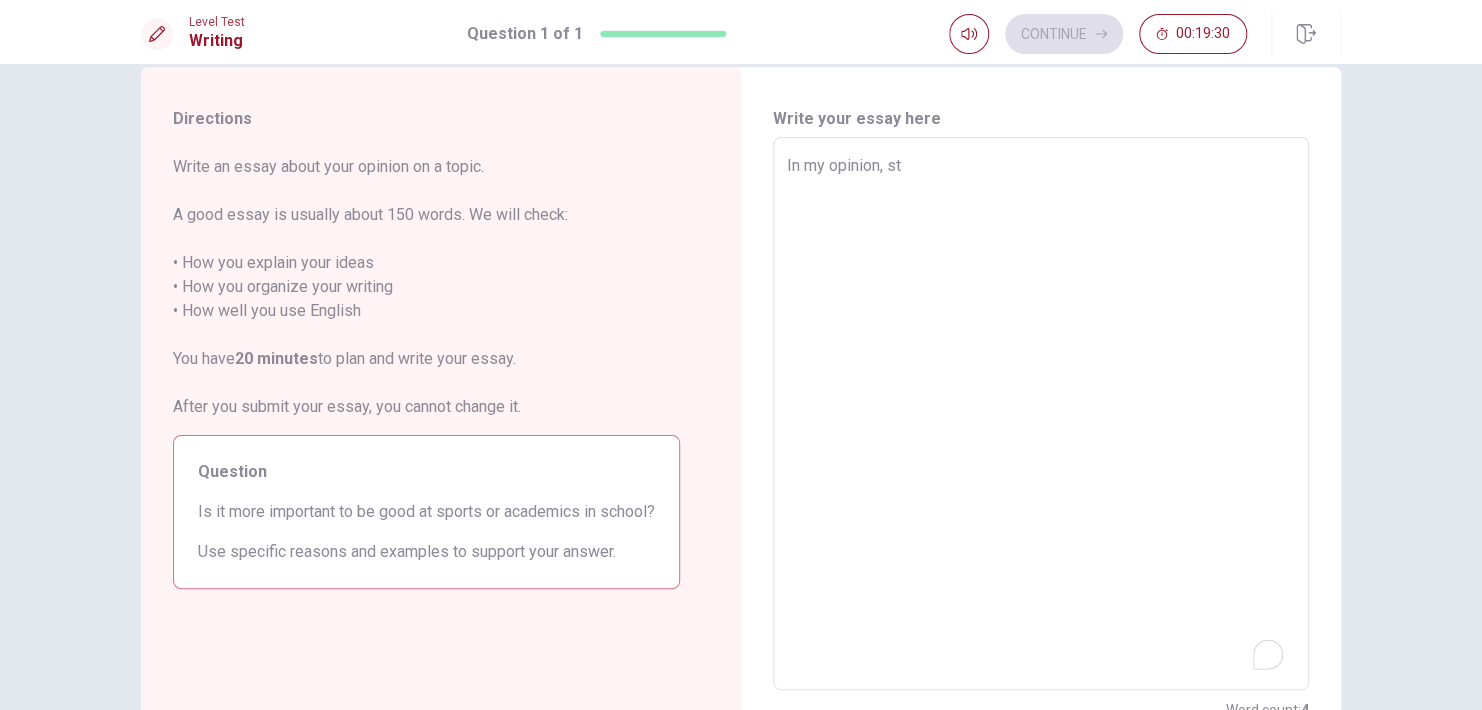 type on "x" 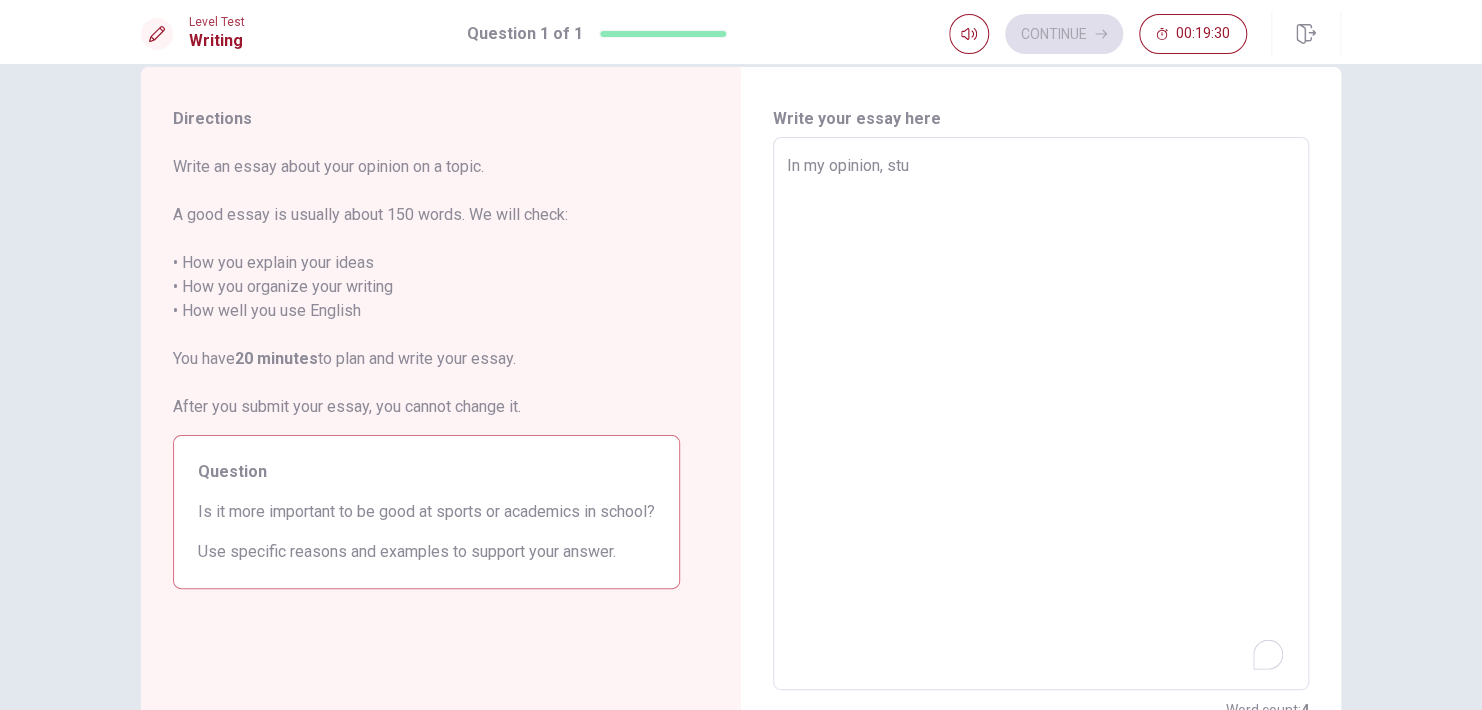 type on "x" 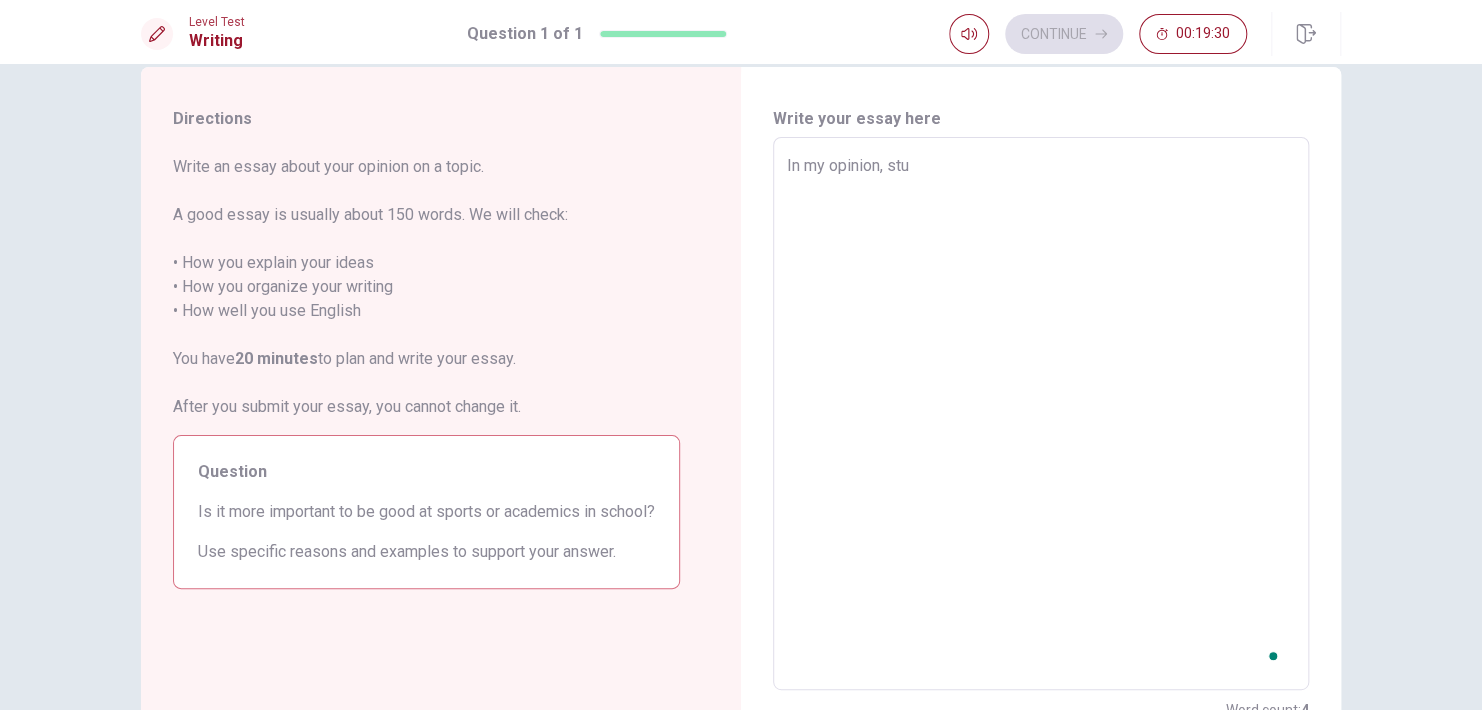 type on "In my opinion, stud" 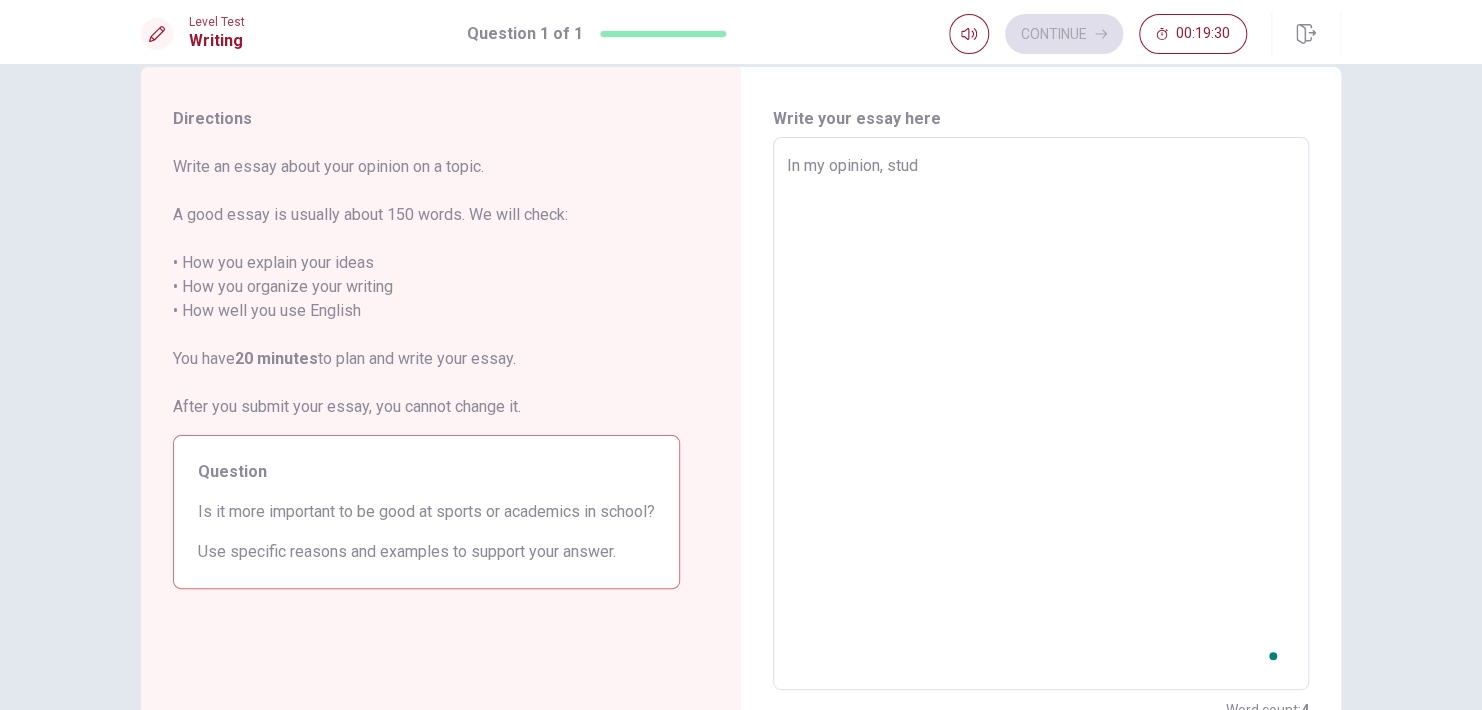 type on "x" 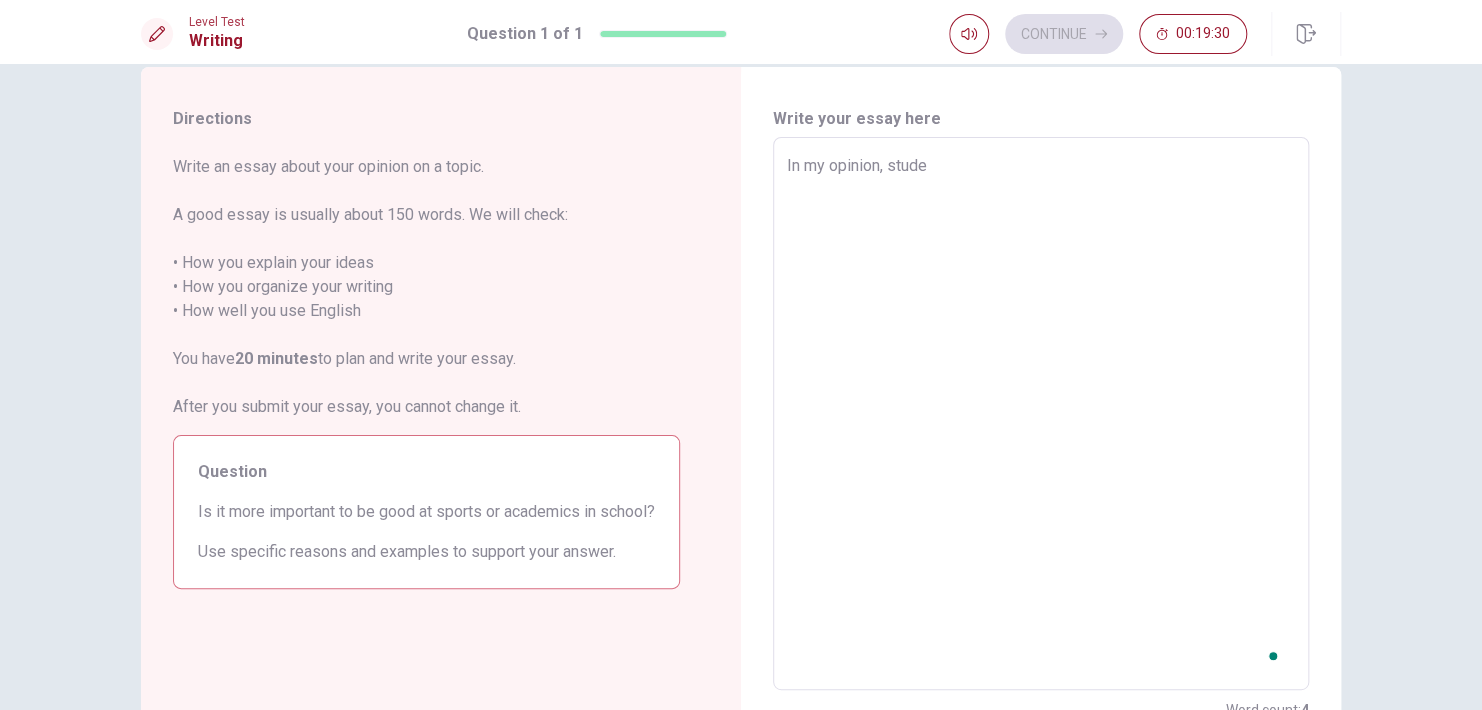 type on "x" 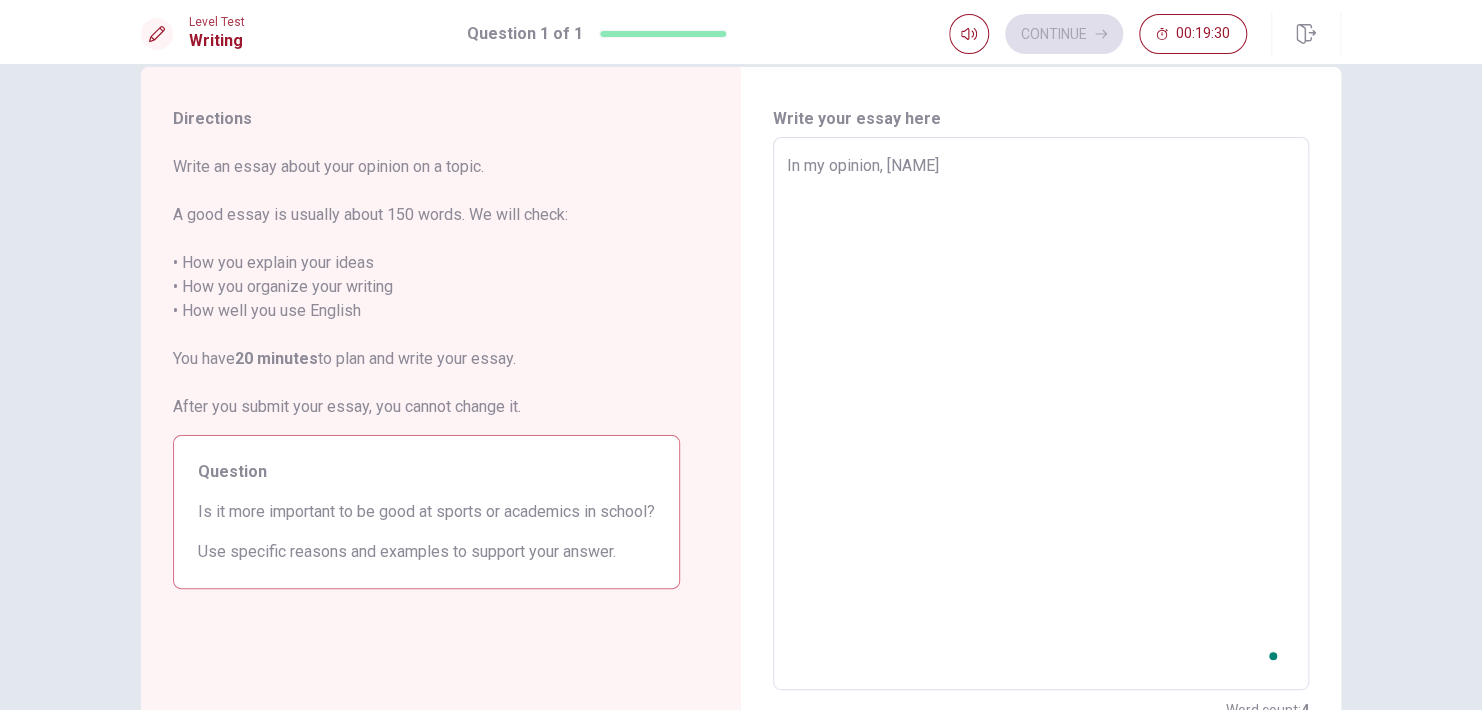 type on "x" 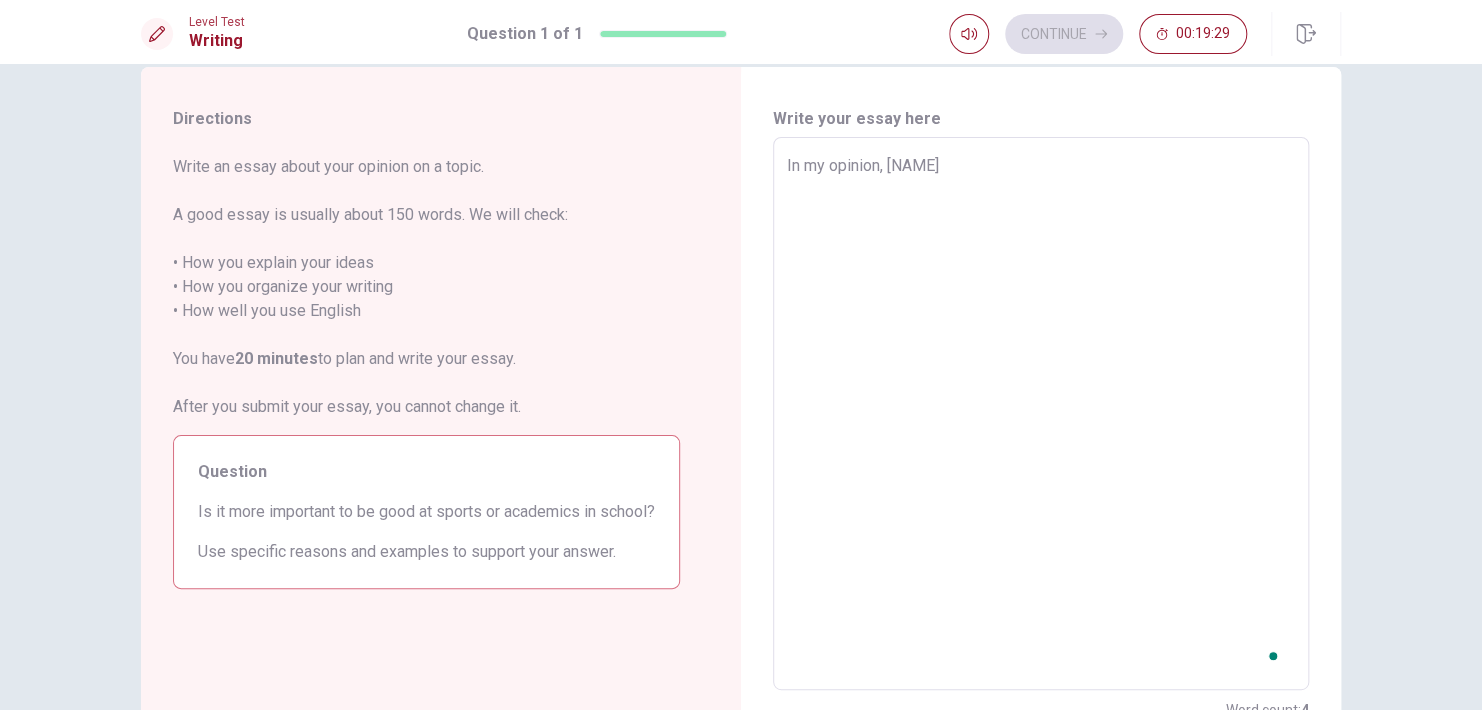 type on "In my opinion, student" 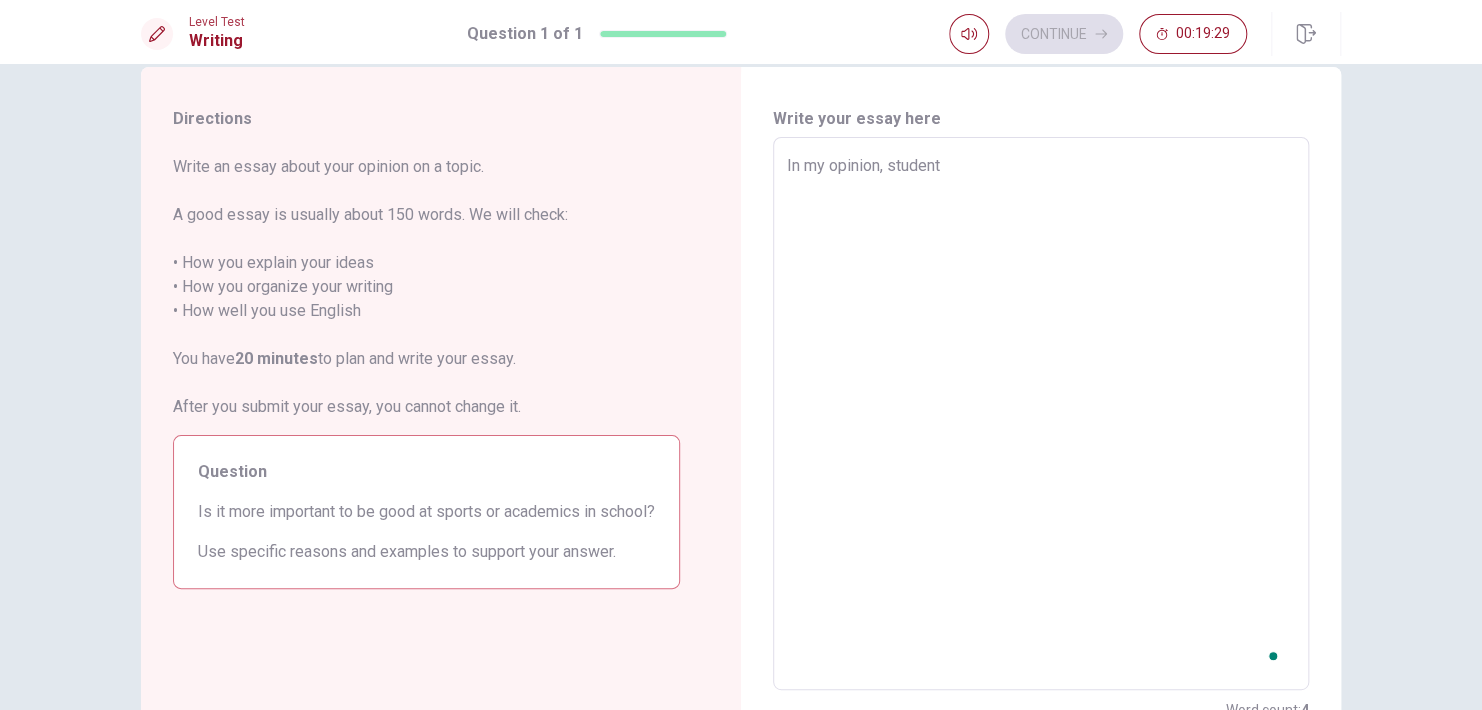 type on "x" 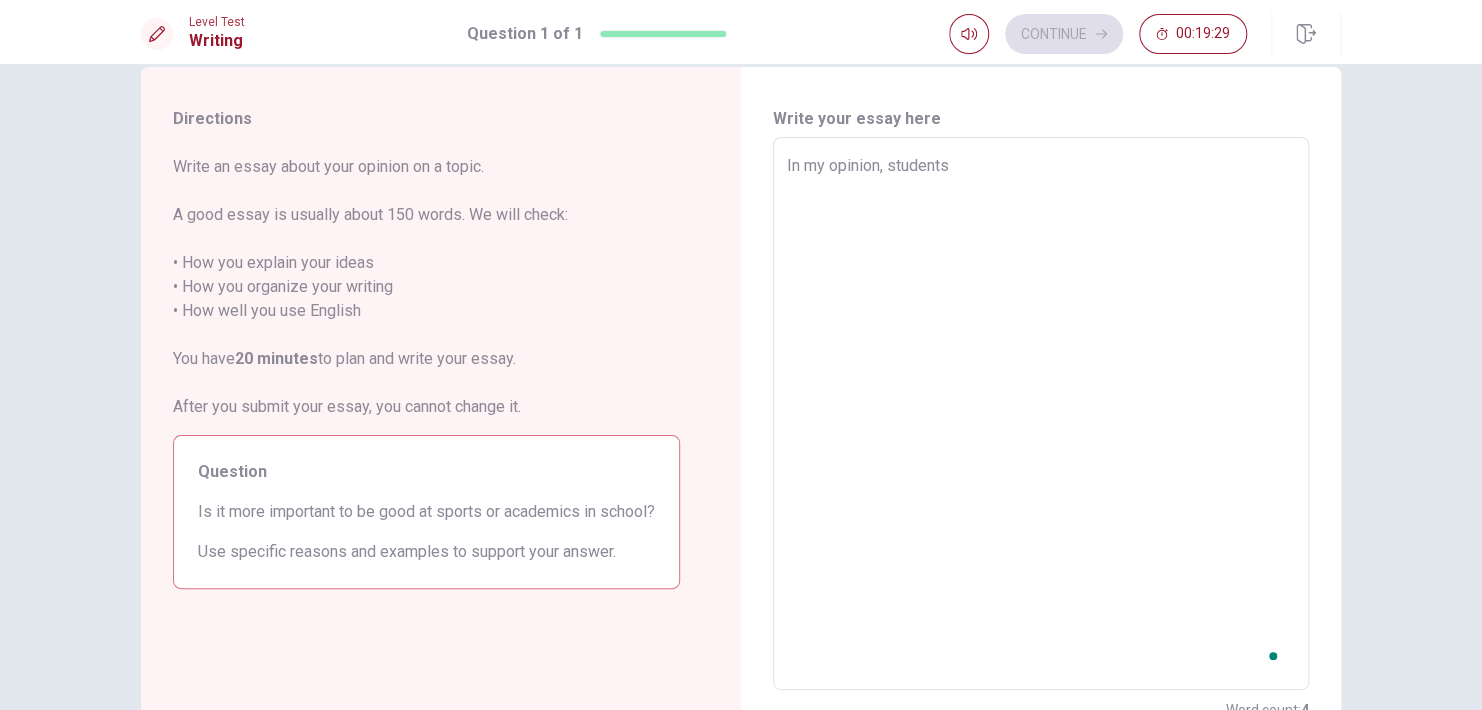 type on "x" 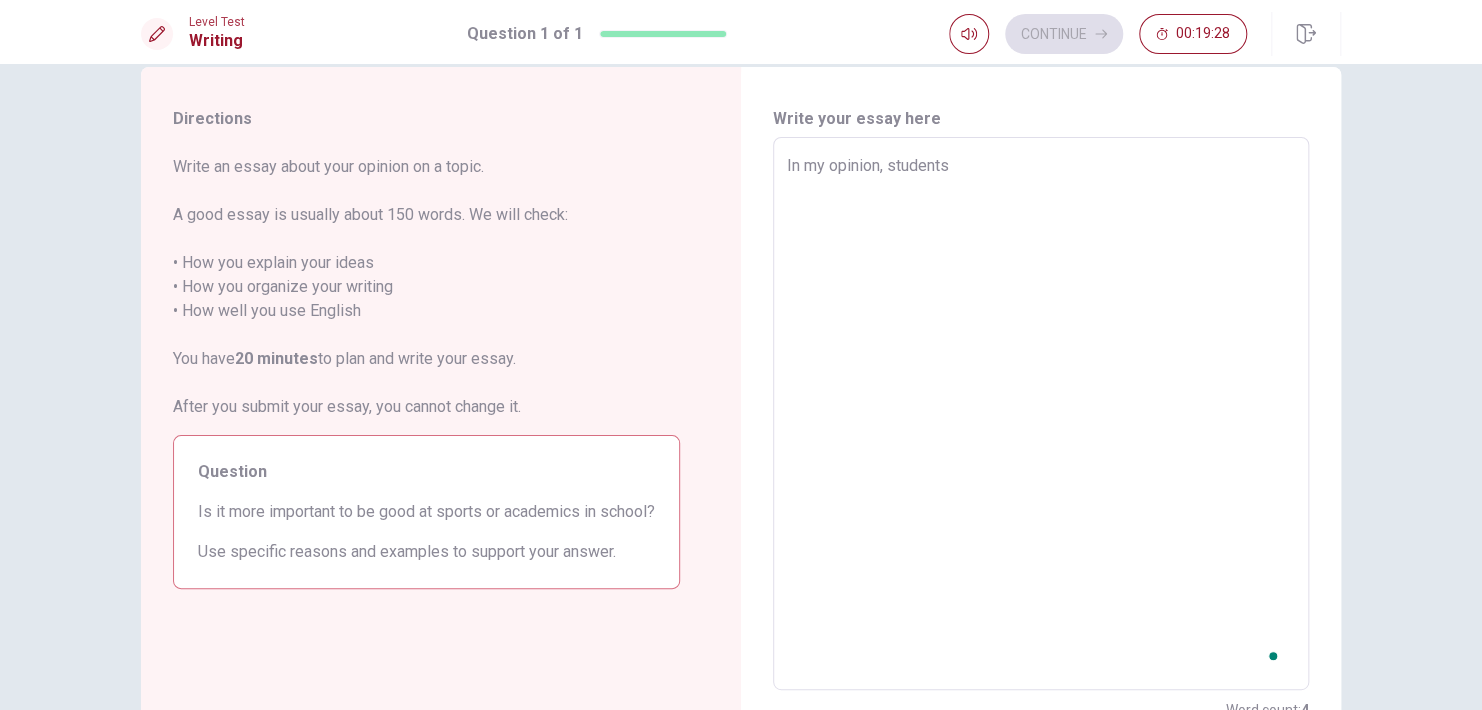 type on "In my opinion, students s" 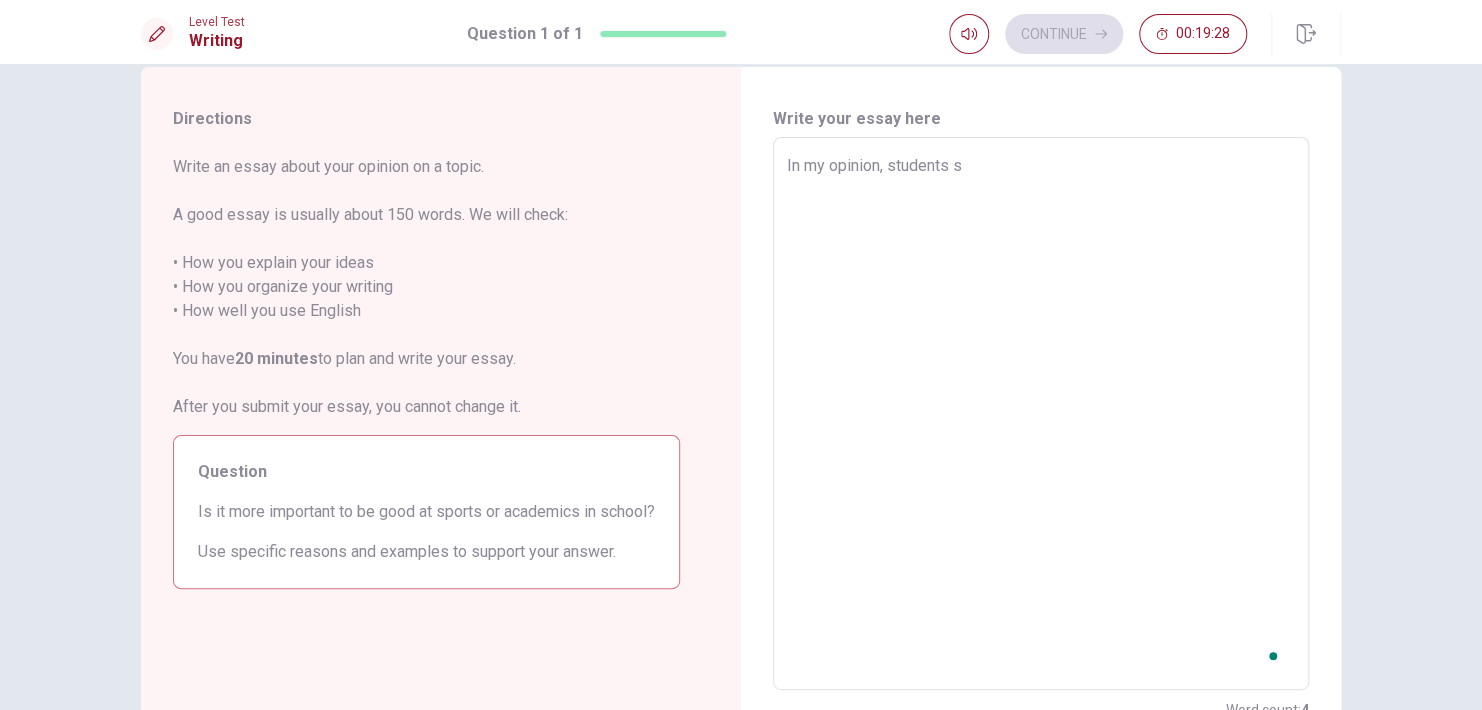 type on "x" 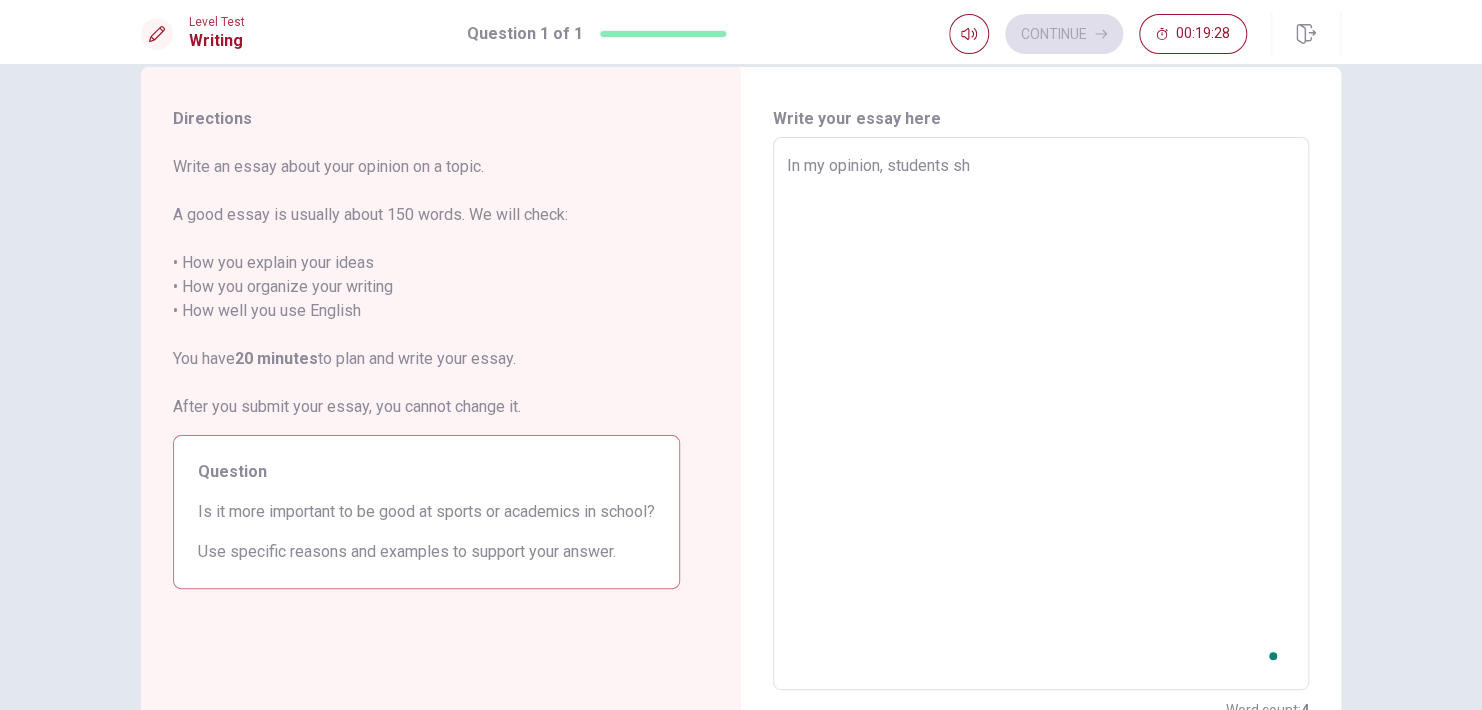 type on "x" 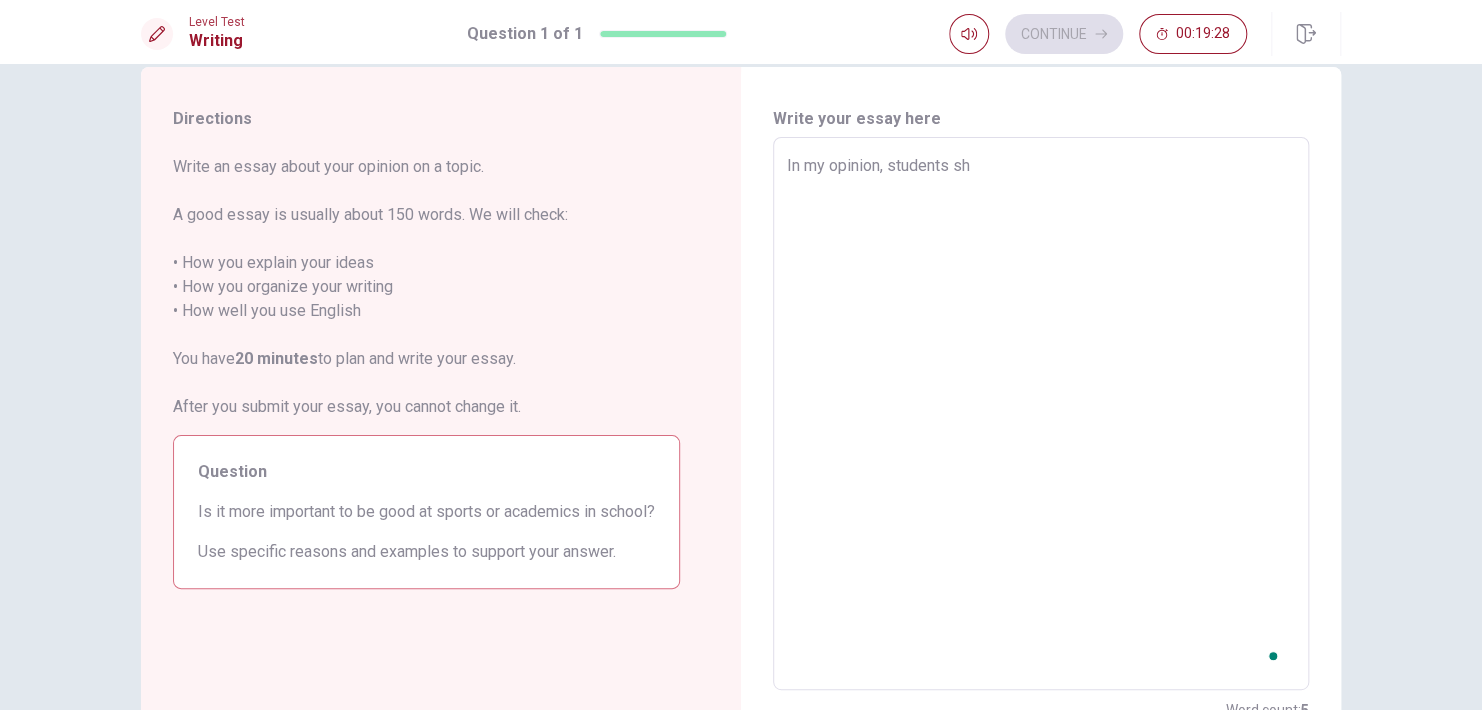 type on "In my opinion, students sho" 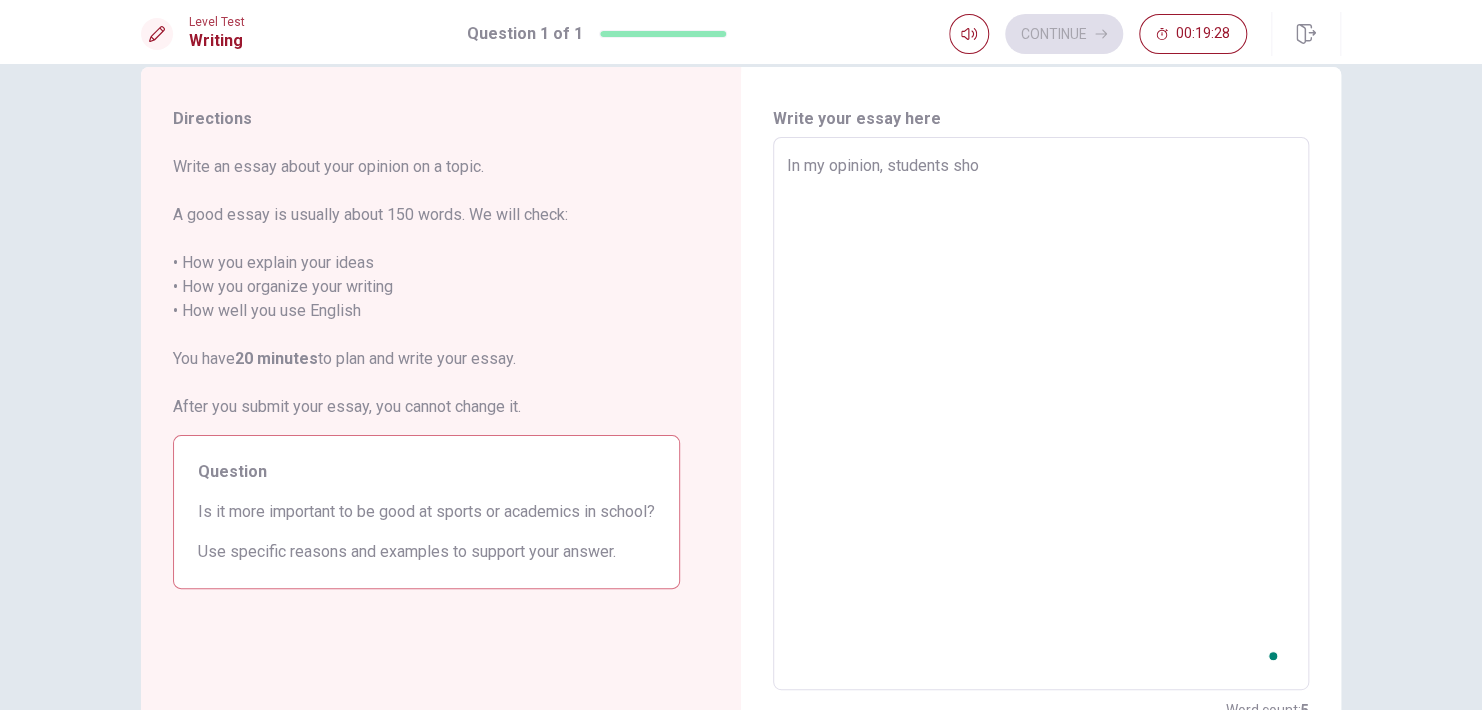 type on "x" 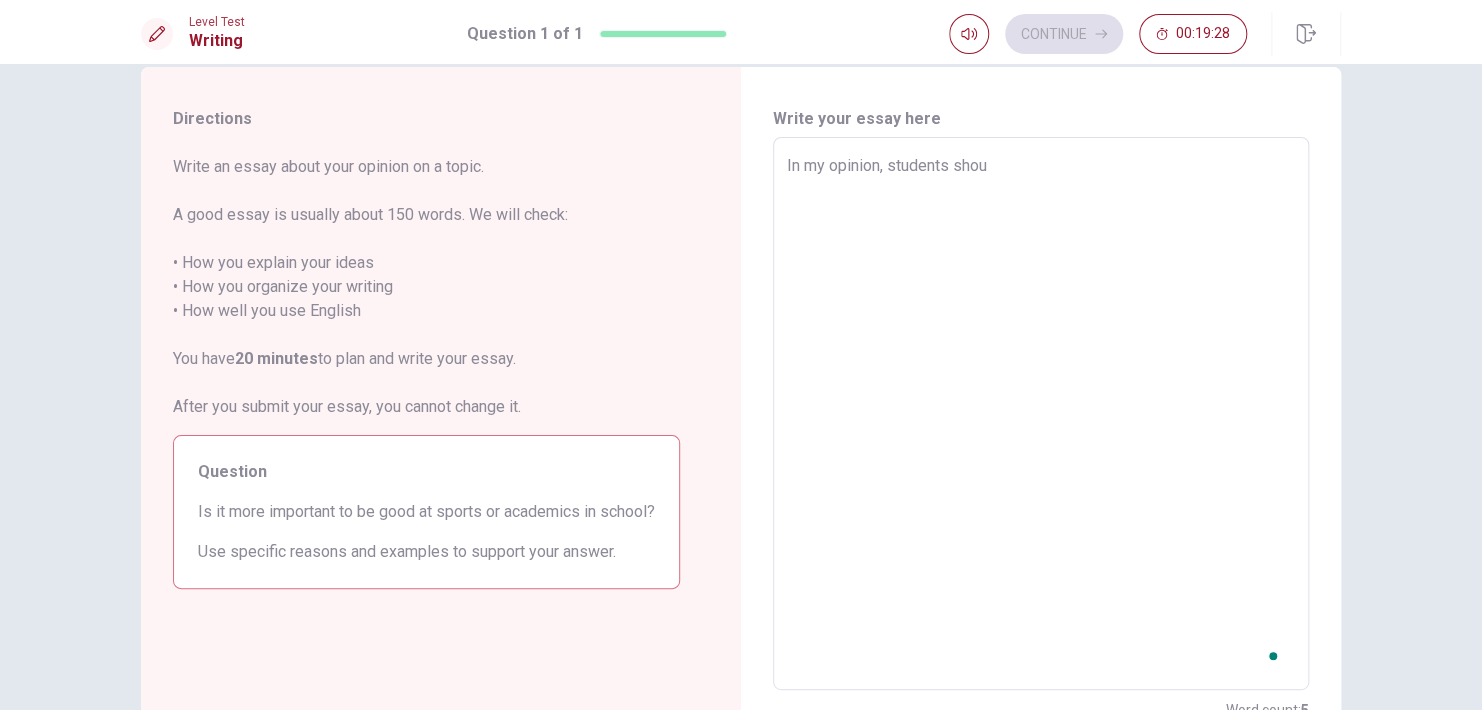 type on "x" 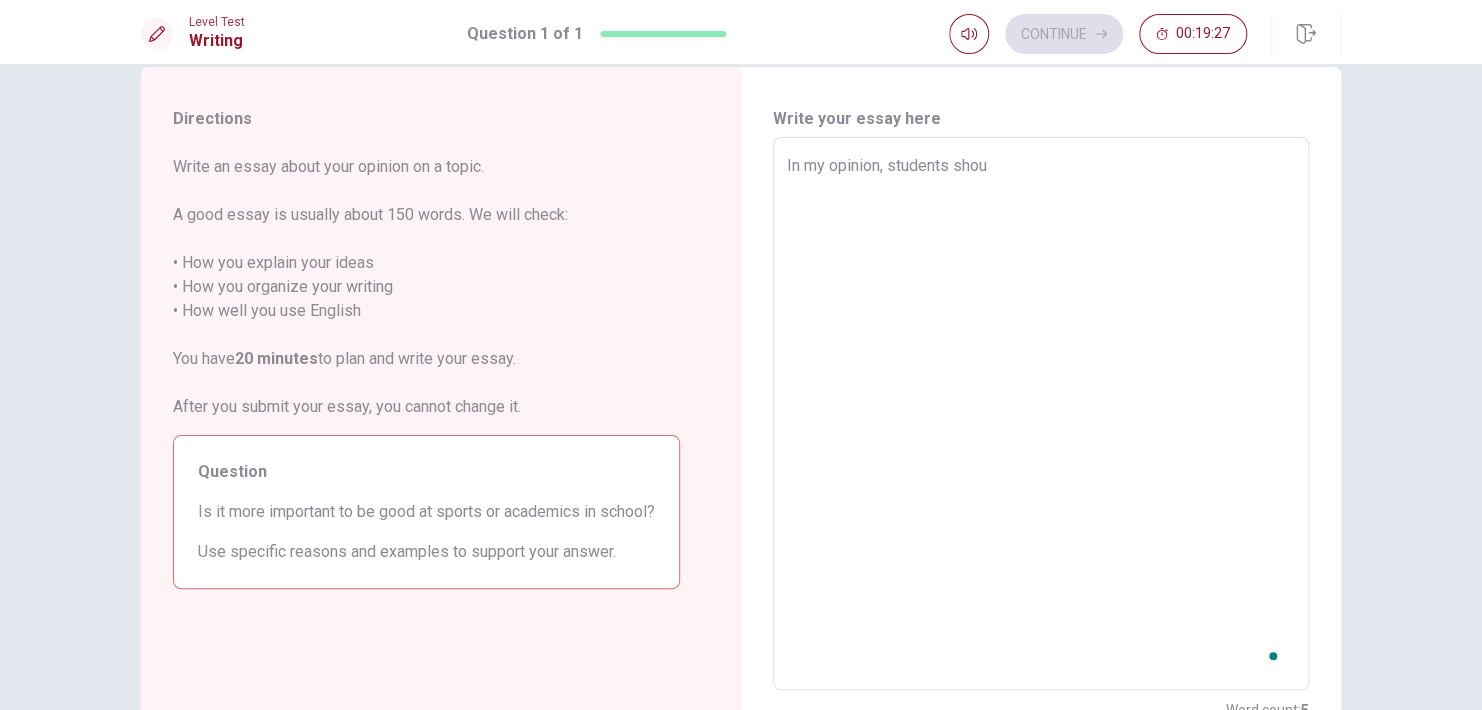 type on "In my opinion, students shoul" 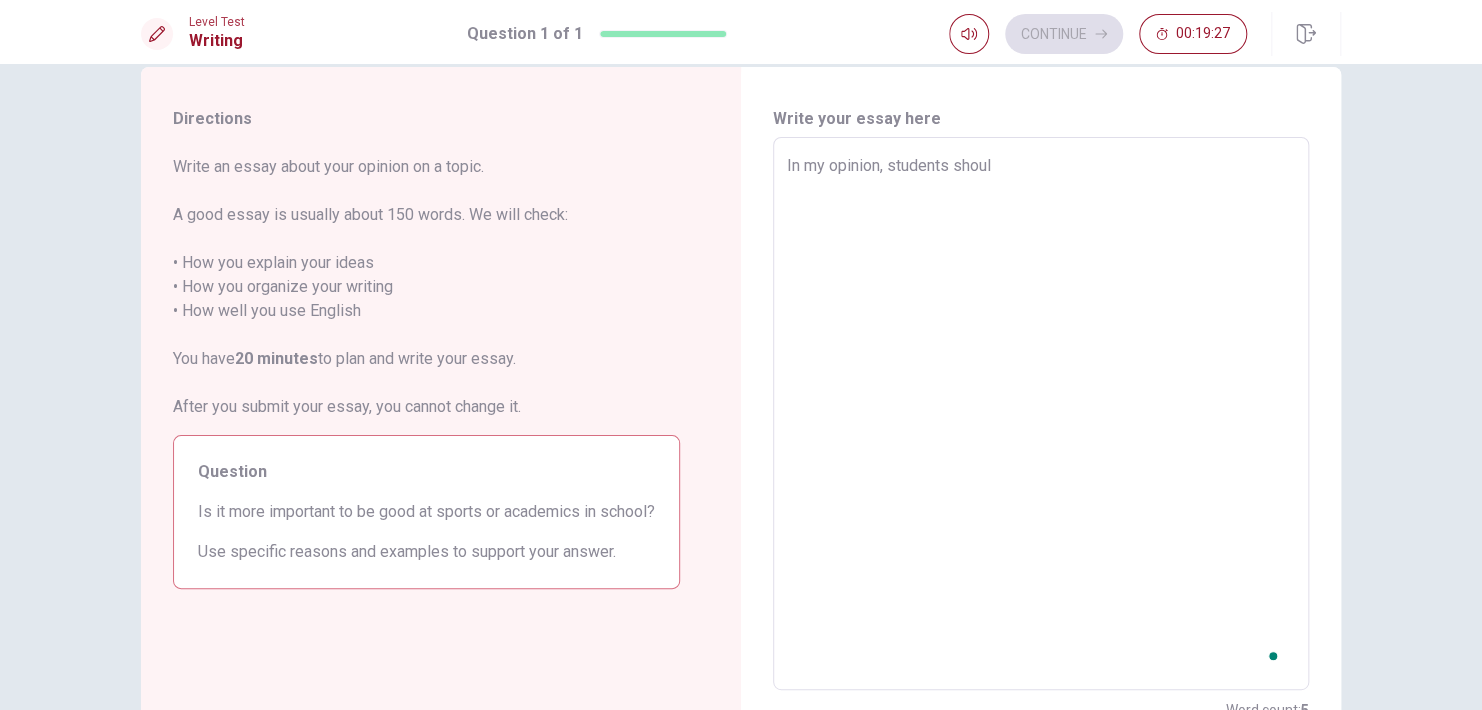 type on "x" 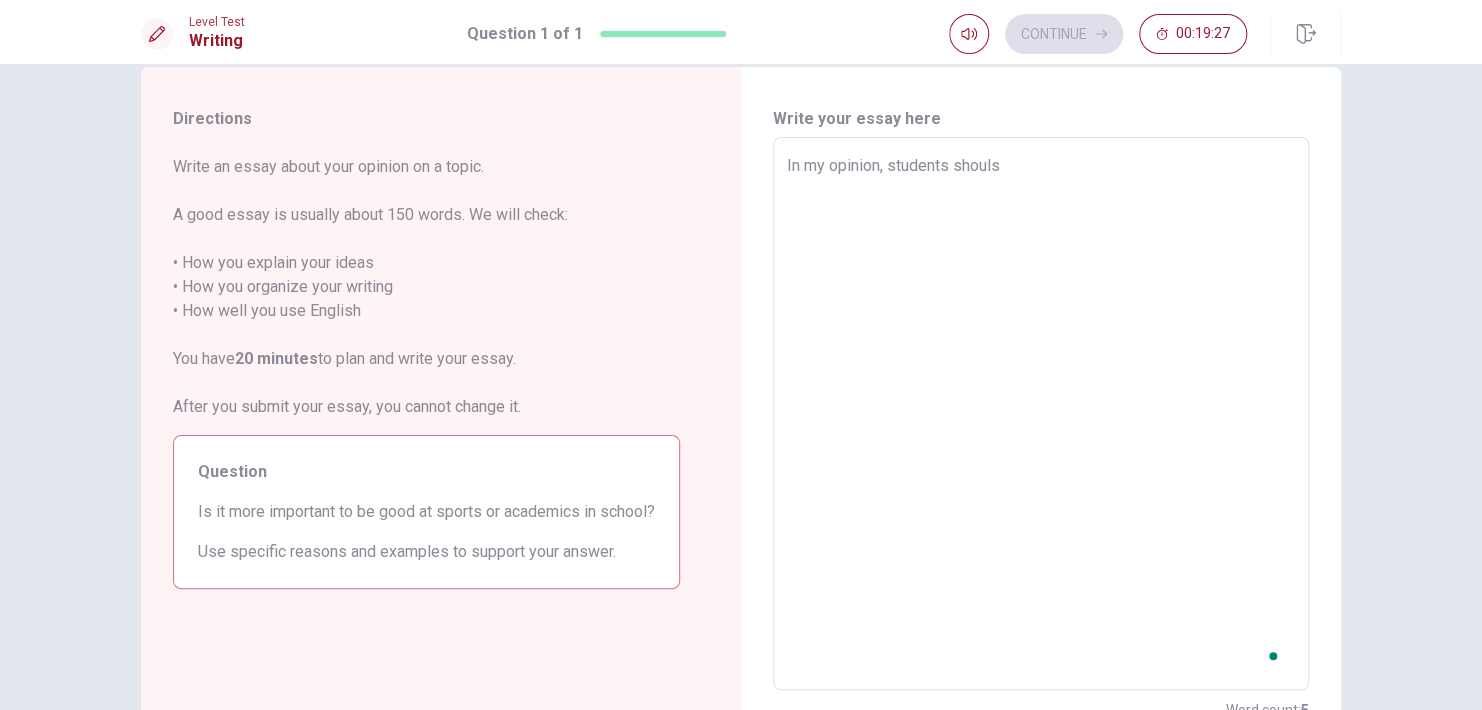 type on "x" 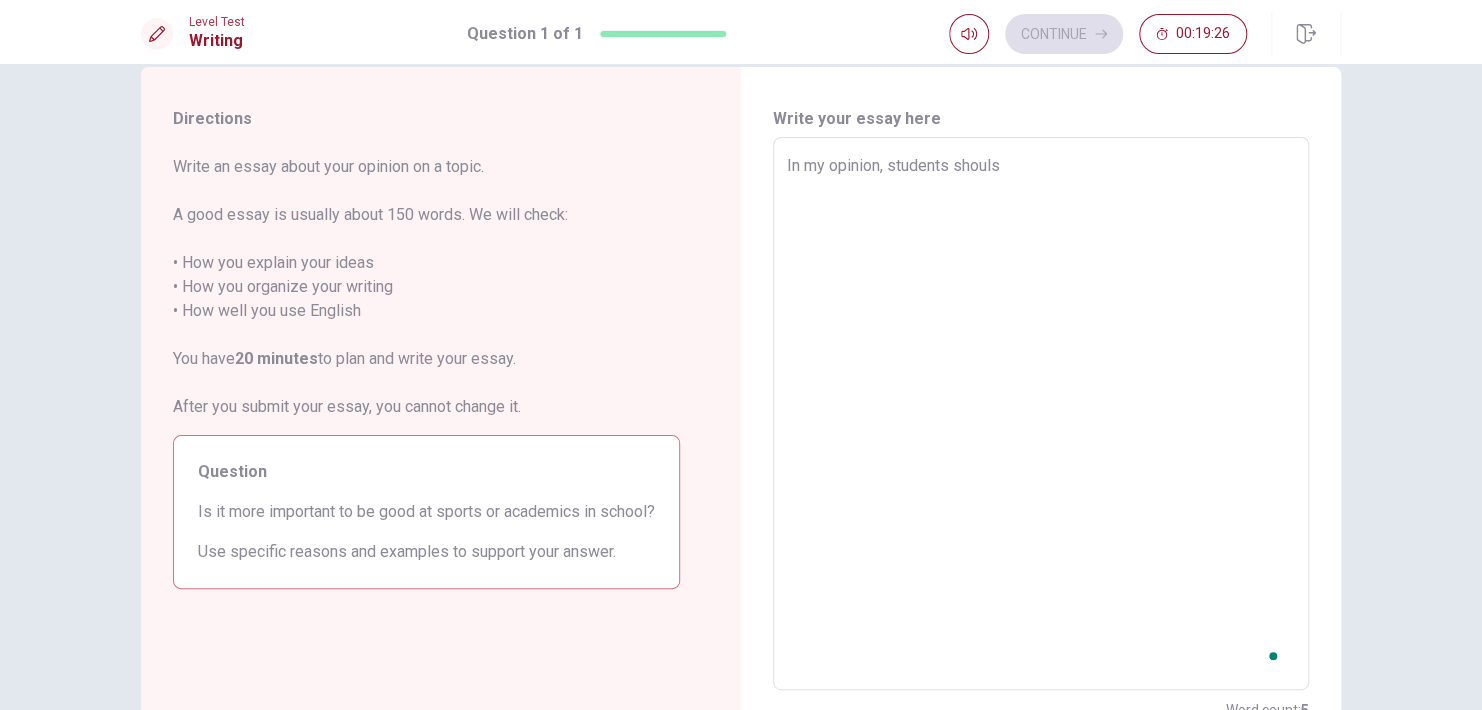 type on "In my opinion, students shoul" 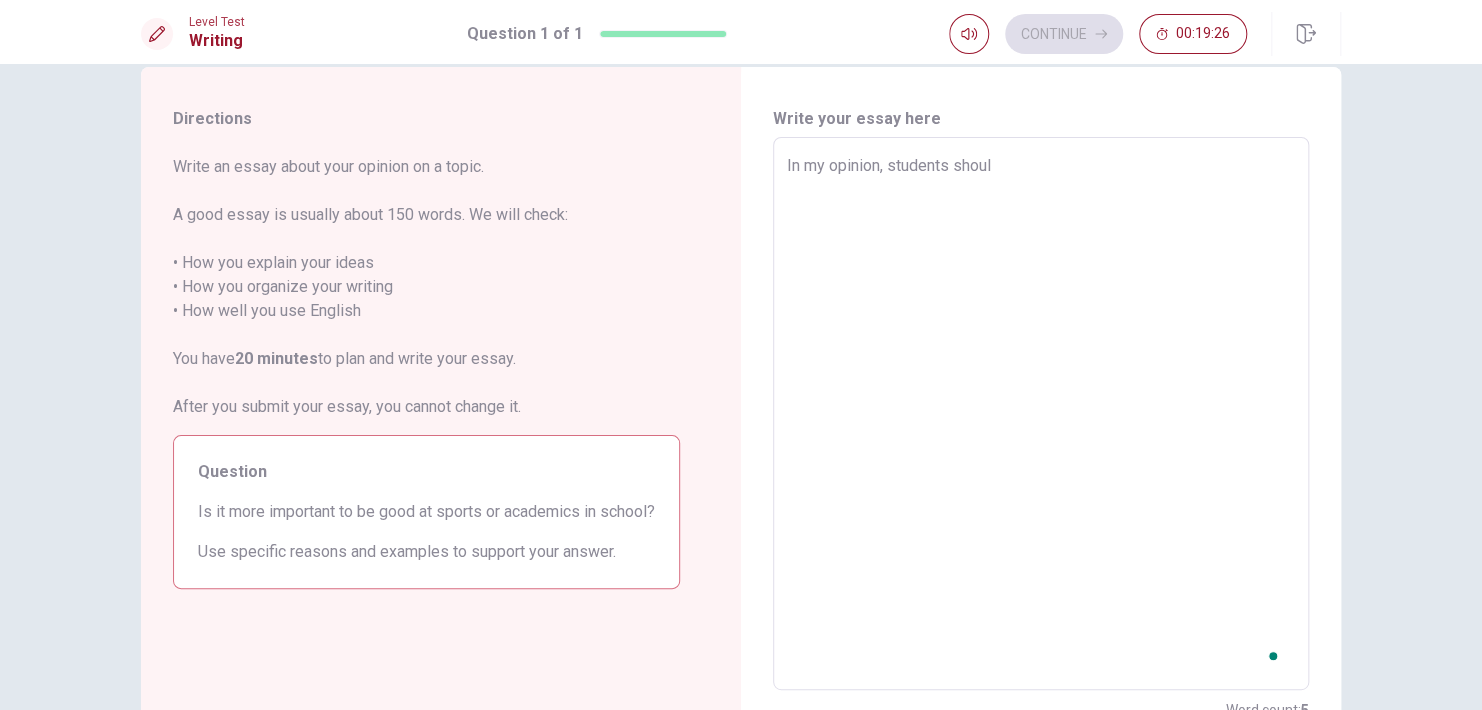 type on "x" 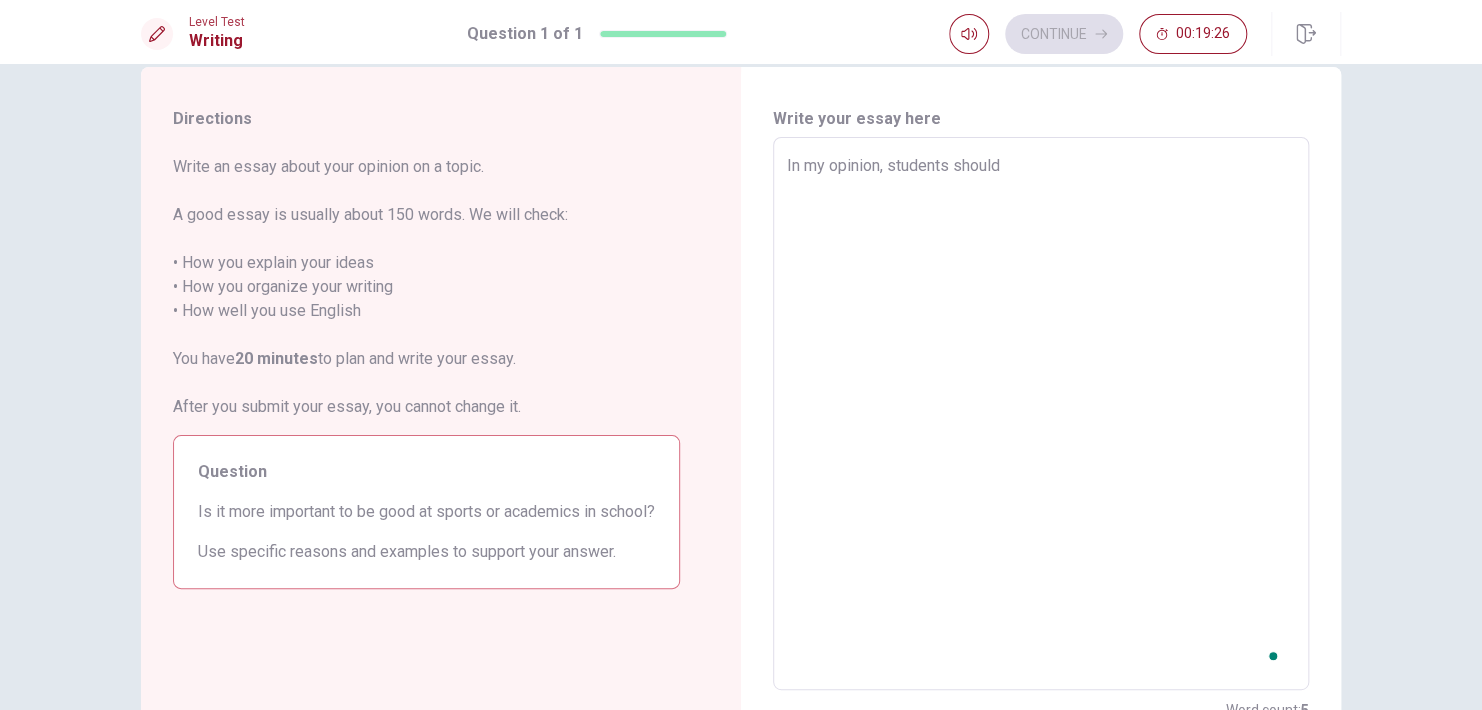 type on "x" 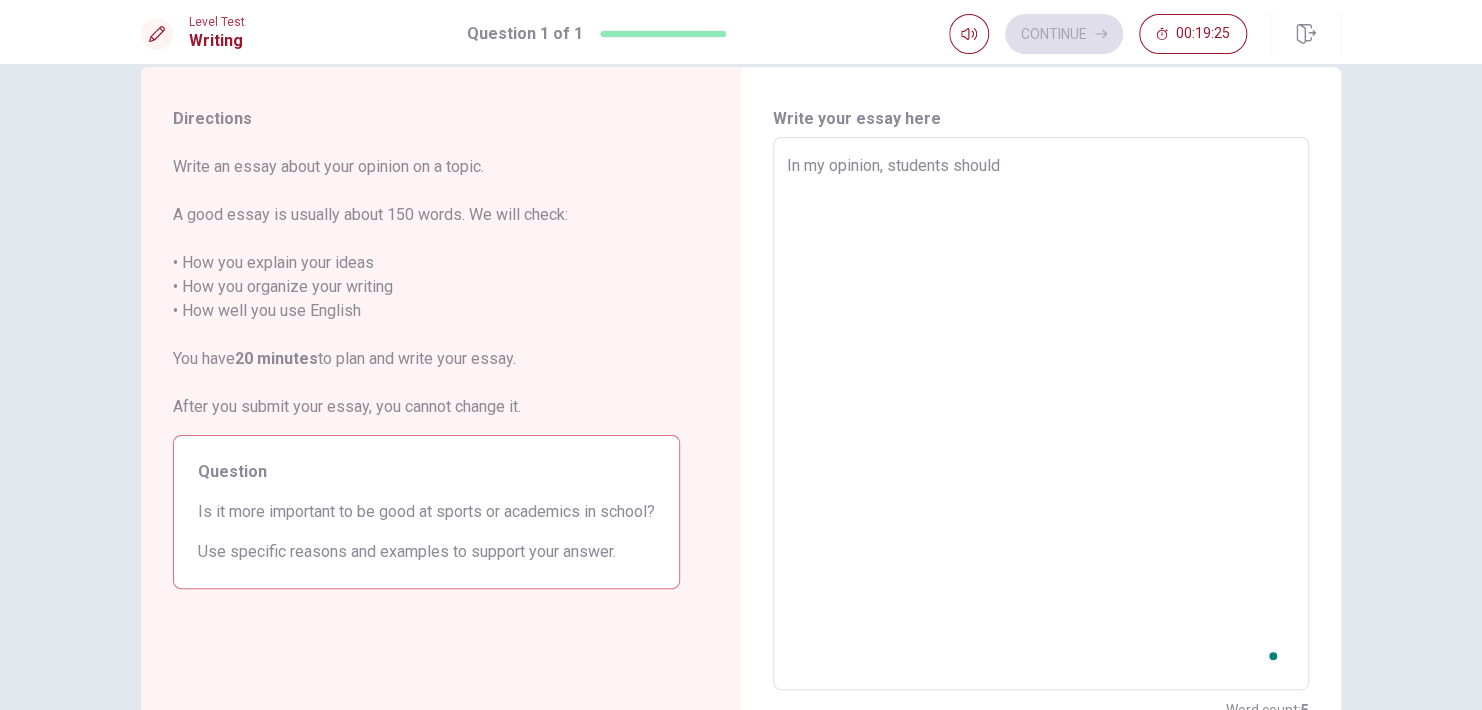 type on "In my opinion, students should f" 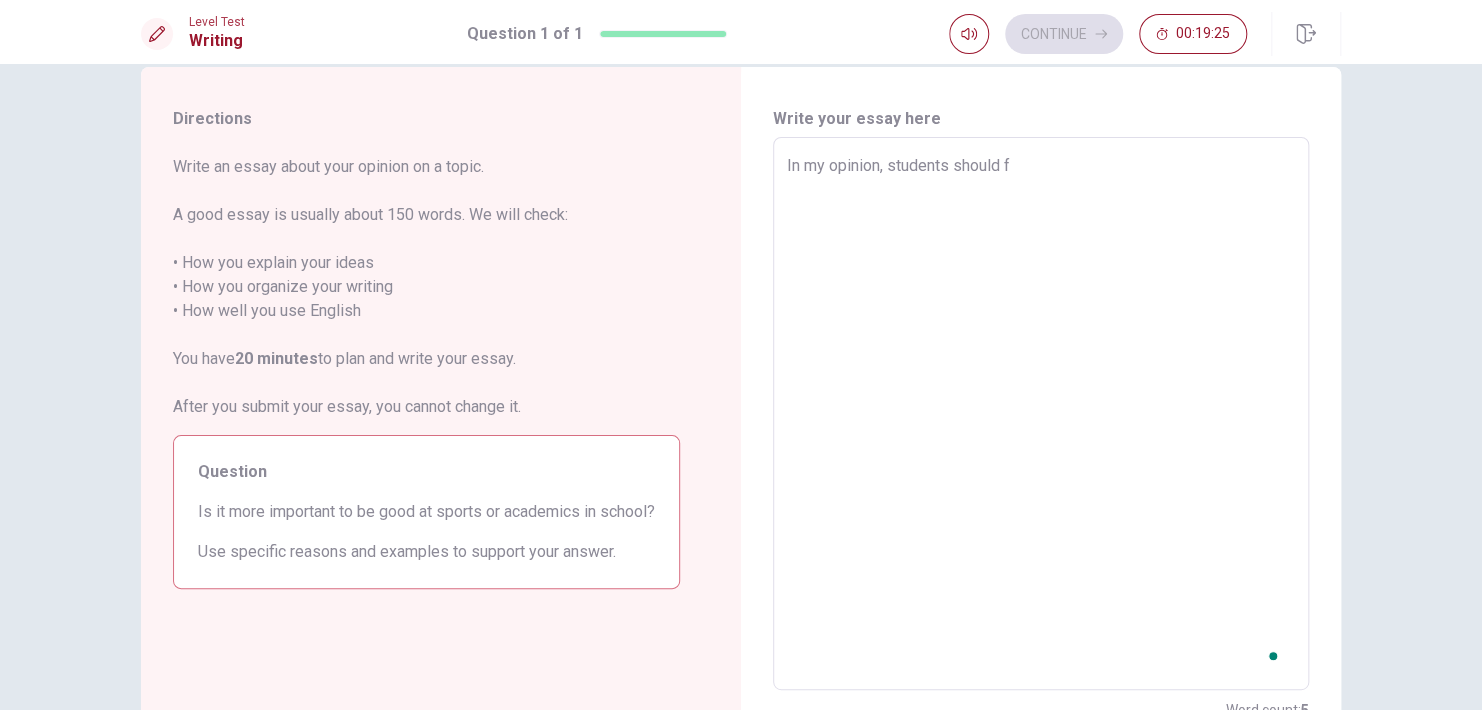 type on "x" 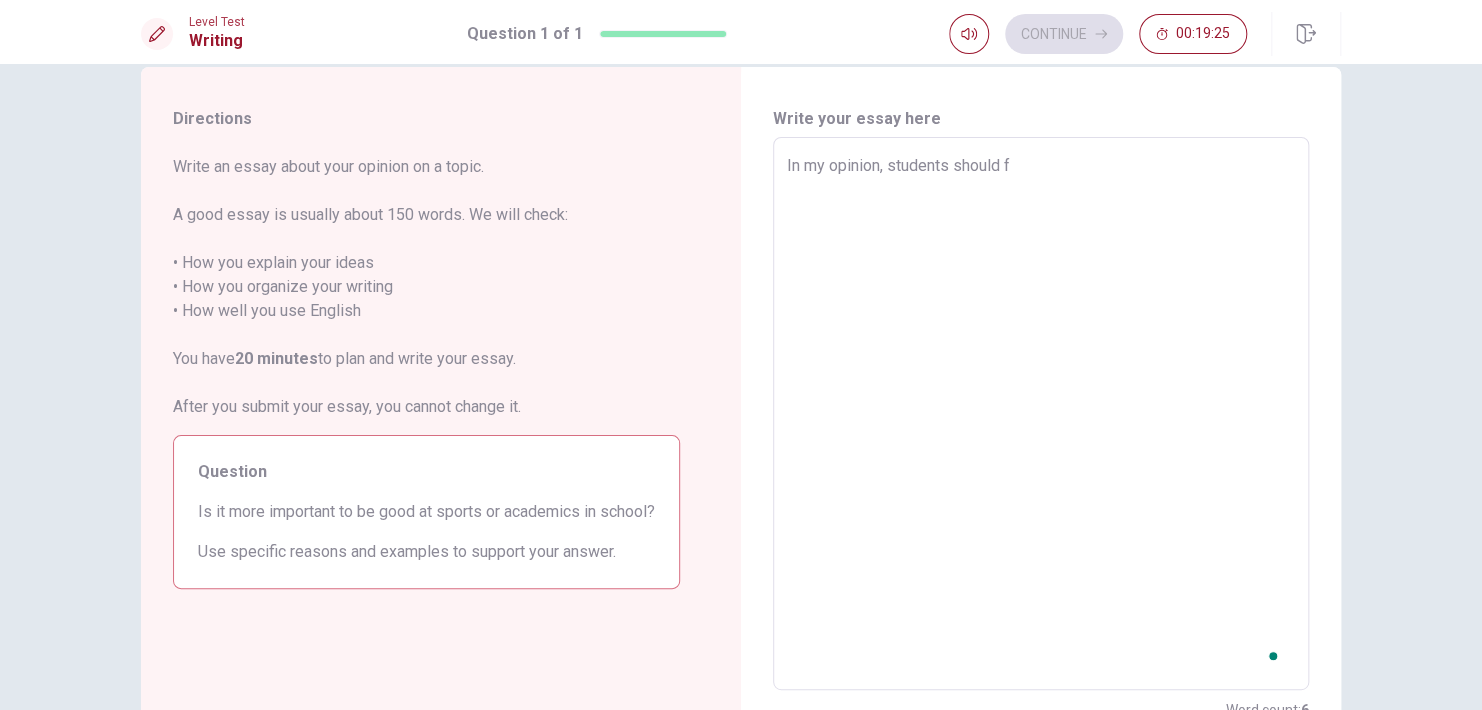 type on "In my opinion, students should fi" 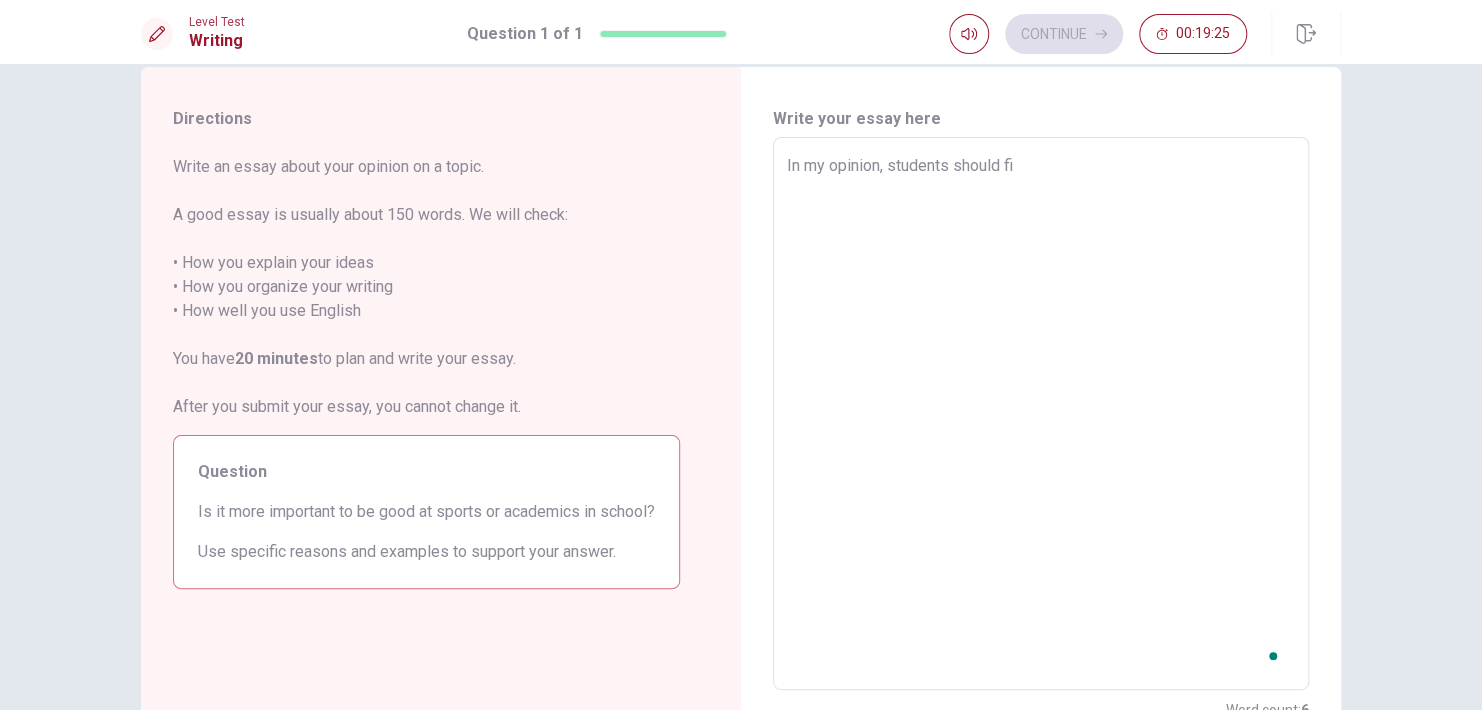 type on "x" 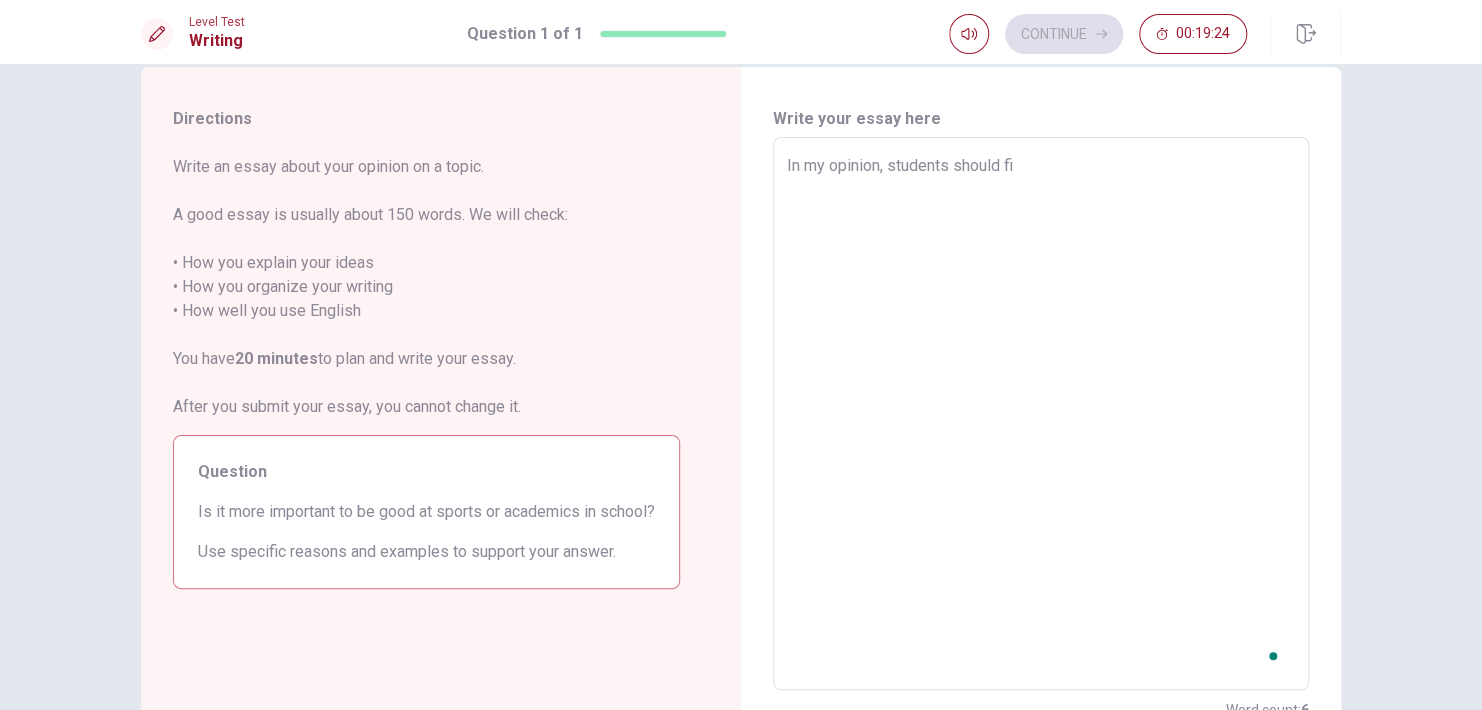 type on "In my opinion, students should fig" 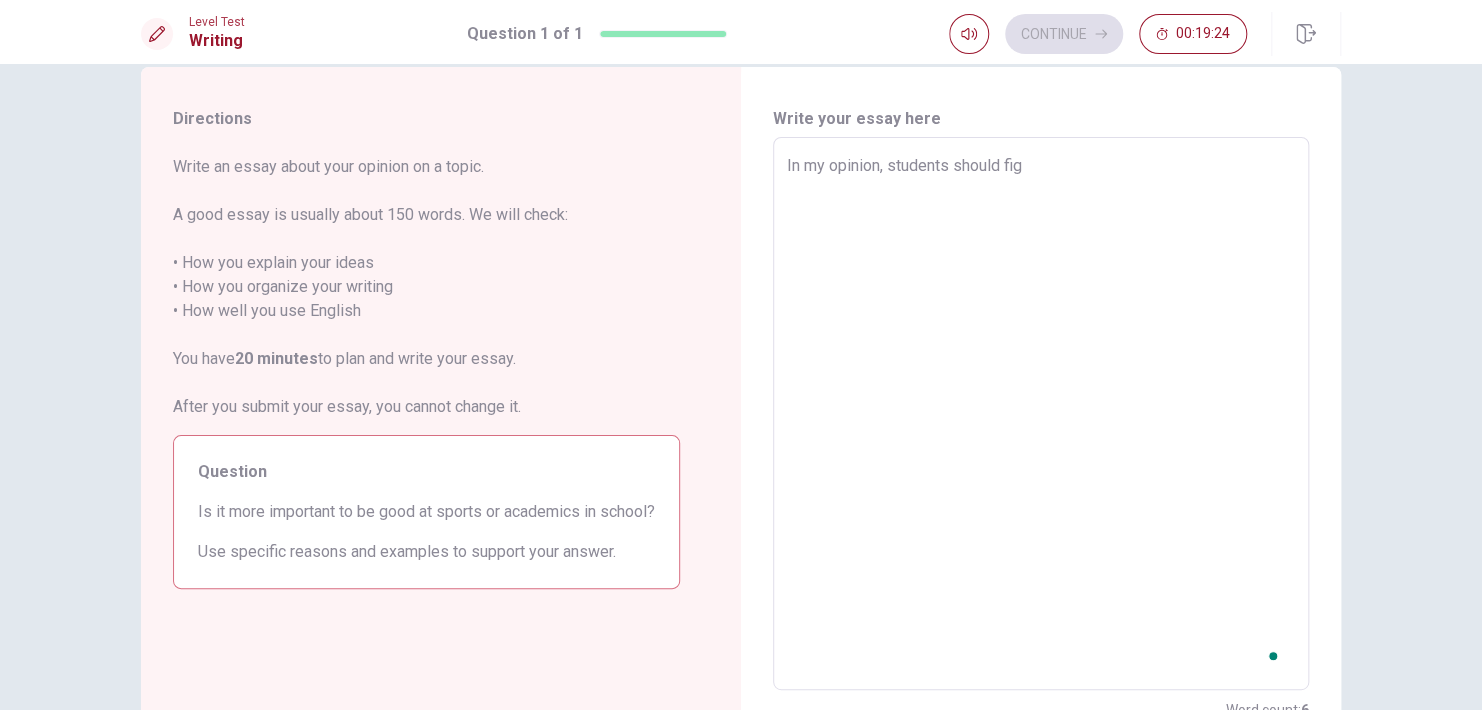 type on "x" 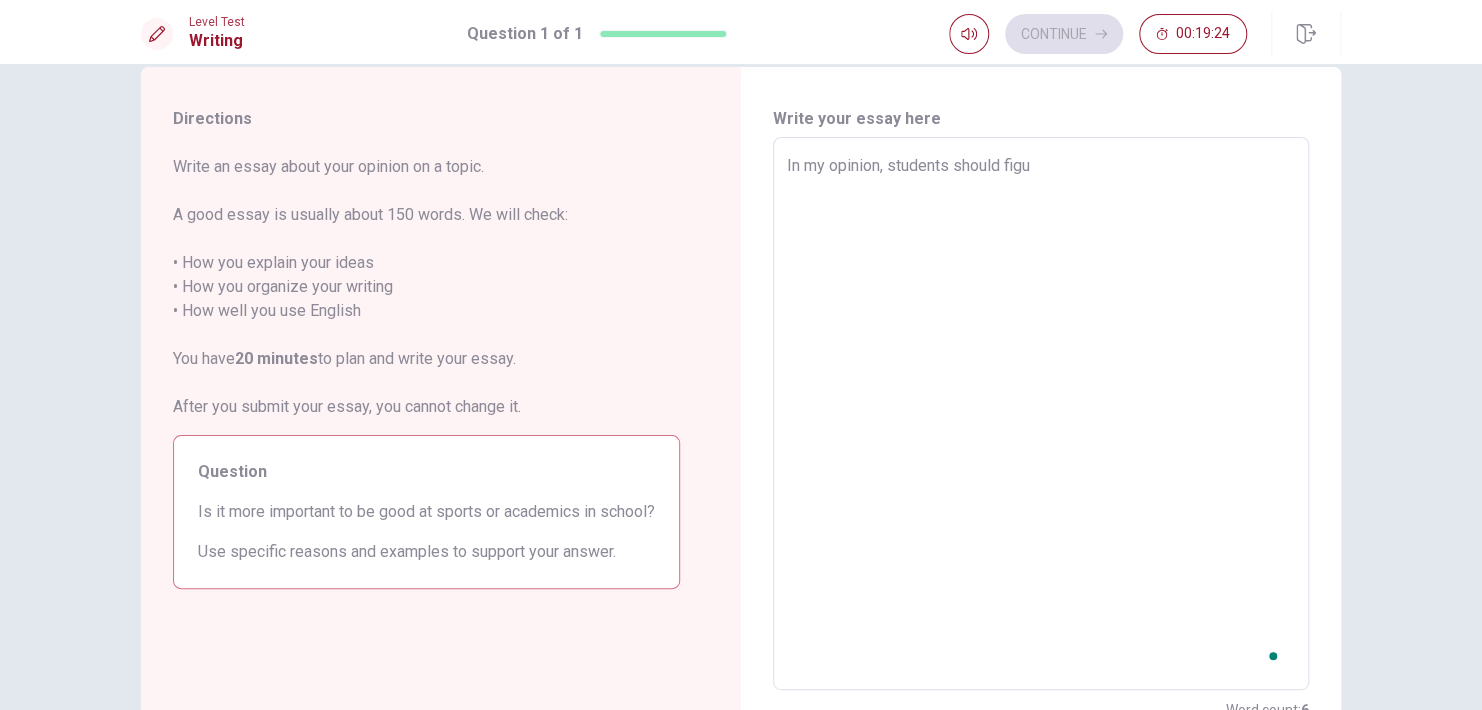 type on "x" 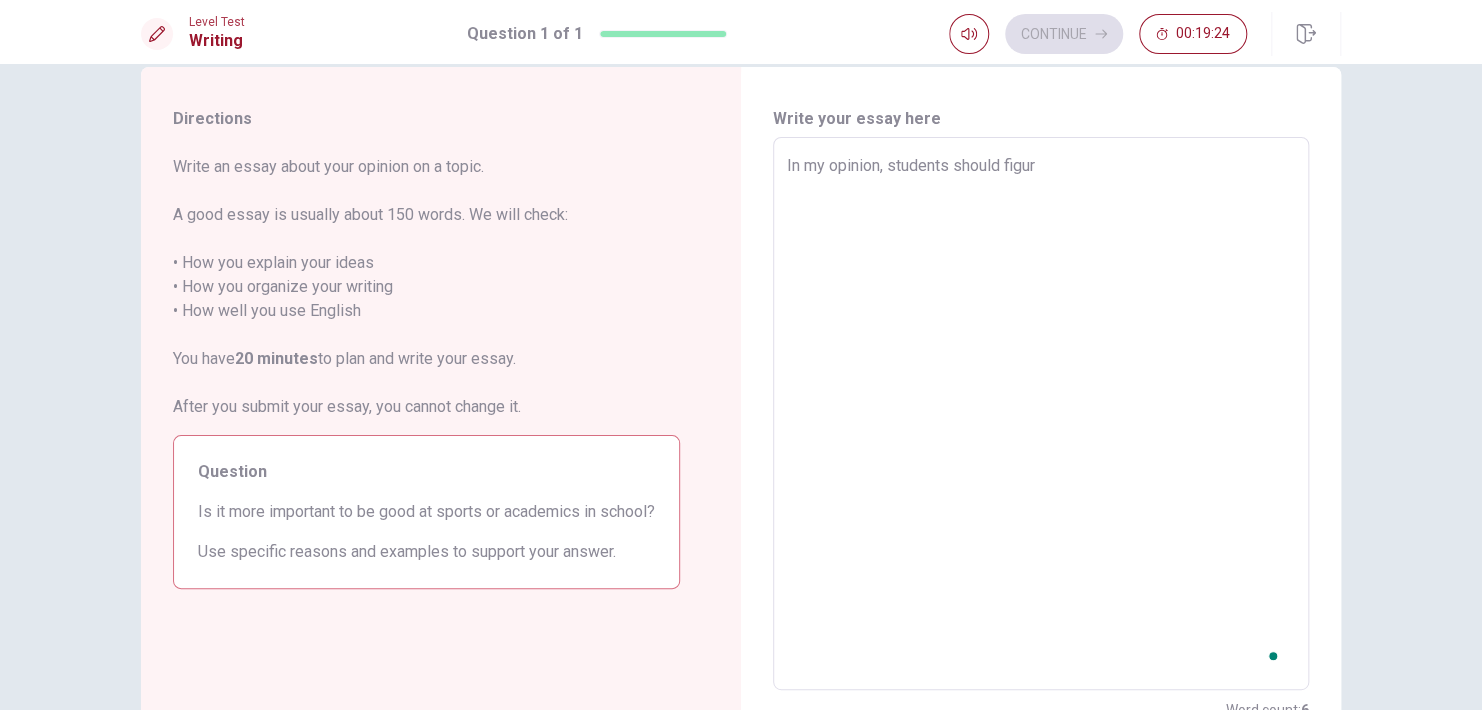 type on "x" 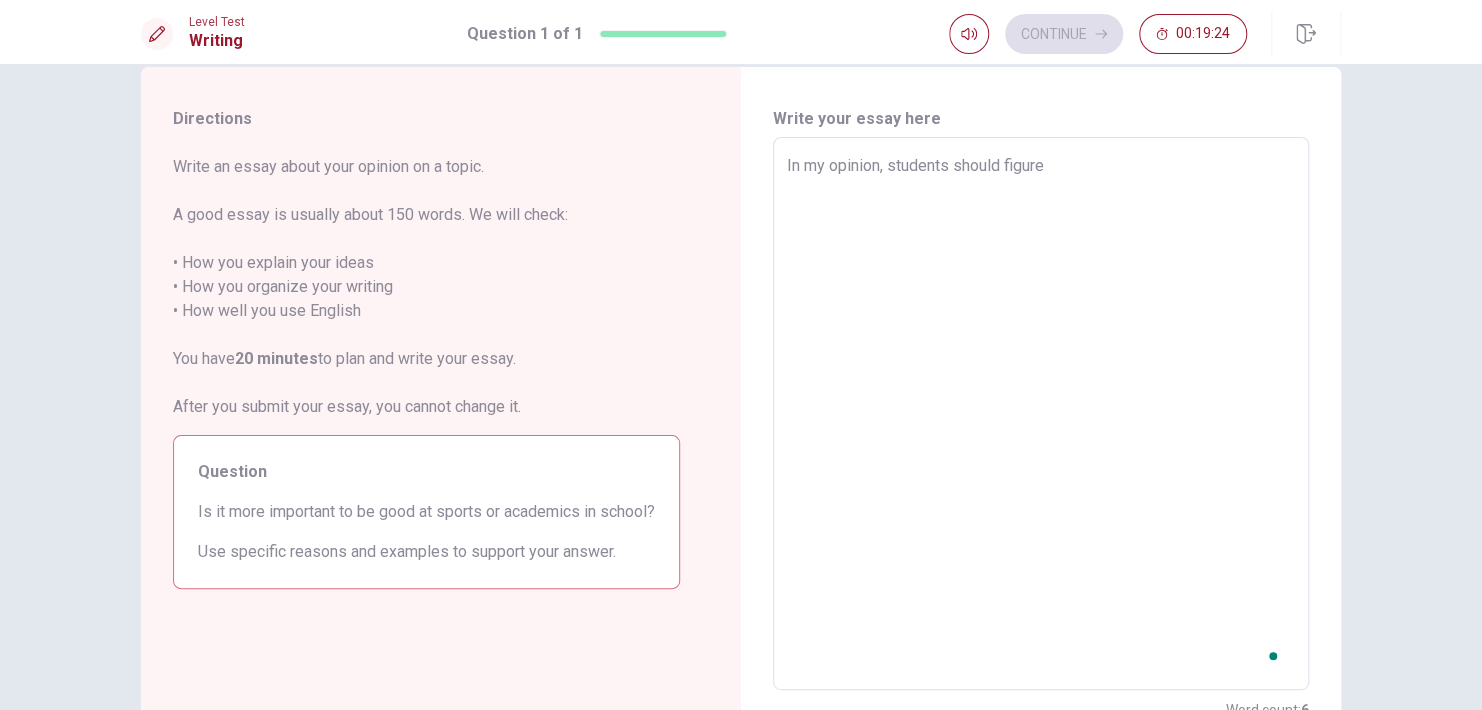 type on "x" 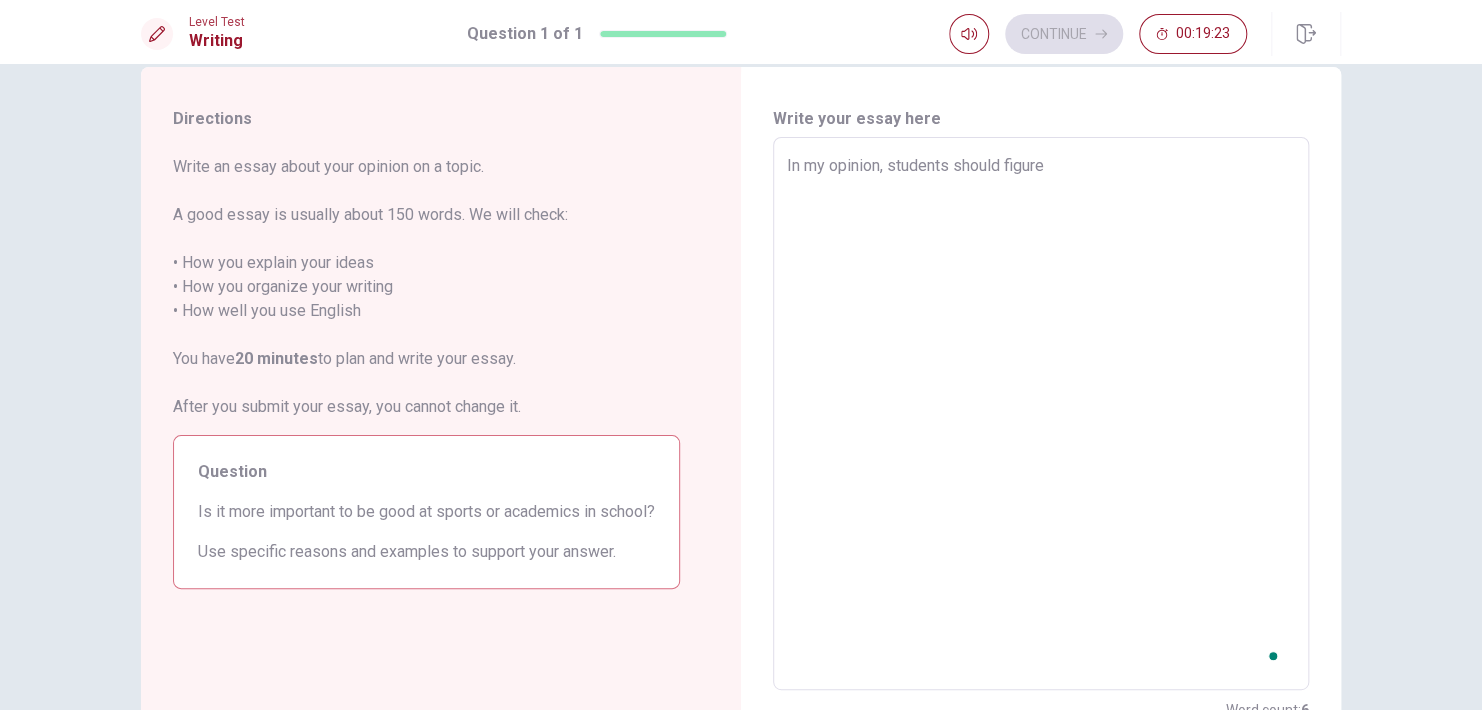 type on "In my opinion, students should figure" 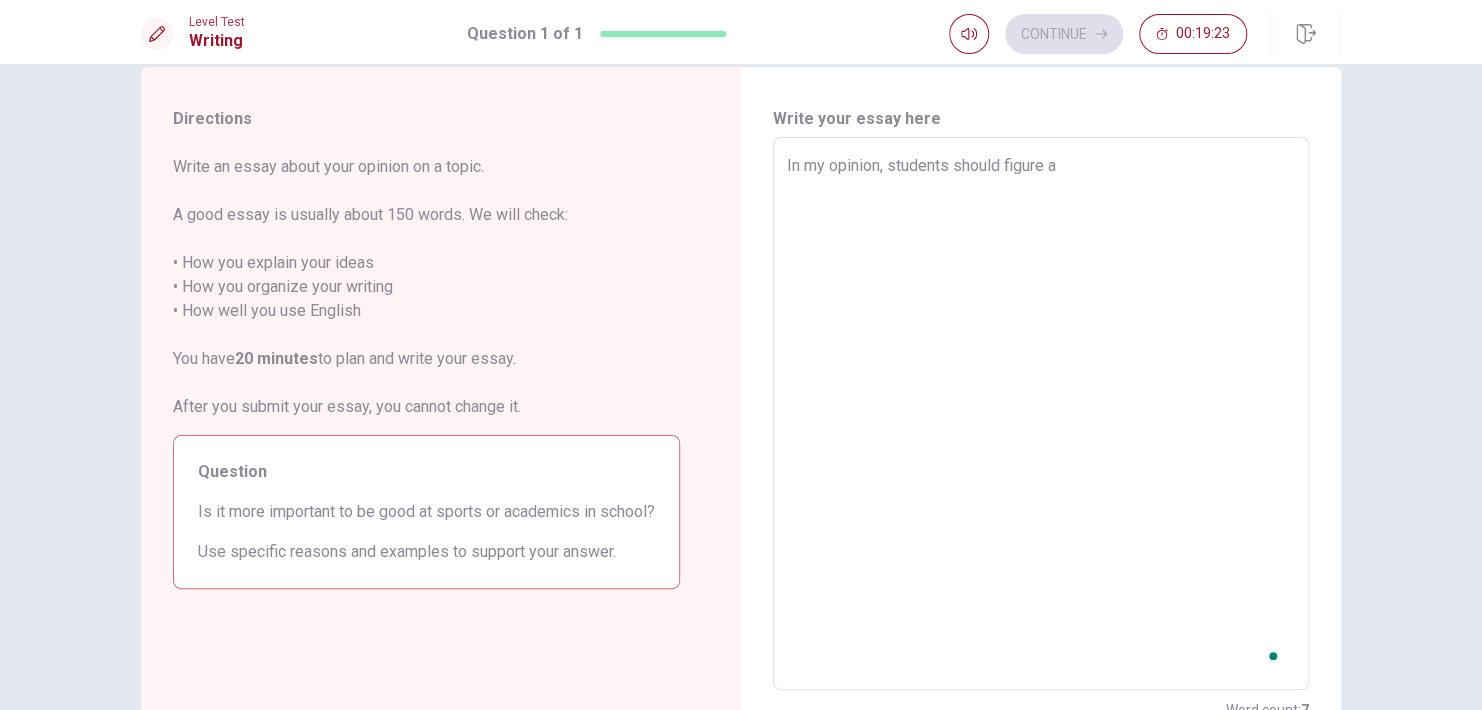 type on "x" 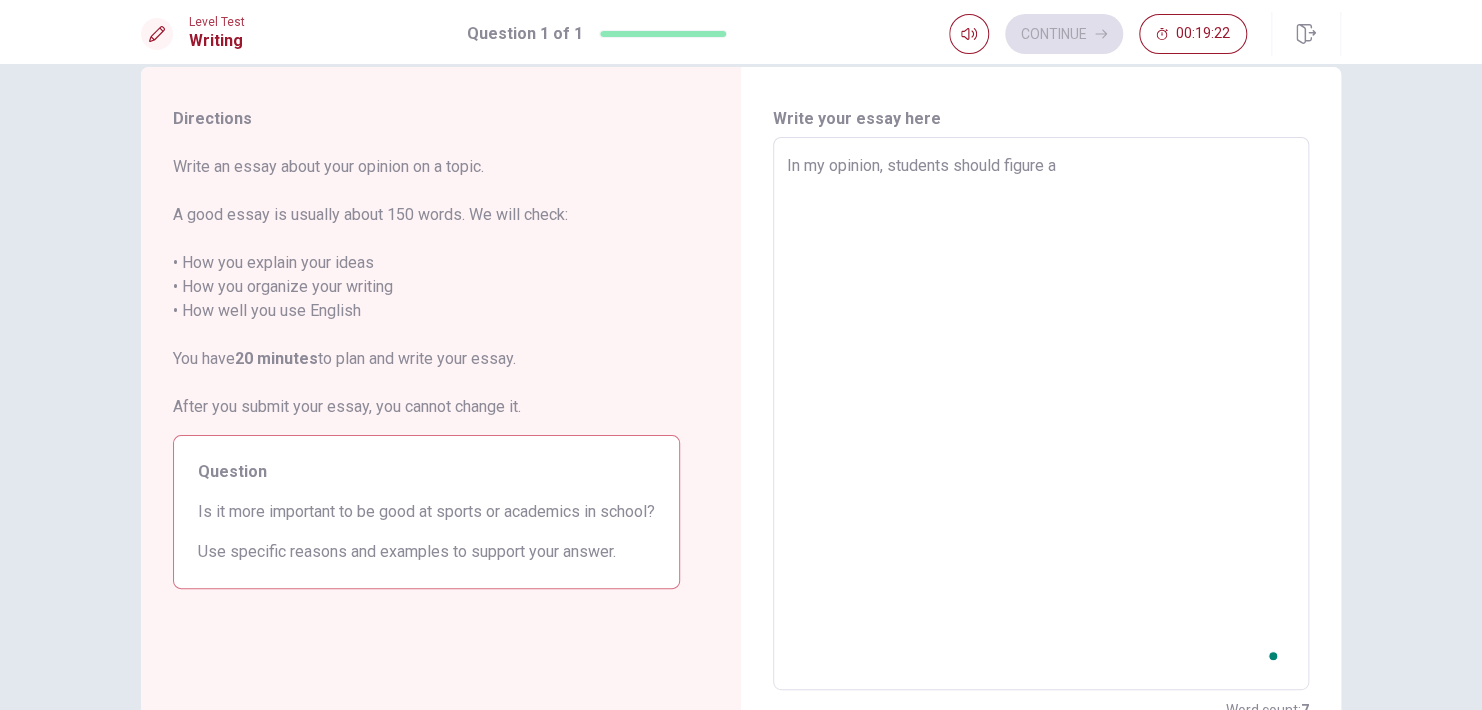 type on "In my opinion, students should figure" 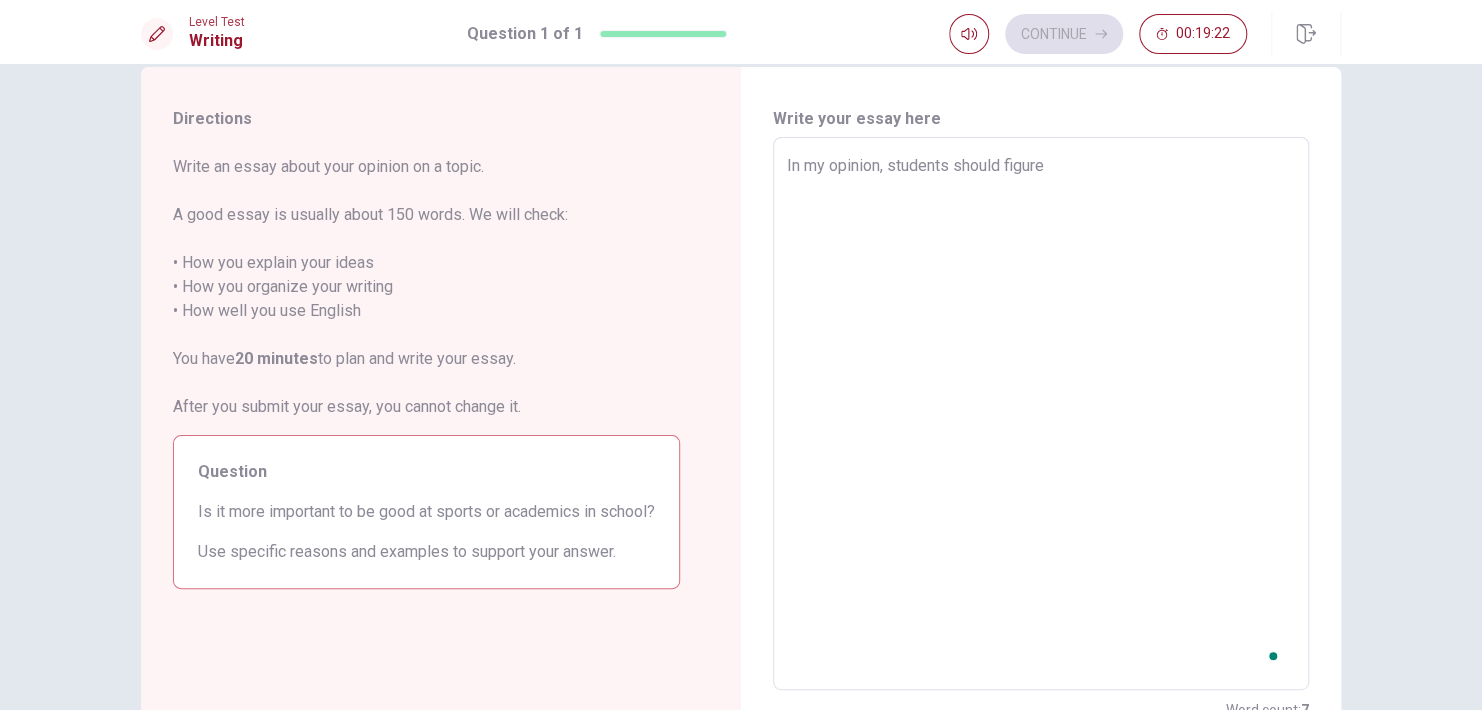 type on "x" 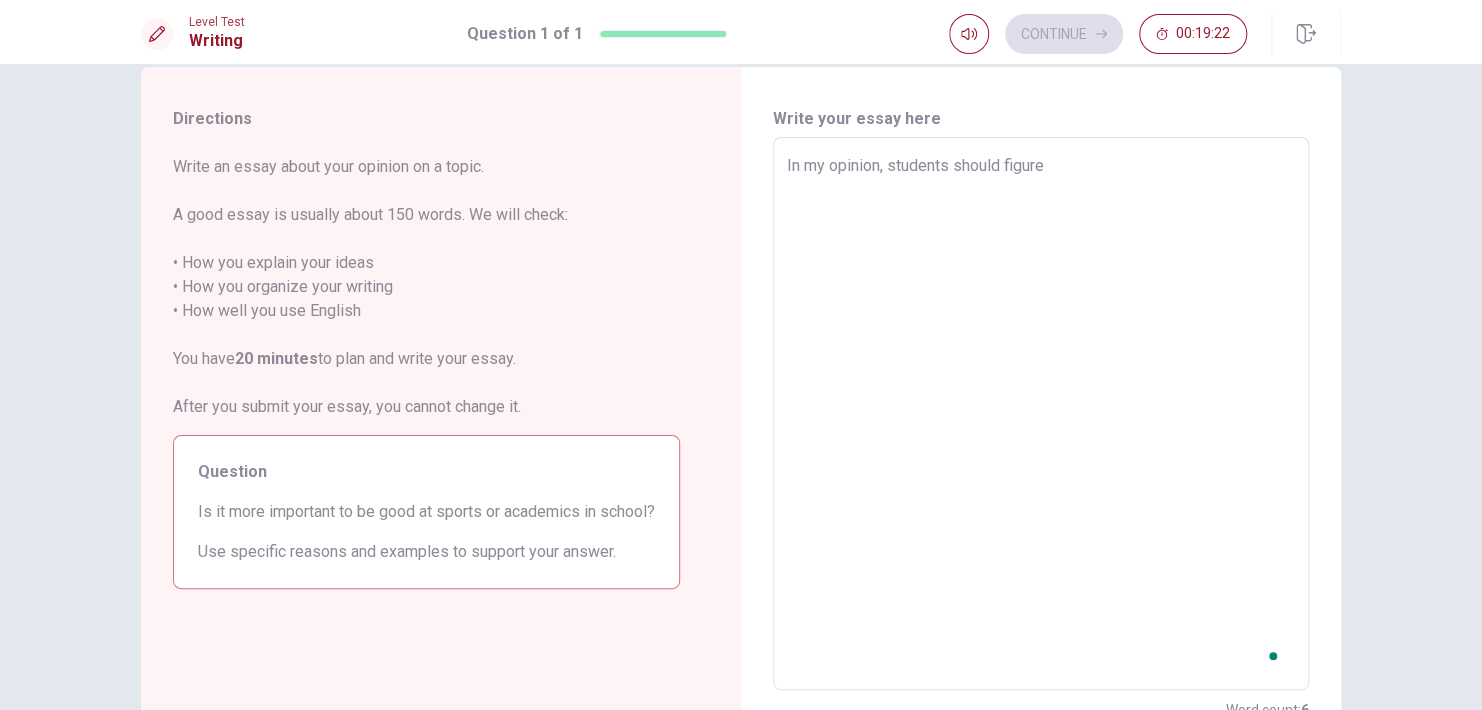 type on "In my opinion, students should figure o" 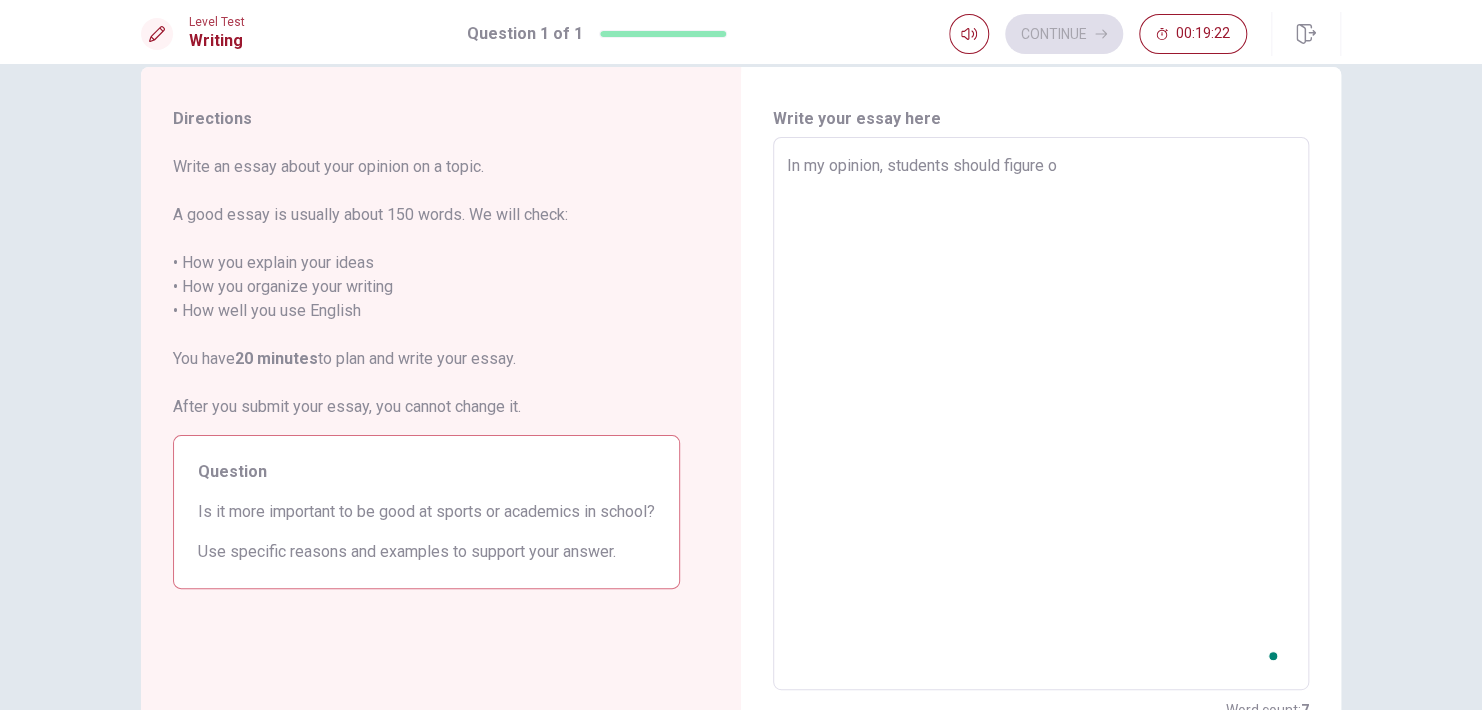 type on "x" 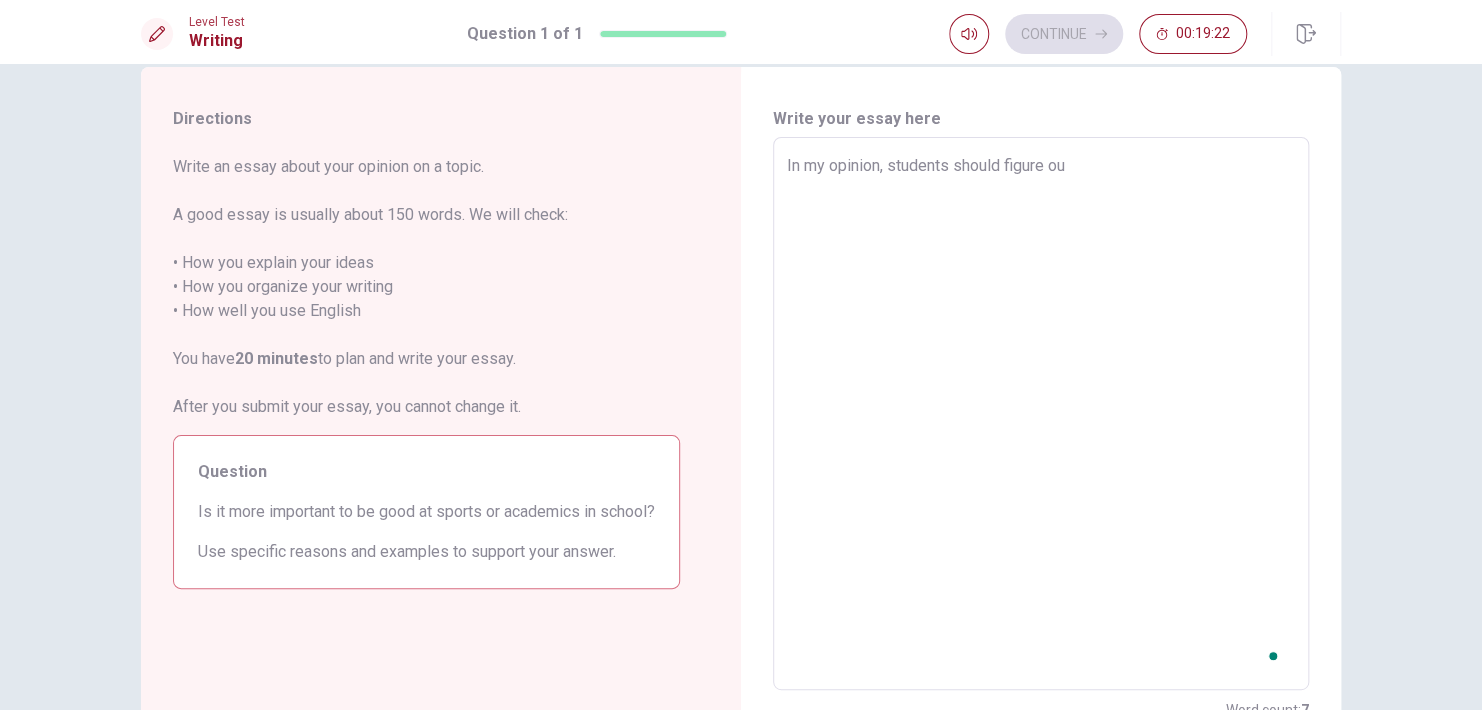 type on "x" 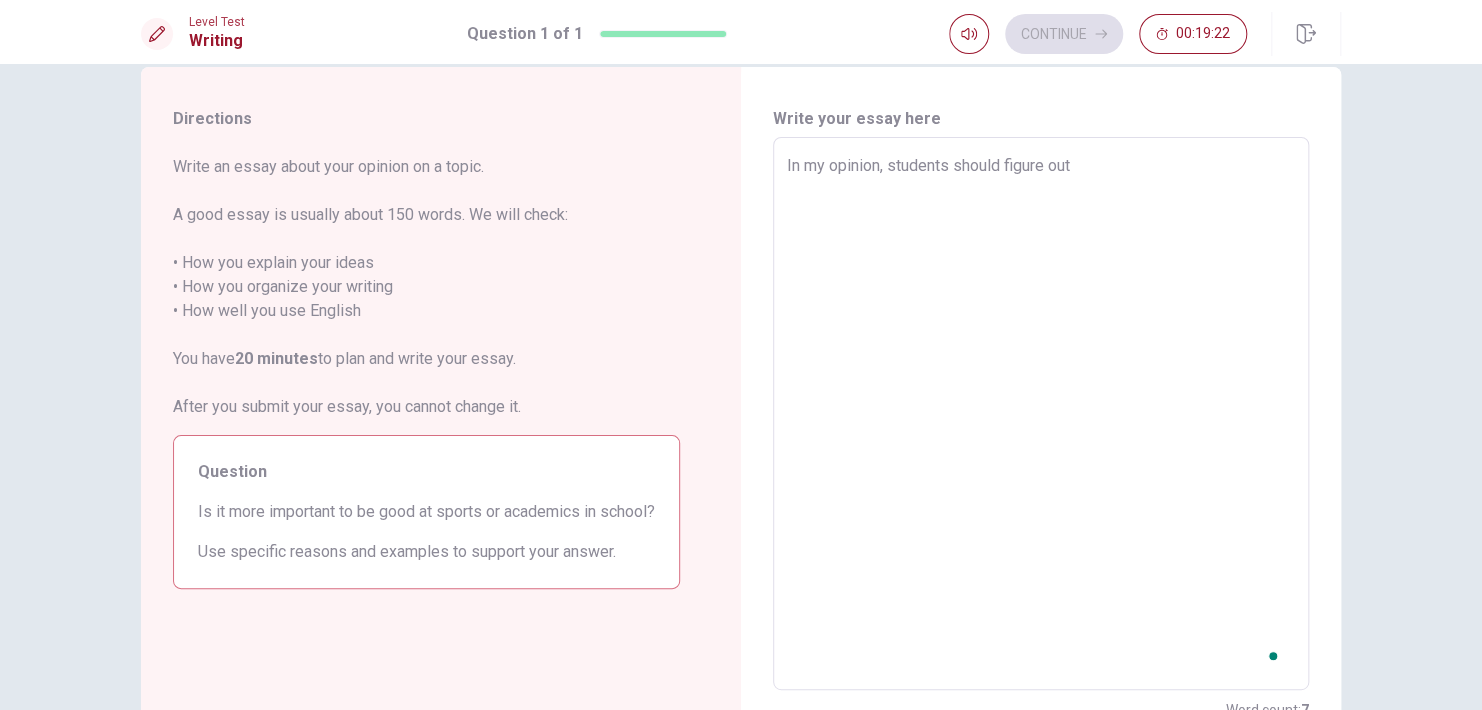 type on "x" 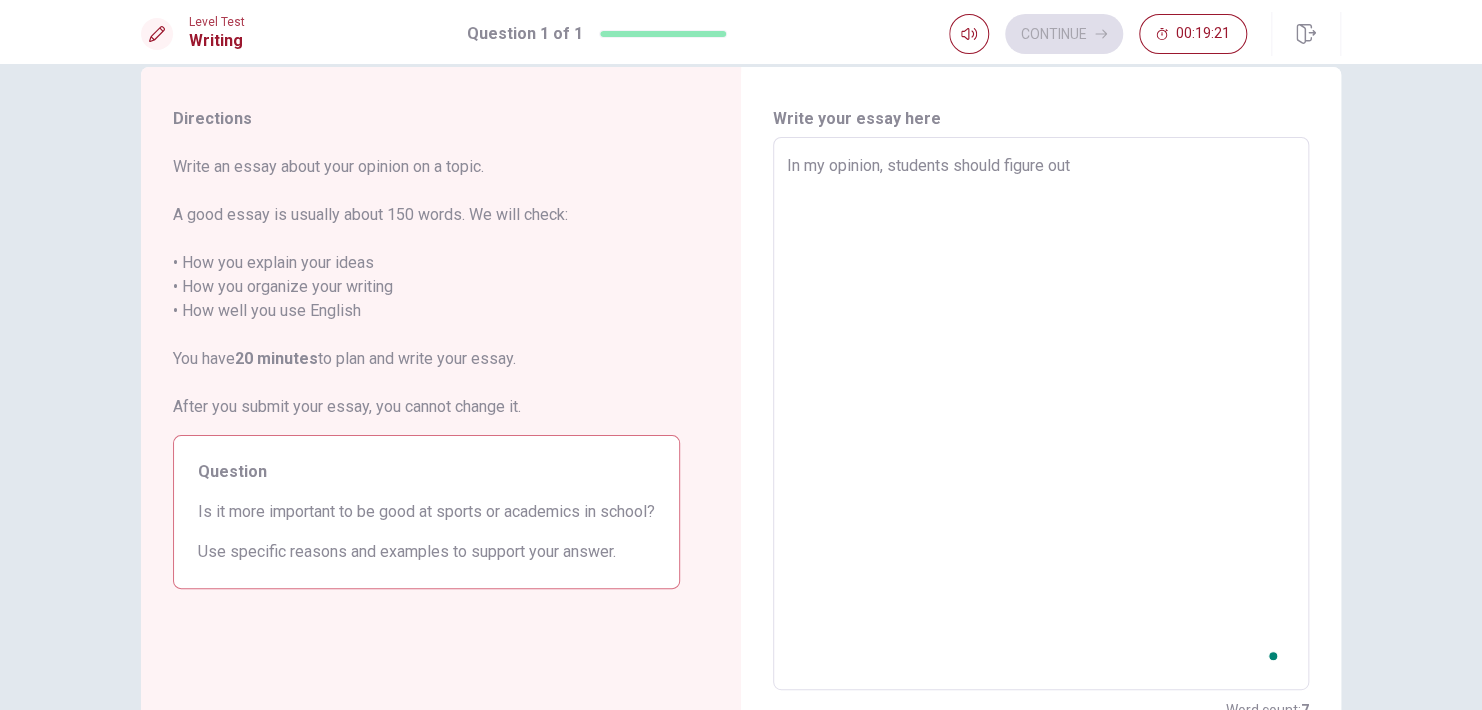 type on "In my opinion, students should figure out" 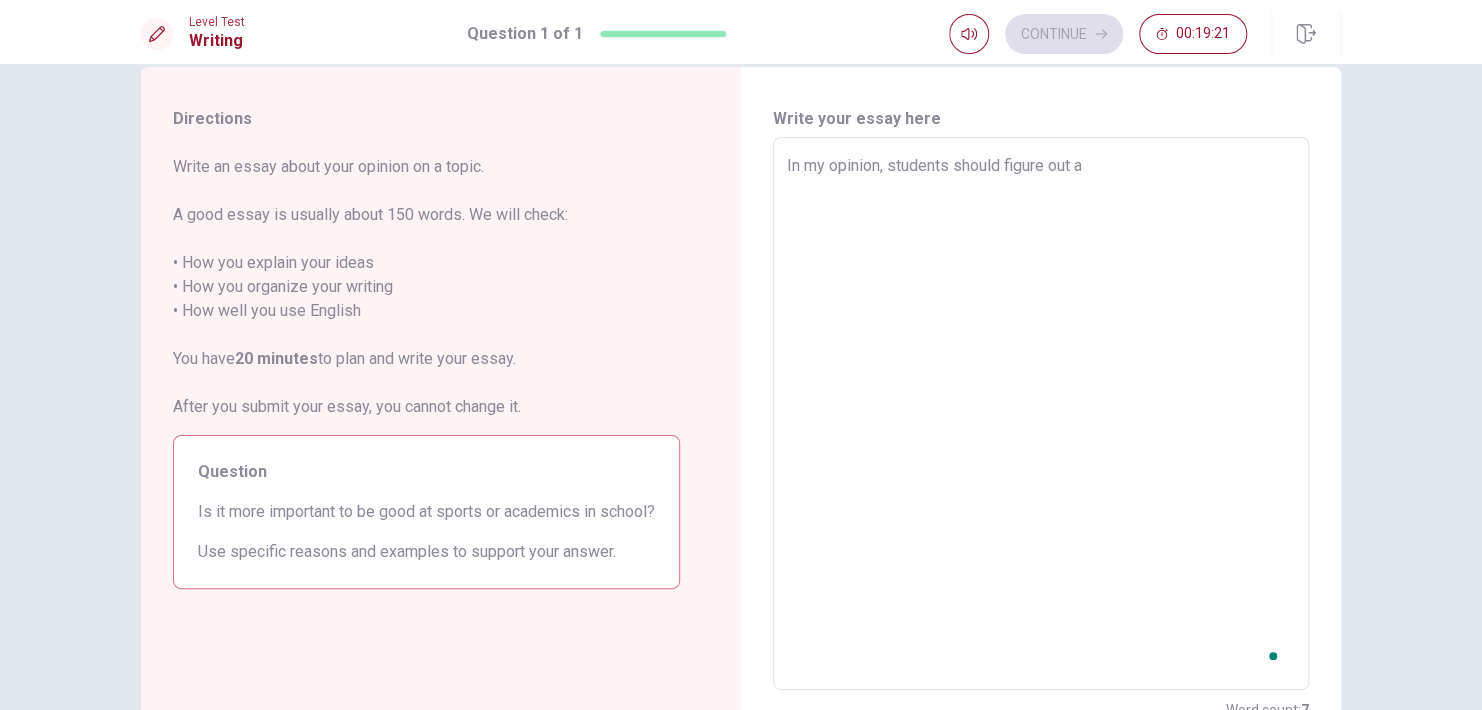 type on "x" 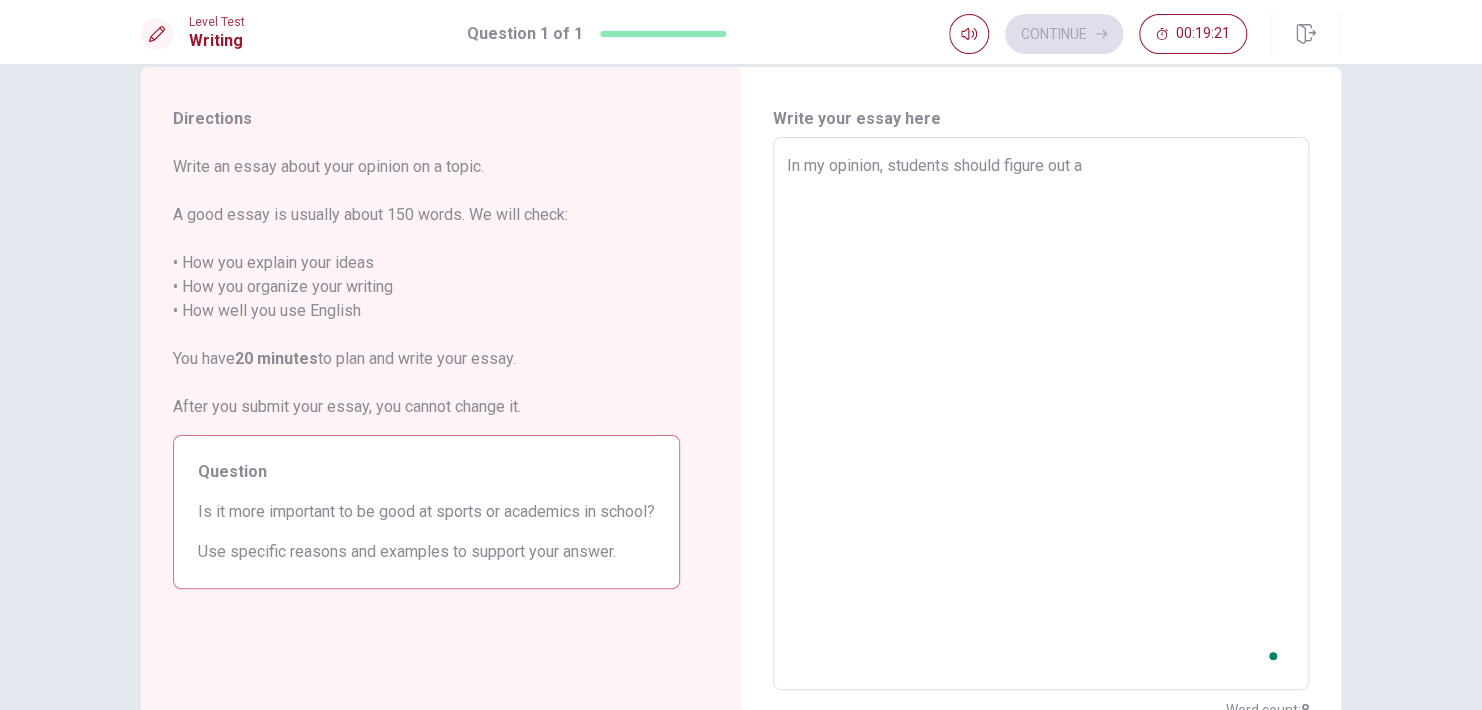 type on "In my opinion, students should figure out a" 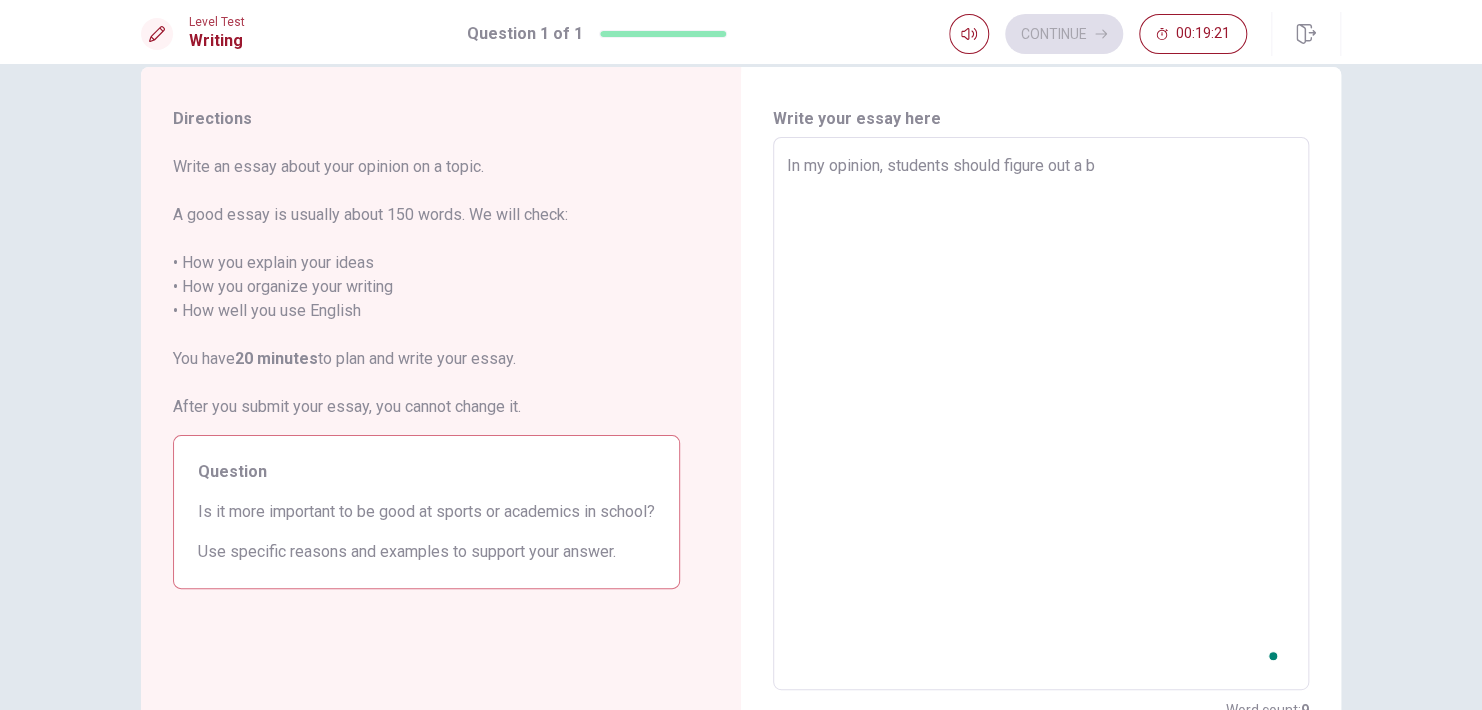 type on "x" 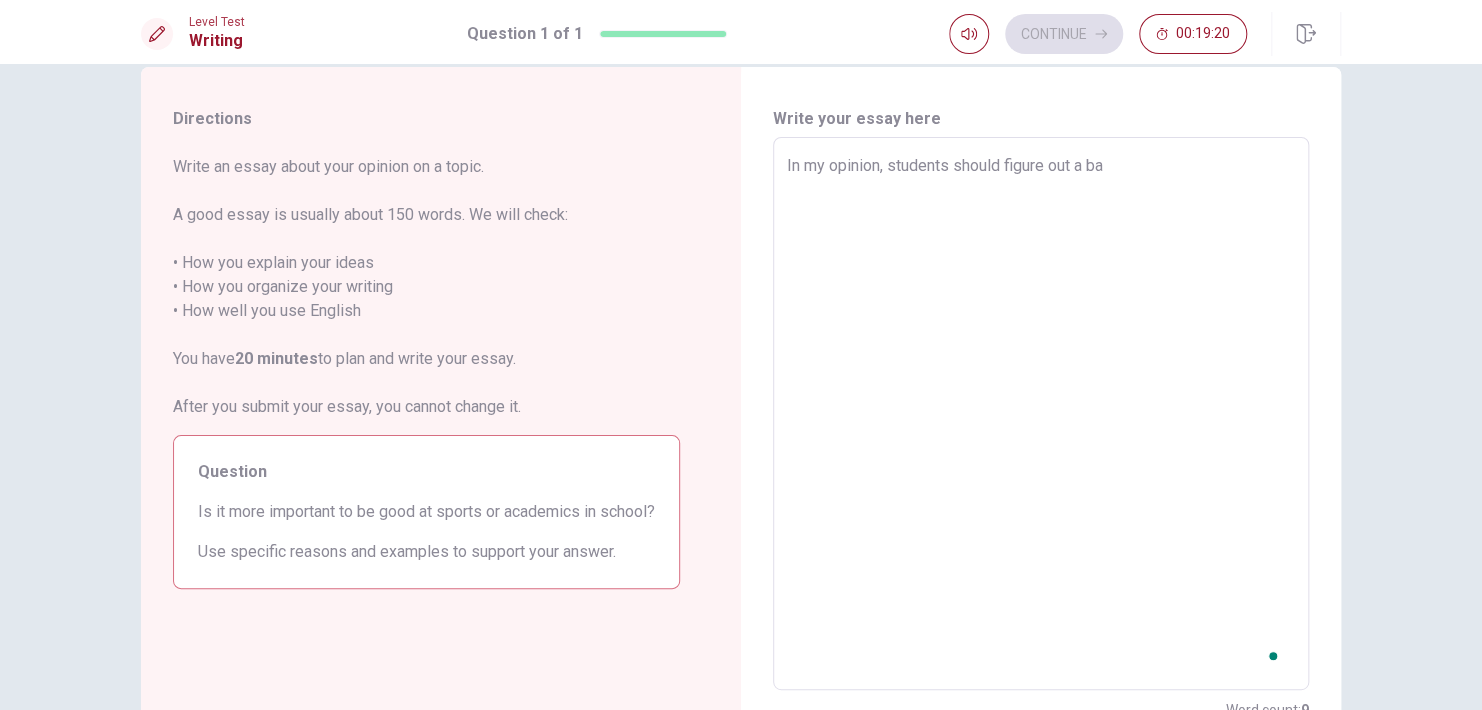 type on "x" 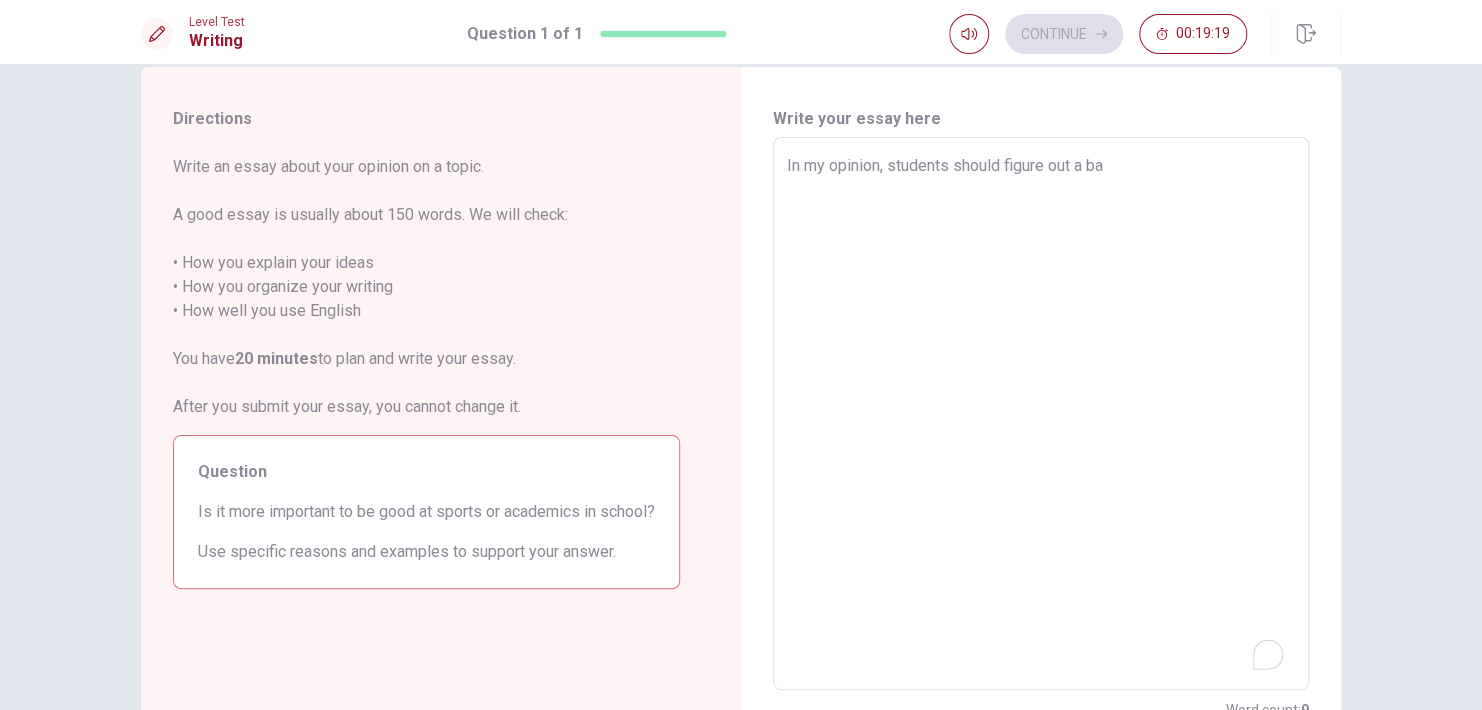 type on "In my opinion, students should figure out a bal" 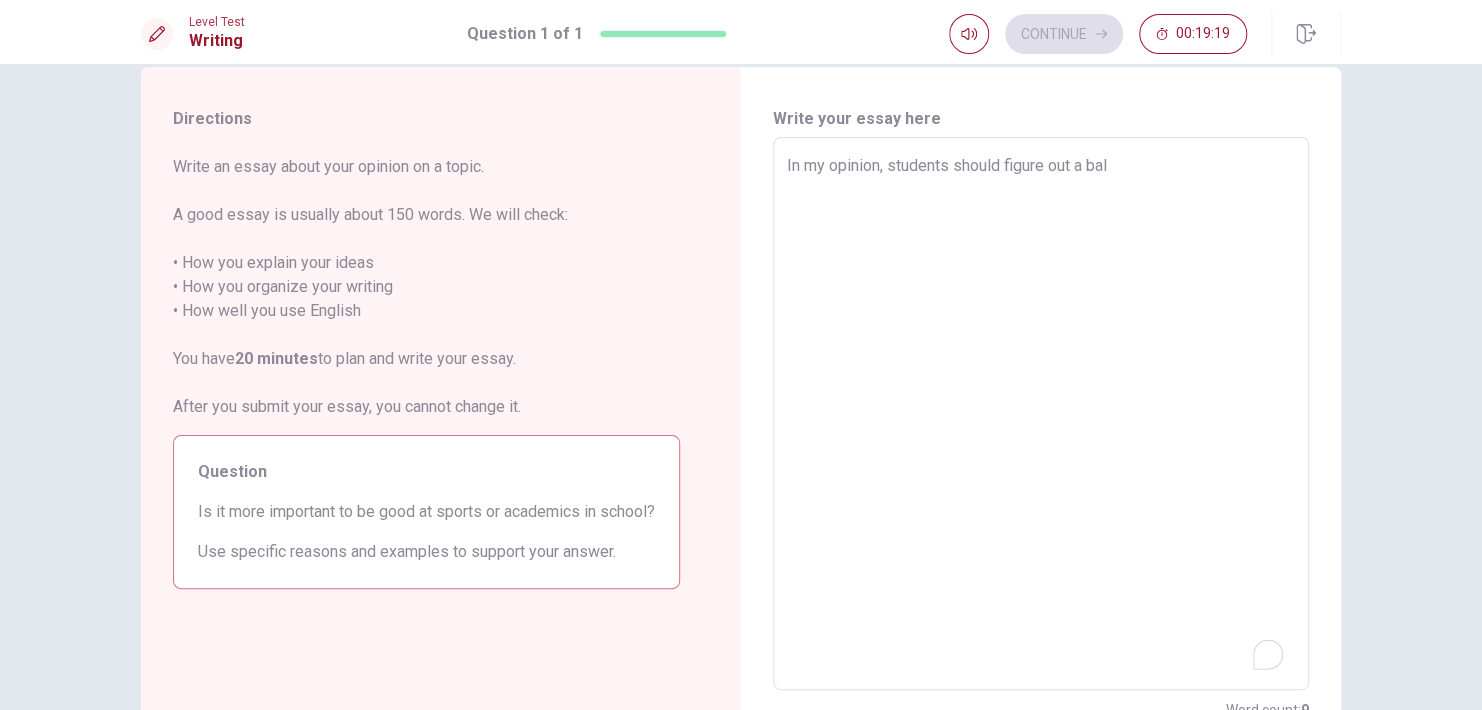 type on "x" 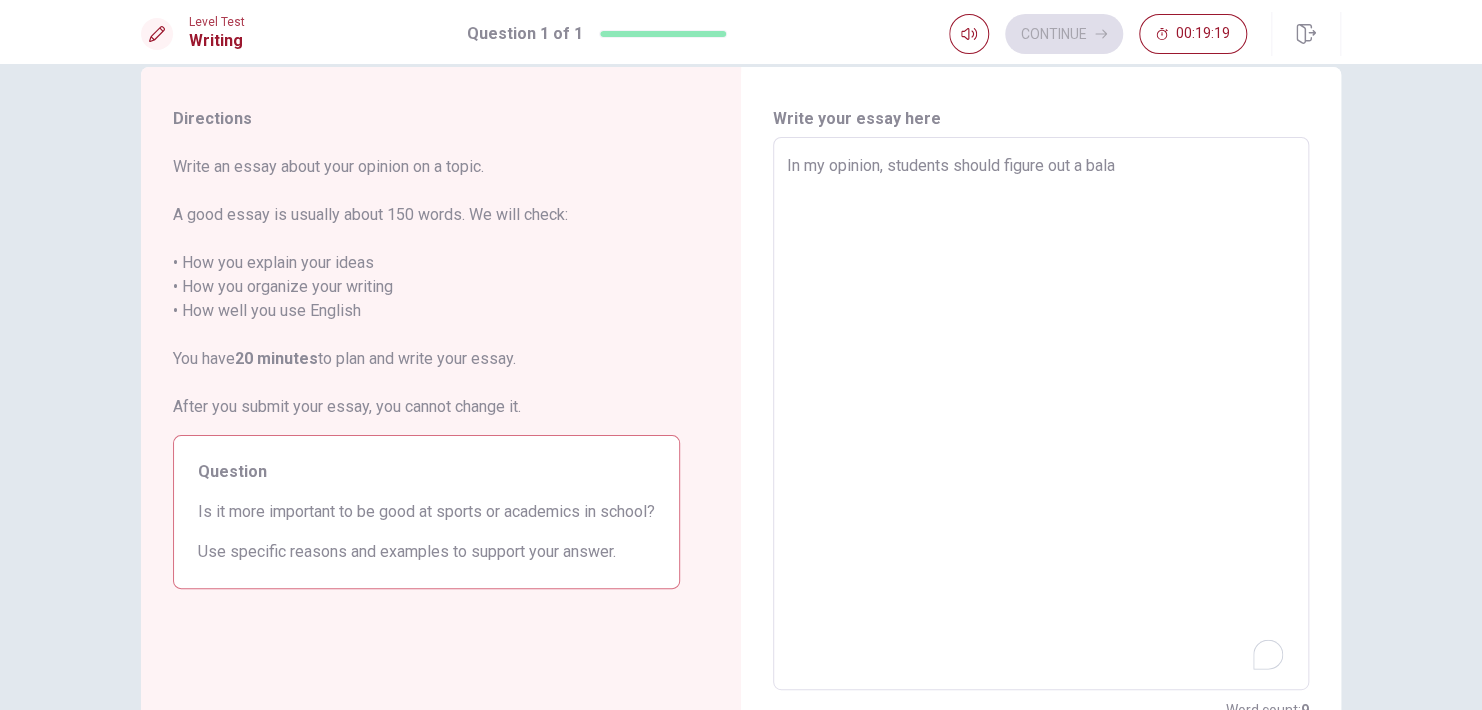 type on "x" 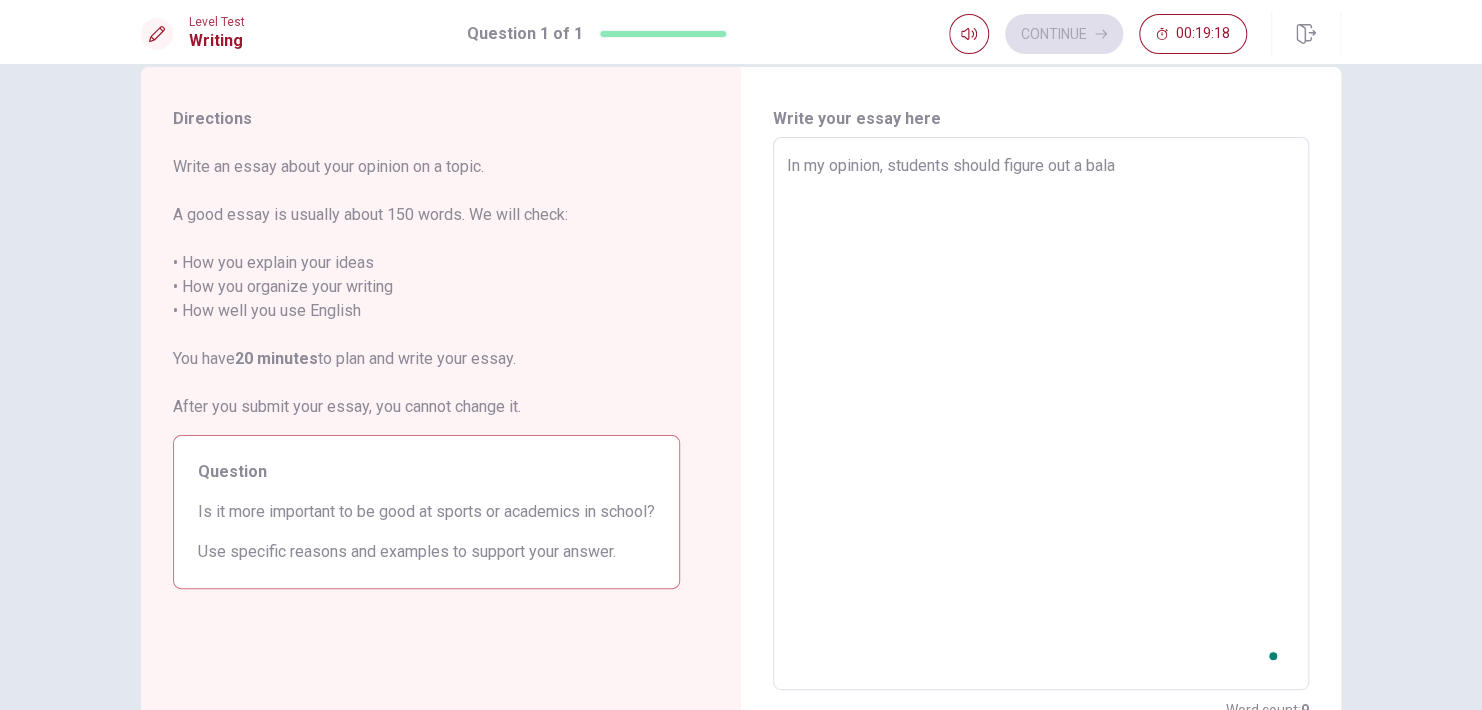 type on "In my opinion, students should figure out a balan" 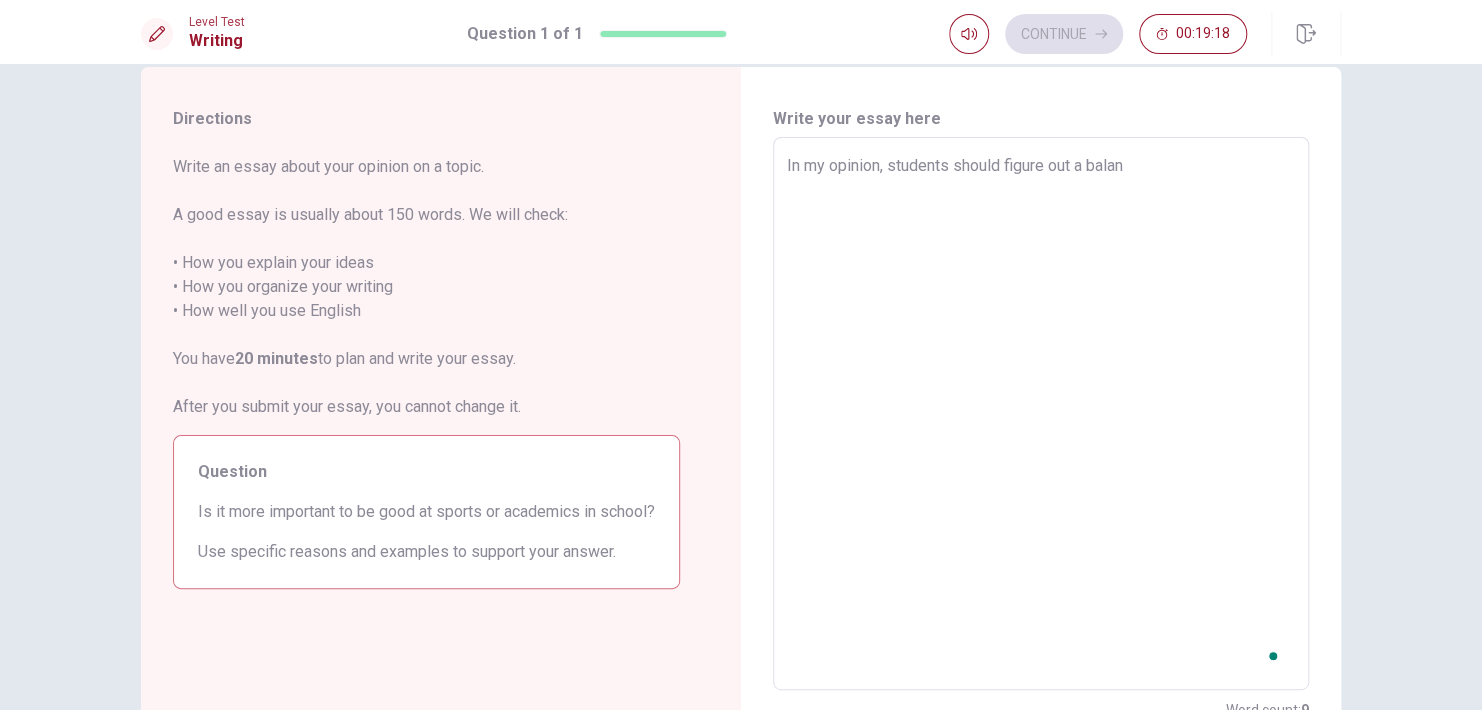 type on "x" 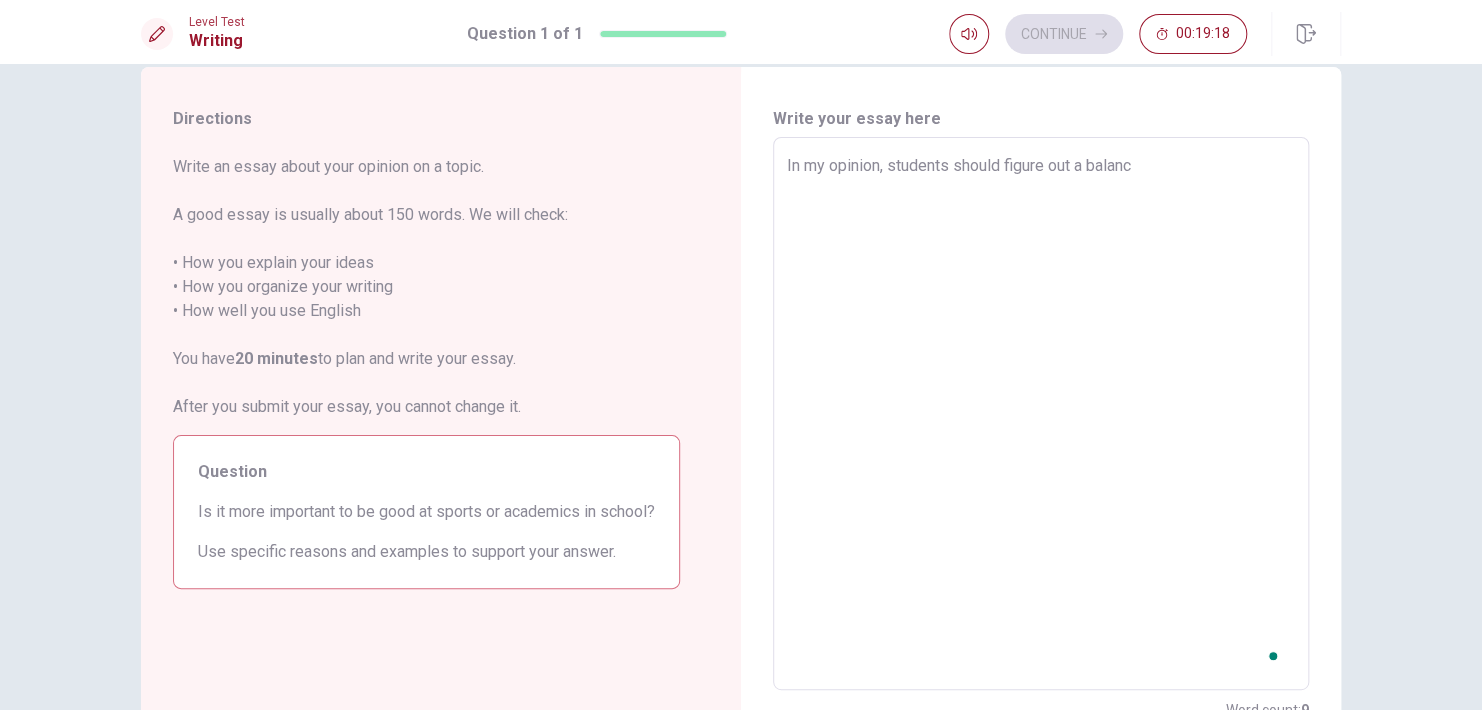 type on "x" 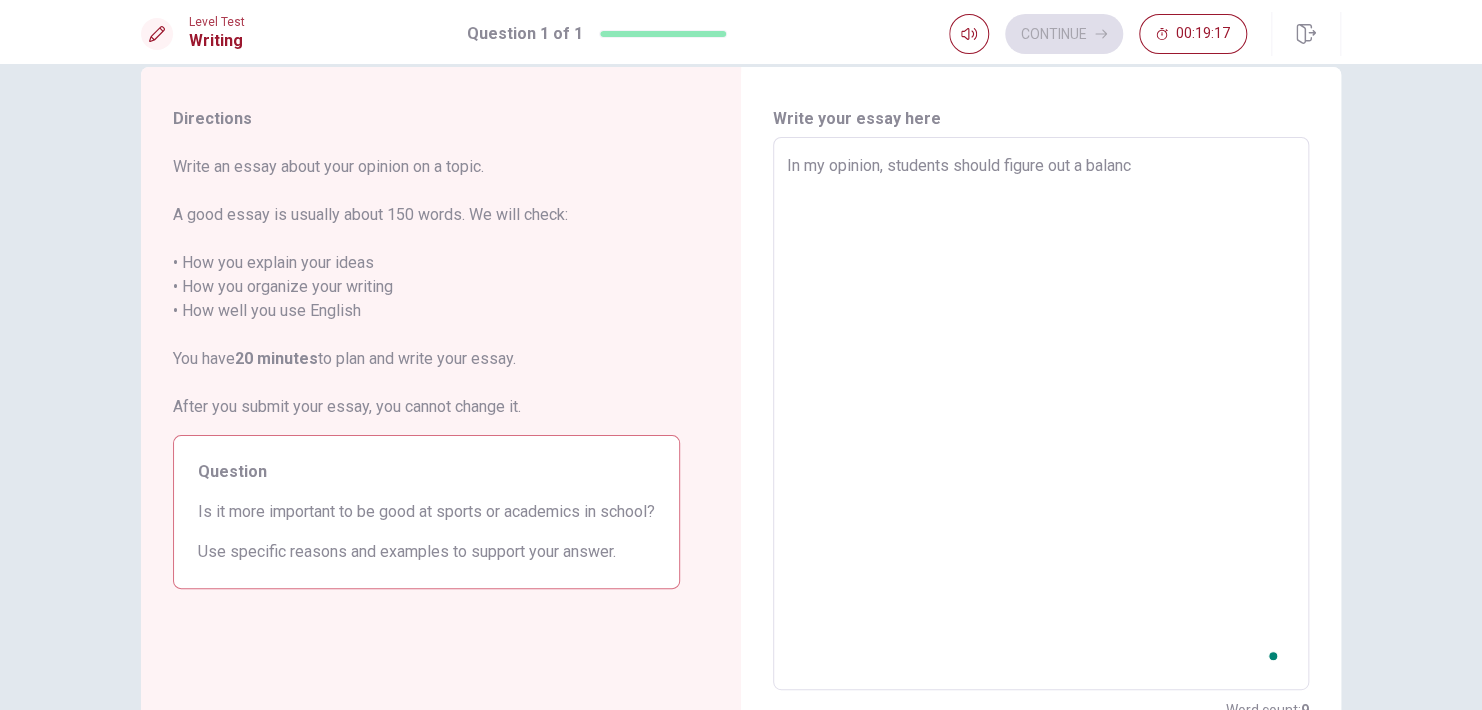 type on "In my opinion, students should figure out a balance" 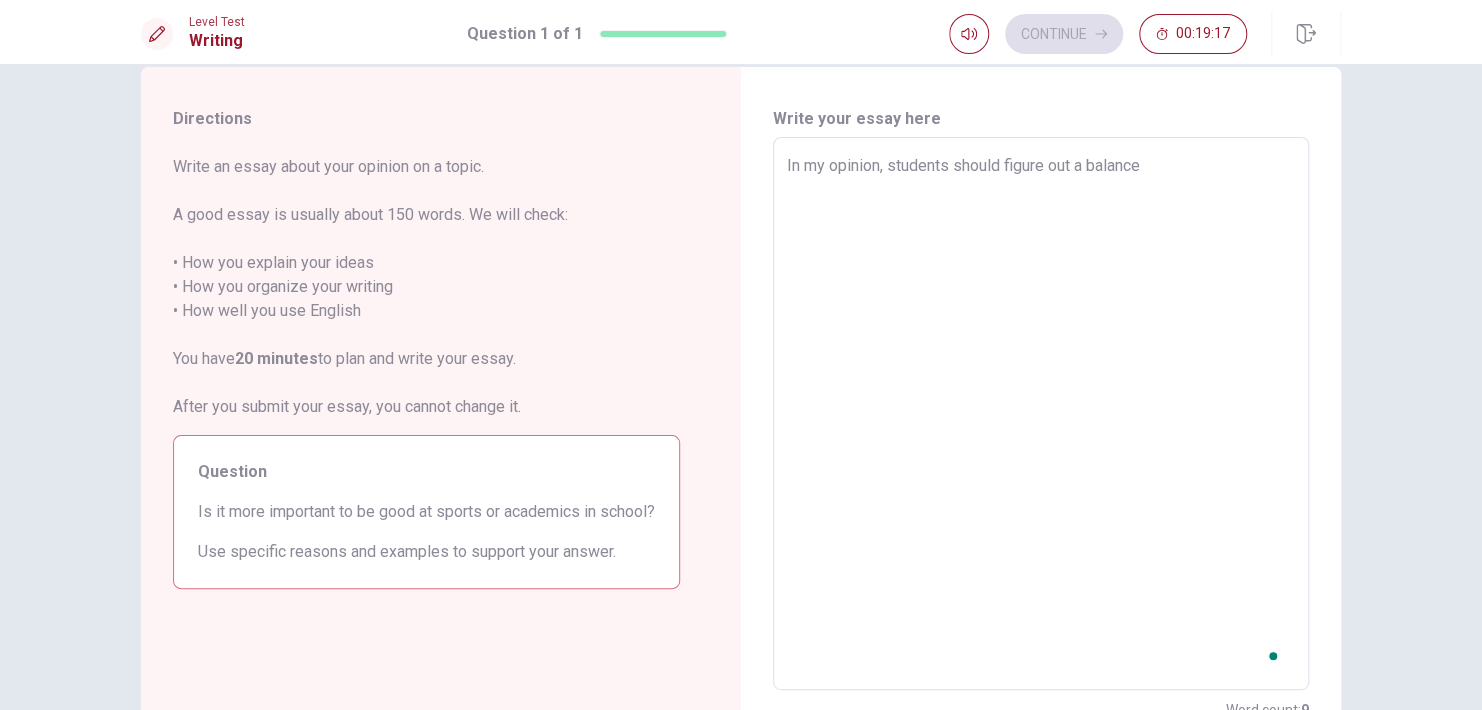 type on "x" 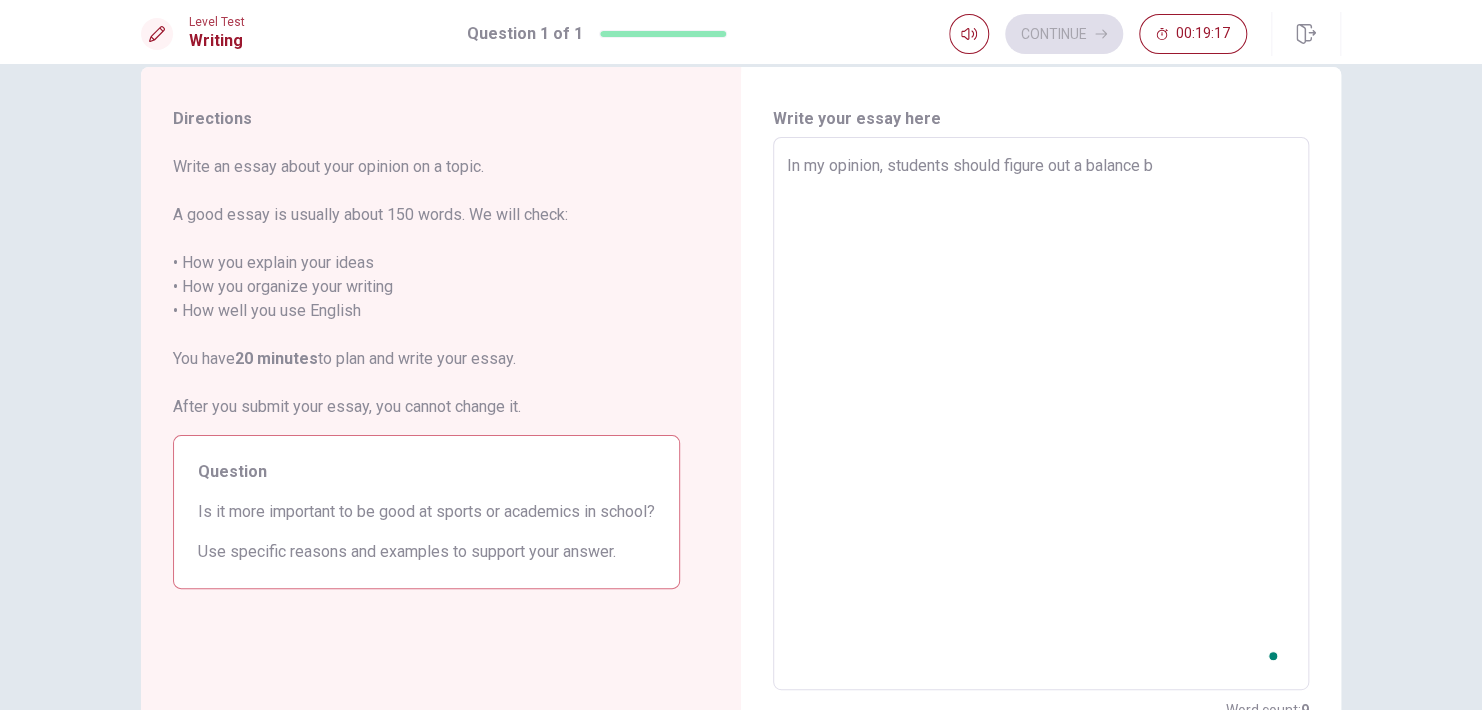 type on "x" 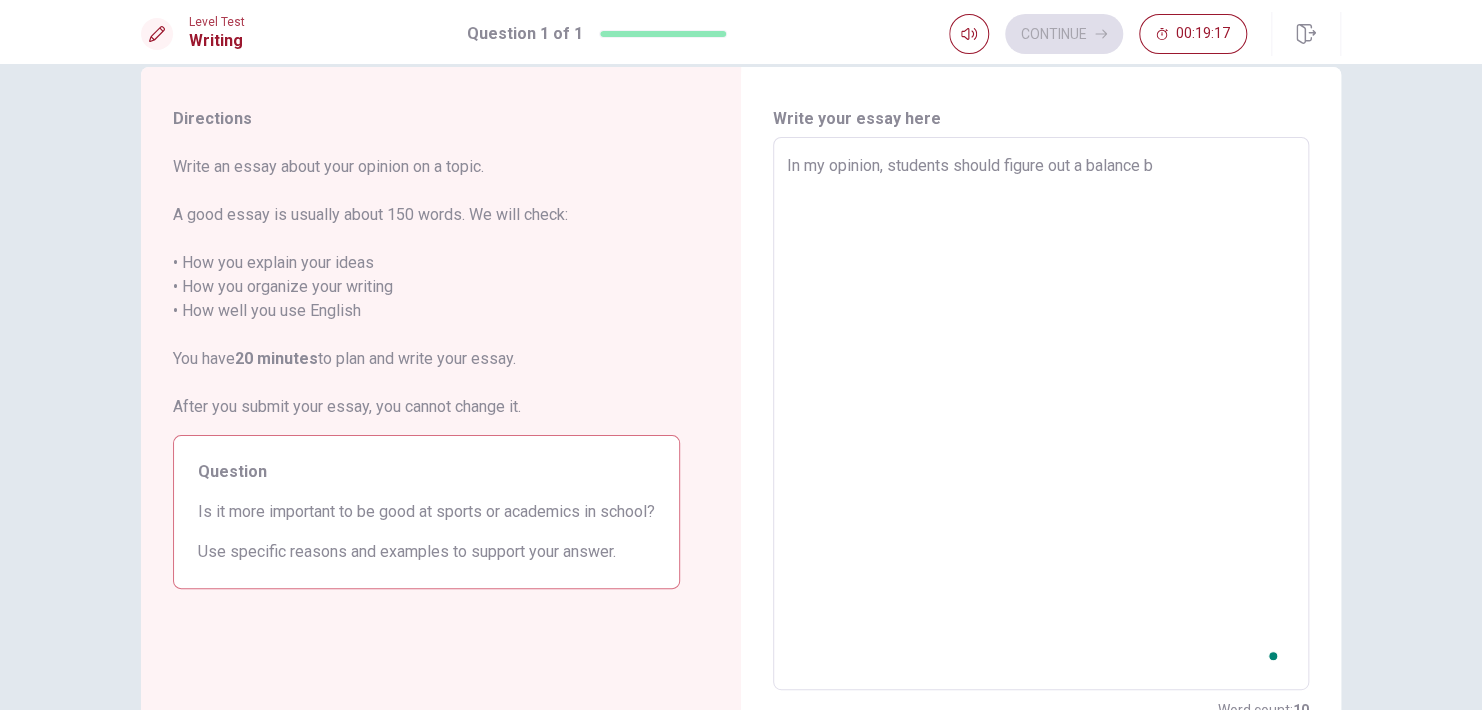 type on "In my opinion, students should figure out a balance be" 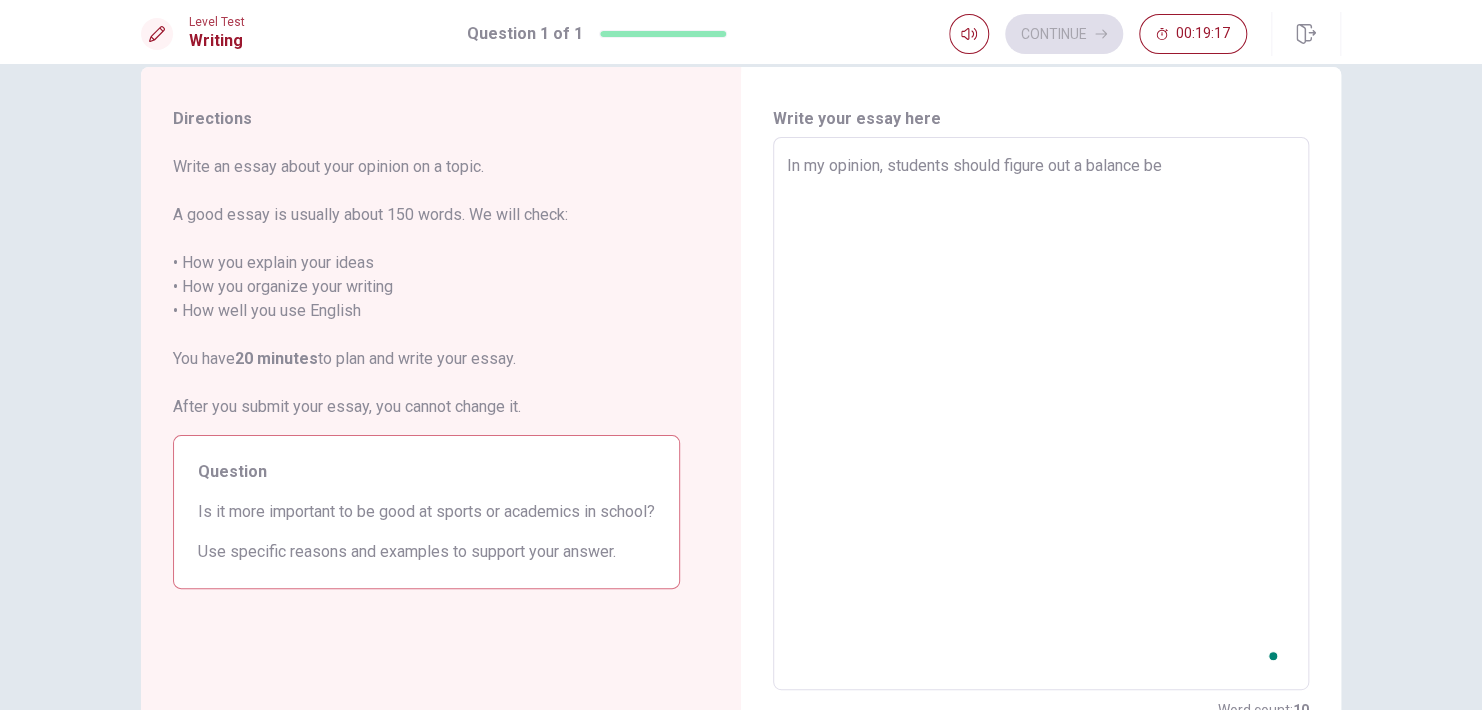type on "x" 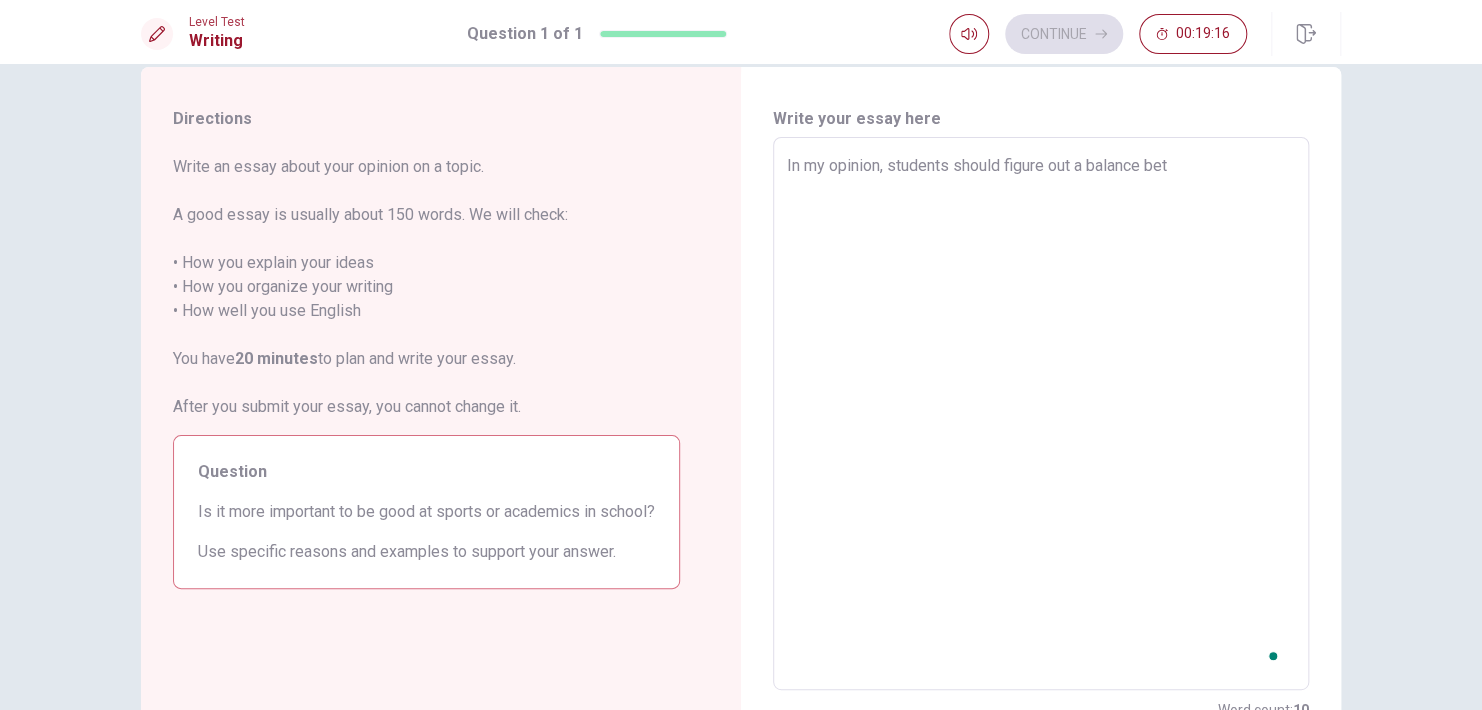 type on "x" 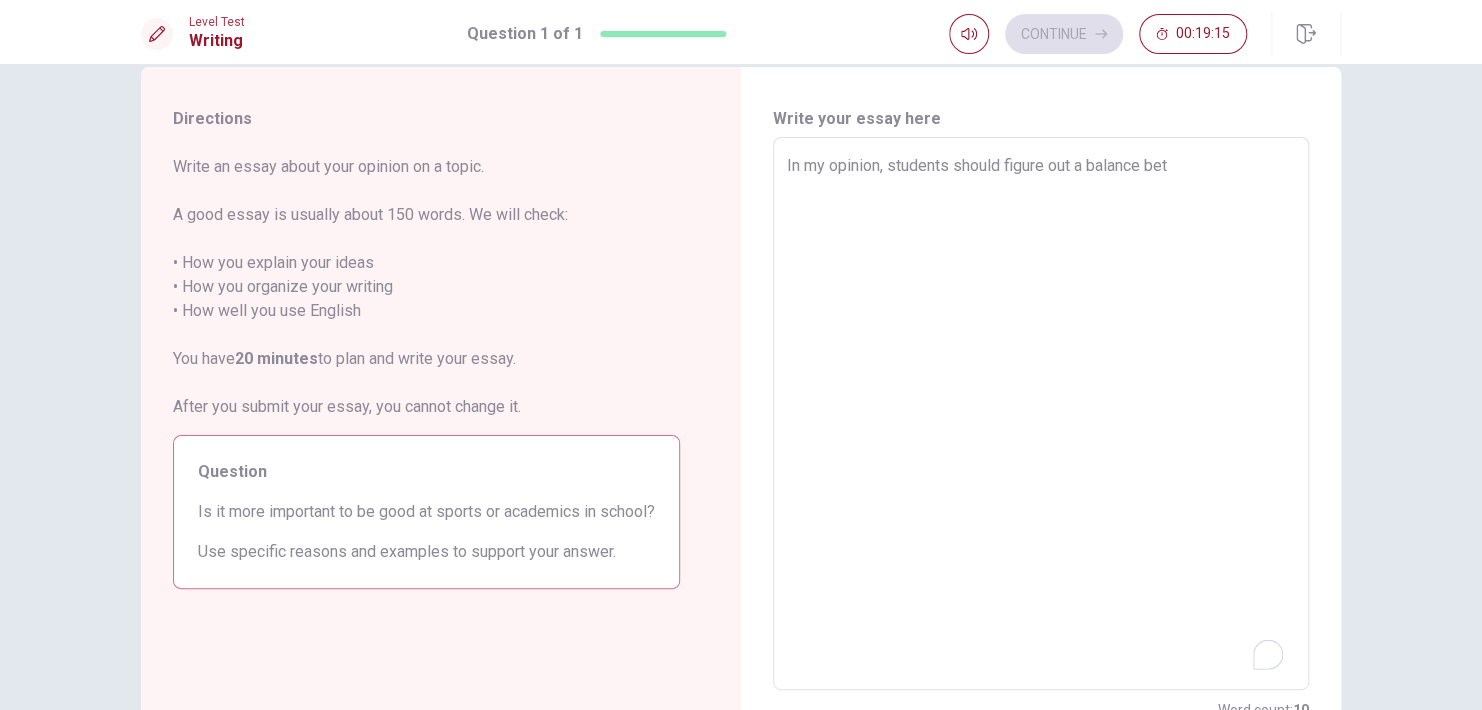 type on "In my opinion, students should figure out a balance betw" 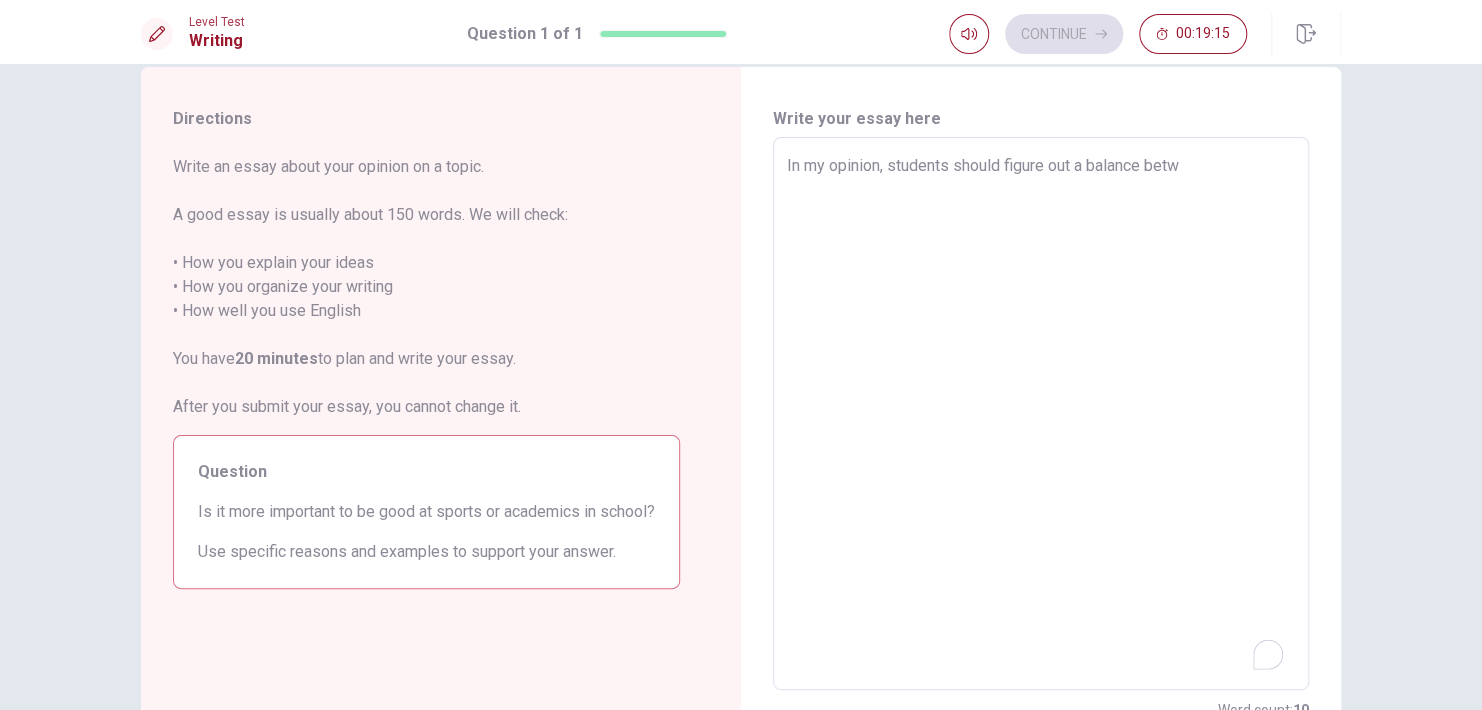 type on "x" 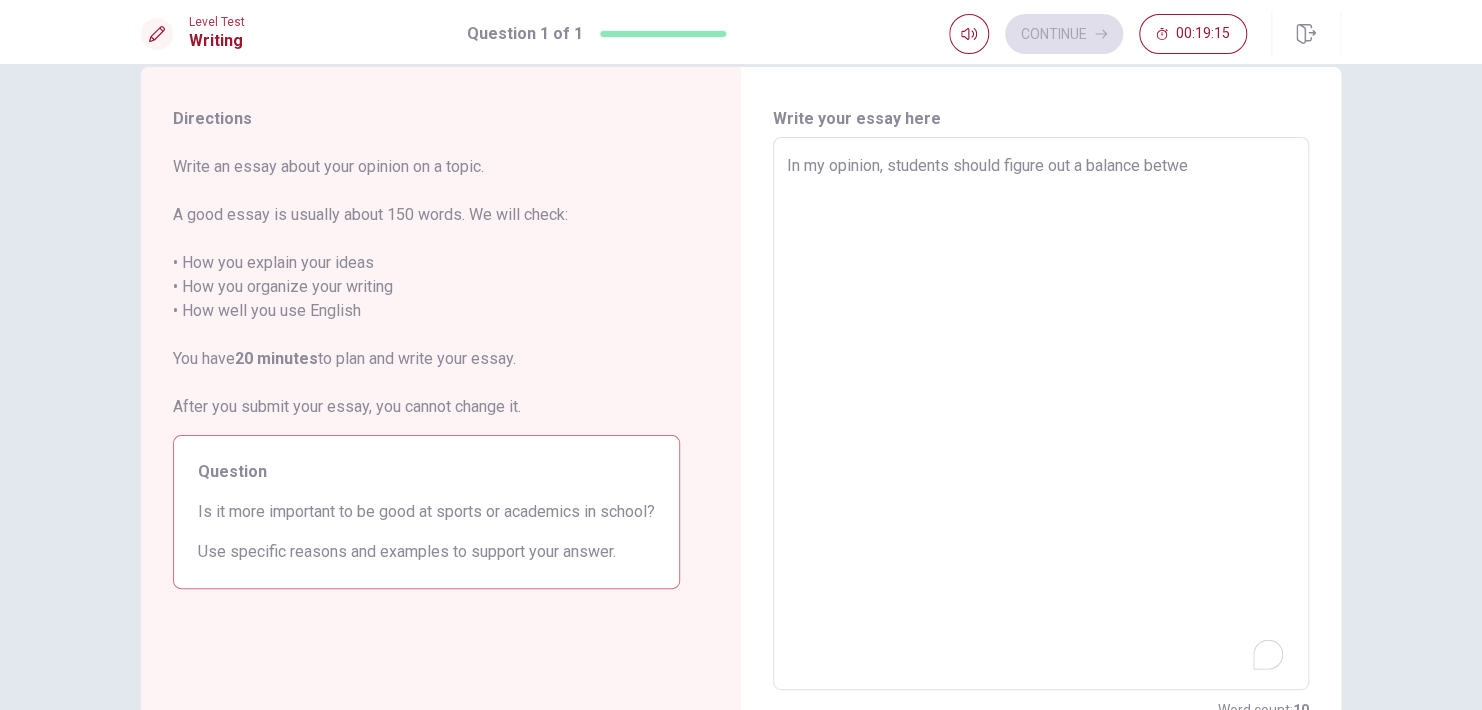 type on "x" 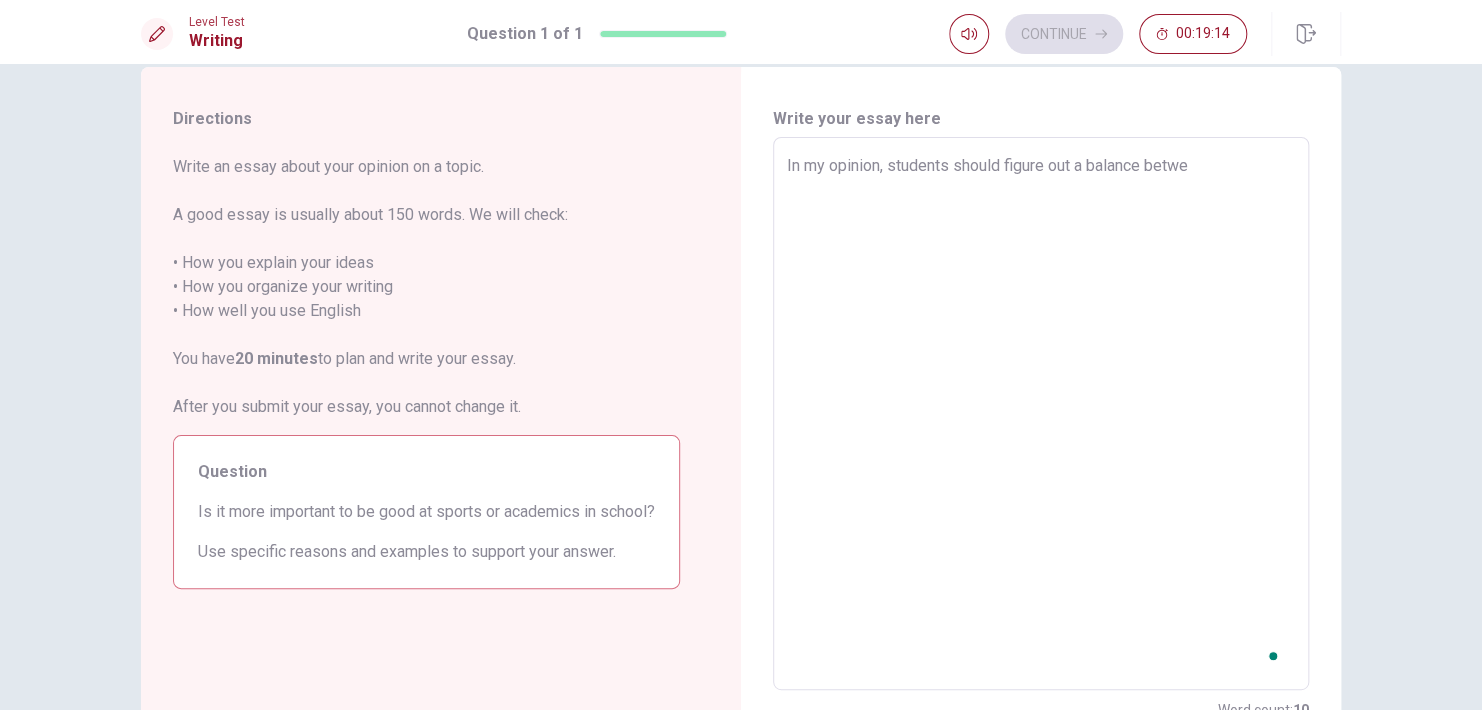 type on "In my opinion, students should figure out a balance betwee" 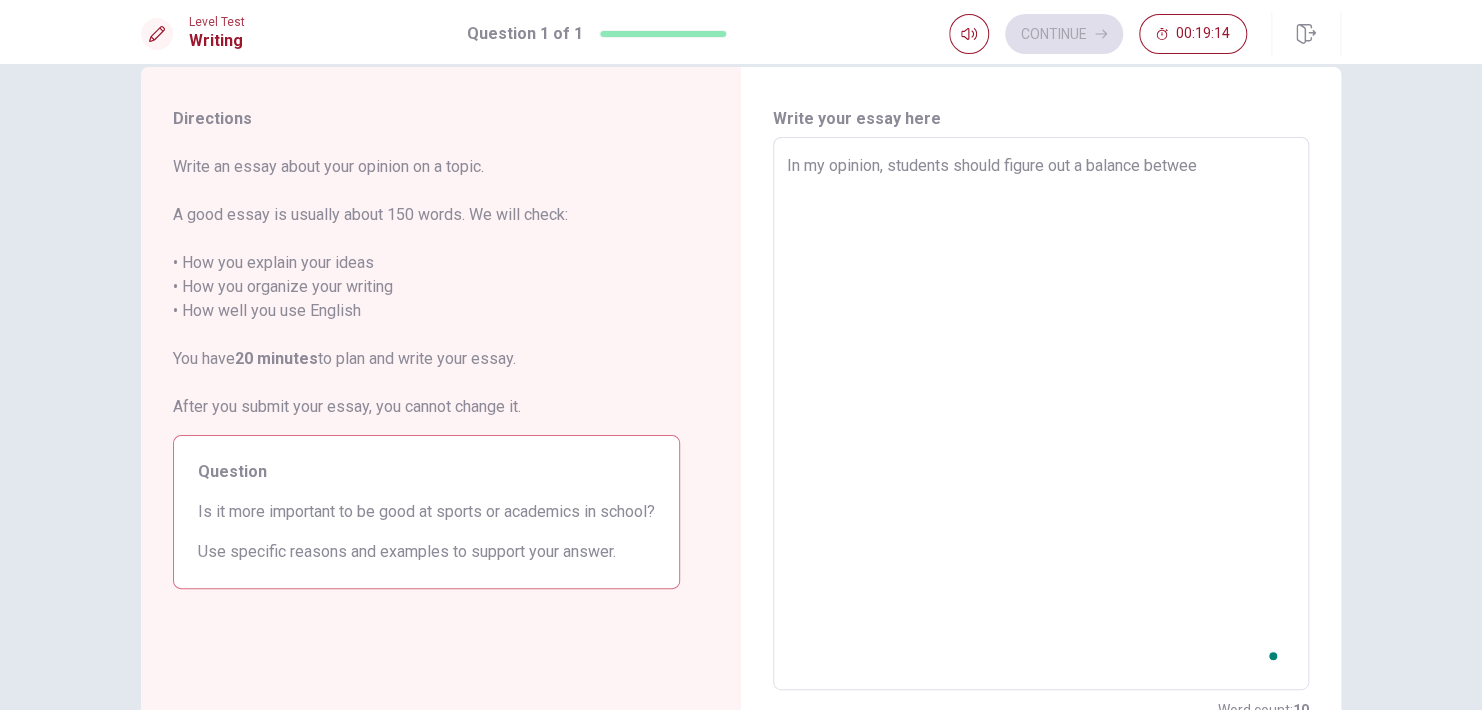 type on "x" 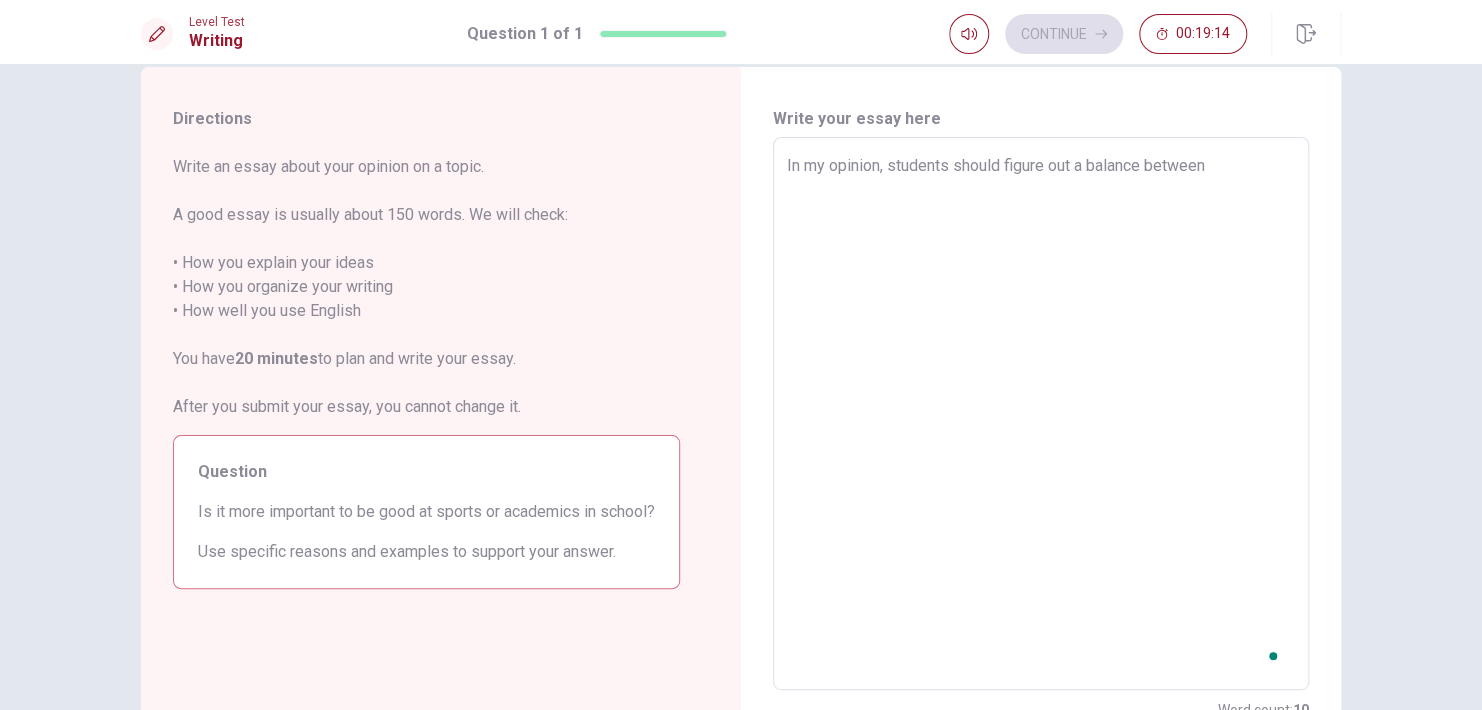 type on "x" 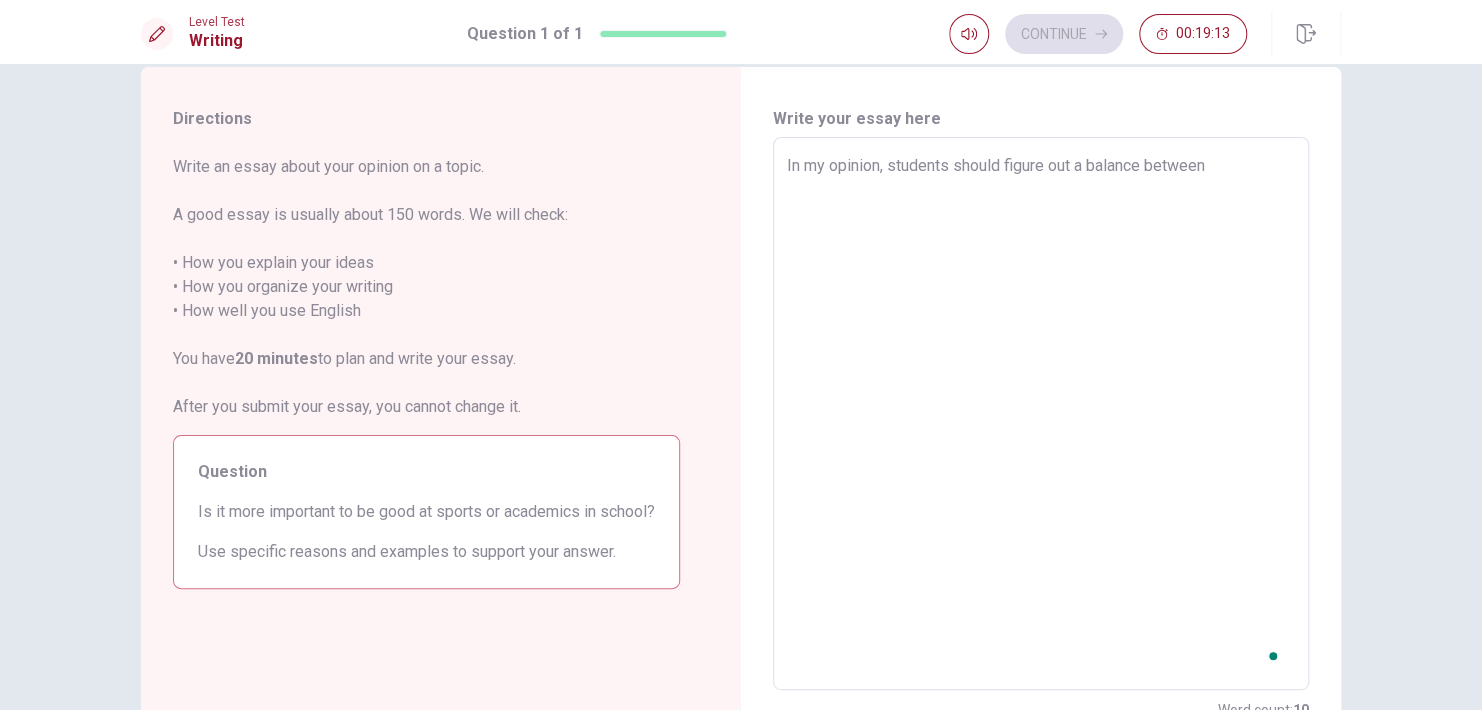type on "In my opinion, students should figure out a balance between b" 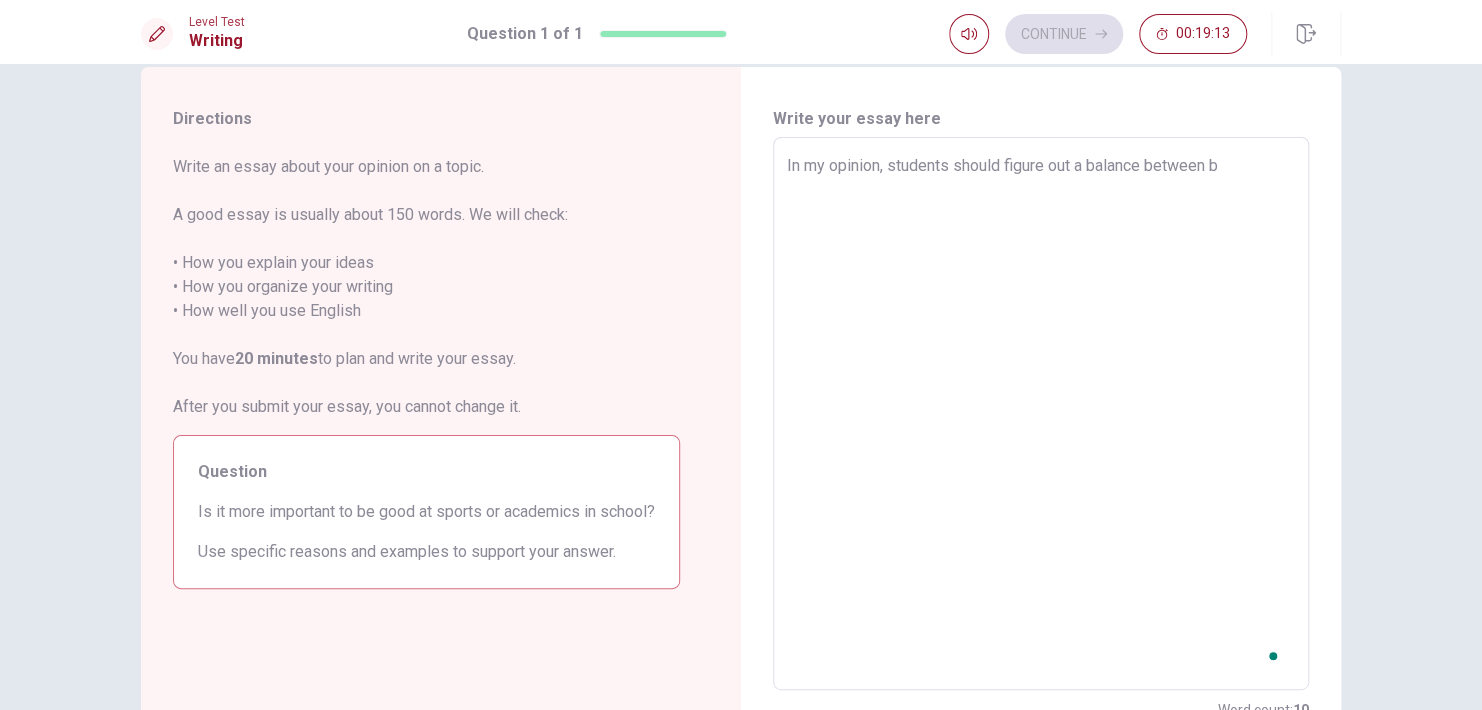 type on "x" 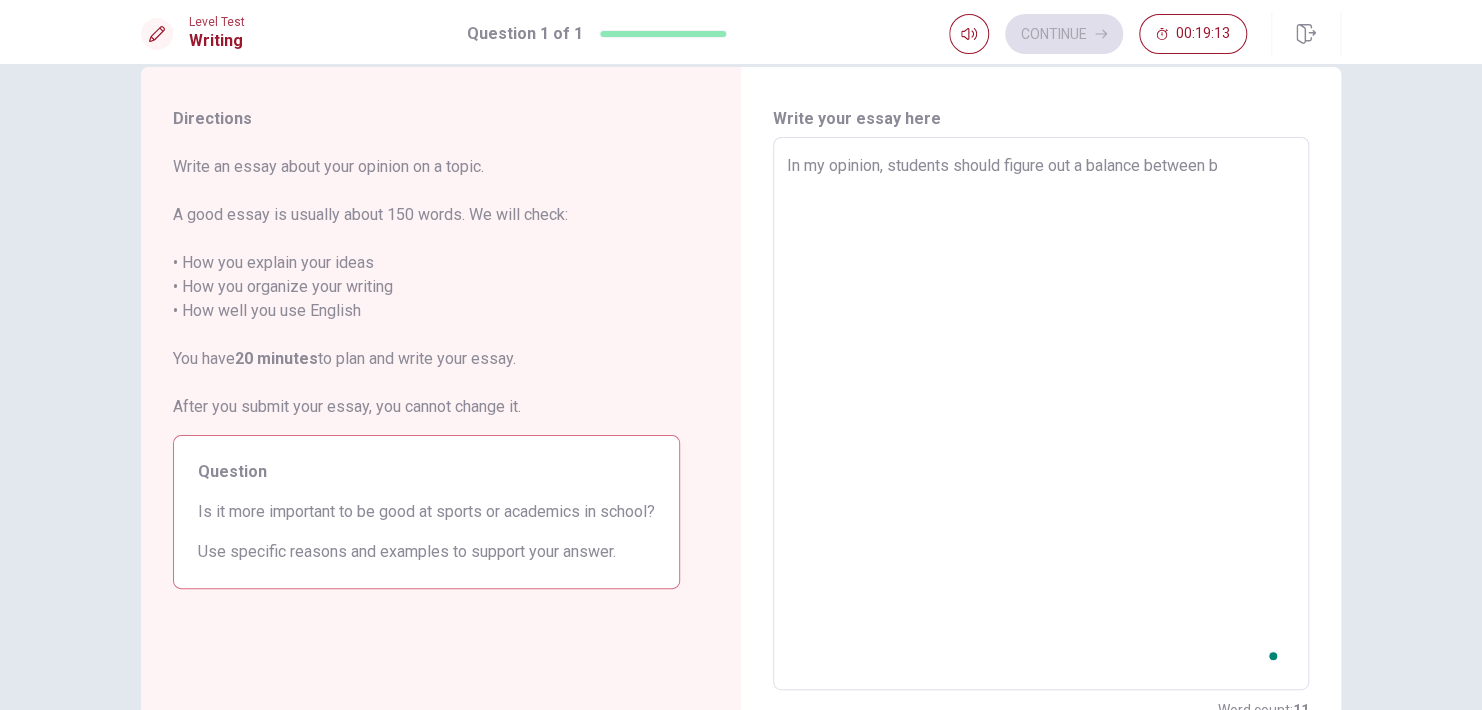 type on "In my opinion, students should figure out a balance between bo" 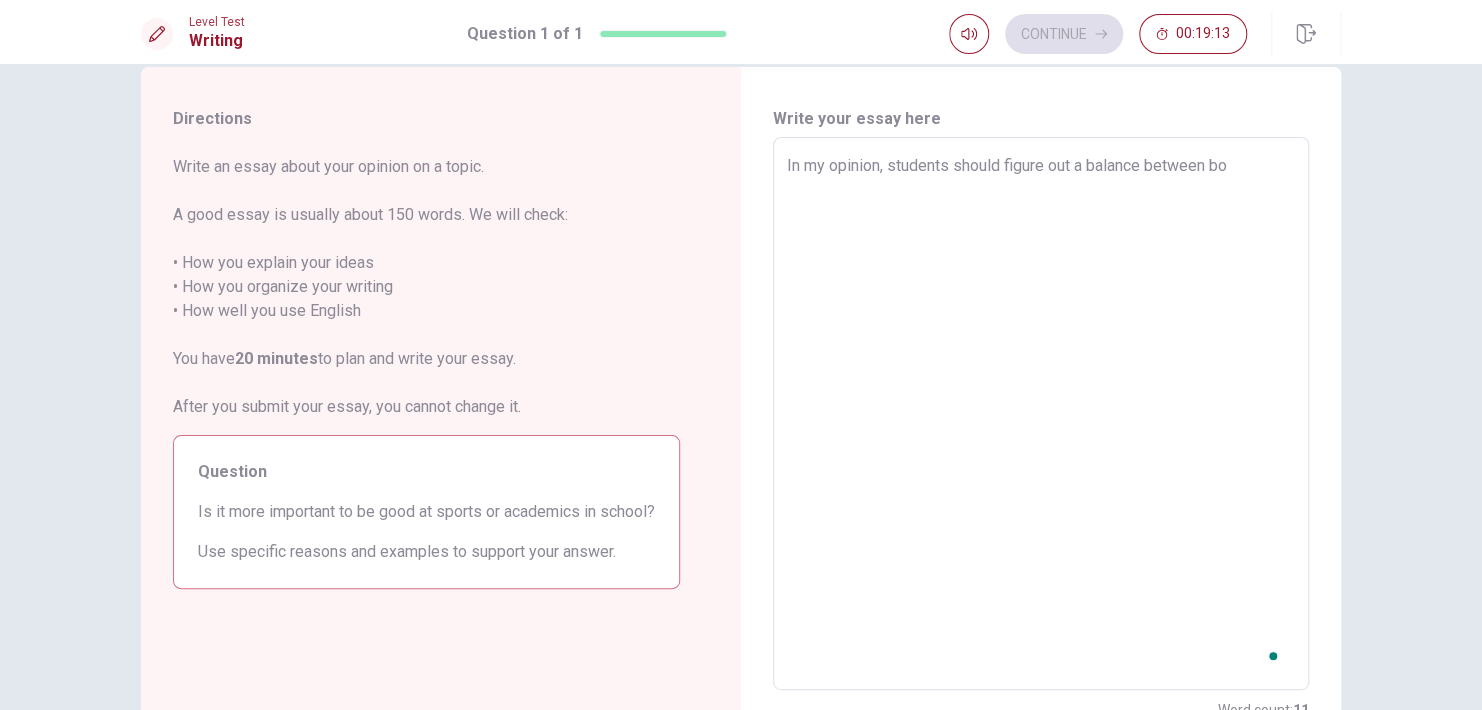 type on "x" 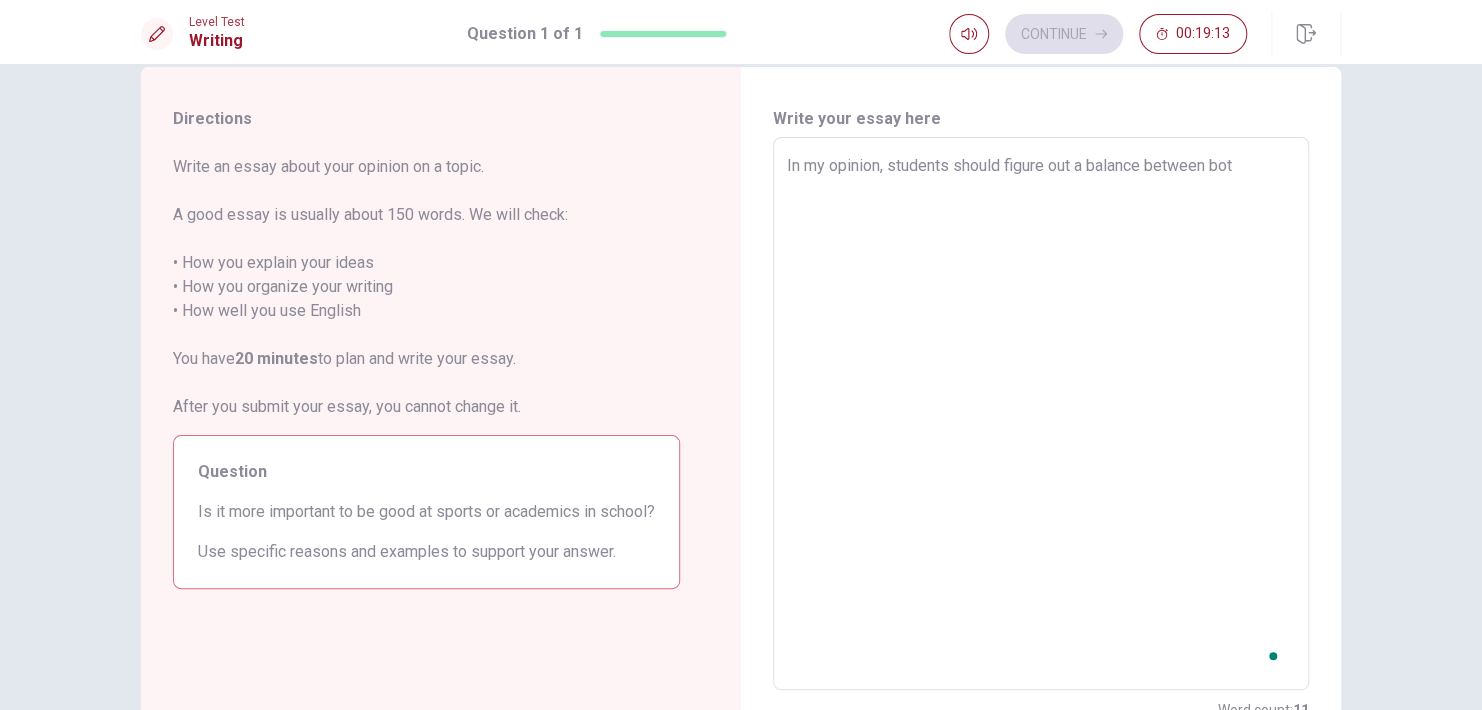type on "x" 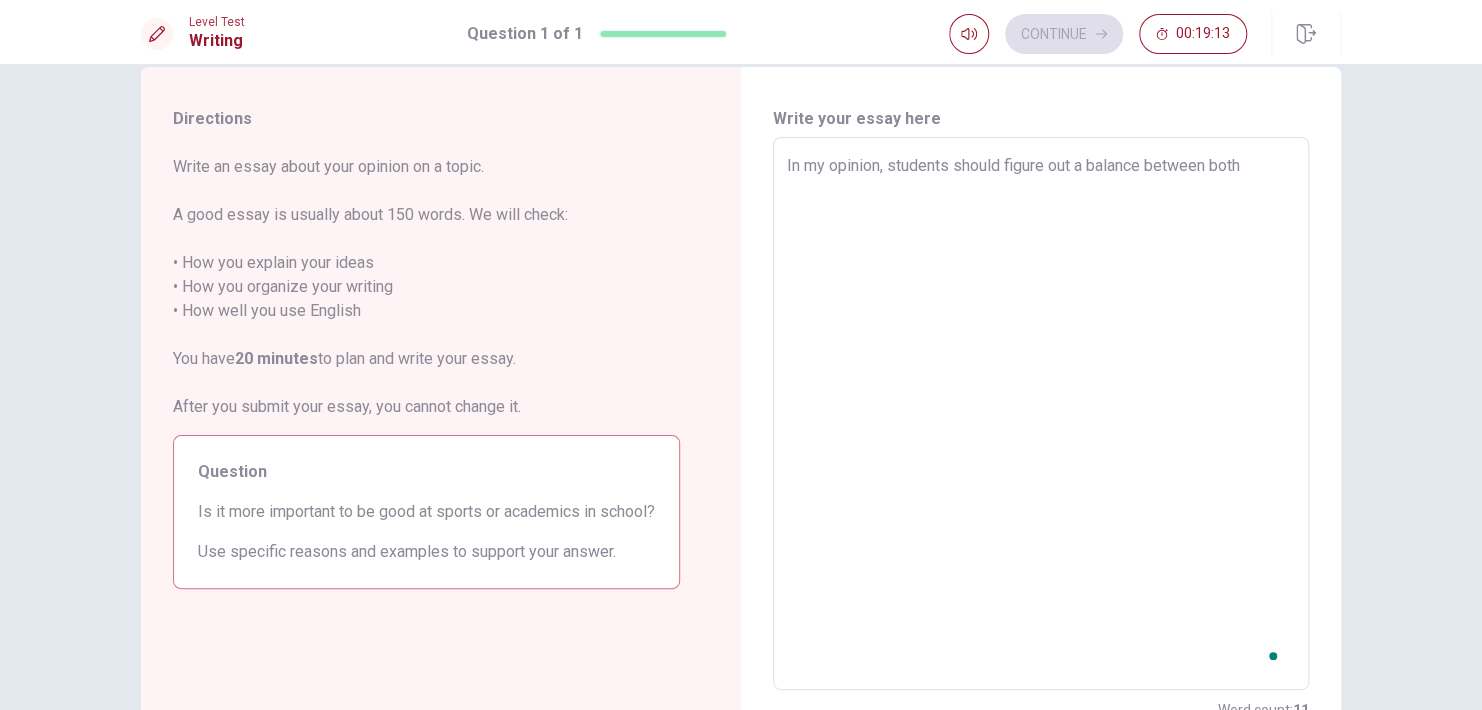type on "x" 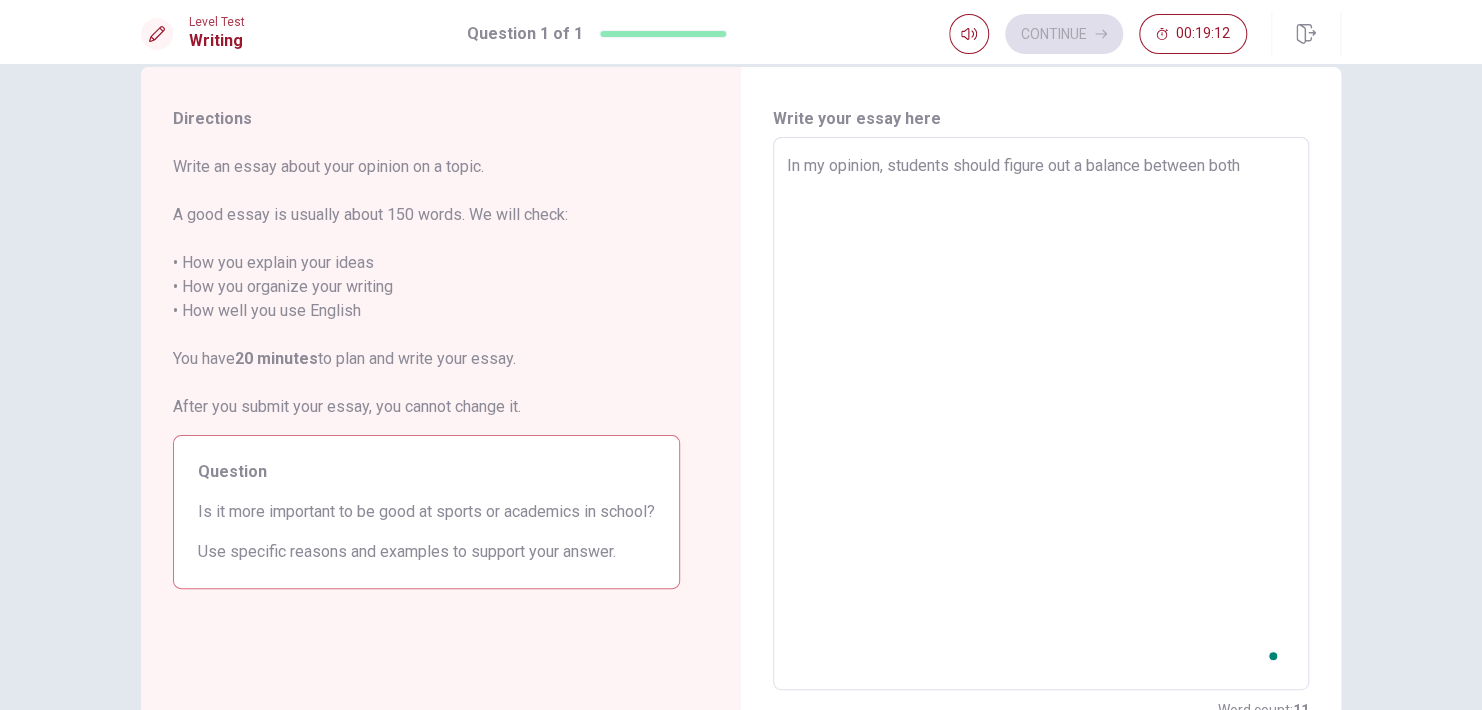 type on "In my opinion, students should figure out a balance between both" 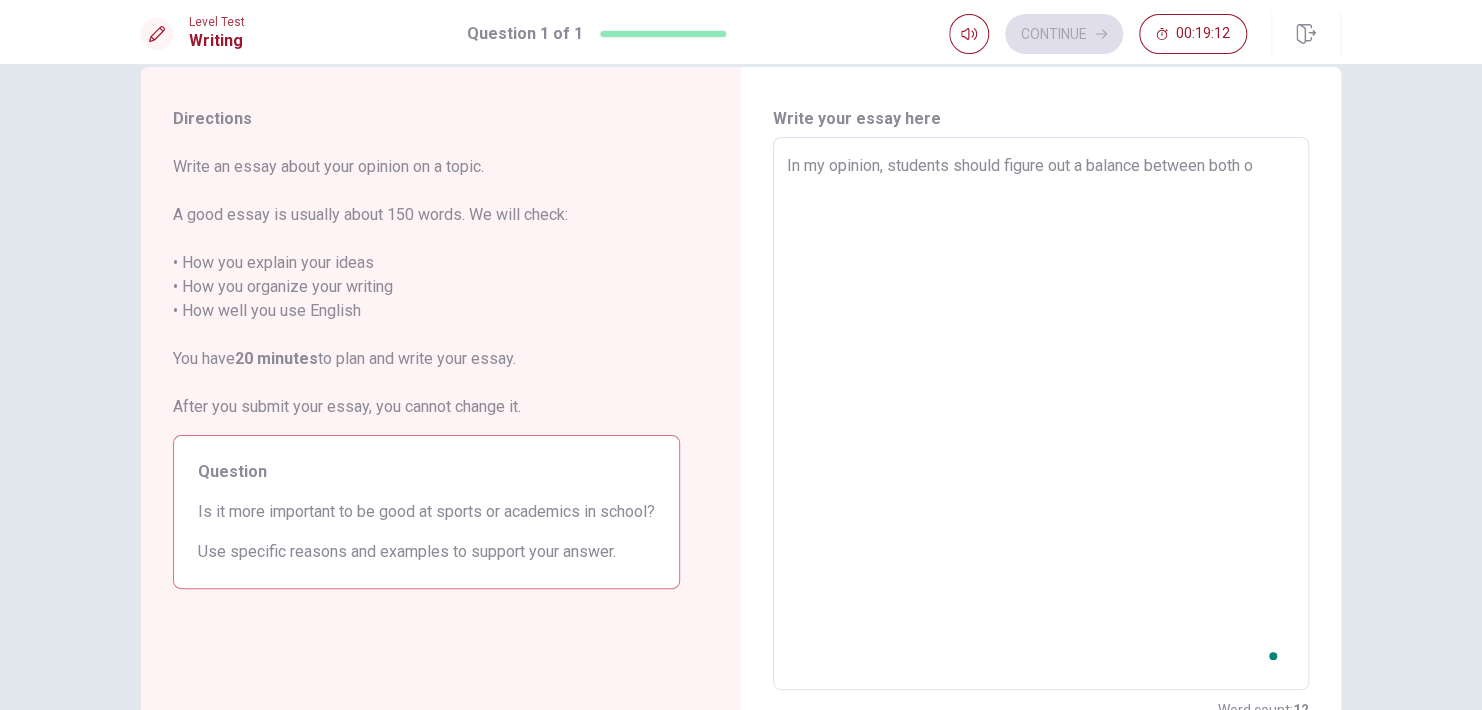 type on "x" 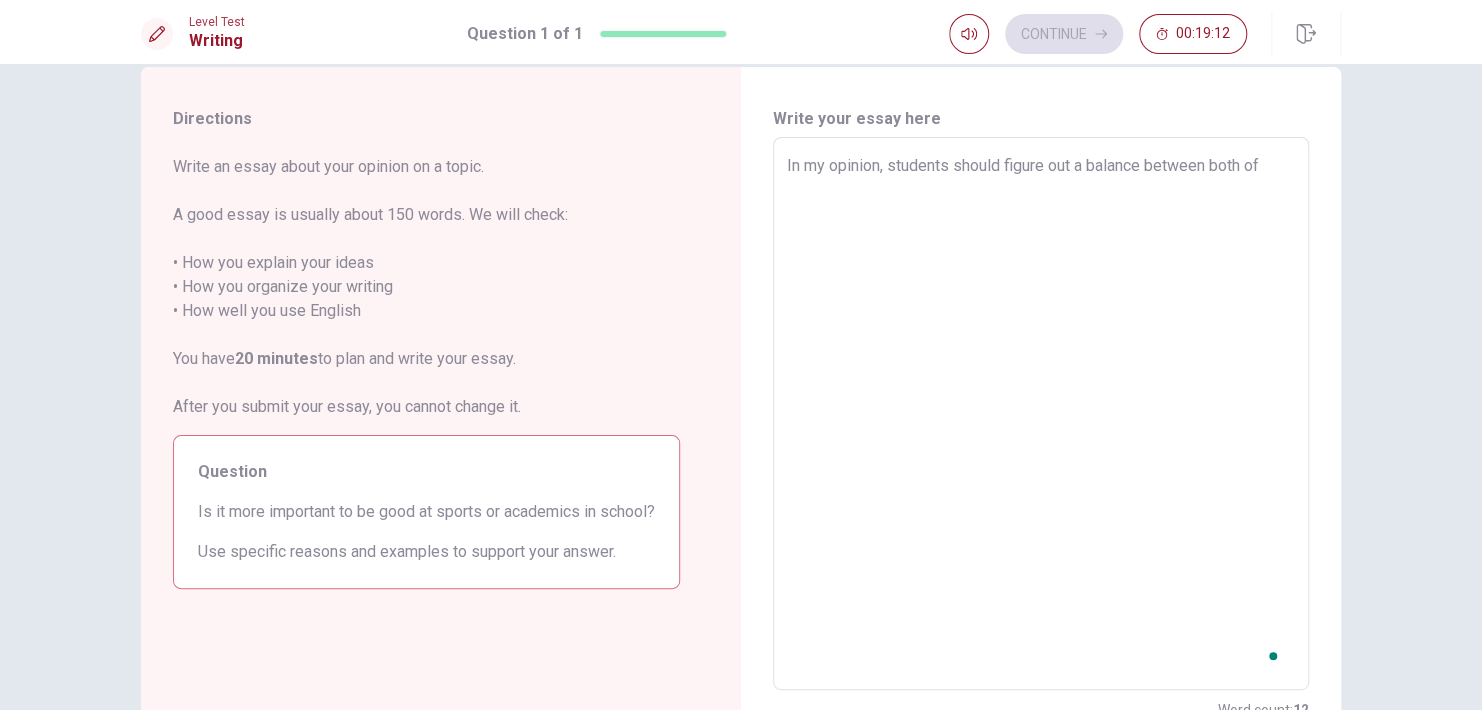 type on "x" 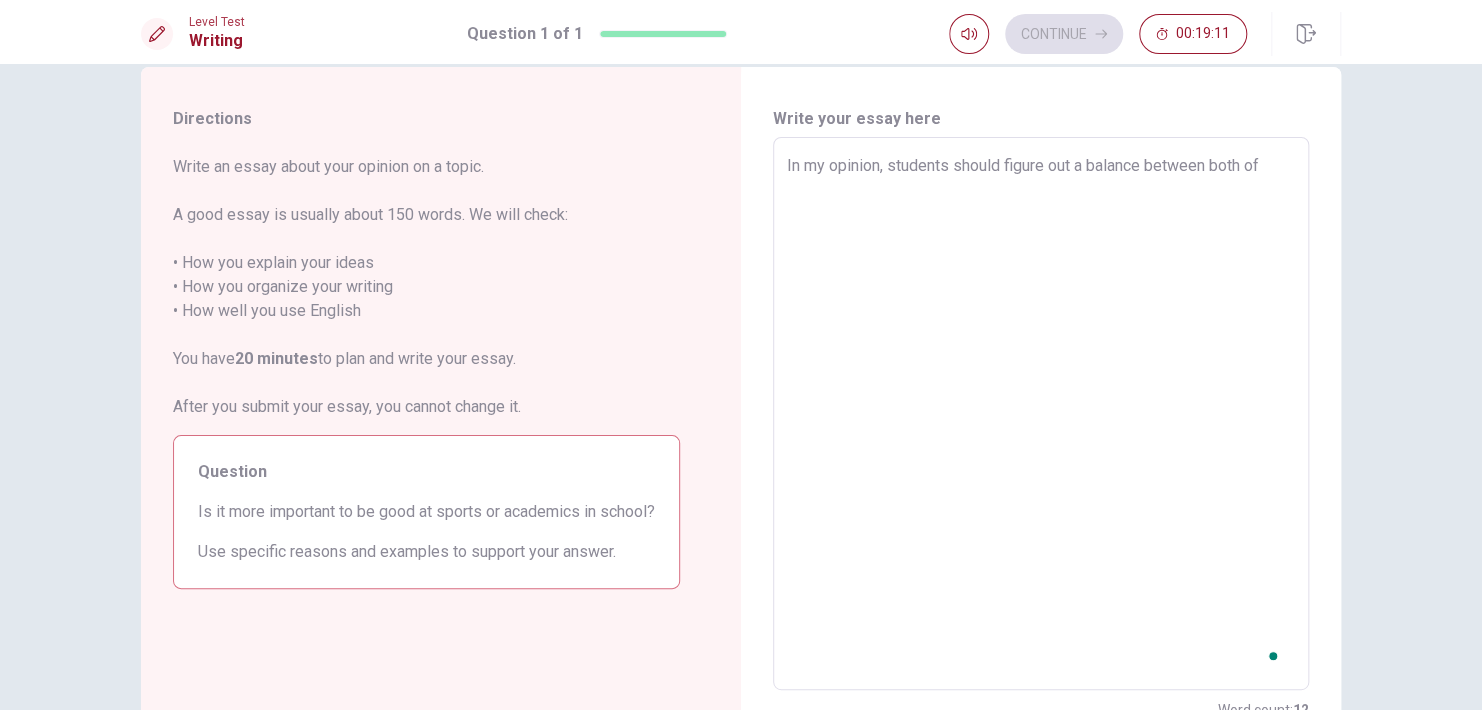 type on "In my opinion, students should figure out a balance between both of t" 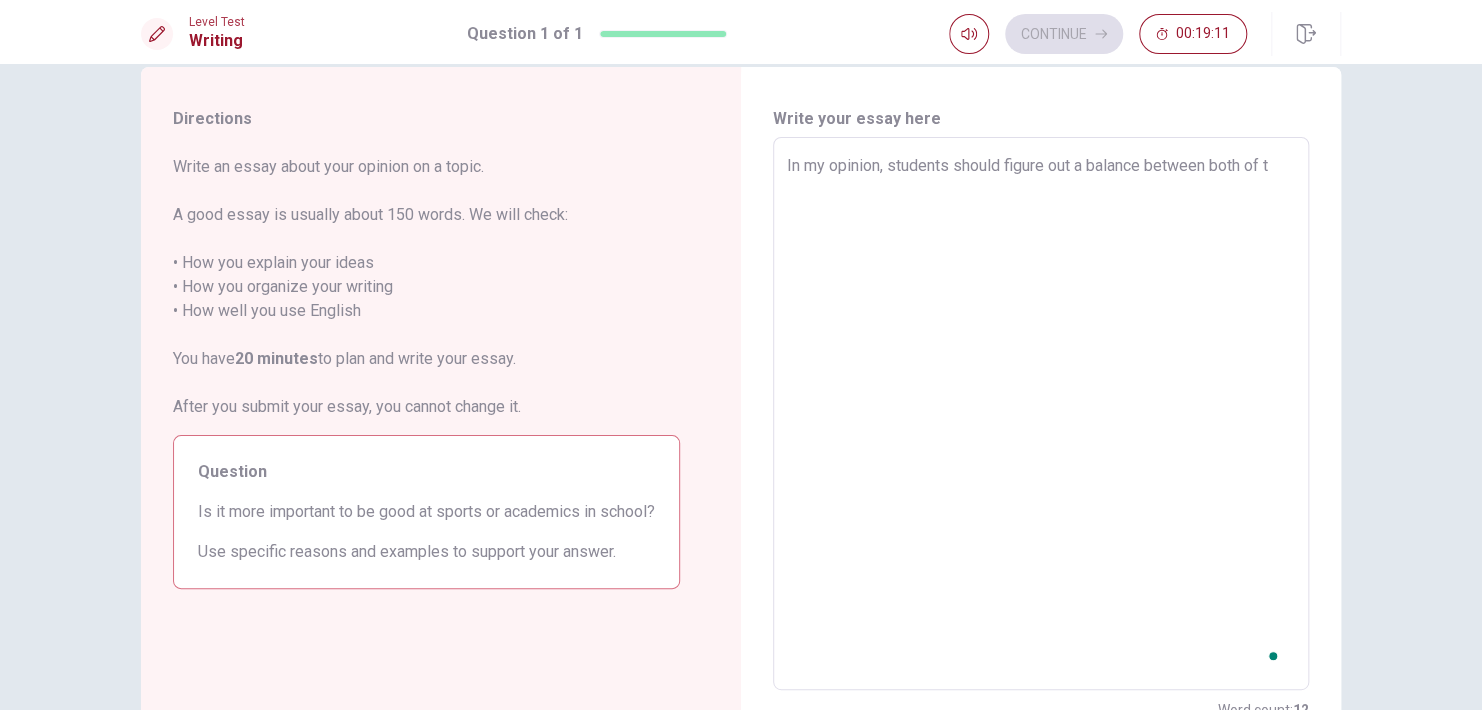 type on "x" 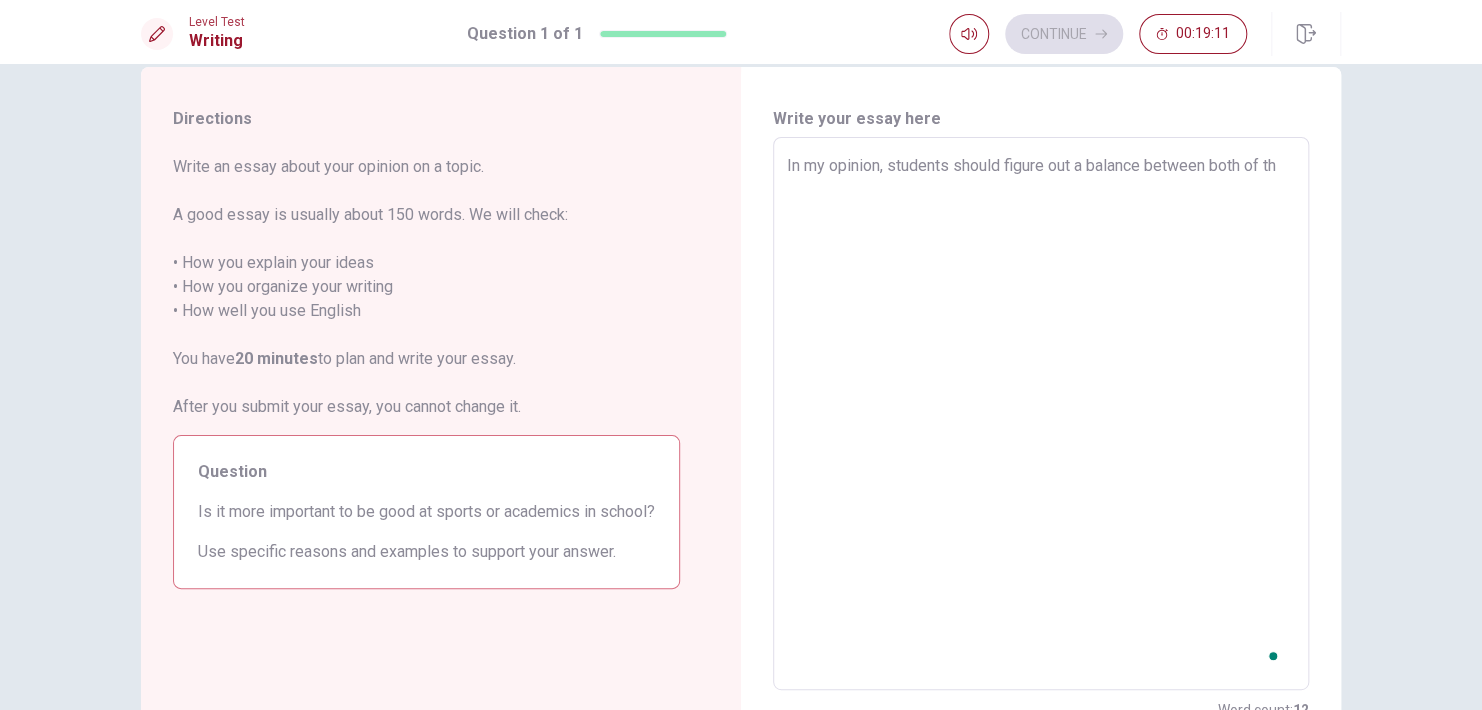 type on "x" 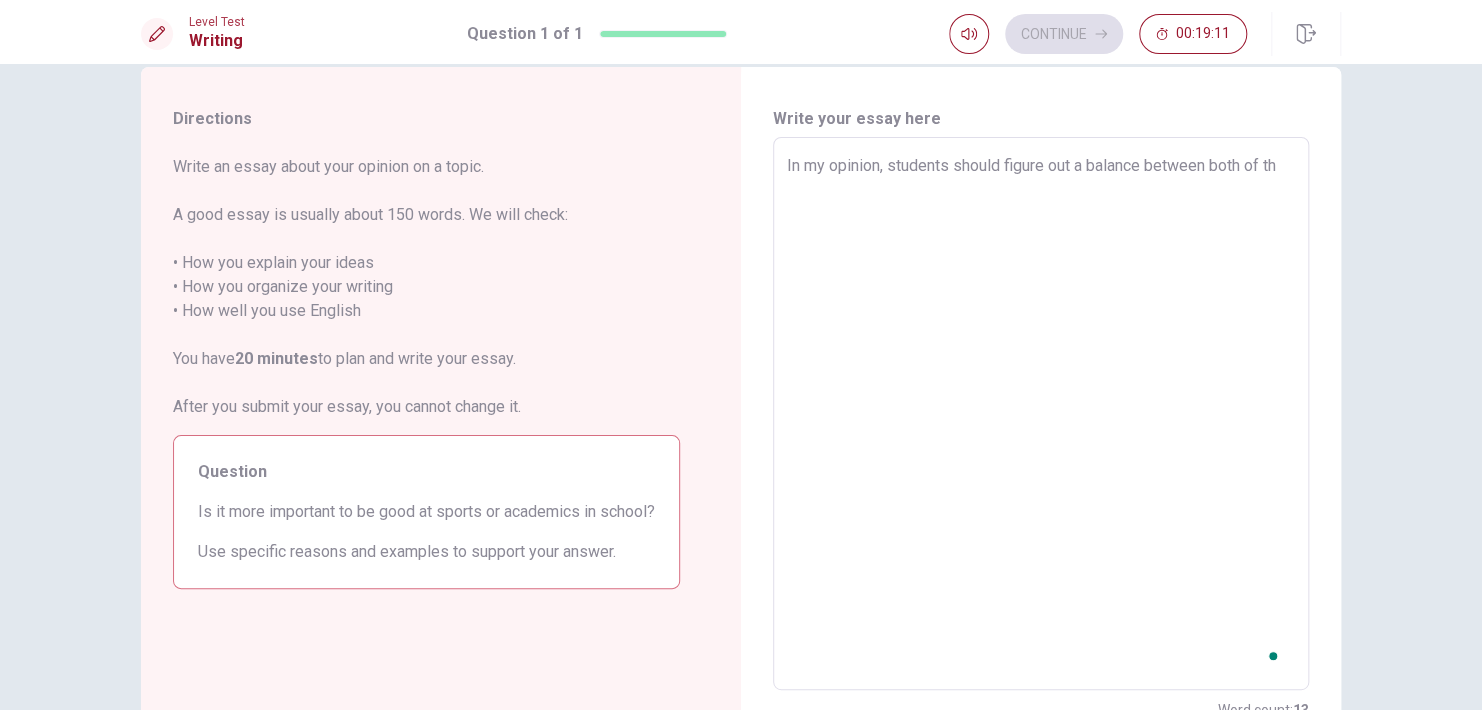 type on "In my opinion, students should figure out a balance between both of the" 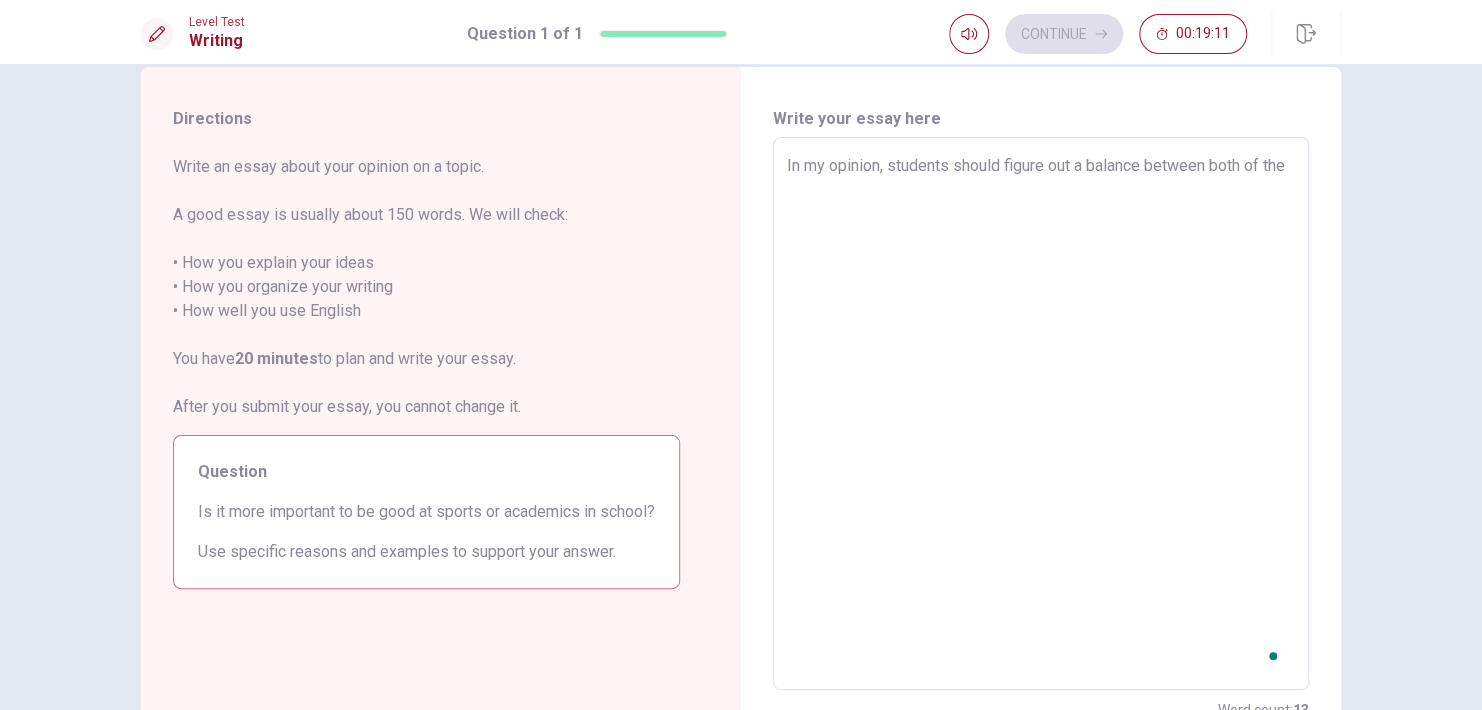 type on "x" 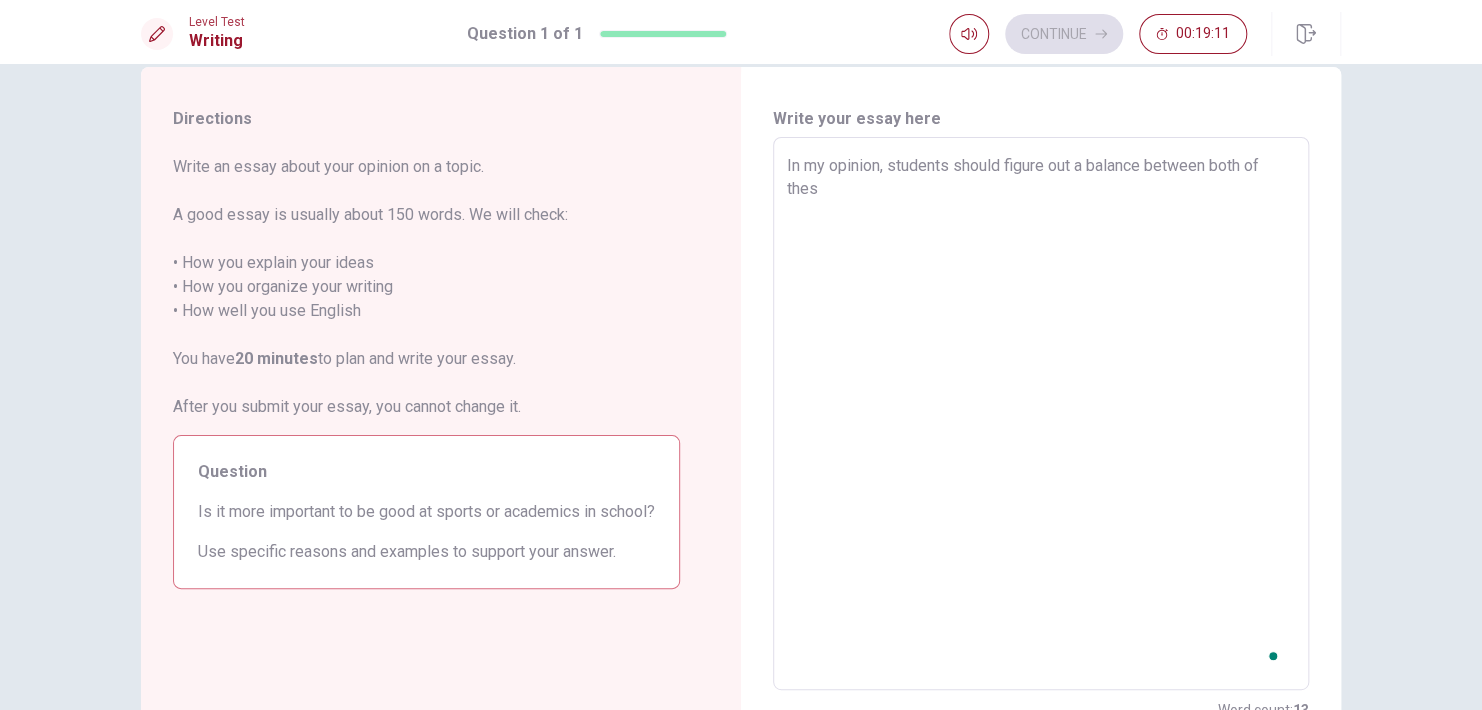type on "x" 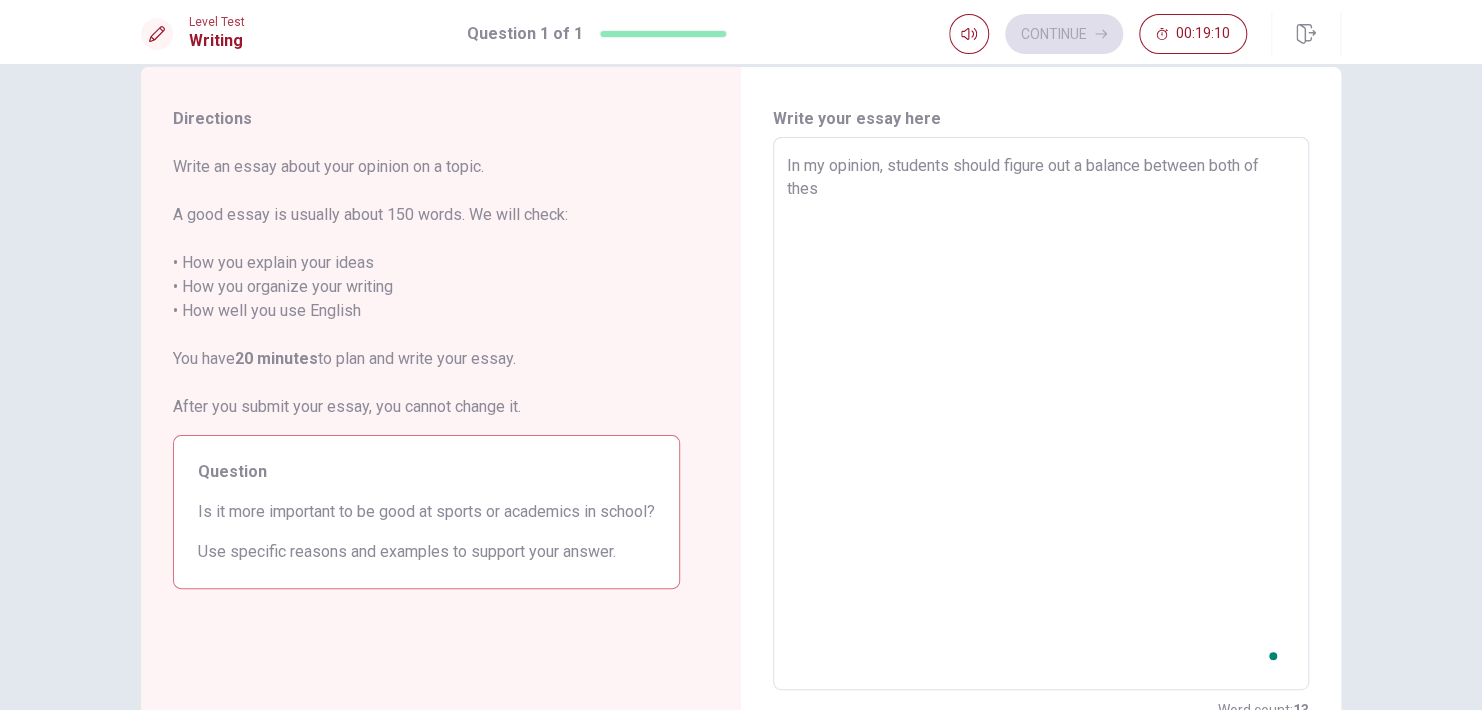 type on "In my opinion, students should figure out a balance between both of these" 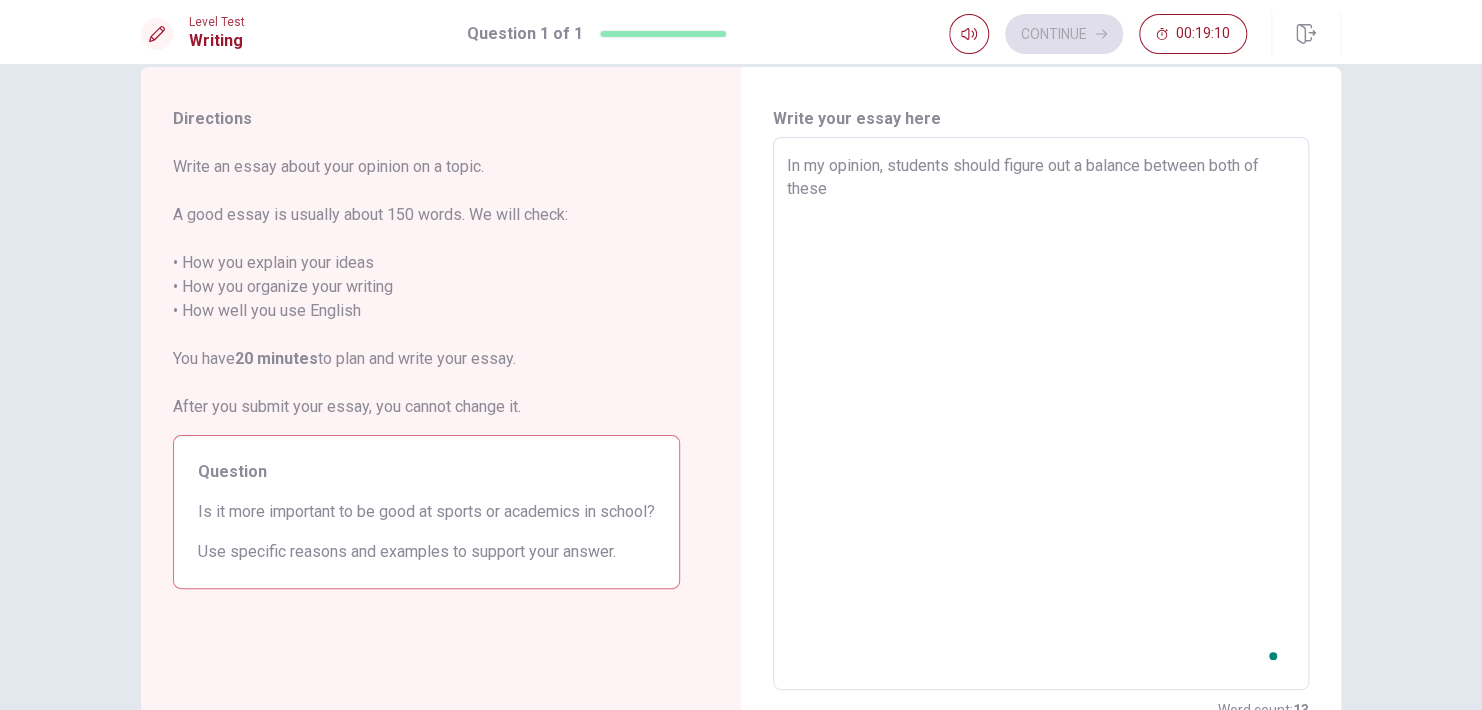 type on "x" 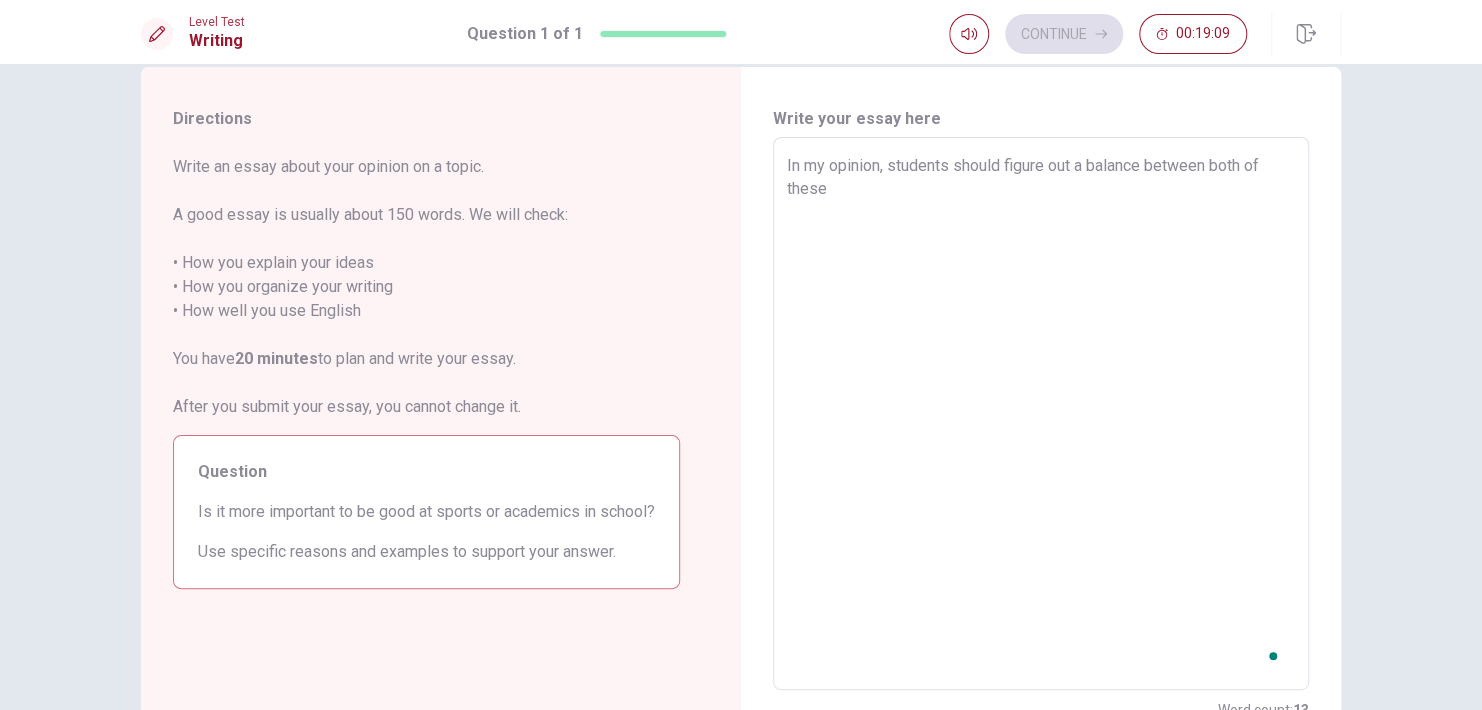 type on "In my opinion, students should figure out a balance between both of these o" 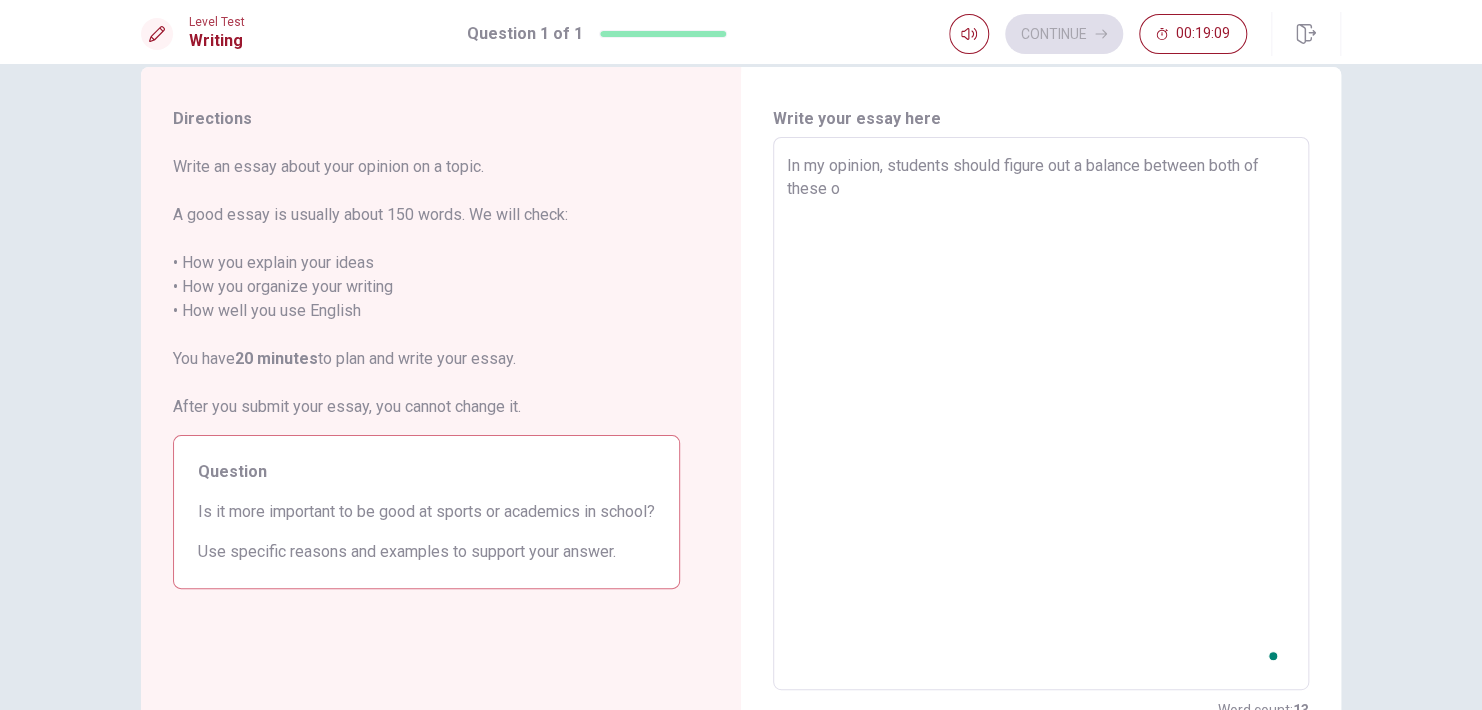 type on "x" 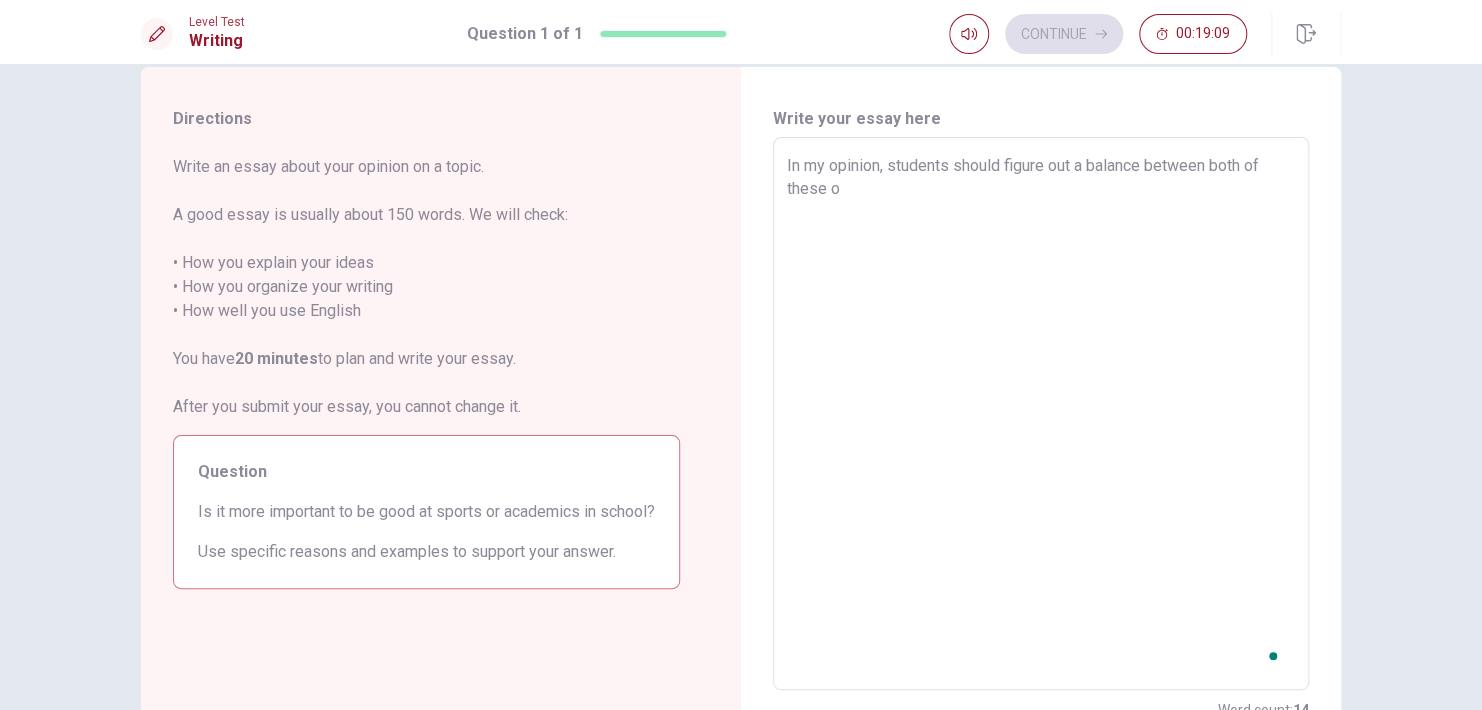type on "In my opinion, students should figure out a balance between both of these op" 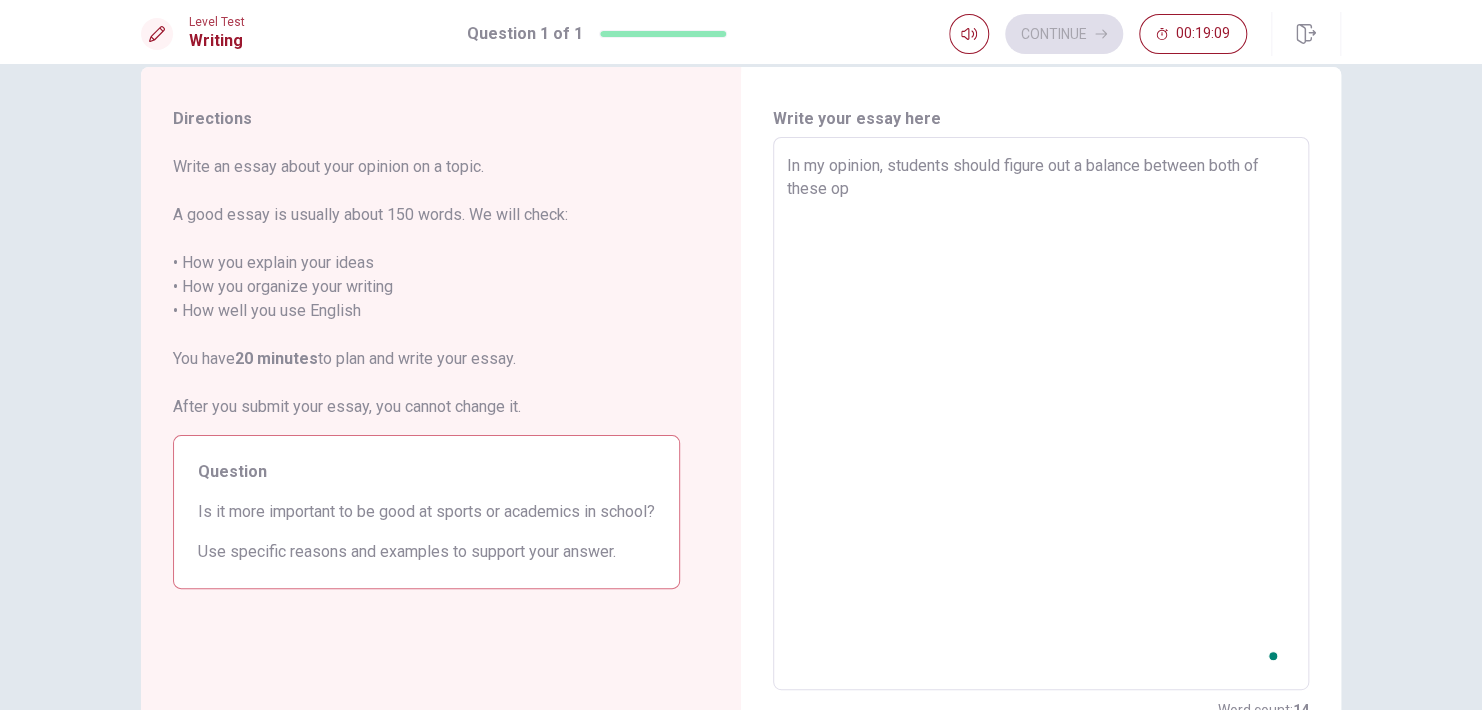 type on "x" 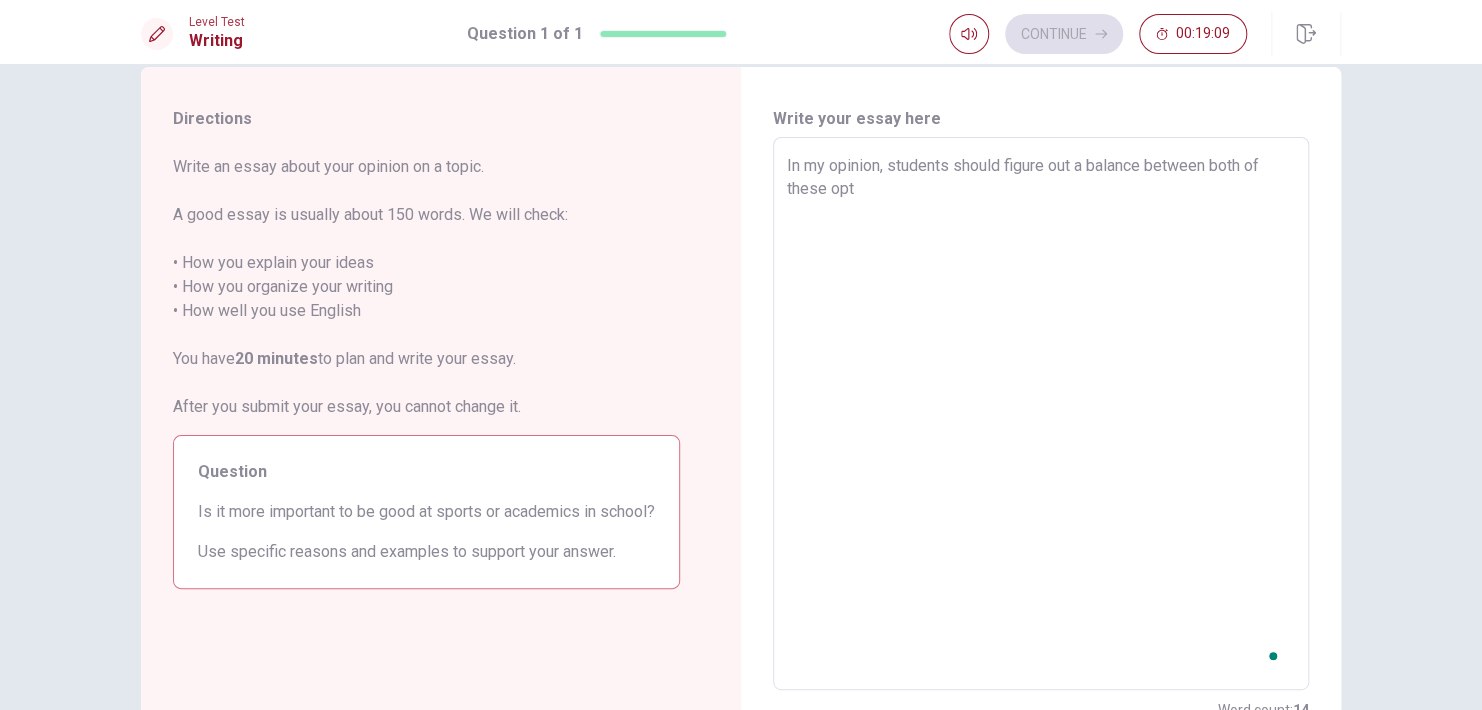 type on "x" 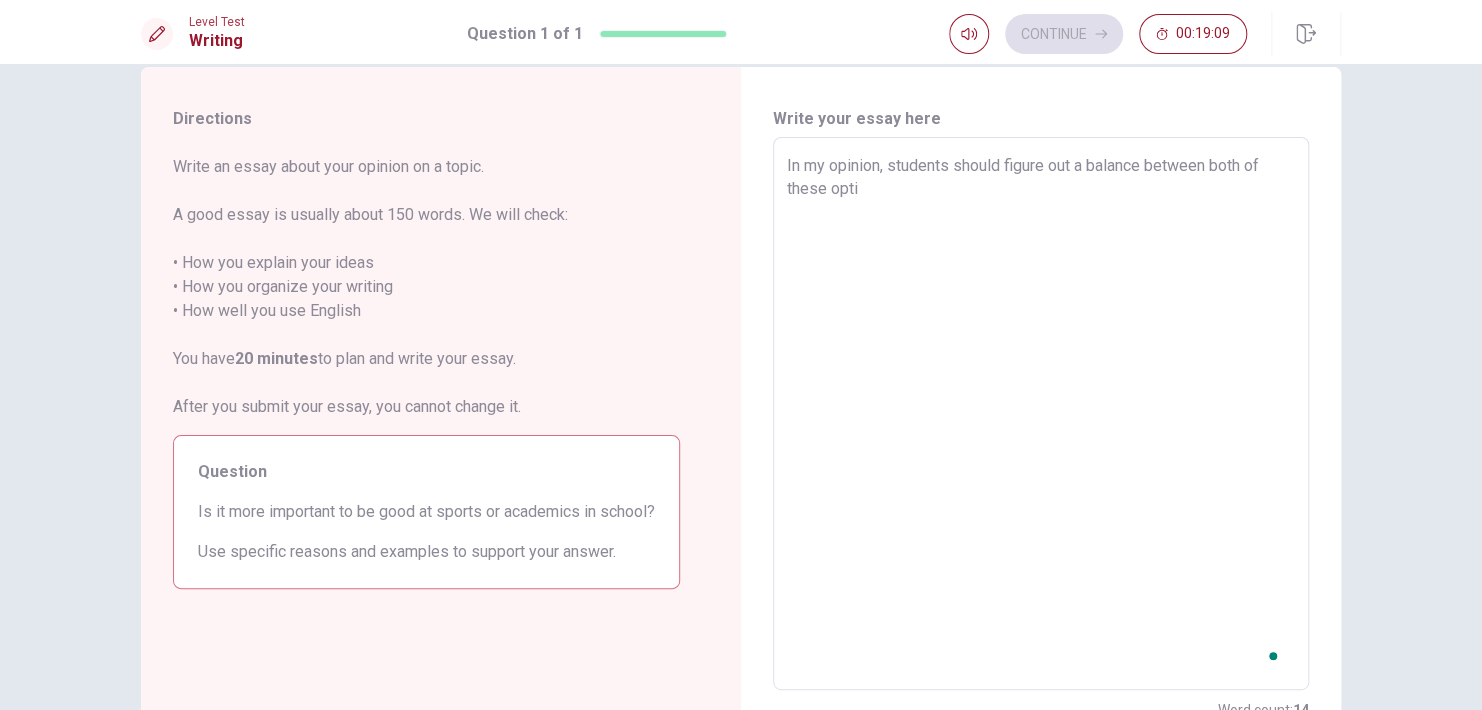 type on "x" 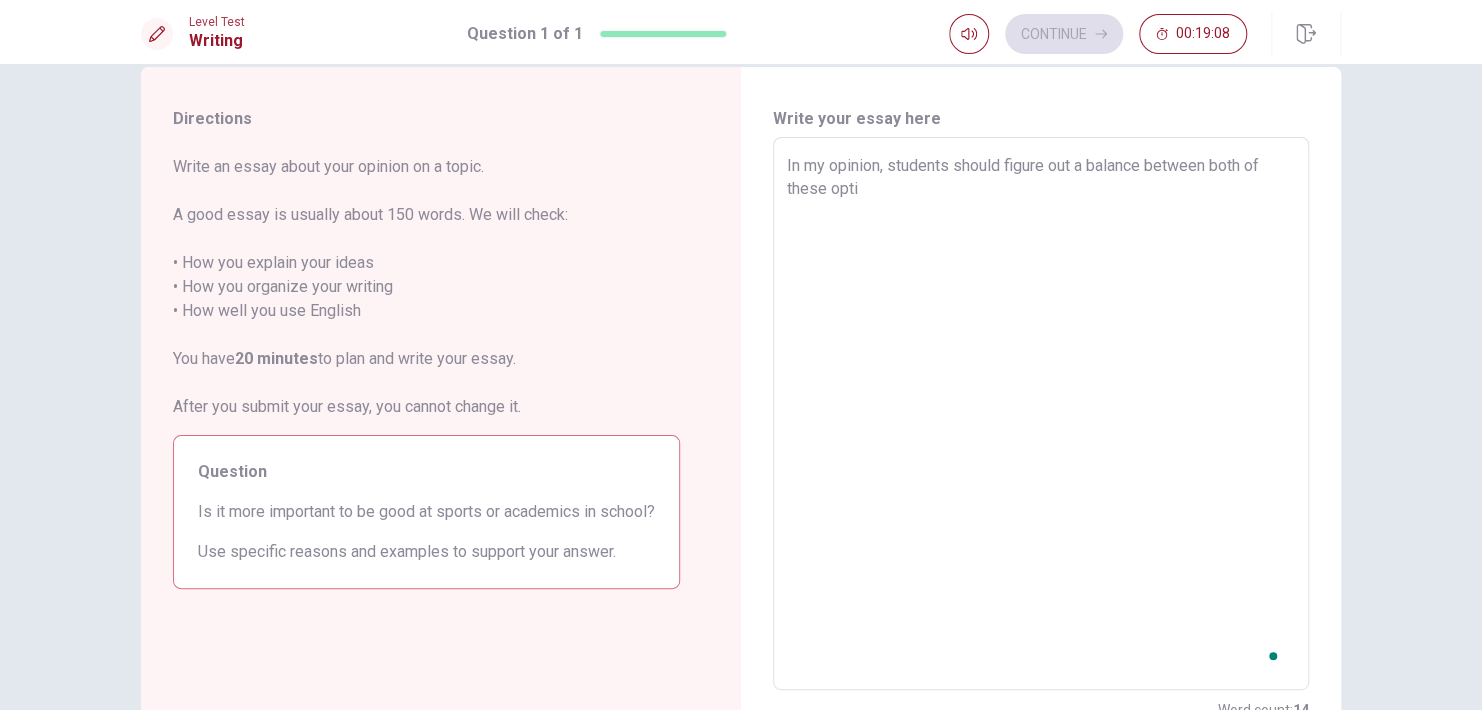 type on "In my opinion, students should figure out a balance between both of these optio" 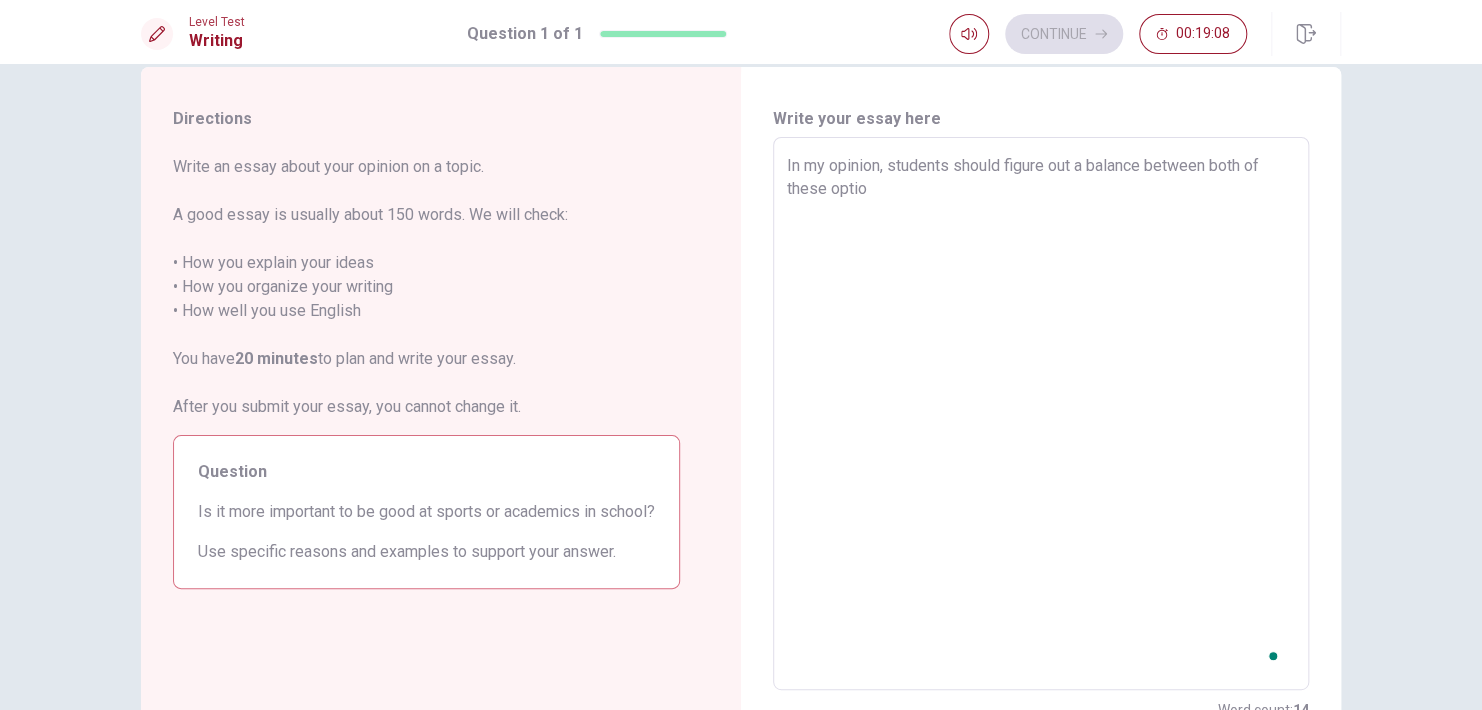 type on "x" 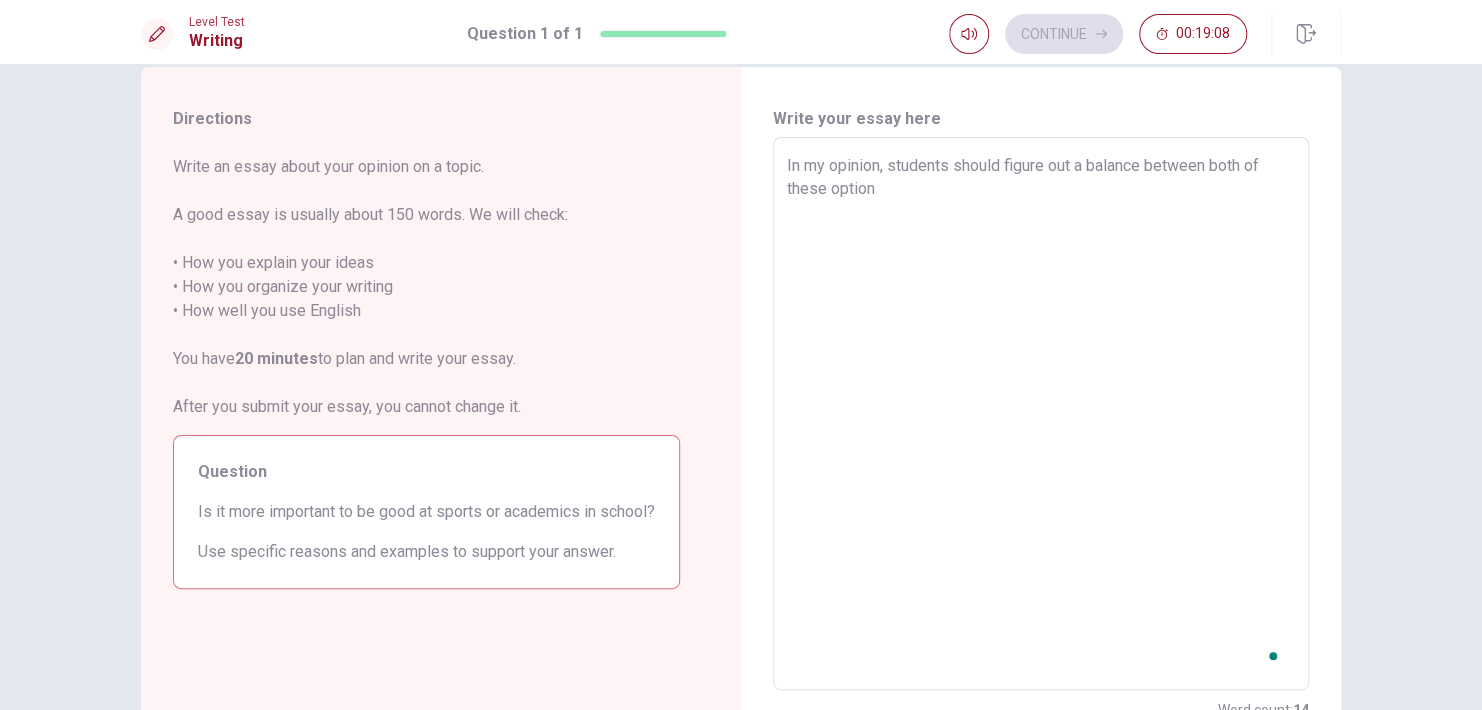type on "x" 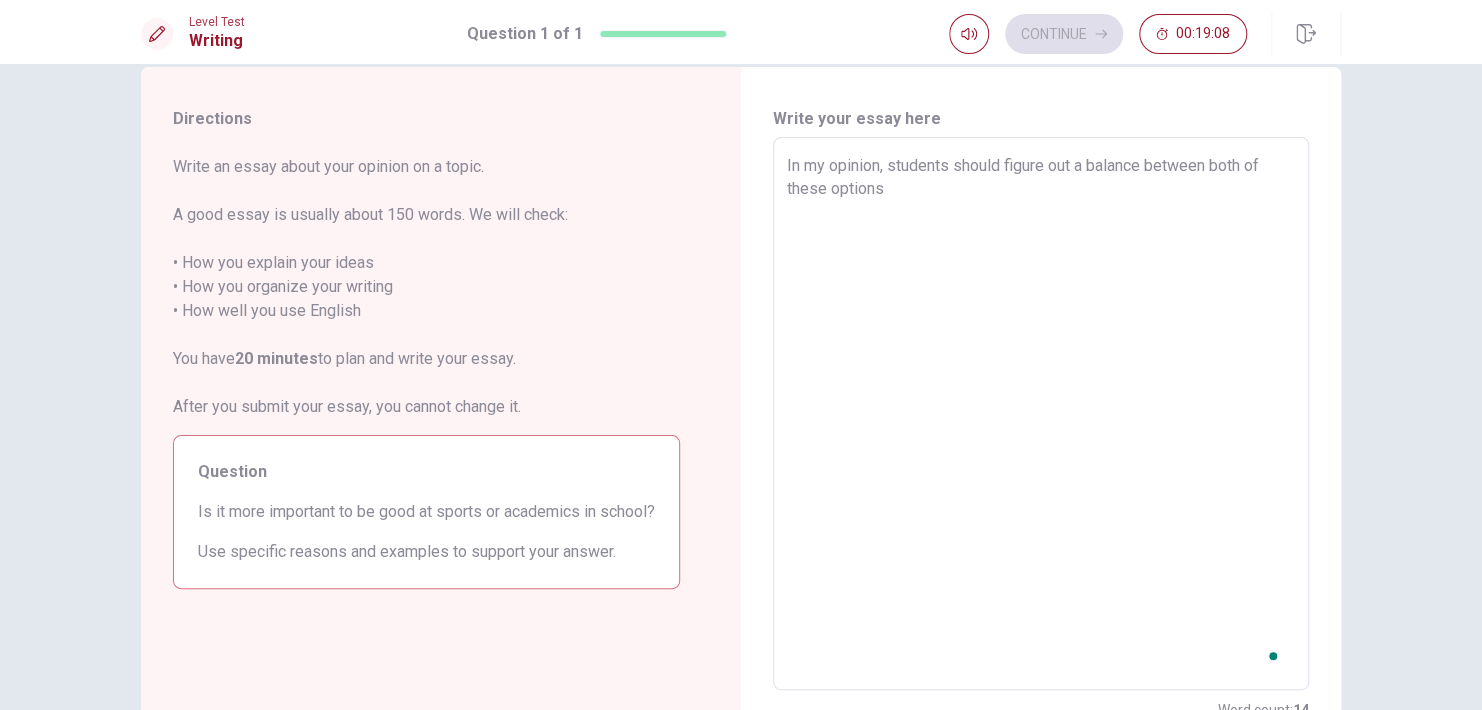 type on "x" 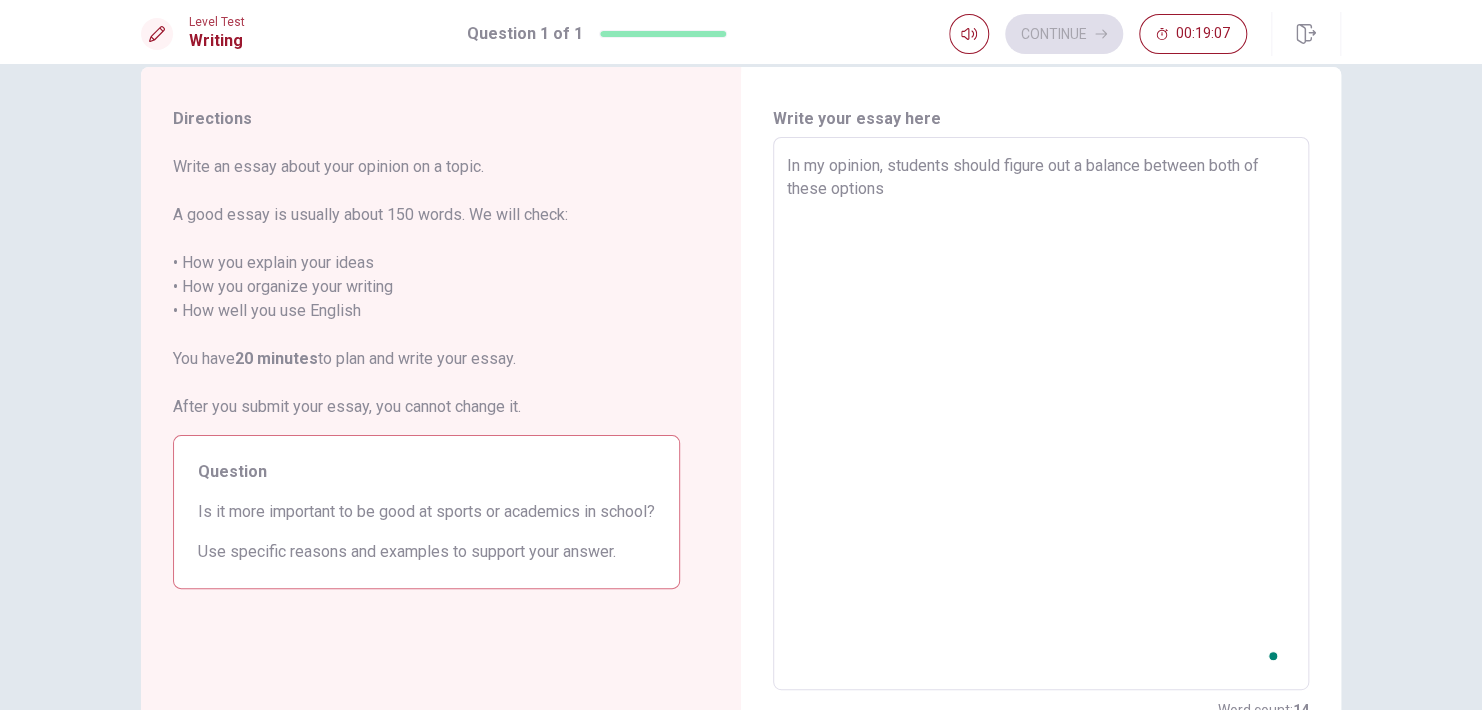 type on "In my opinion, students should figure out a balance between both of these options" 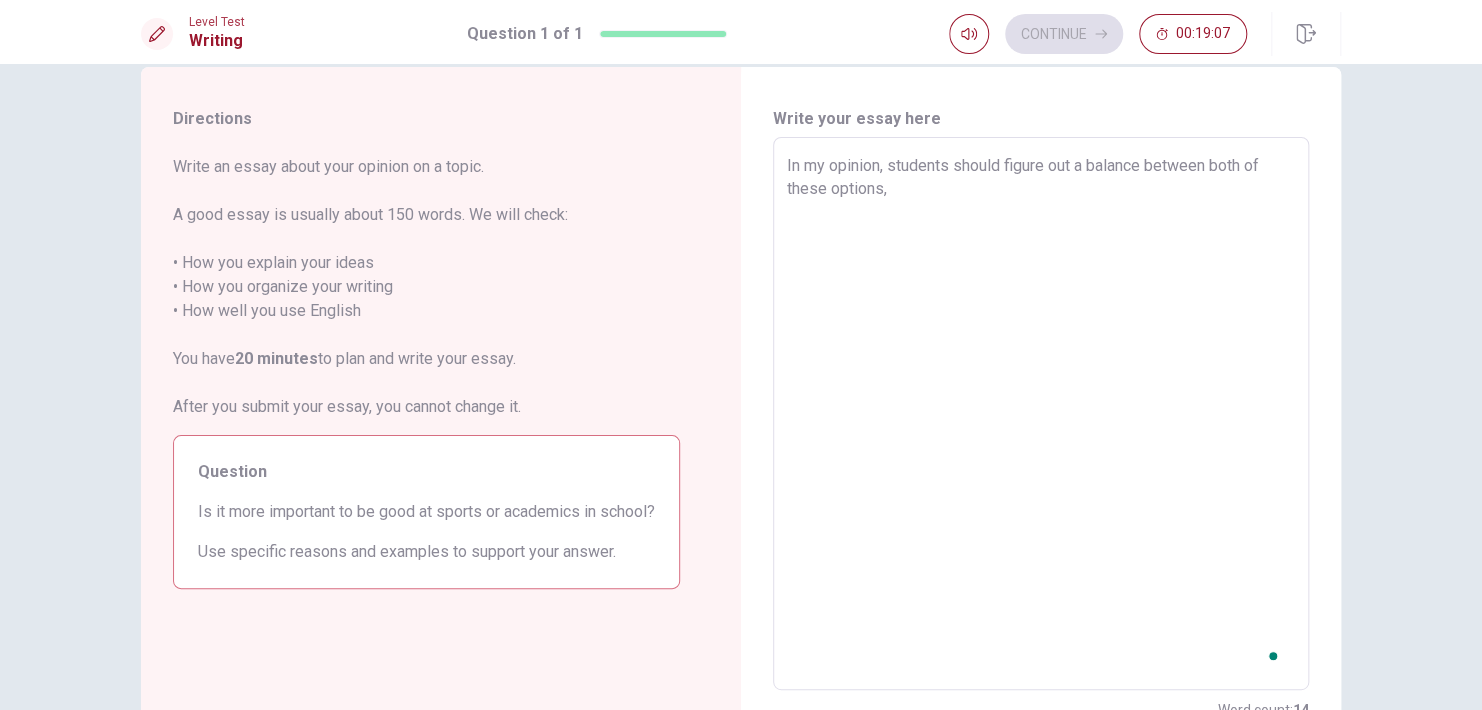 type on "x" 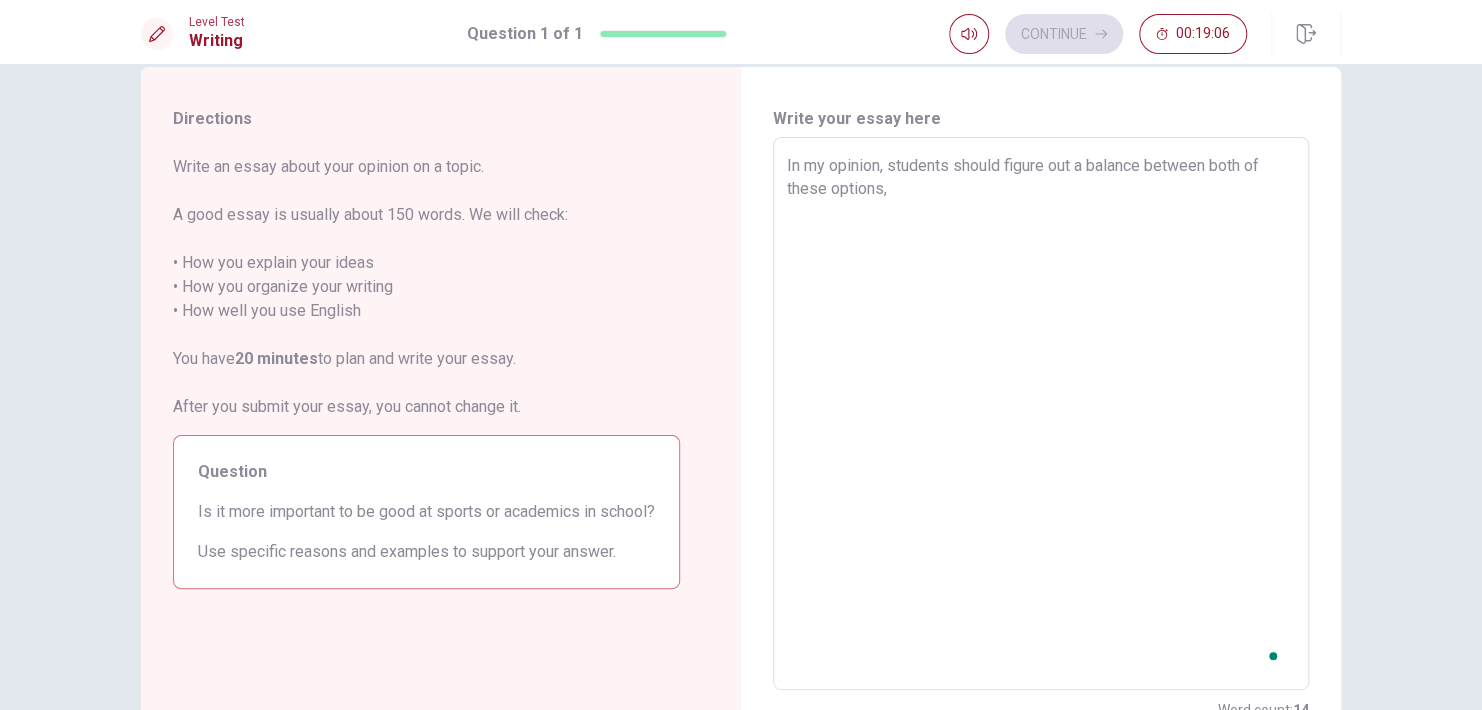 type on "x" 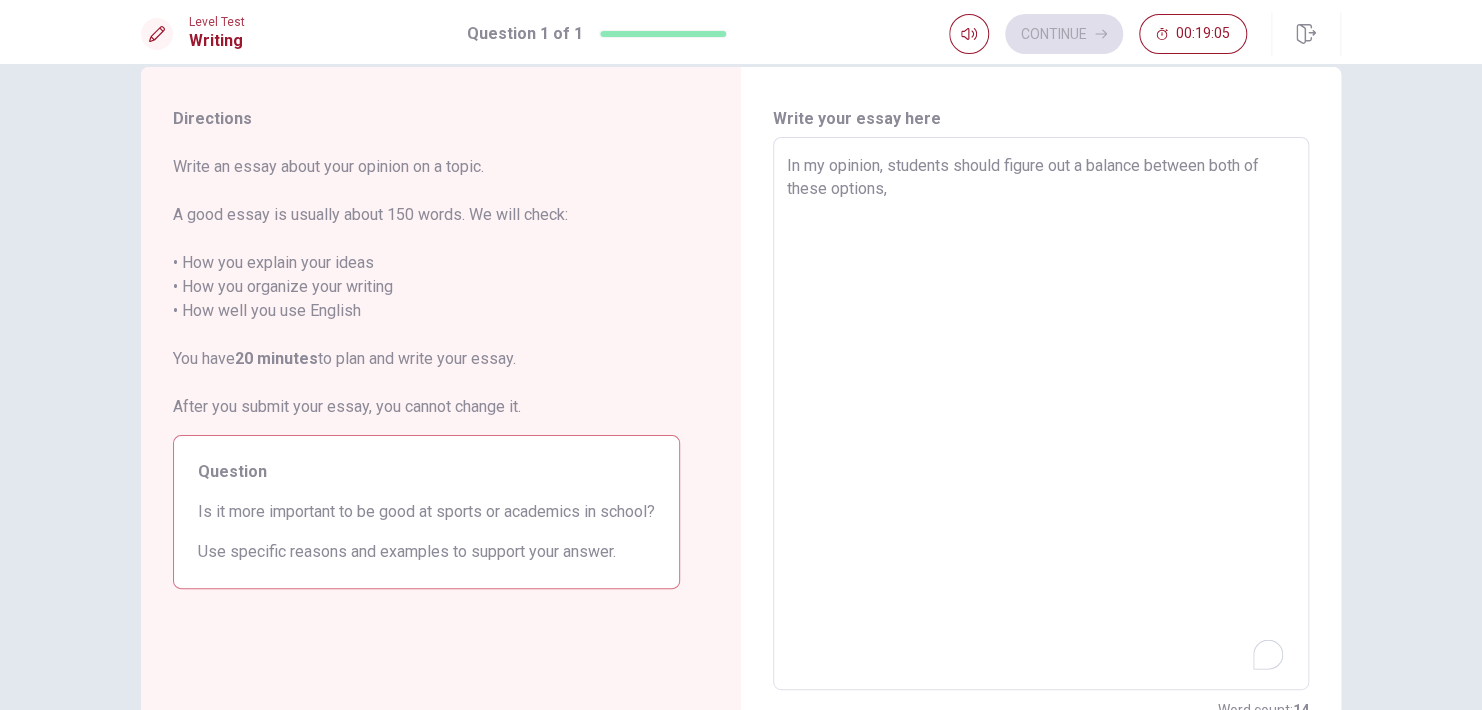 type on "In my opinion, students should figure out a balance between both of these options, b" 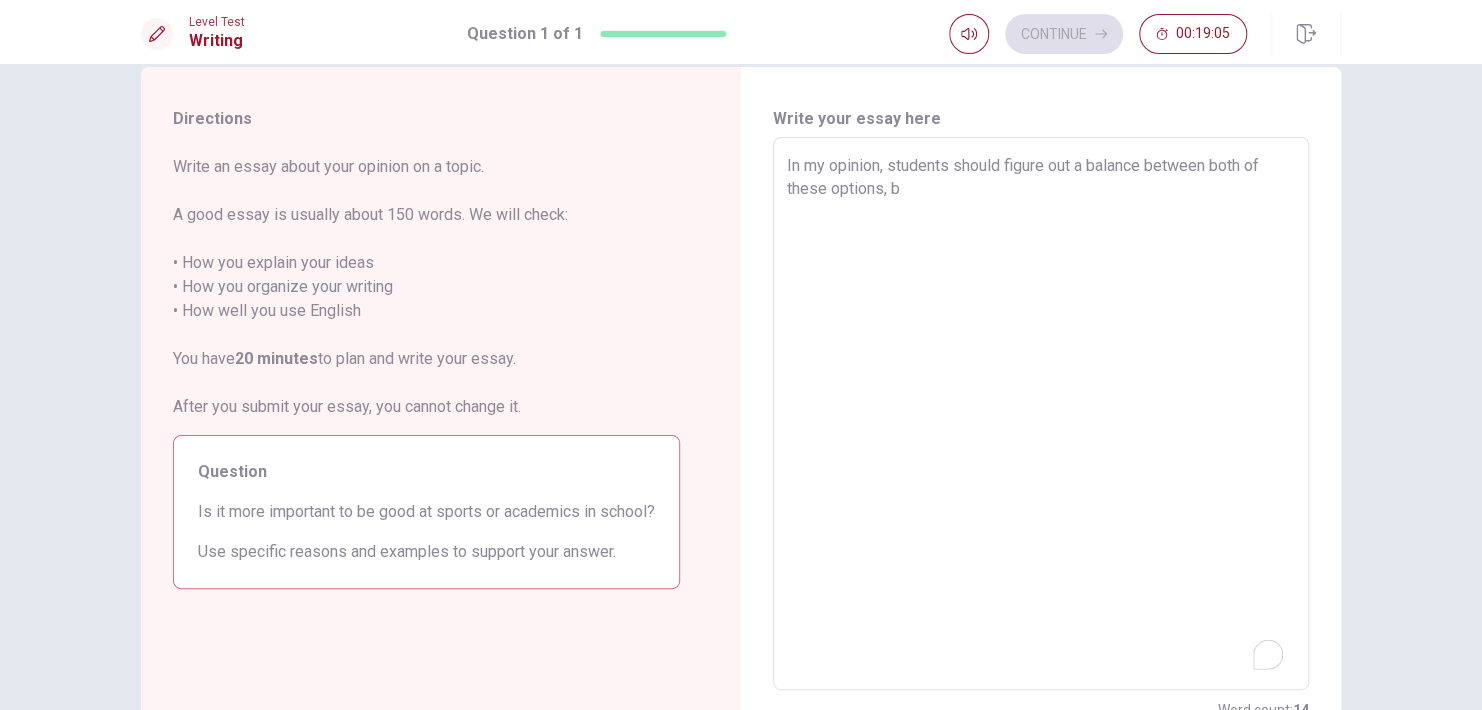 type on "x" 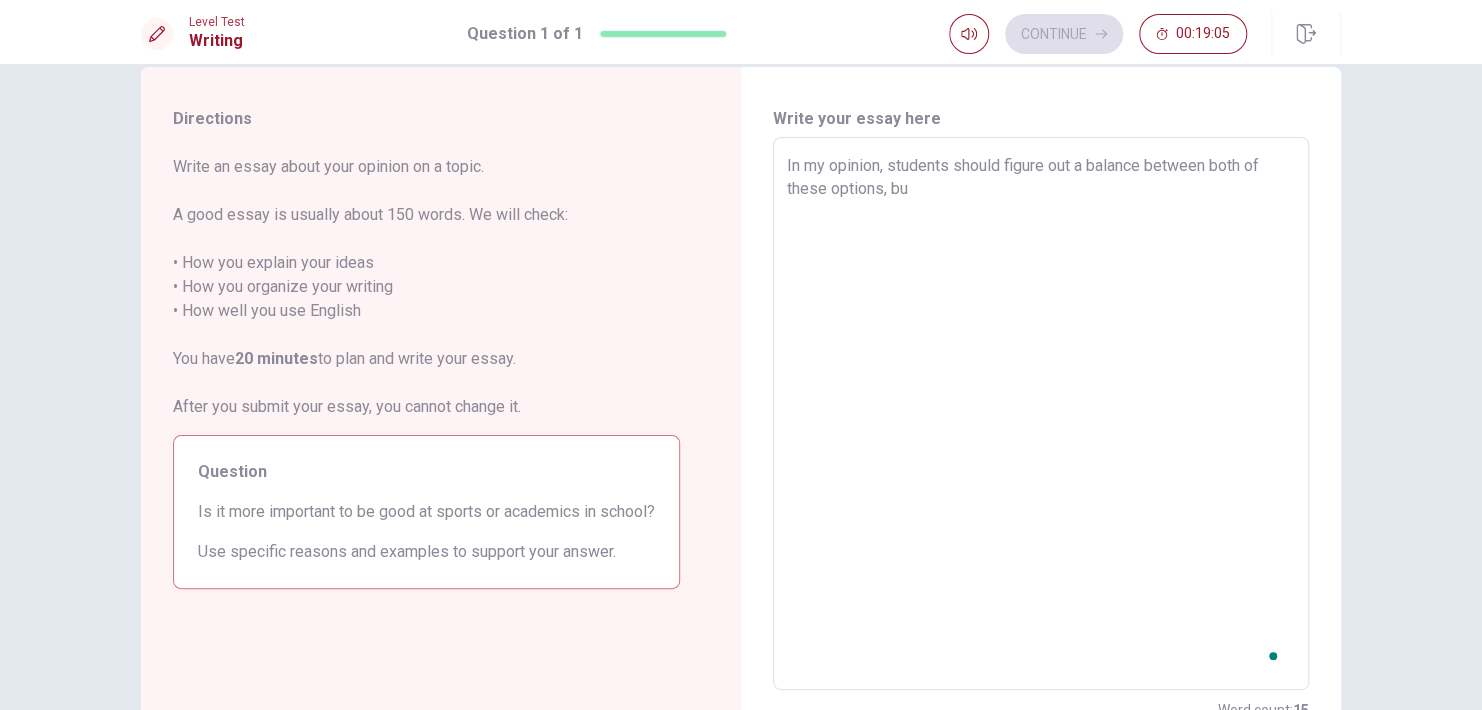 type on "x" 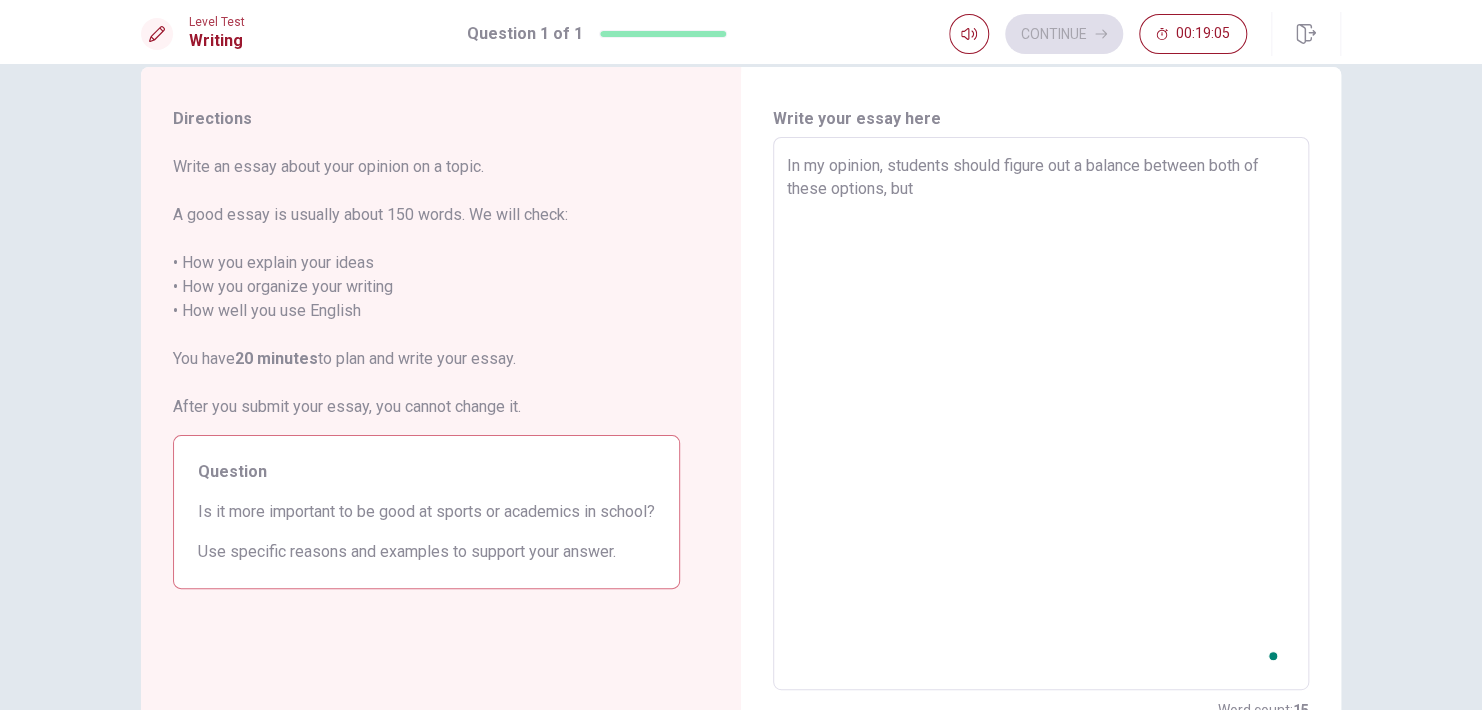 type on "x" 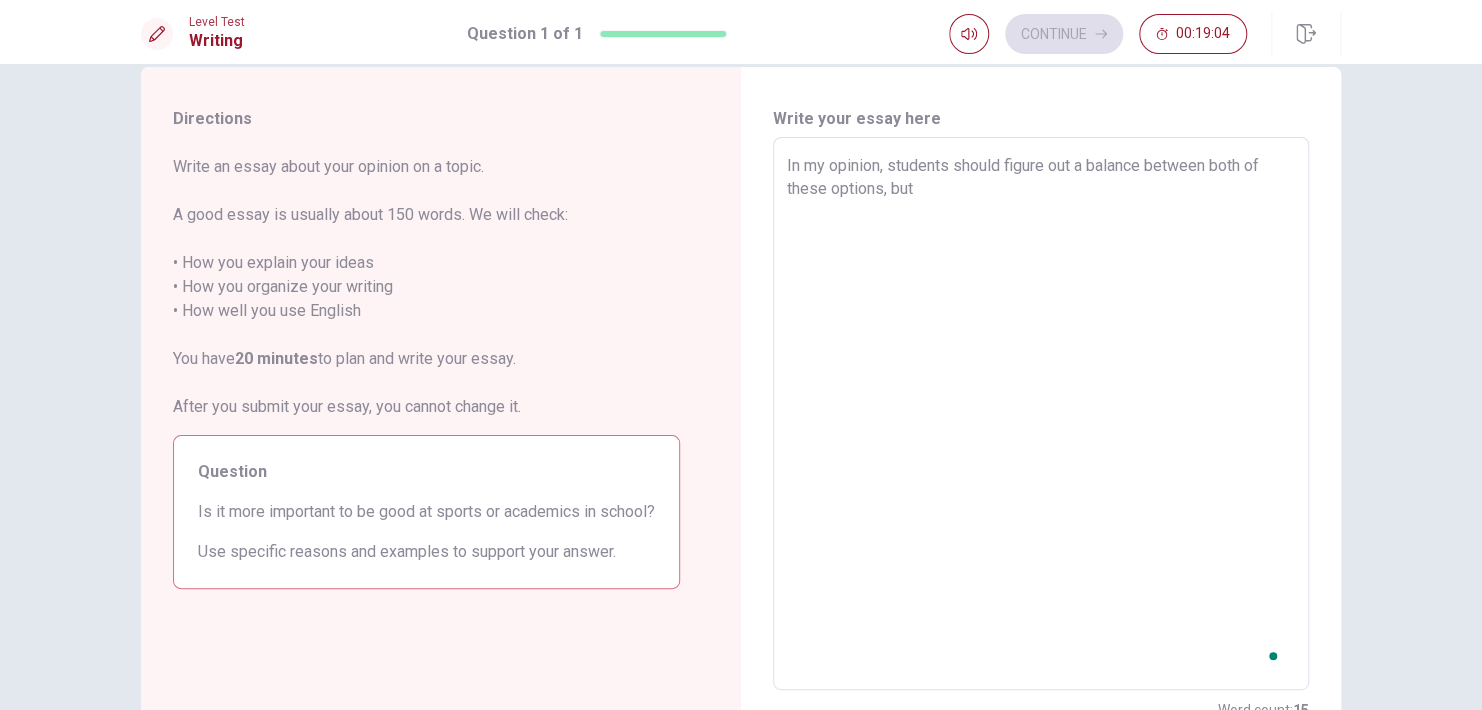 type on "In my opinion, students should figure out a balance between both of these options, but" 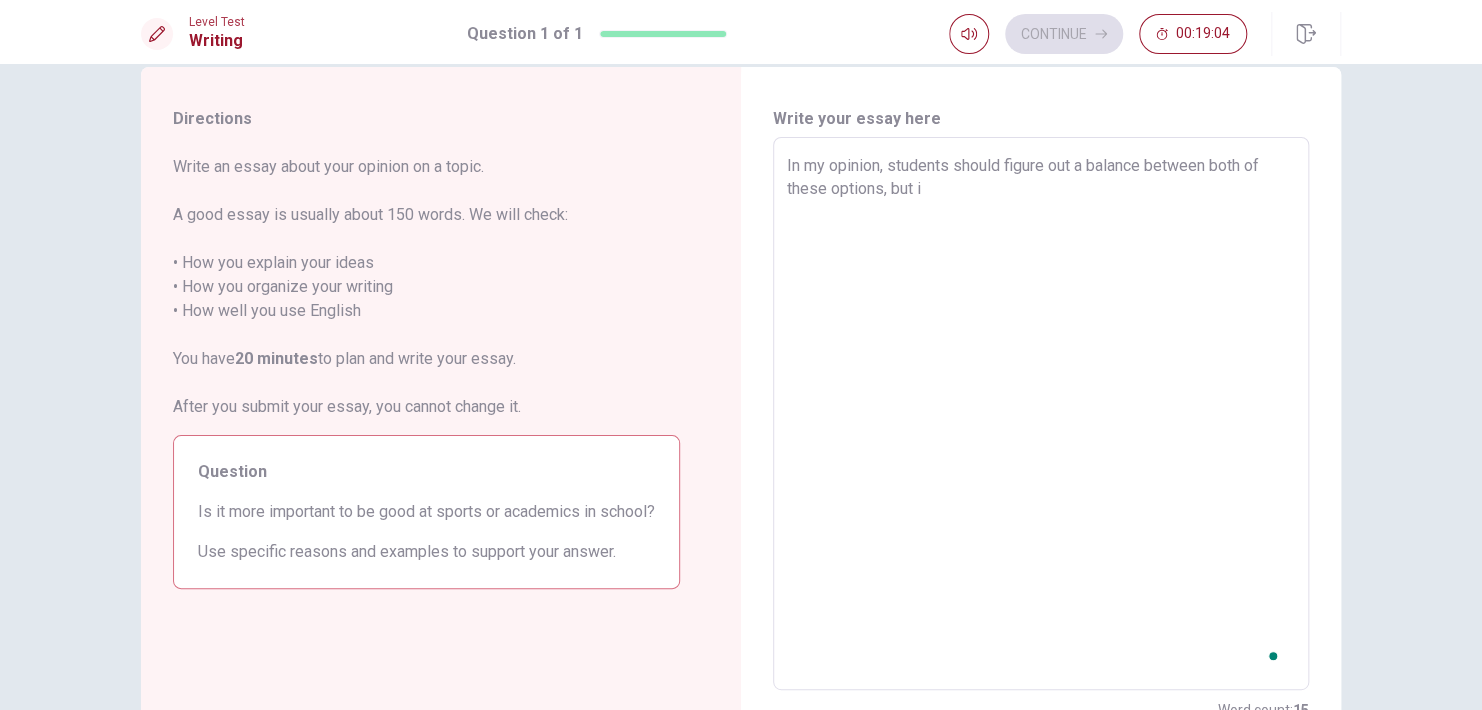 type on "x" 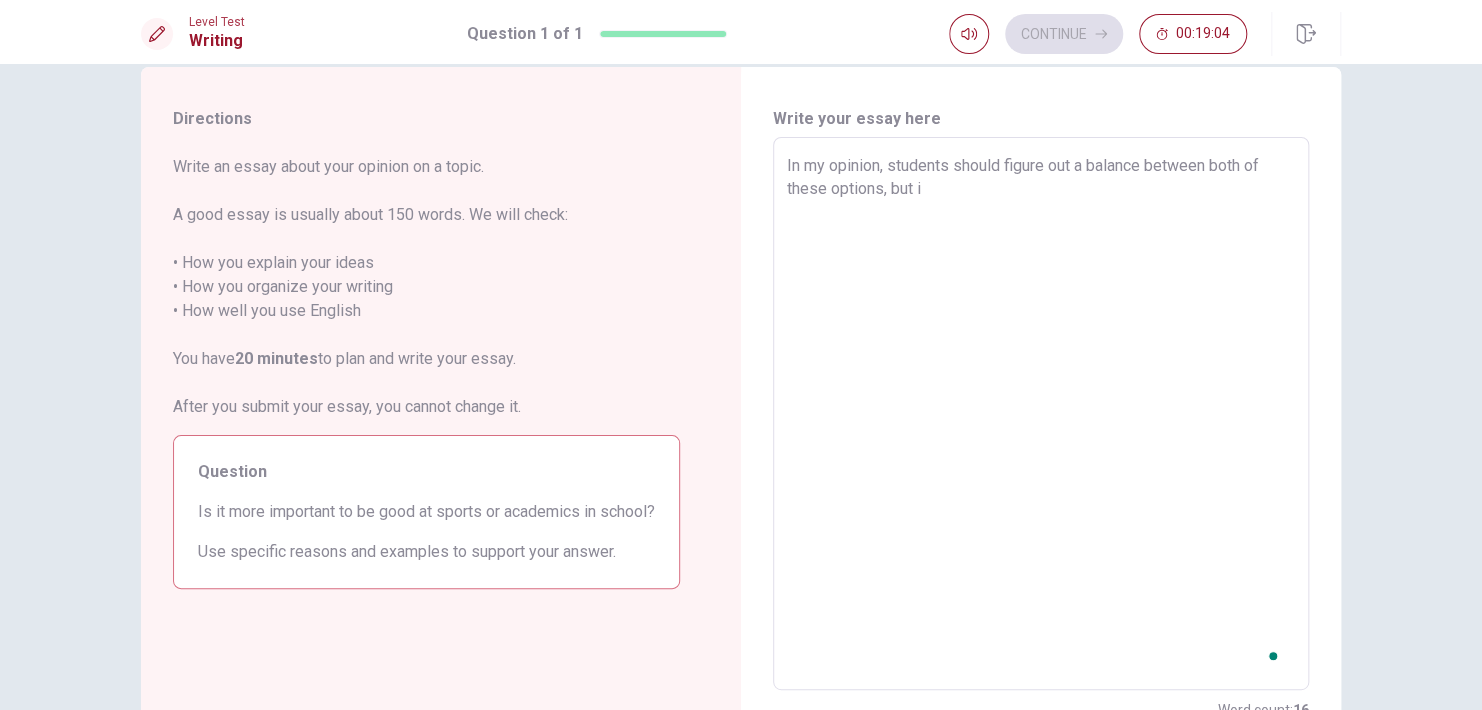 type on "In my opinion, students should figure out a balance between both of these options, but if" 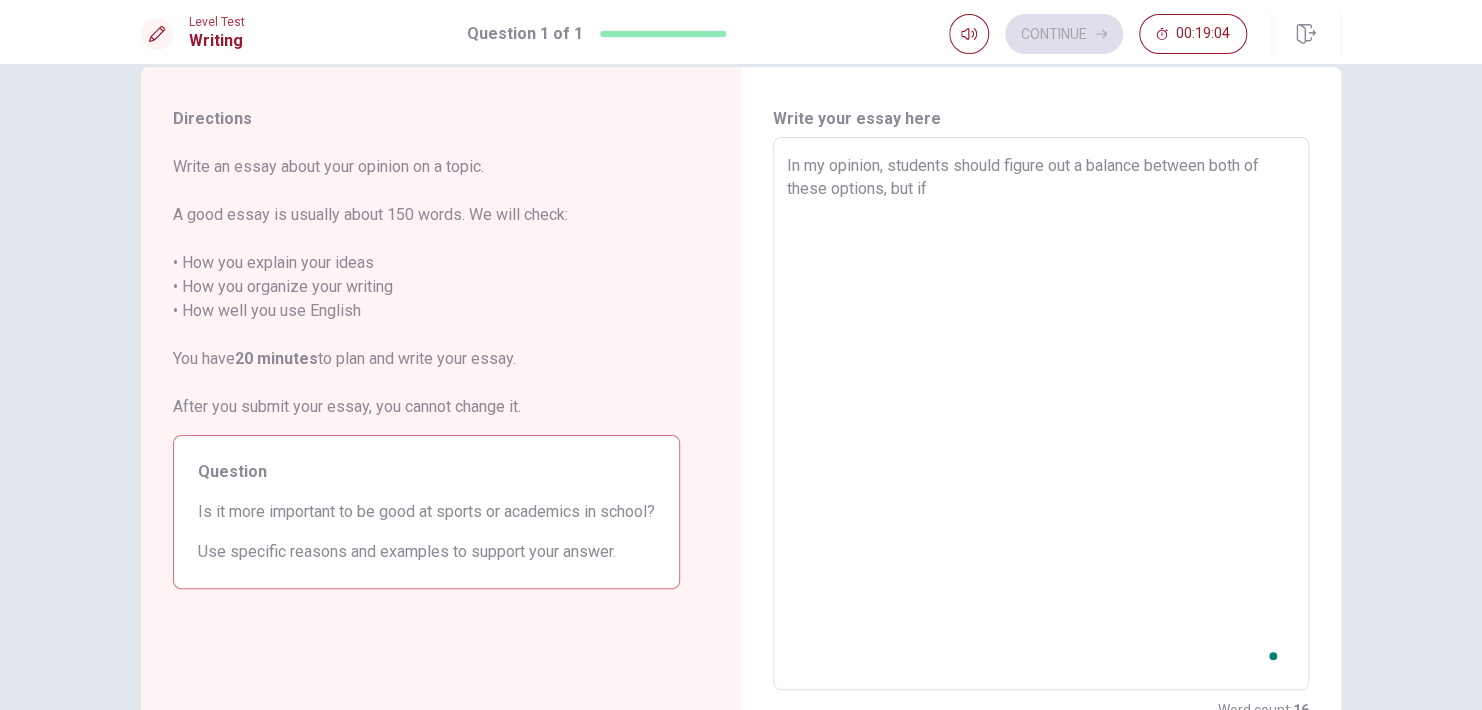 type on "x" 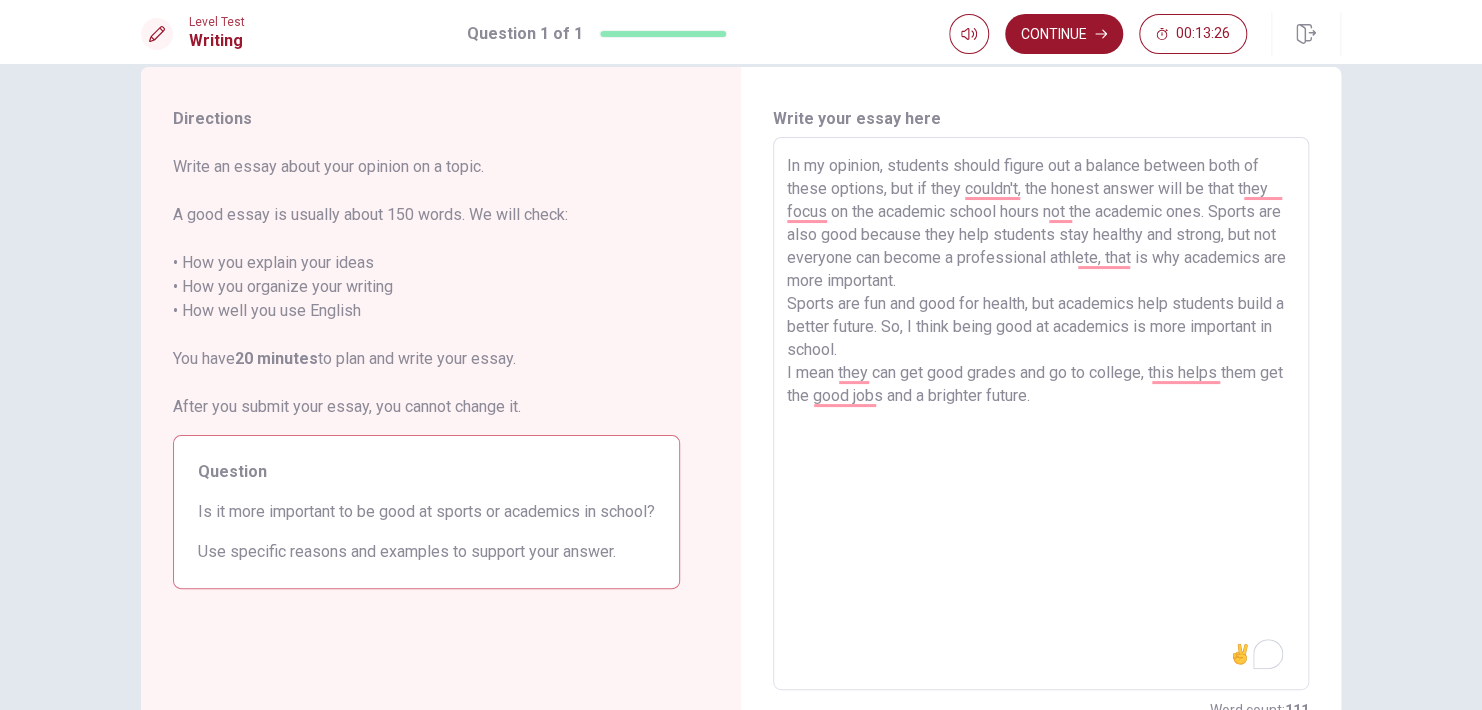 click on "In my opinion, students should figure out a balance between both of these options, but if they couldn't, the honest answer will be that they  focus on the academic school hours not the academic ones. Sports are also good because they help students stay healthy and strong, but not everyone can become a professional athlete, that is why academics are more important.
Sports are fun and good for health, but academics help students build a better future. So, I think being good at academics is more important in school.
I mean they can get good grades and go to college, this helps them get the good jobs and a brighter future." at bounding box center [1041, 414] 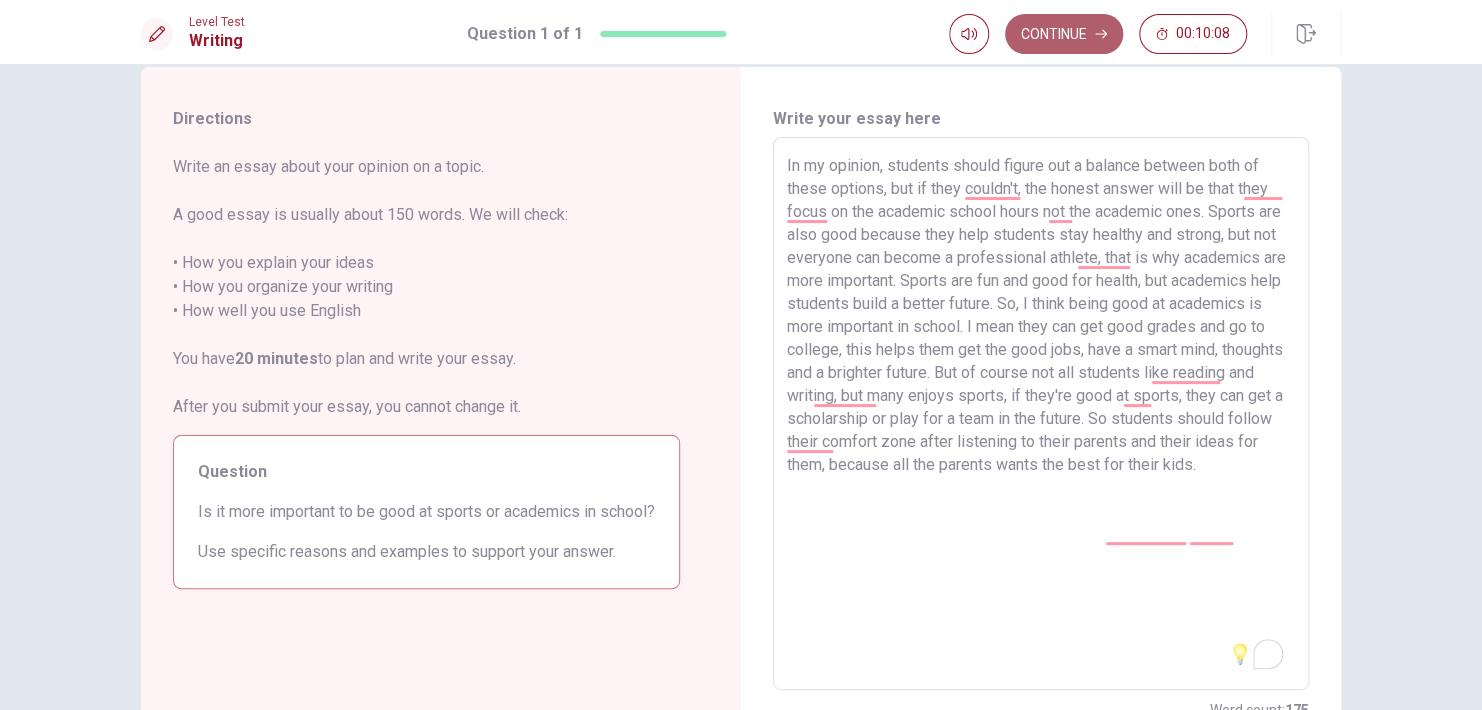 click on "Continue" at bounding box center (1064, 34) 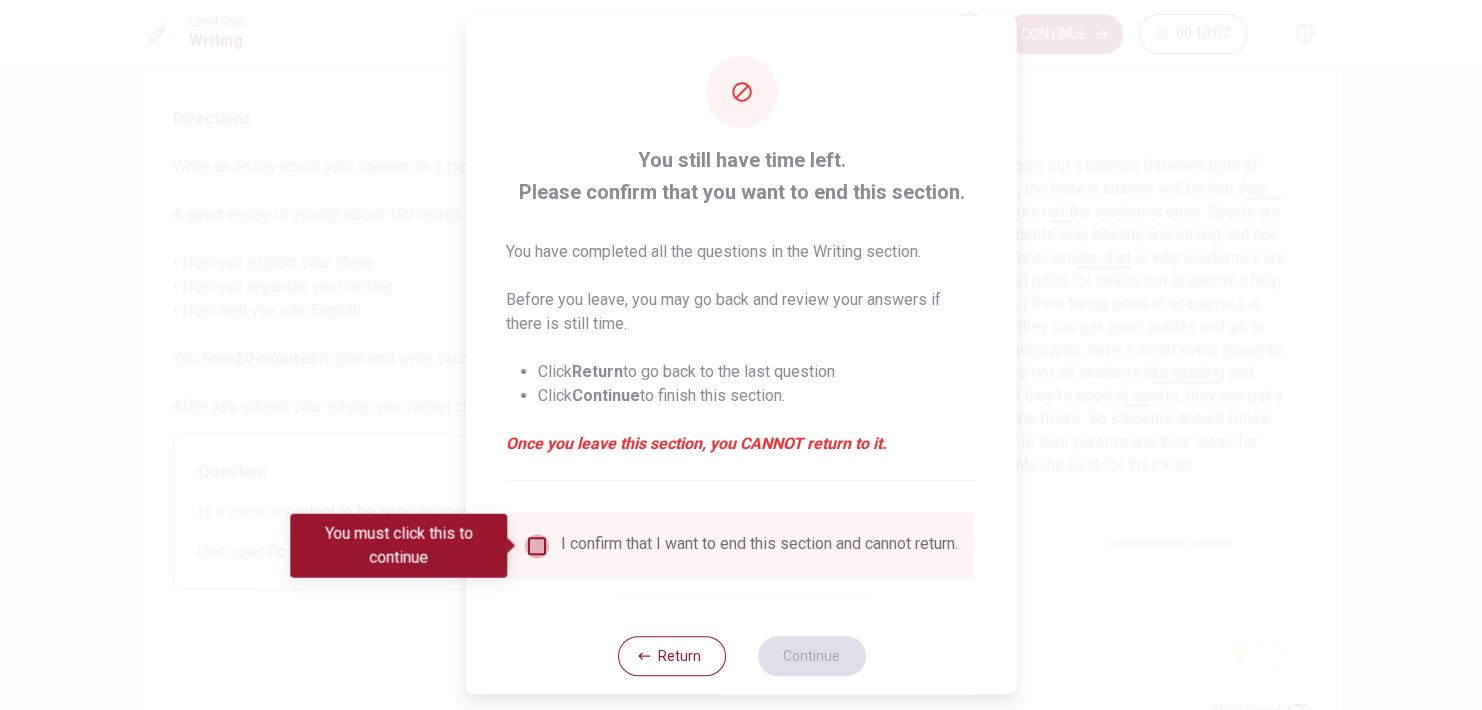 click at bounding box center (537, 546) 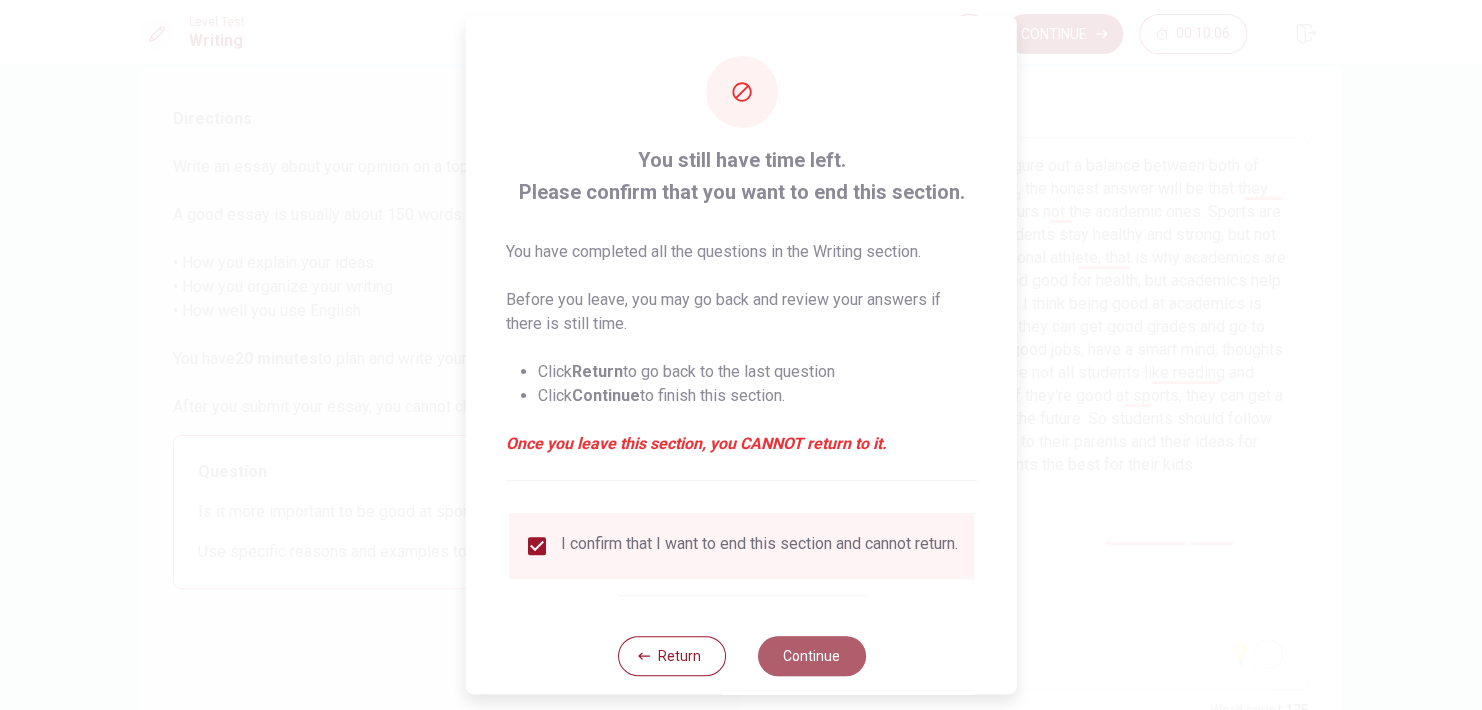 click on "Continue" at bounding box center (811, 656) 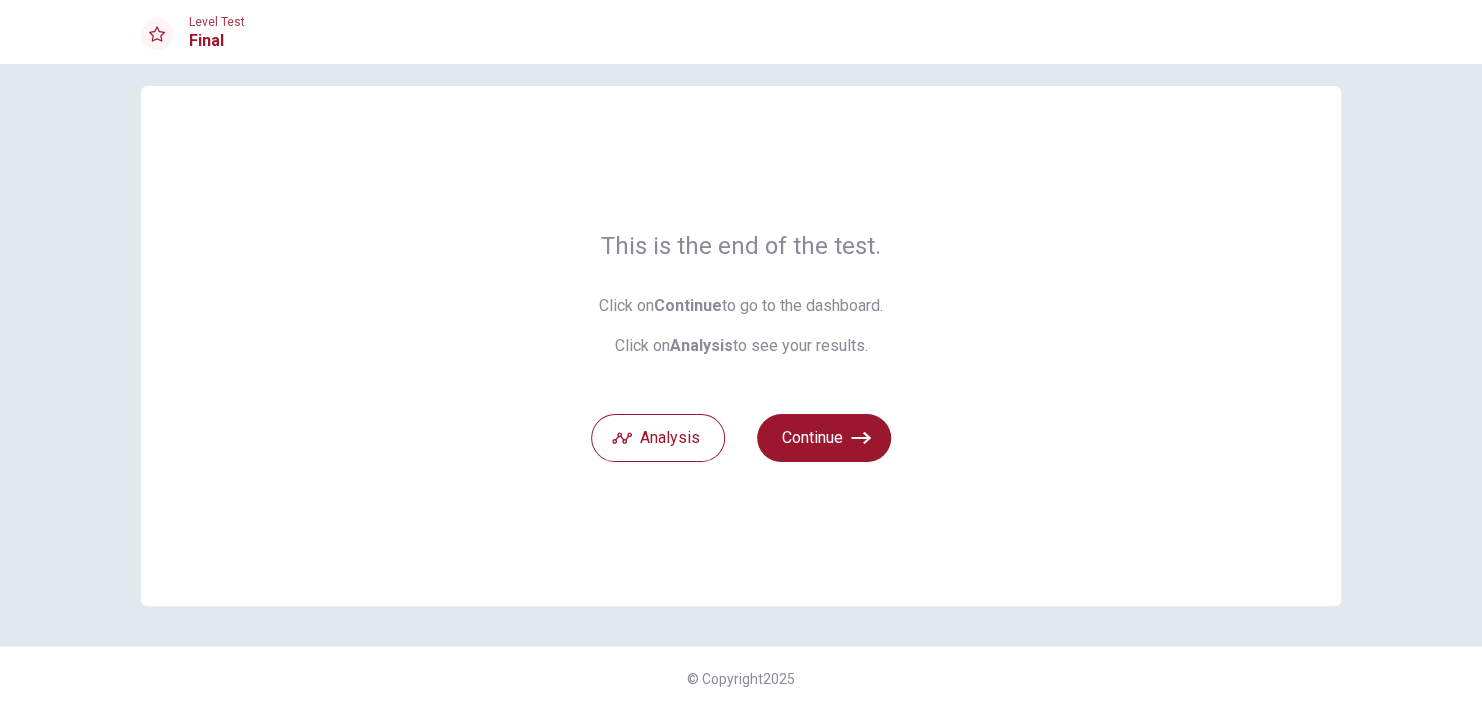 scroll, scrollTop: 17, scrollLeft: 0, axis: vertical 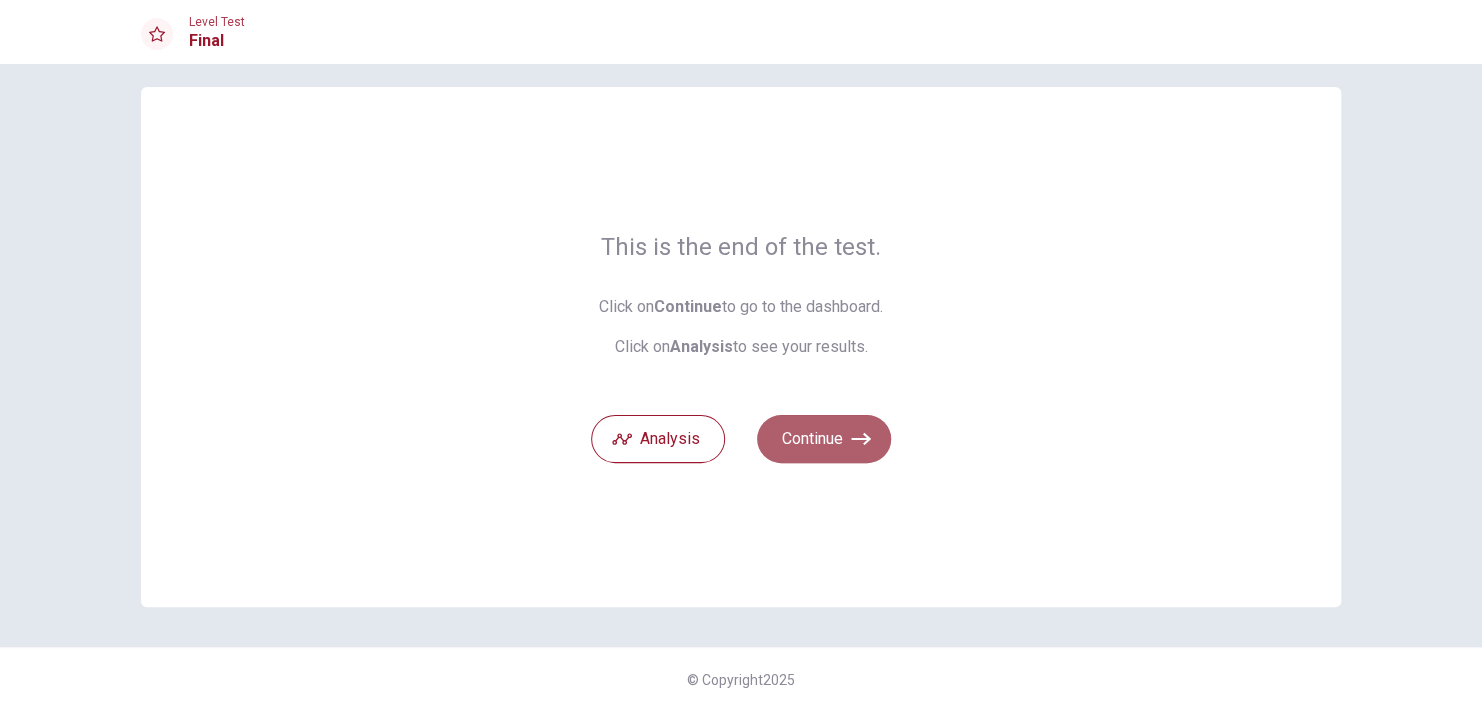 click on "Continue" at bounding box center (824, 439) 